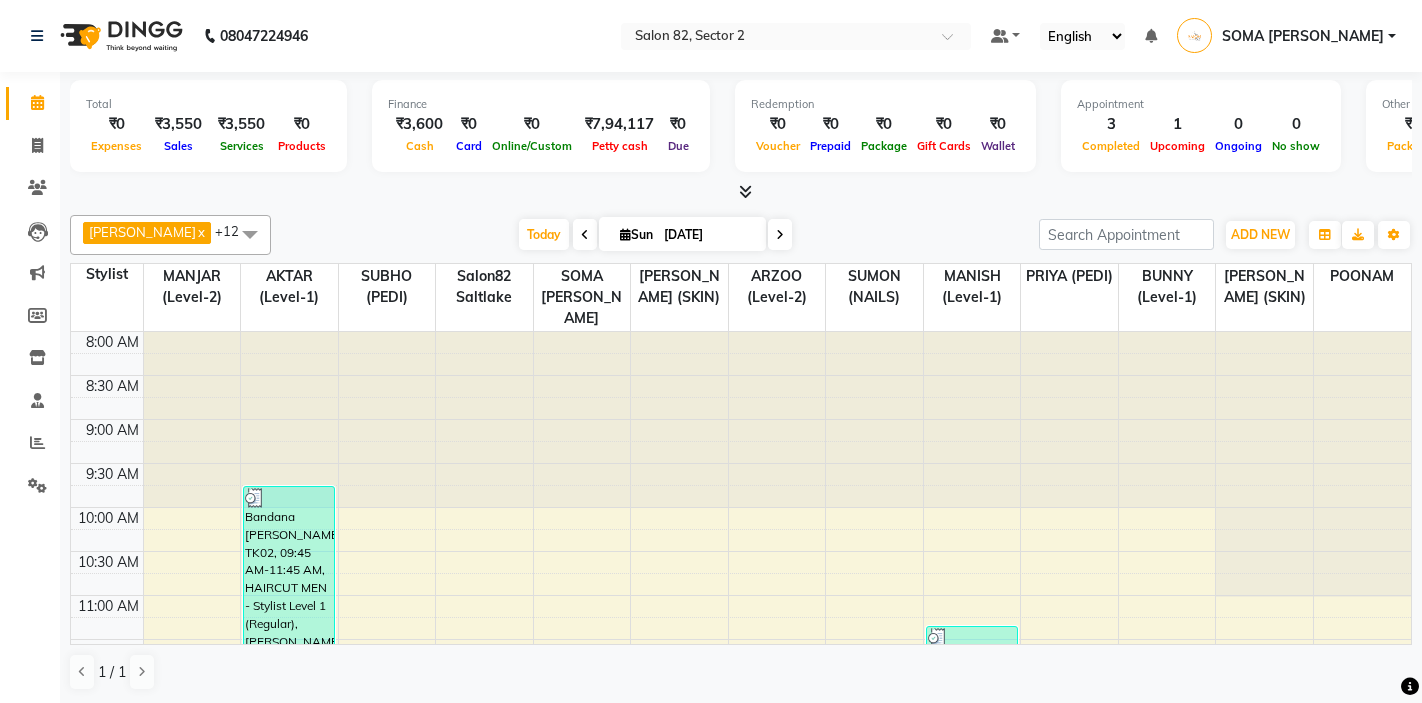 scroll, scrollTop: 0, scrollLeft: 0, axis: both 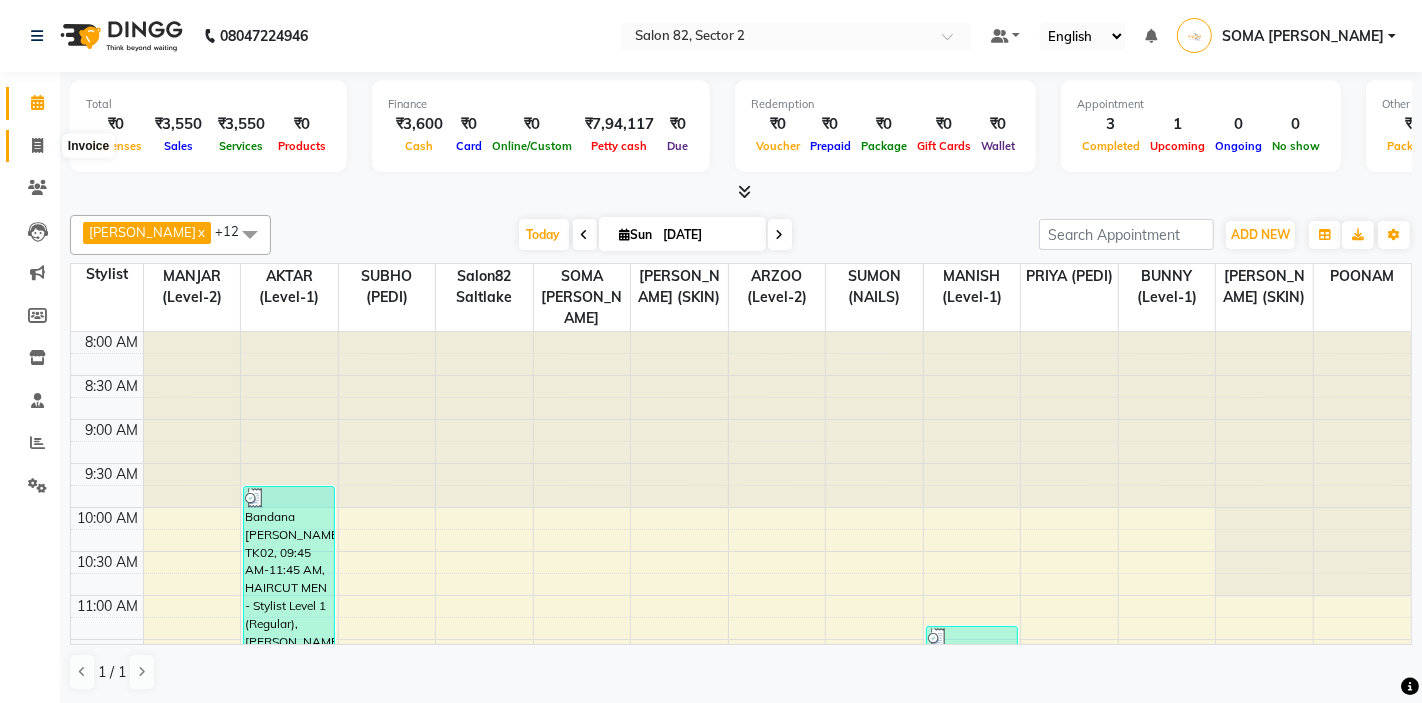 click 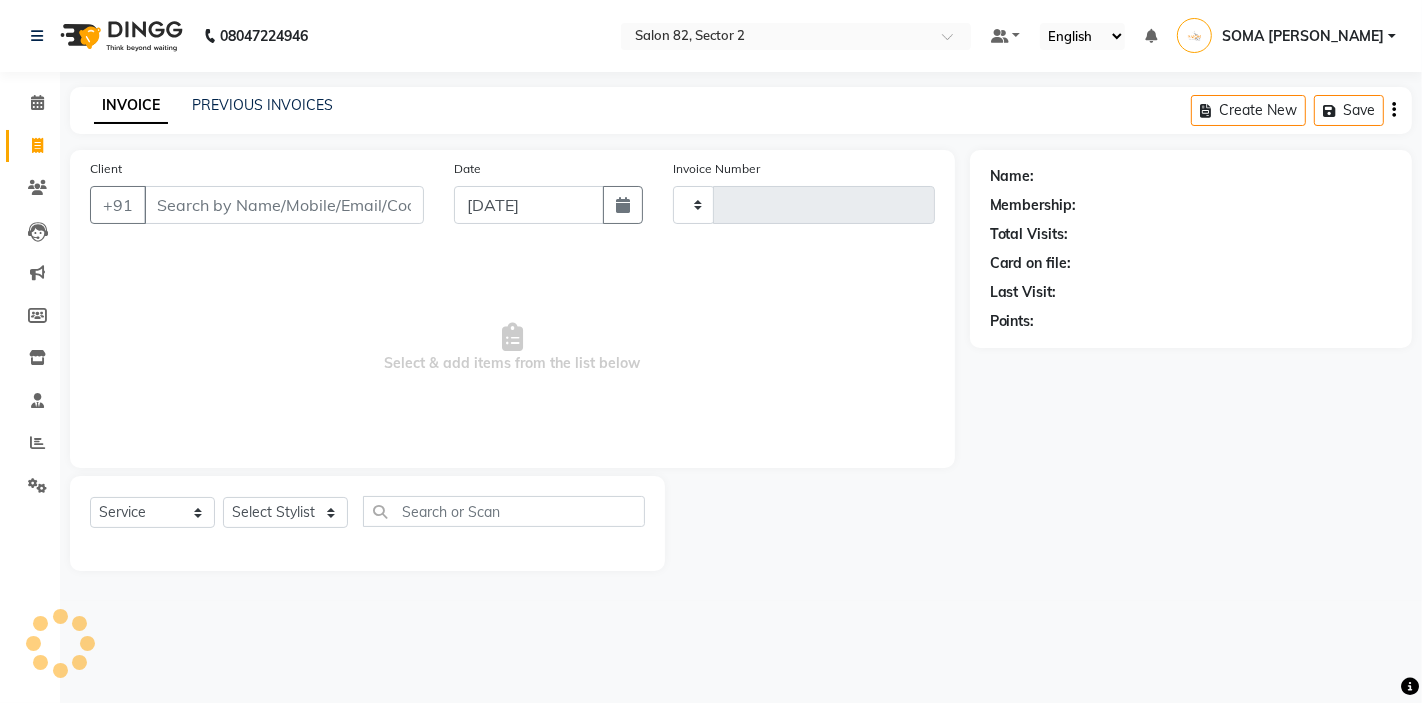 type on "1717" 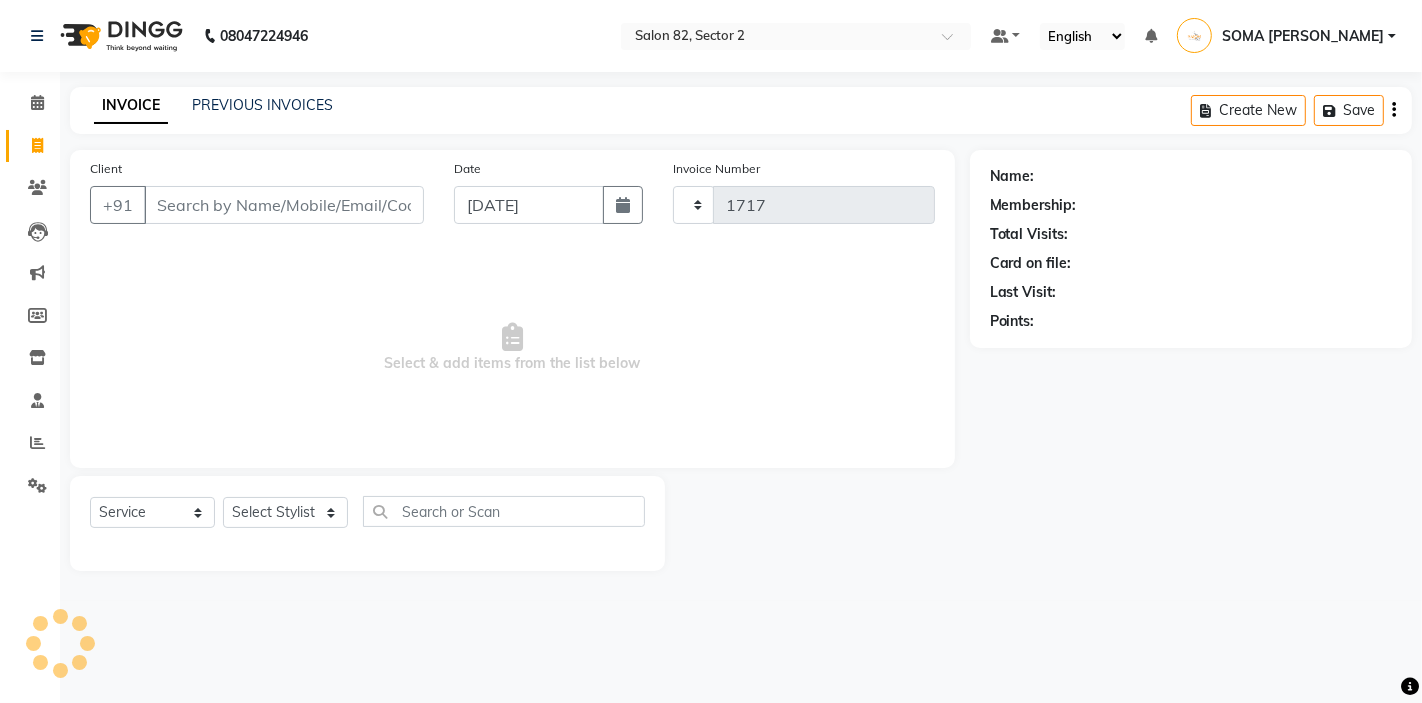 select on "5194" 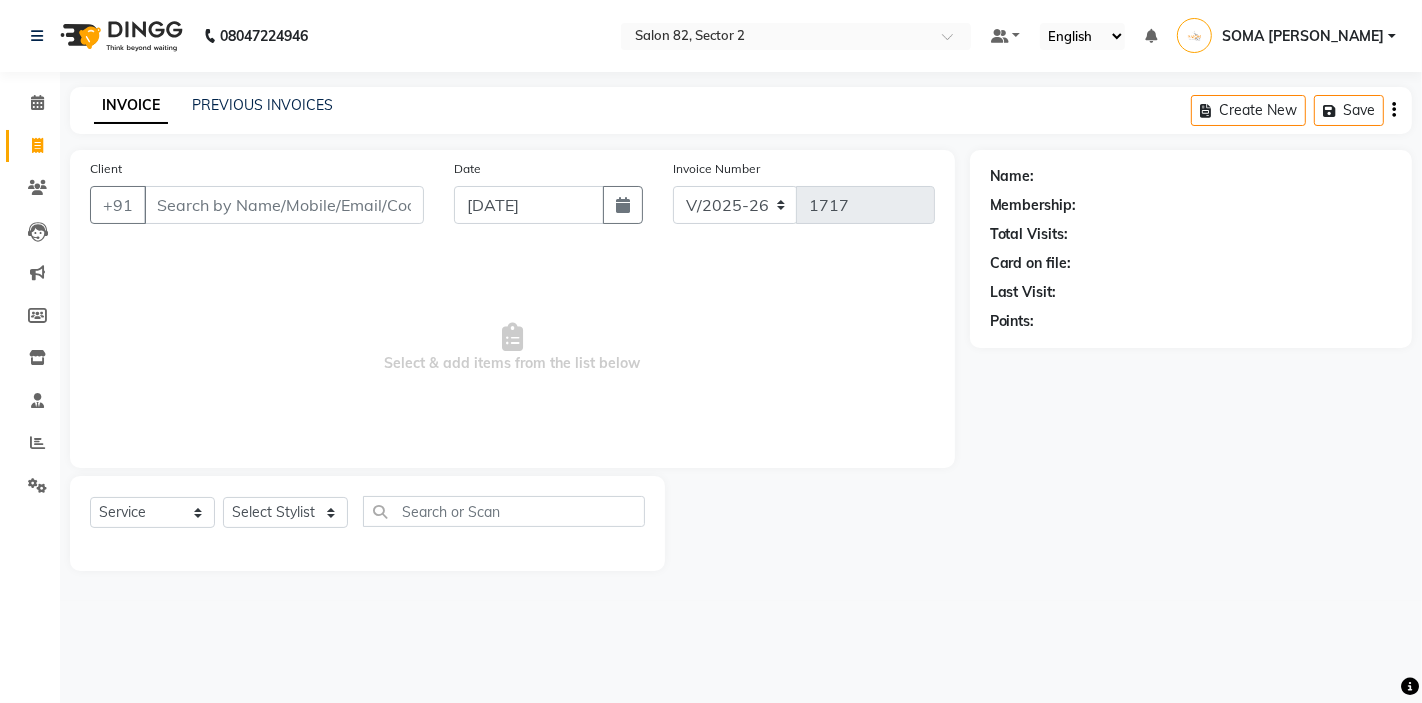 click on "Client" at bounding box center [284, 205] 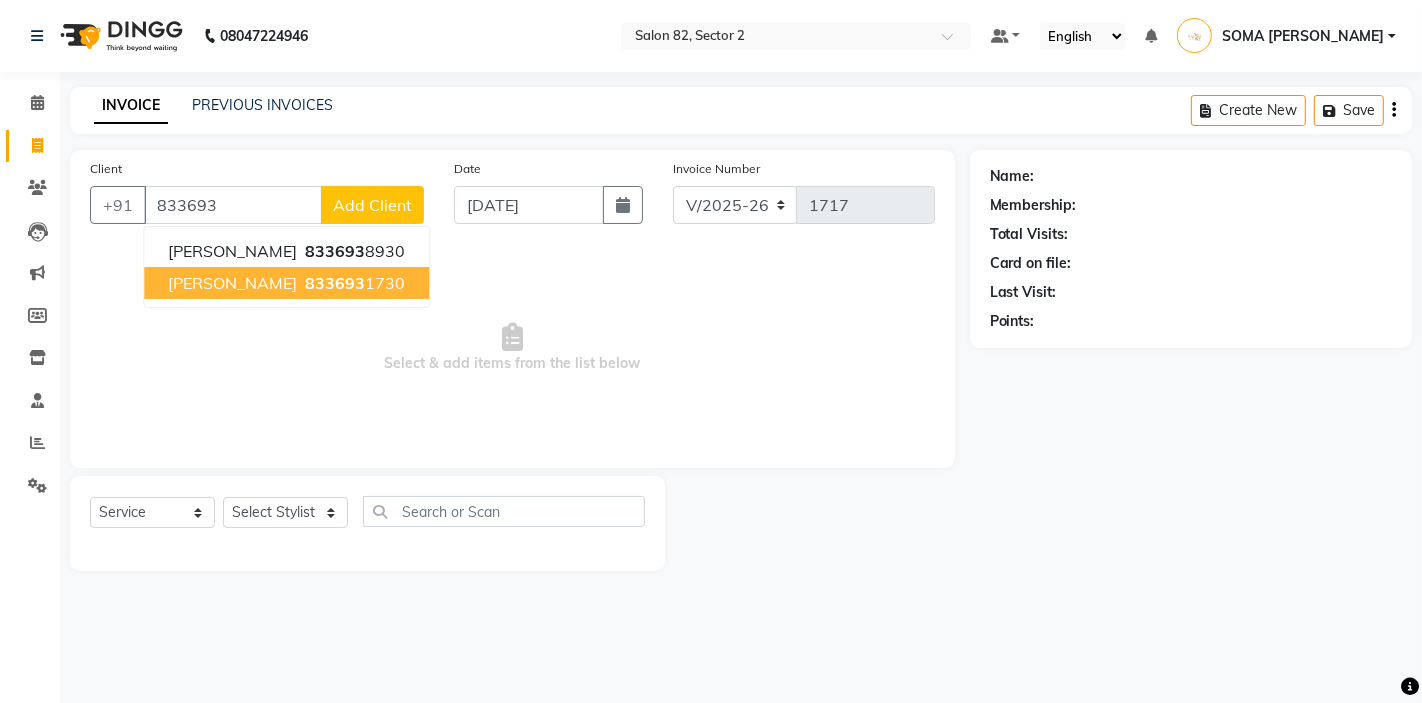 click on "833693 1730" at bounding box center [353, 283] 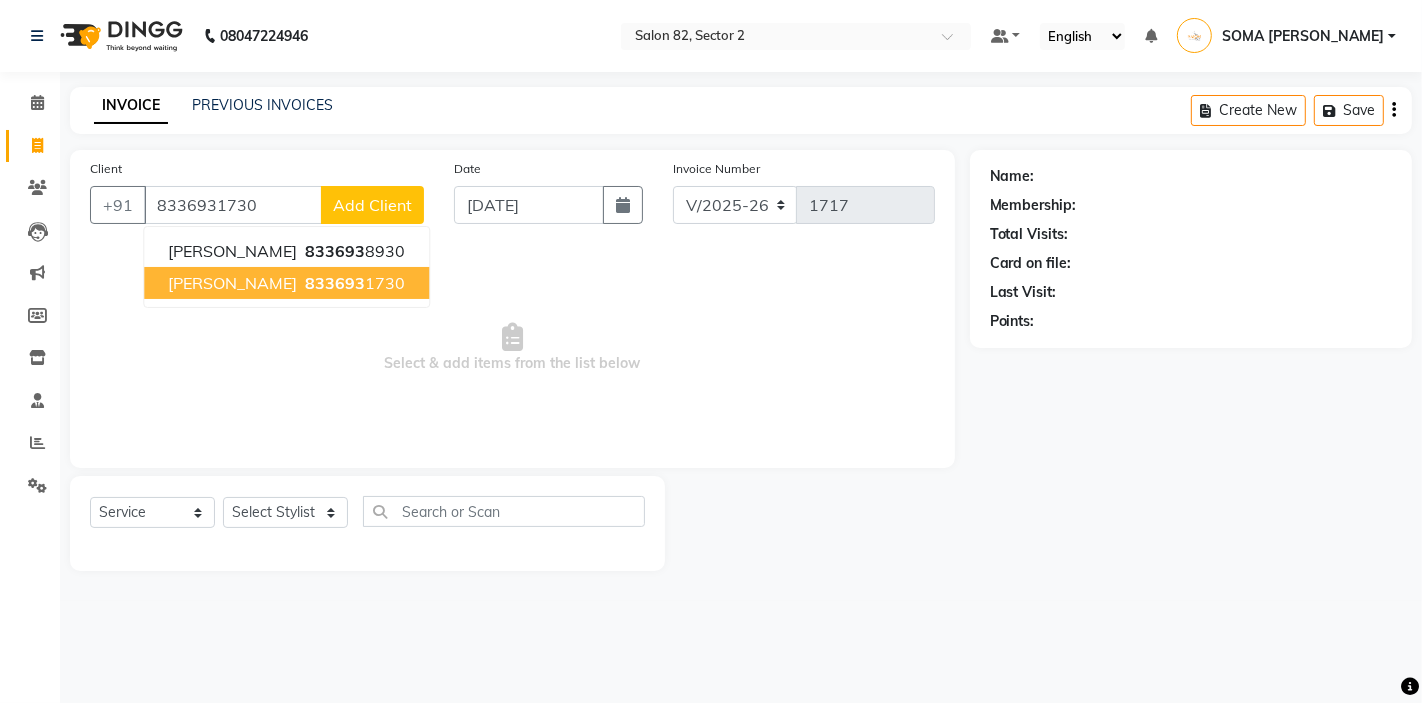 type on "8336931730" 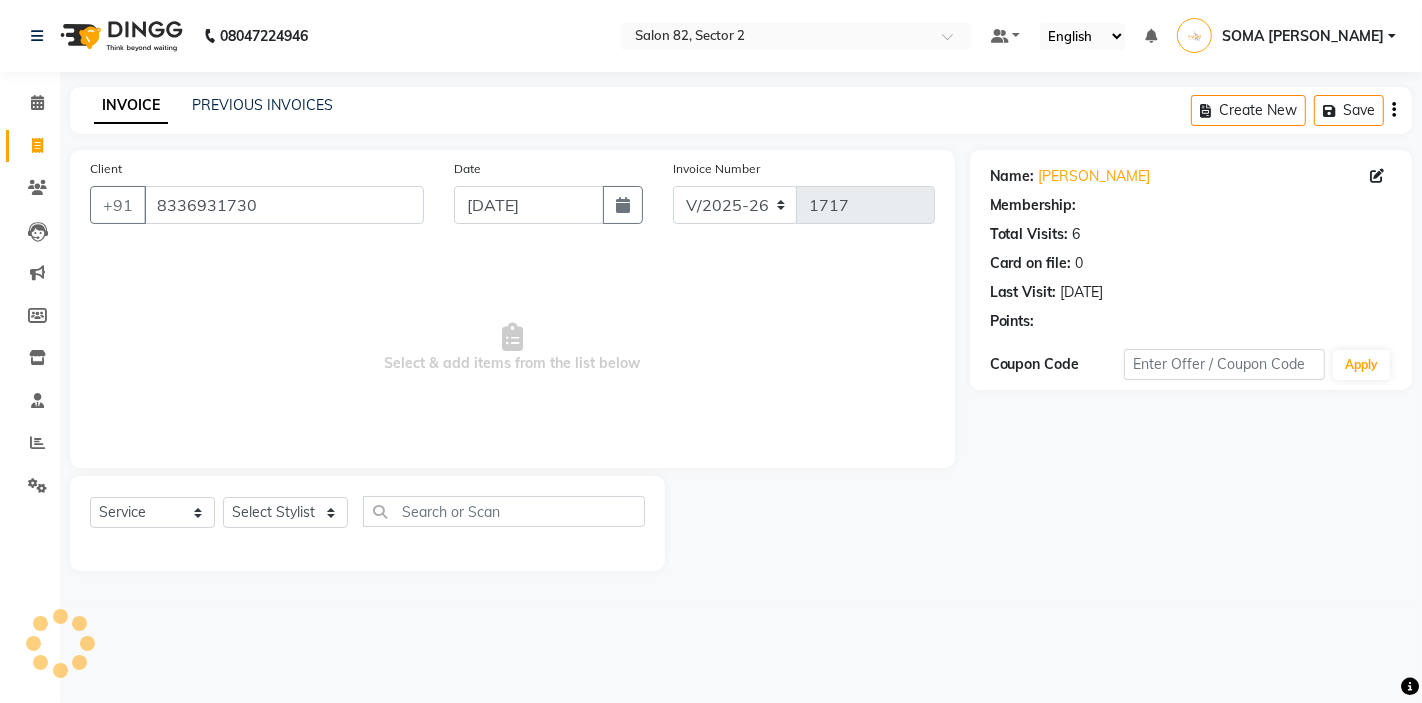 select on "1: Object" 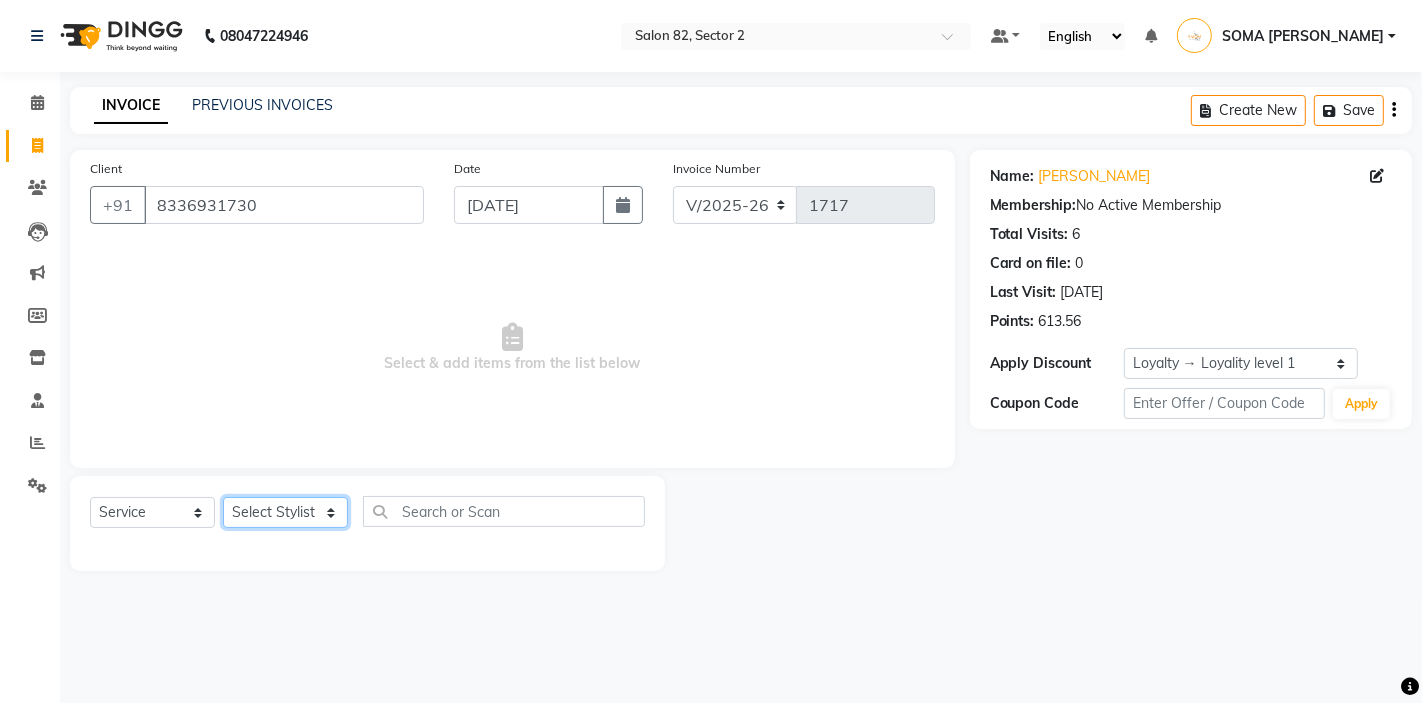 click on "Select Stylist AKTAR (level-1) ARZOO (level-2) BHARAT BUNNY (level-1) FAIZAL (level-2) [PERSON_NAME] [PERSON_NAME] (level-1) MANJAR (Level-2) [PERSON_NAME] (SKIN) POONAM PRIYA (PEDI) [PERSON_NAME] ROHIT  Salon82 saltlake SOMA [PERSON_NAME] (PEDI) [PERSON_NAME] (SKIN) SUMON (NAILS)" 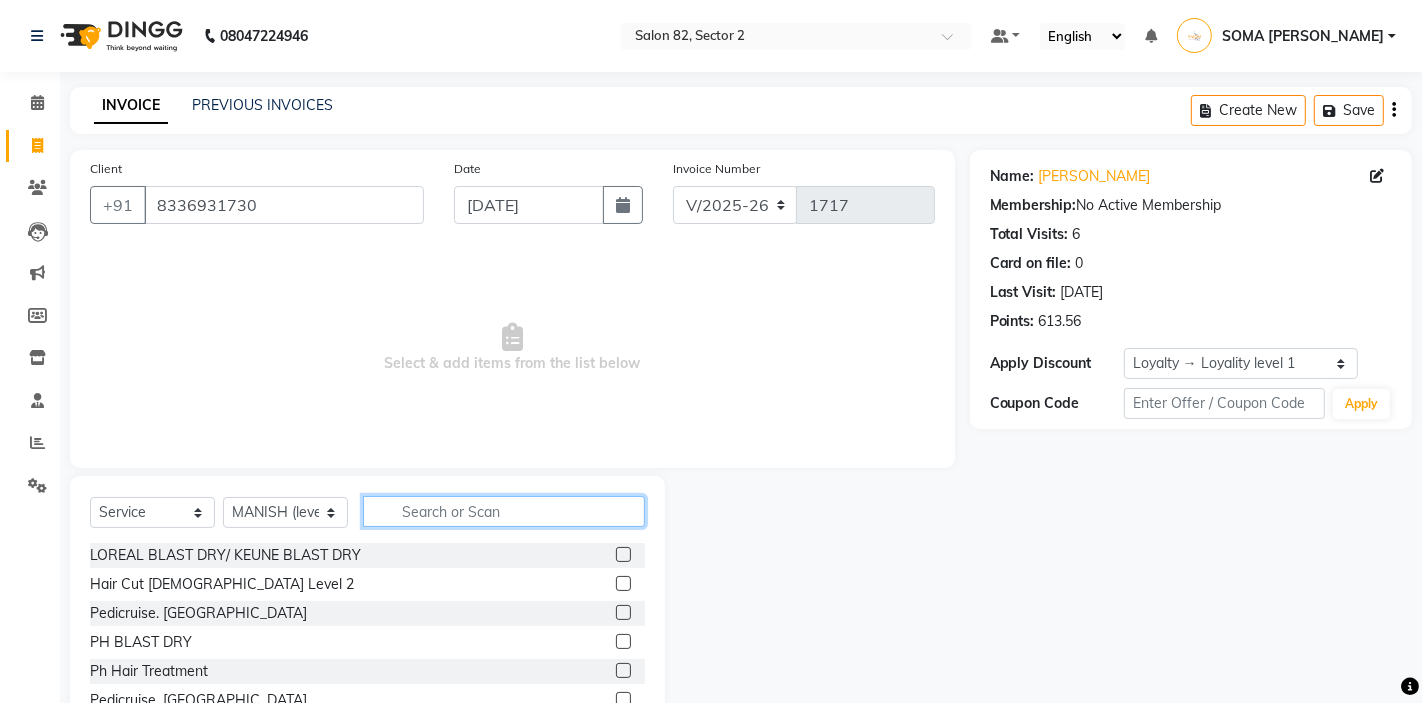 click 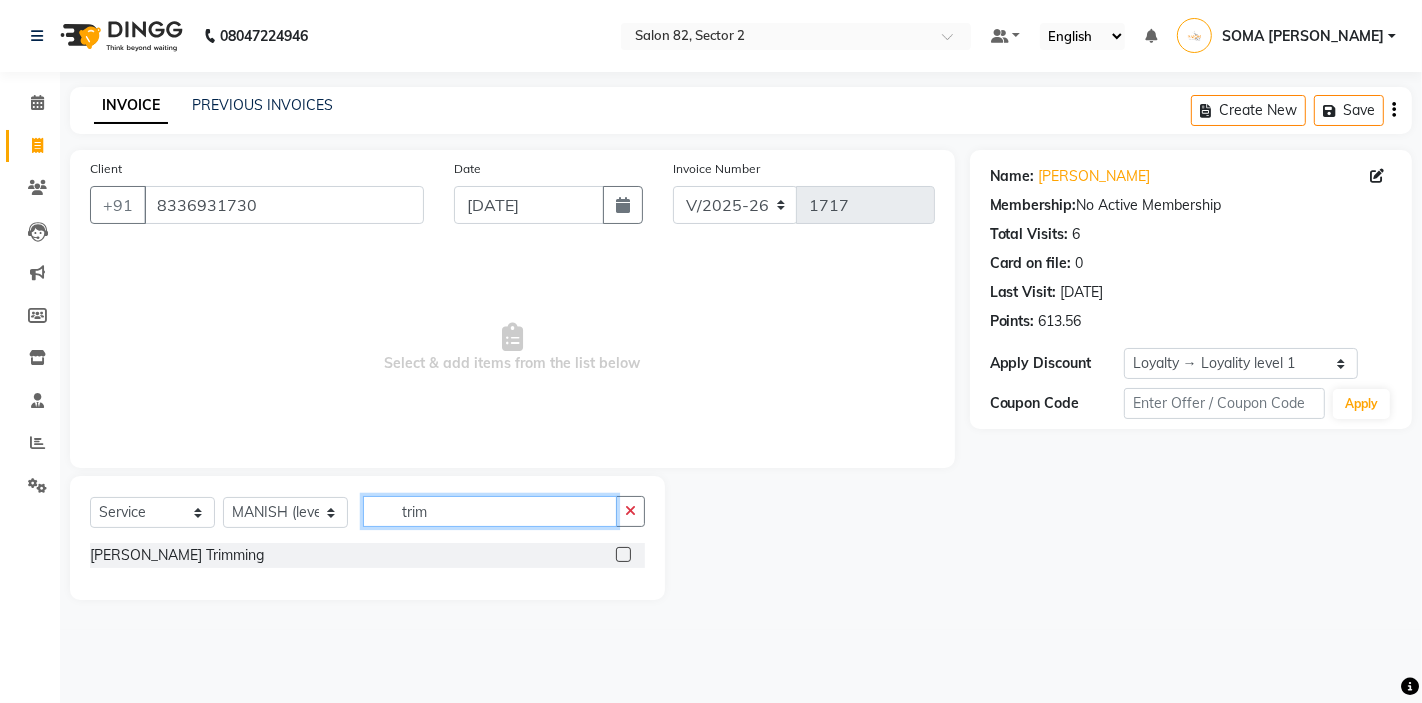 type on "trim" 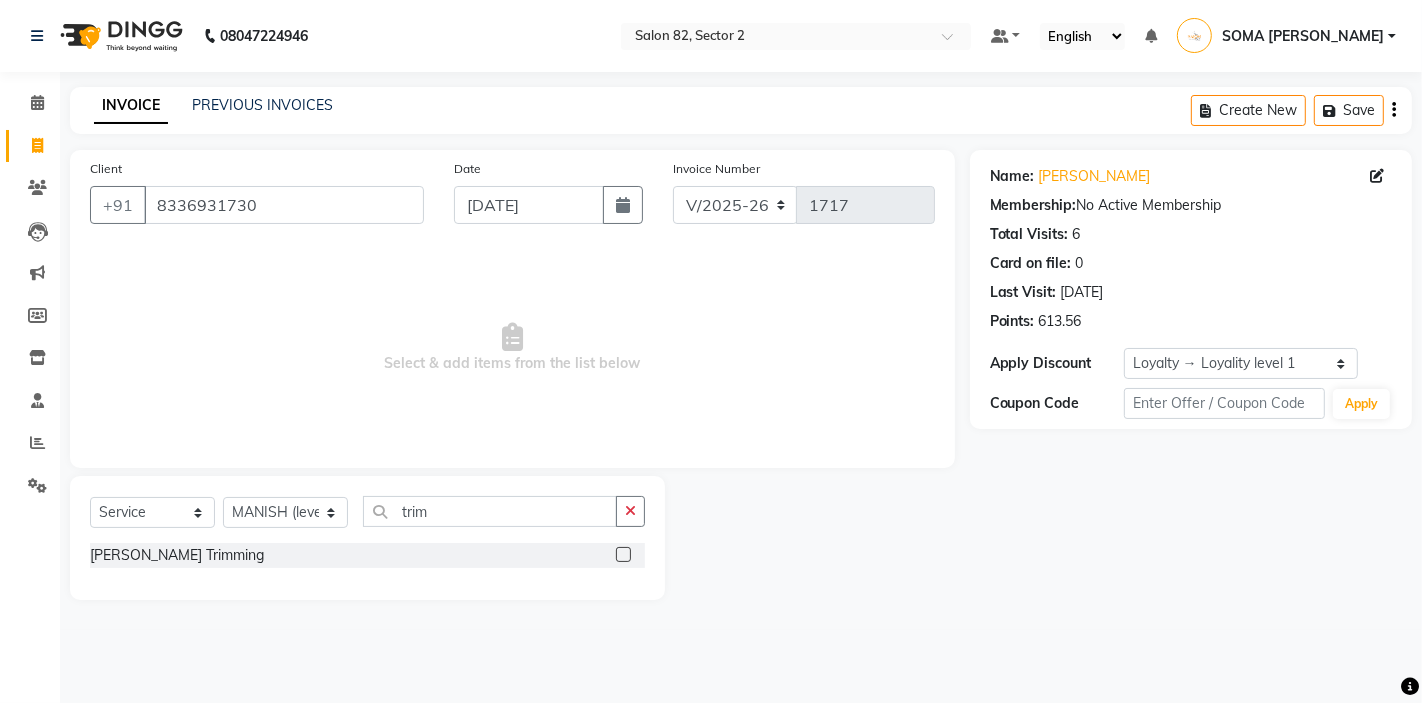 click 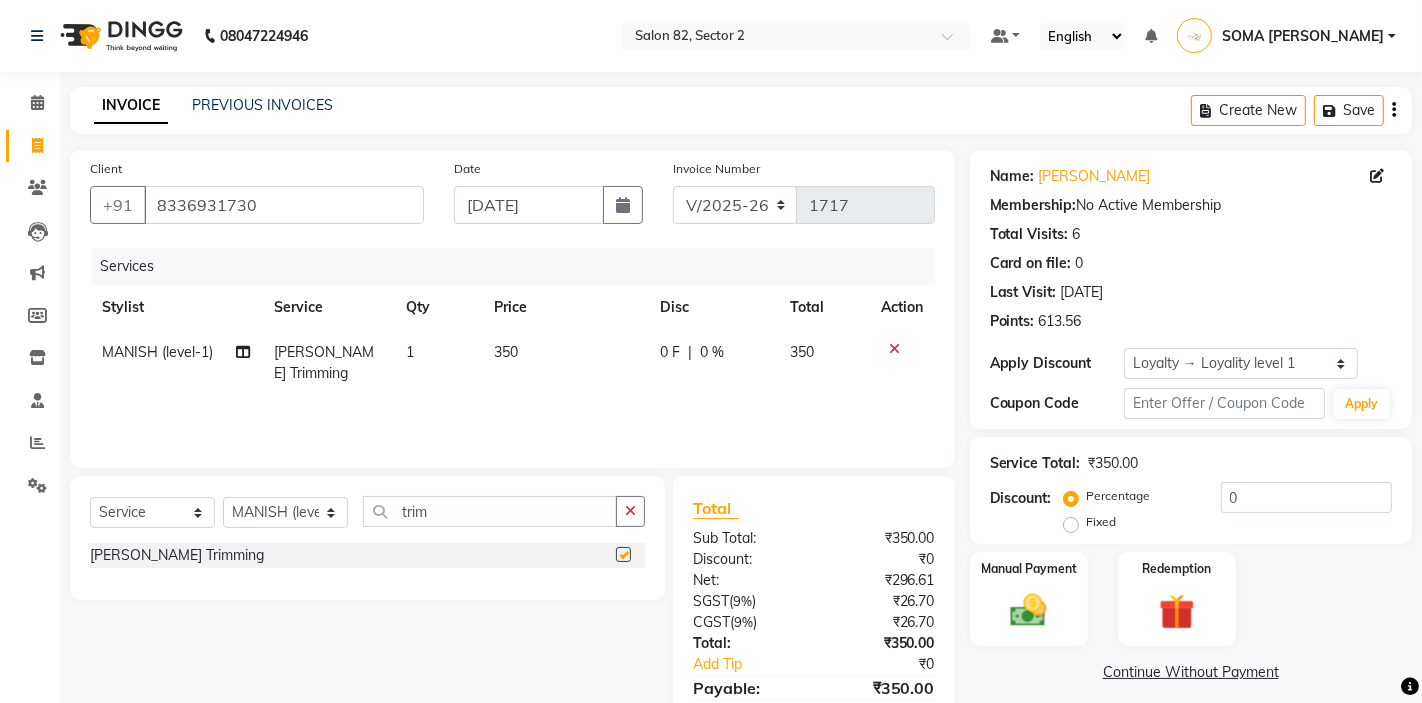 checkbox on "false" 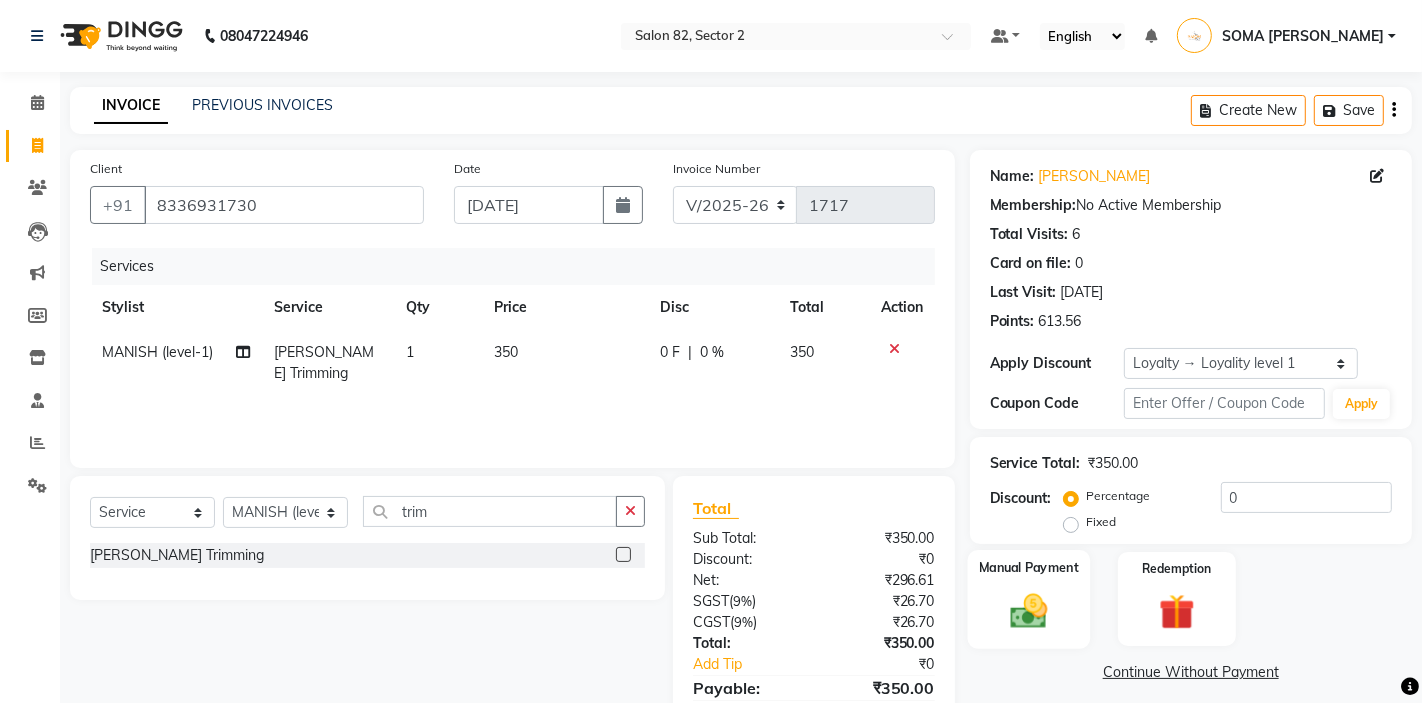click 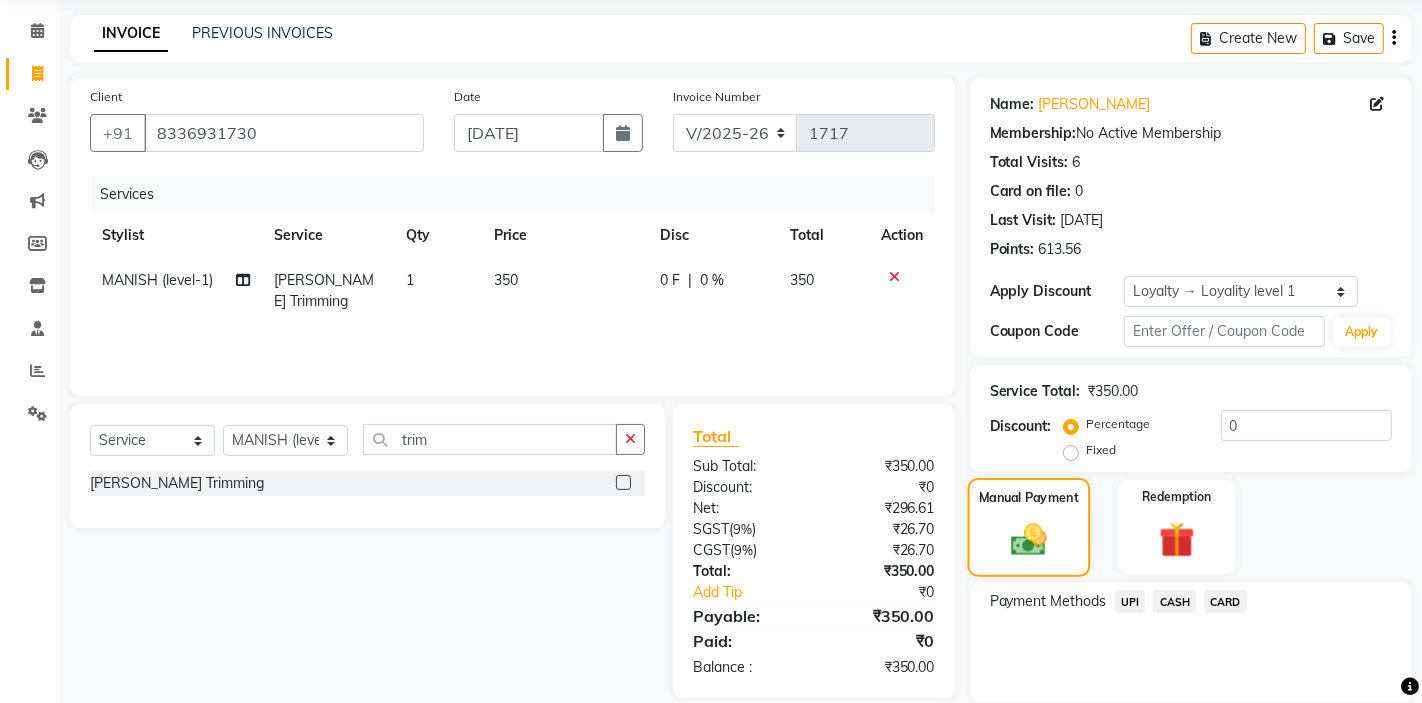 scroll, scrollTop: 142, scrollLeft: 0, axis: vertical 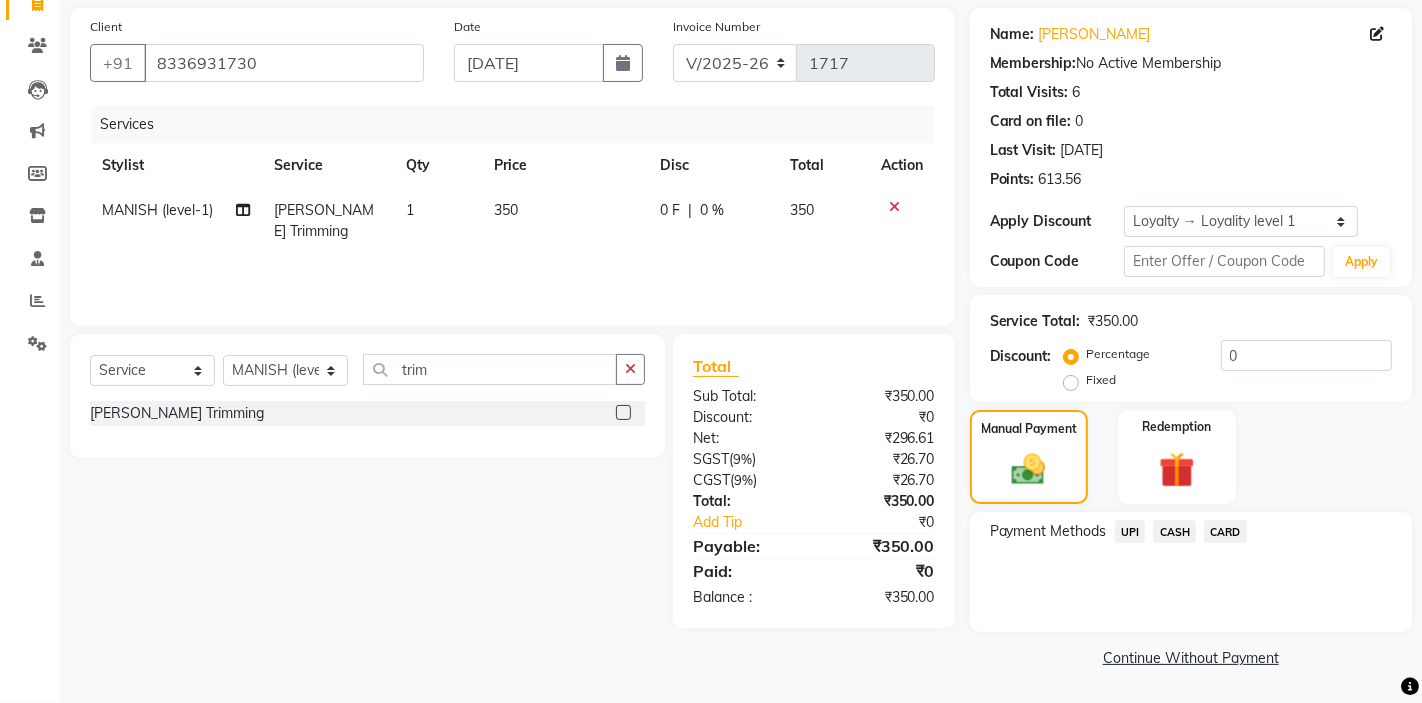 click on "CASH" 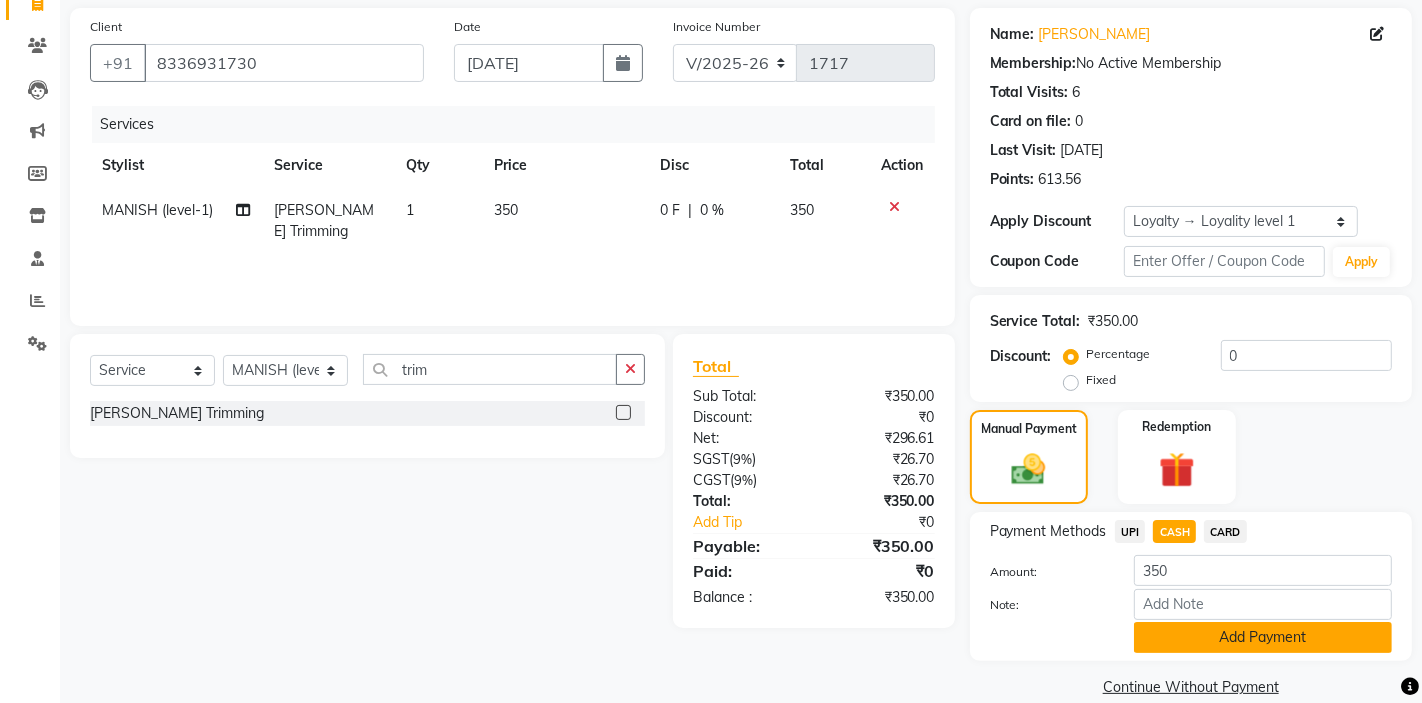 click on "Add Payment" 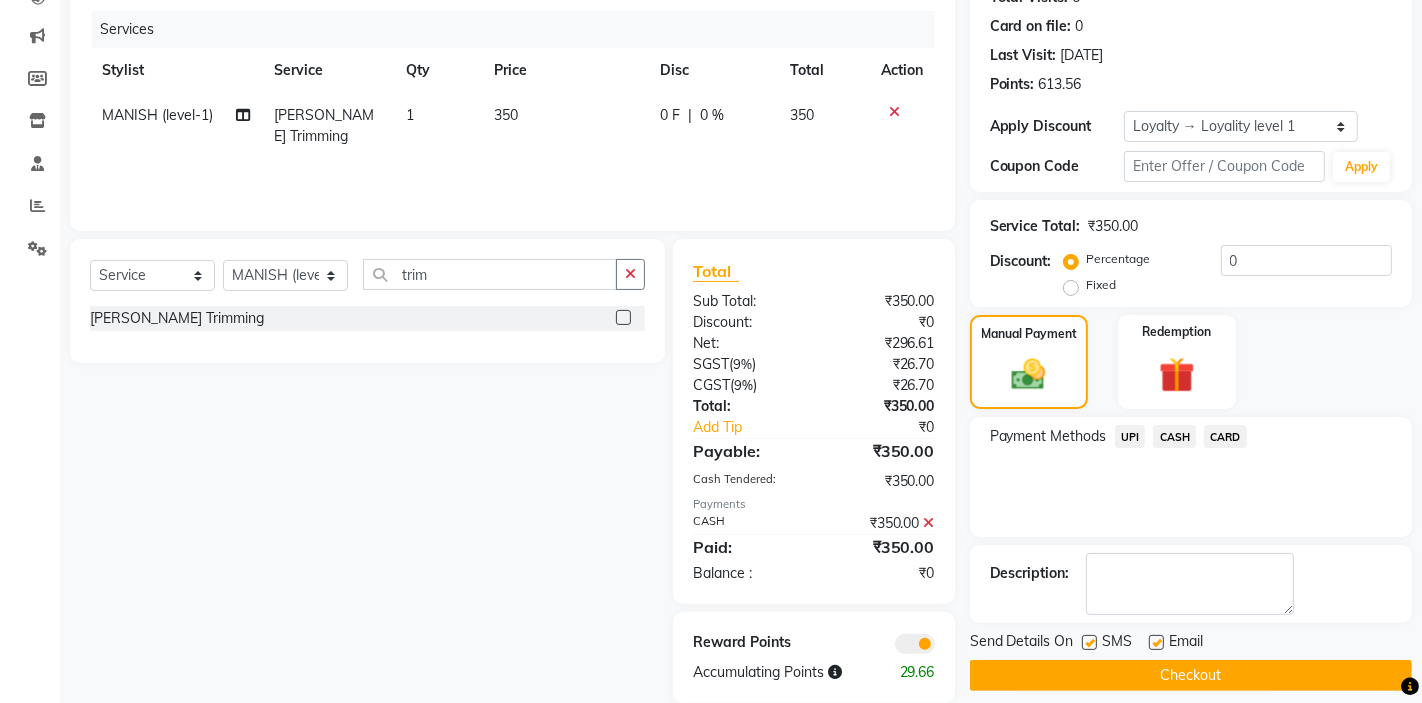 scroll, scrollTop: 266, scrollLeft: 0, axis: vertical 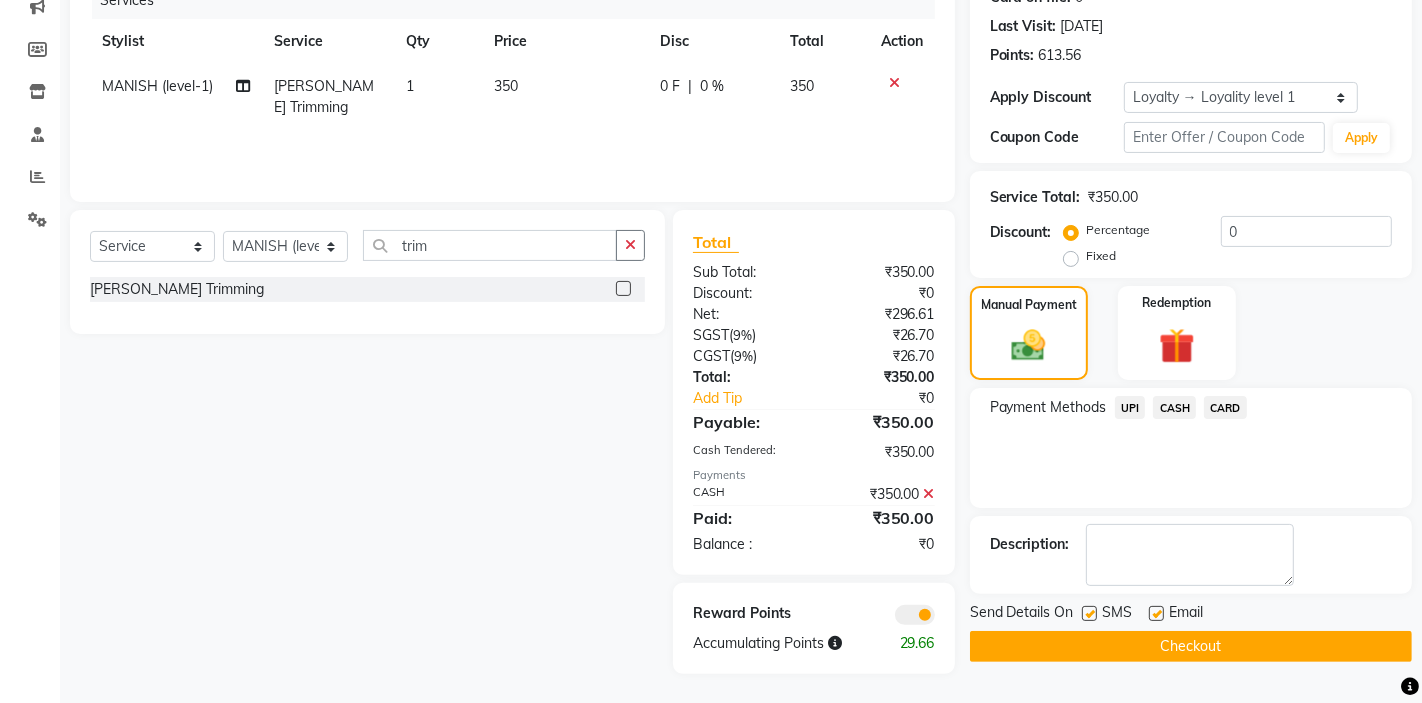 click on "Checkout" 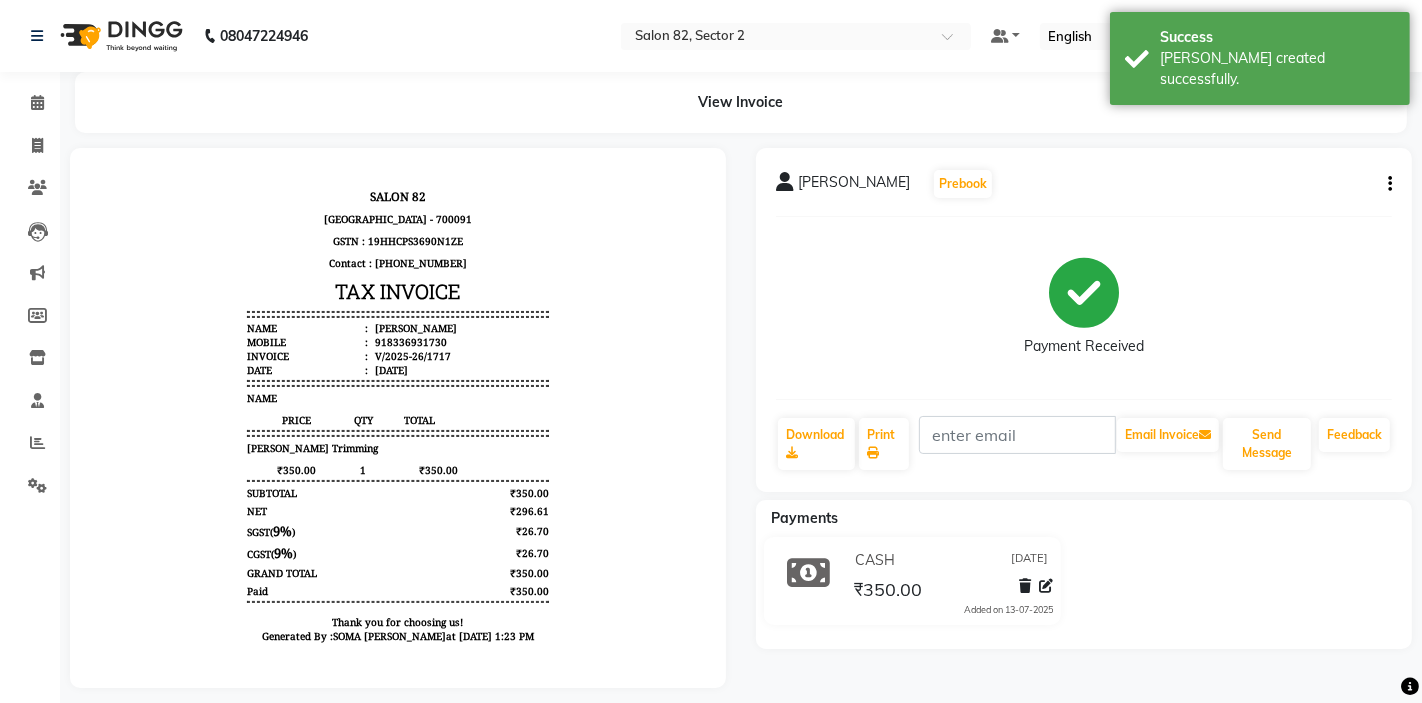 scroll, scrollTop: 0, scrollLeft: 0, axis: both 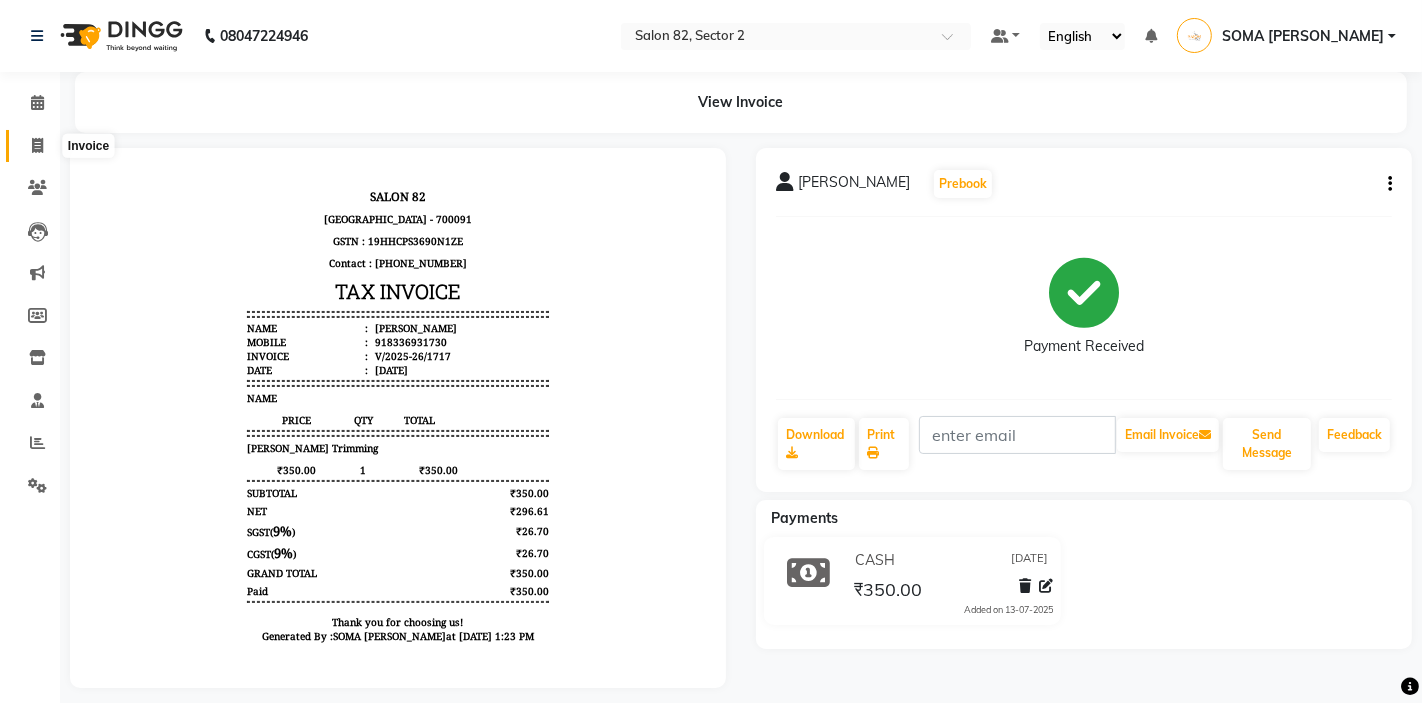 click 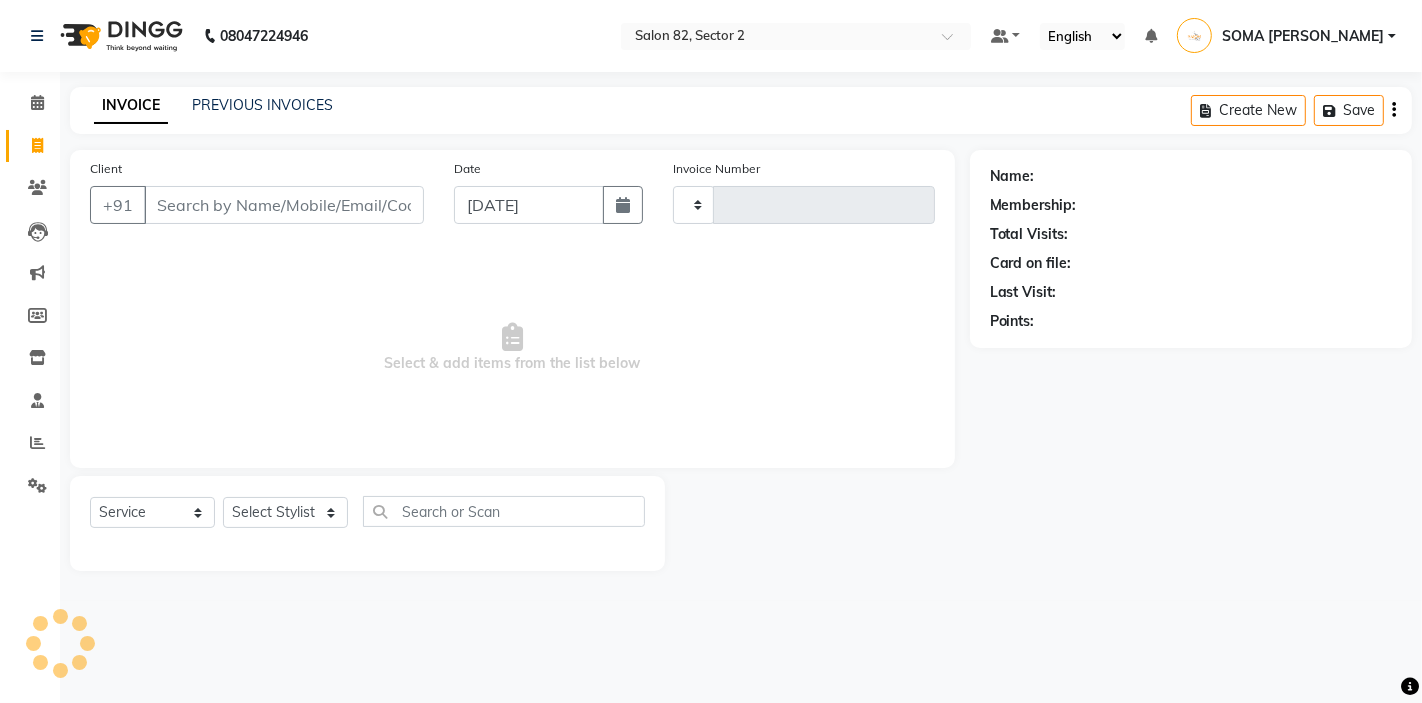 type on "1720" 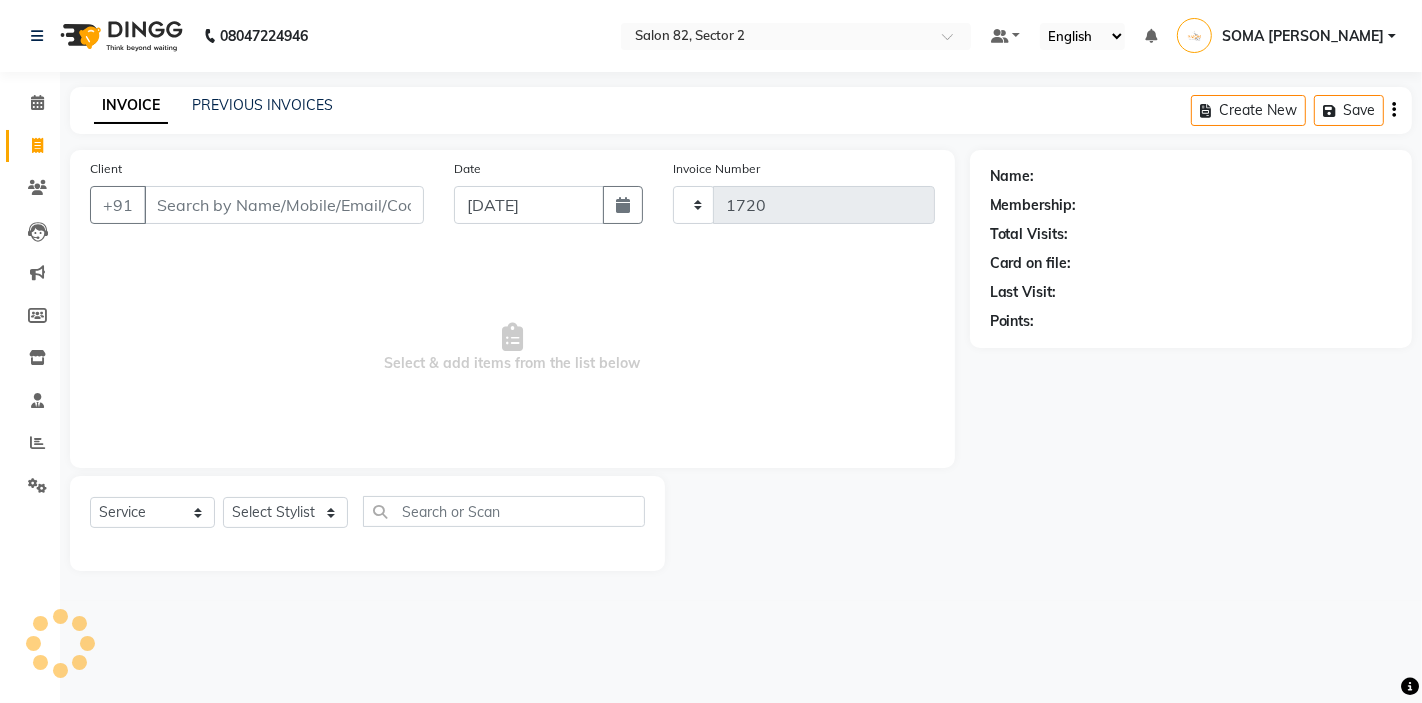 select on "5194" 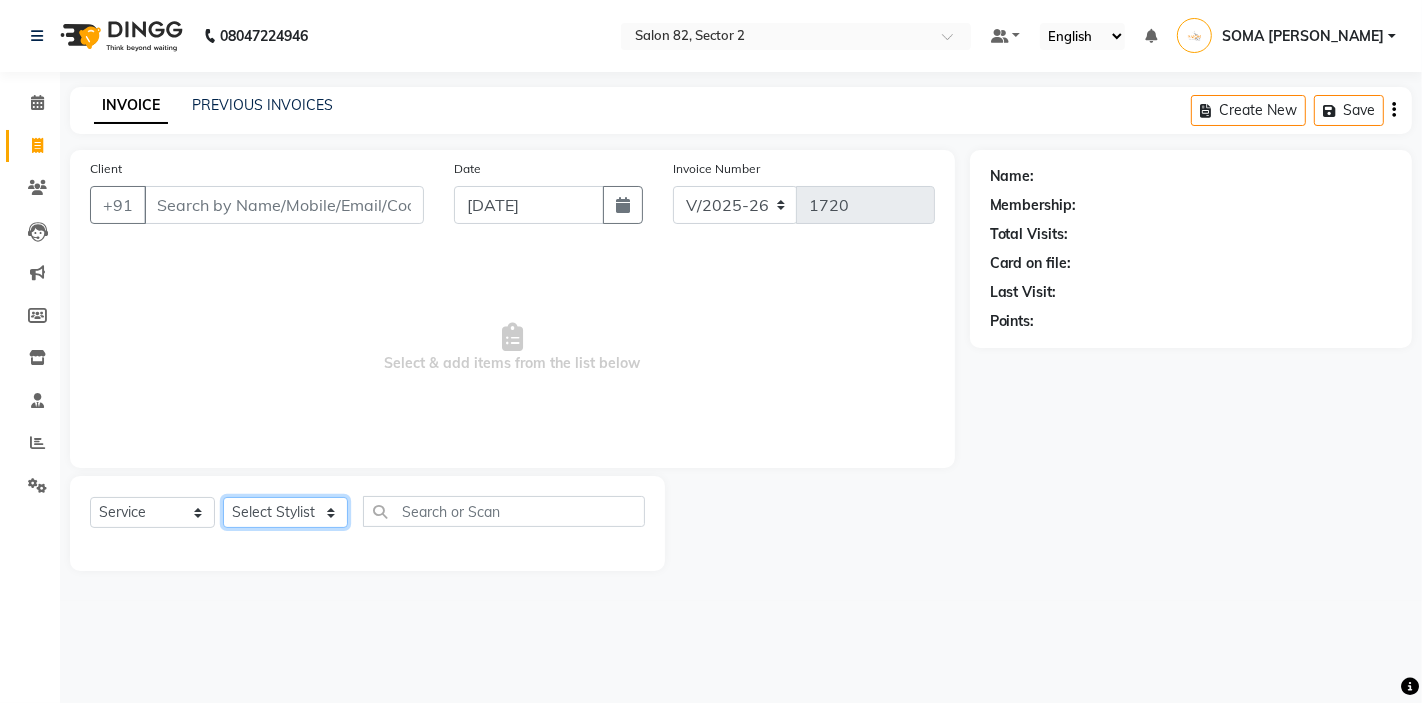 click on "Select Stylist AKTAR (level-1) ARZOO (level-2) BHARAT BUNNY (level-1) FAIZAL (level-2) FARJANA INJAMAM MANISH (level-1) MANJAR (Level-2) NUPUR (SKIN) POONAM PRIYA (PEDI) ROHAN RAI ROHIT  Salon82 saltlake SOMA DEY SUBHO (PEDI) SUJIT SUKLA (SKIN) SUMON (NAILS)" 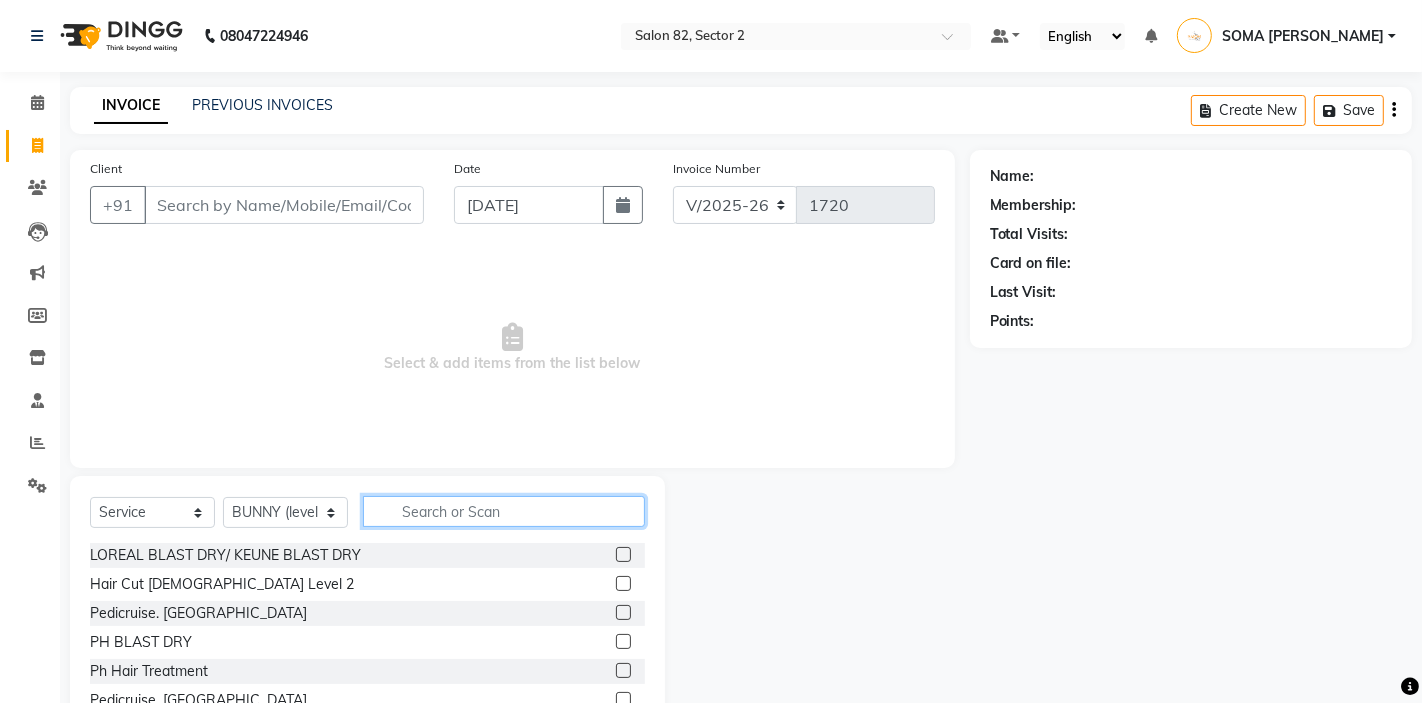 click 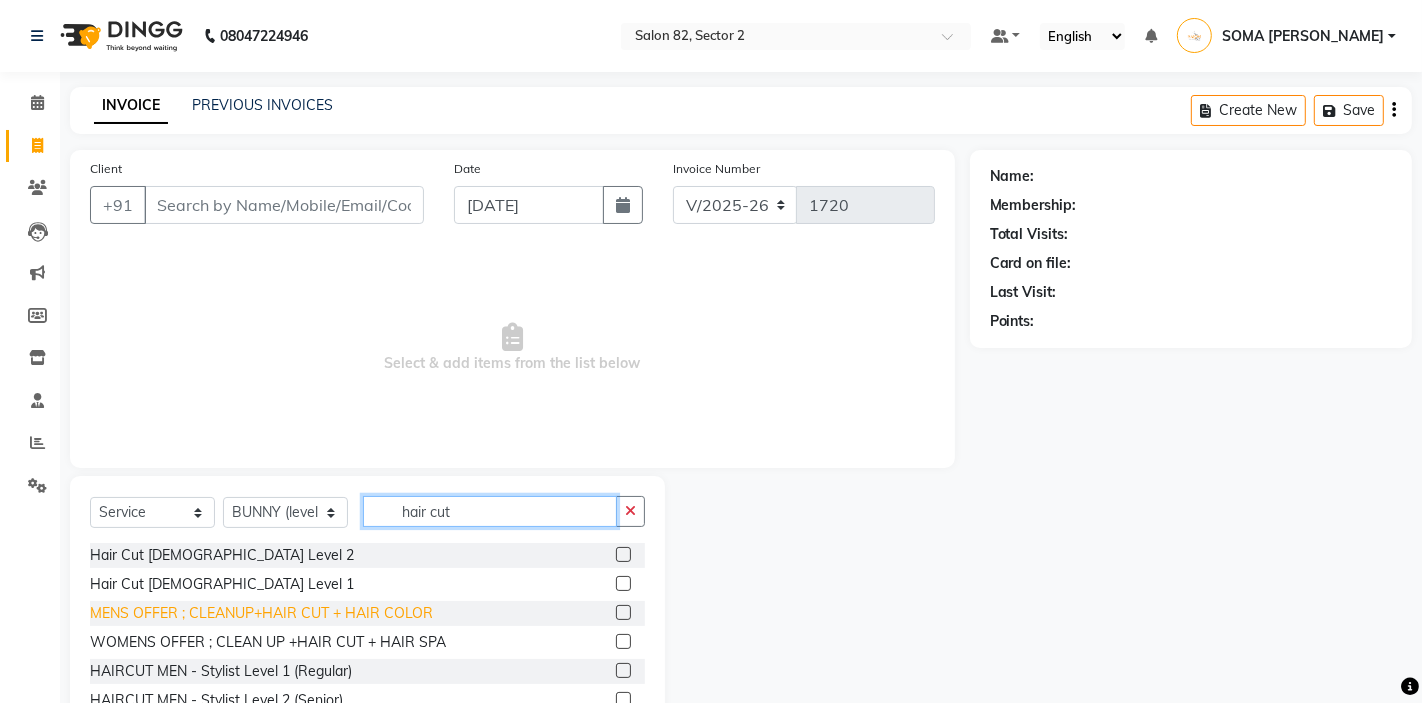 scroll, scrollTop: 90, scrollLeft: 0, axis: vertical 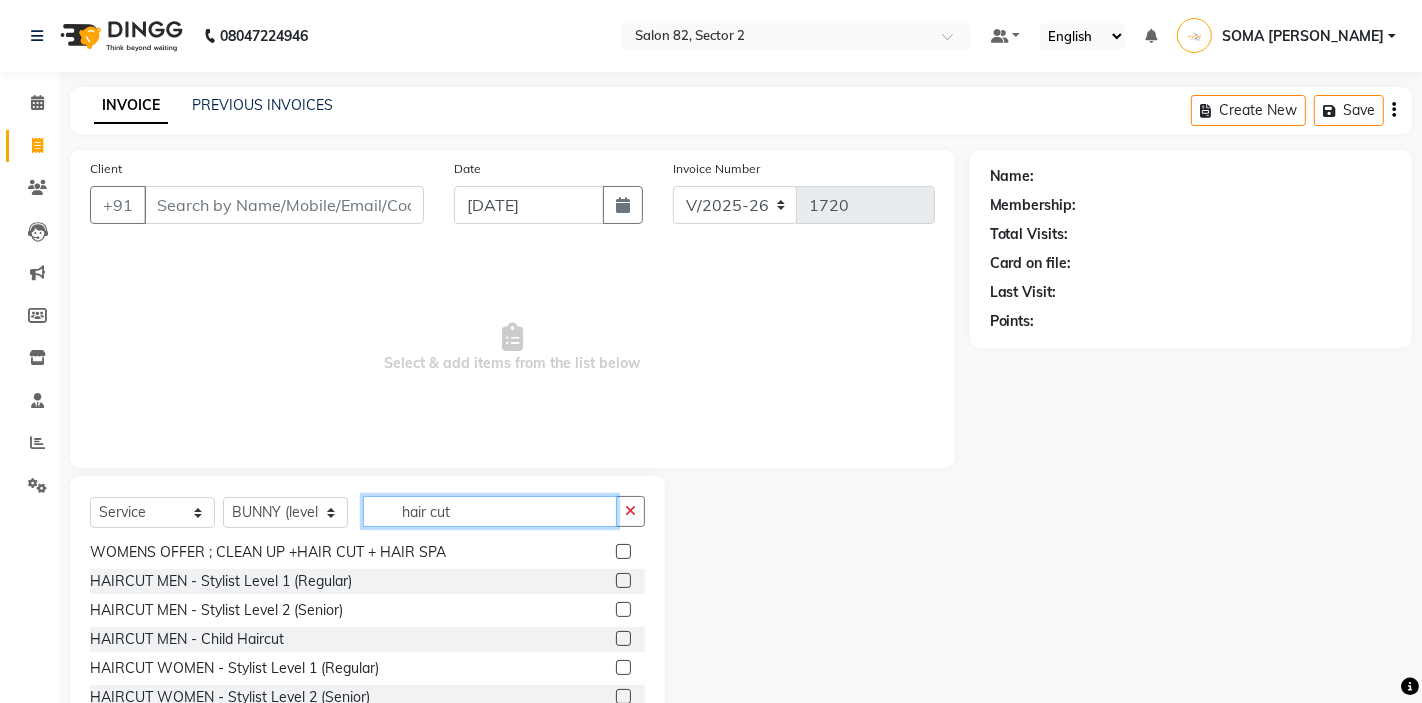 type on "hair cut" 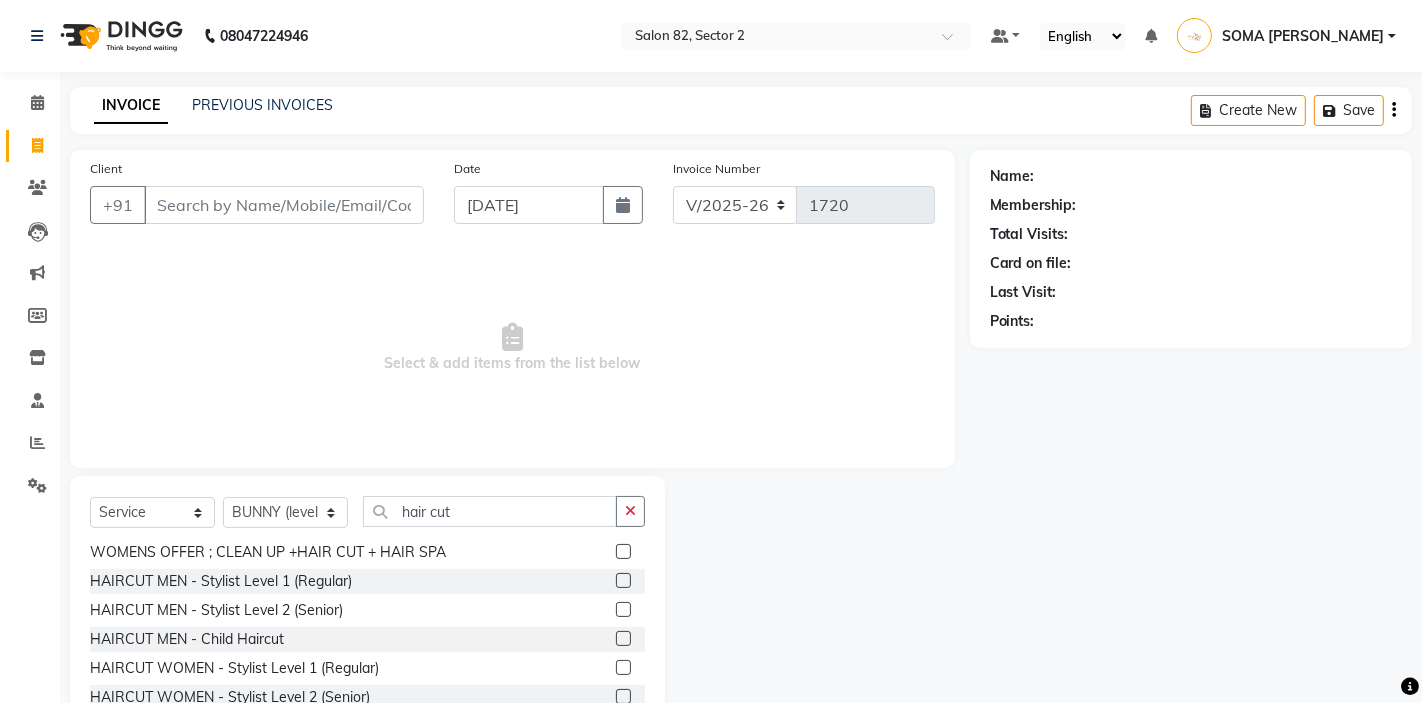 click 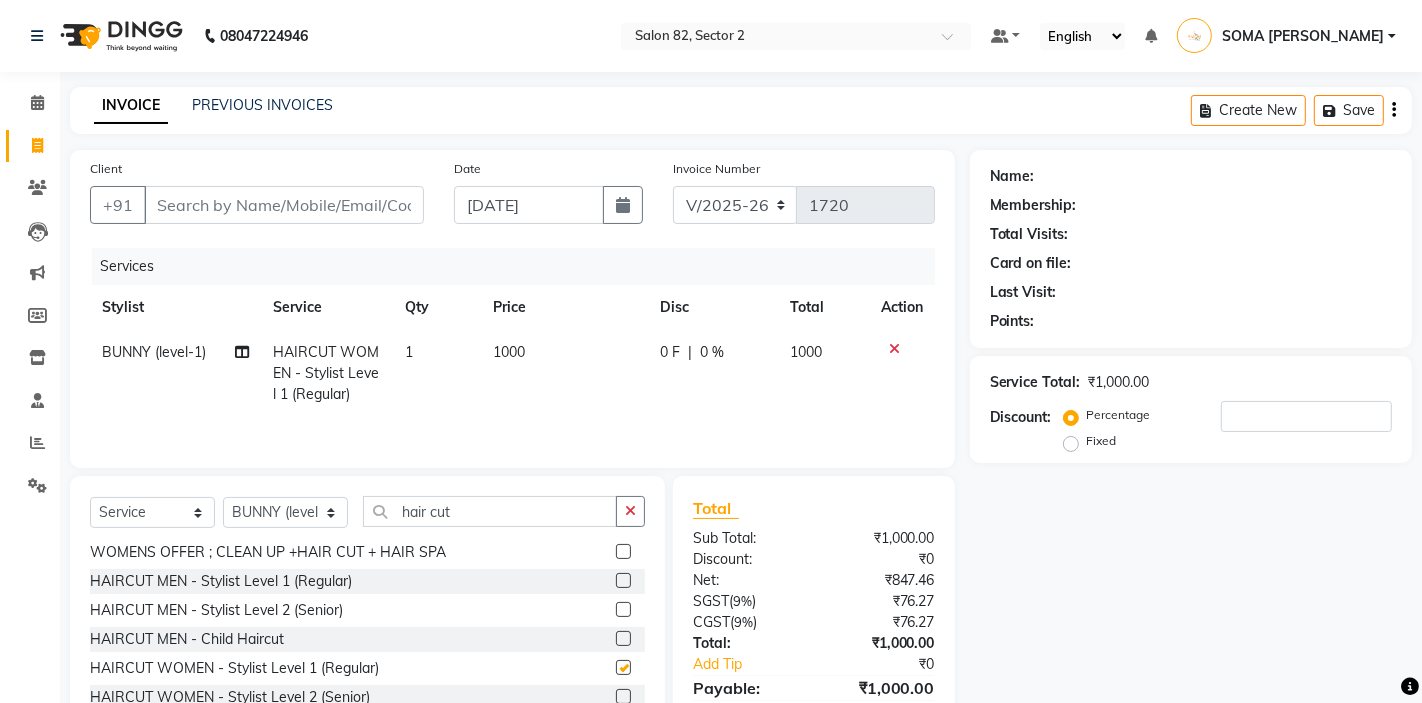 checkbox on "false" 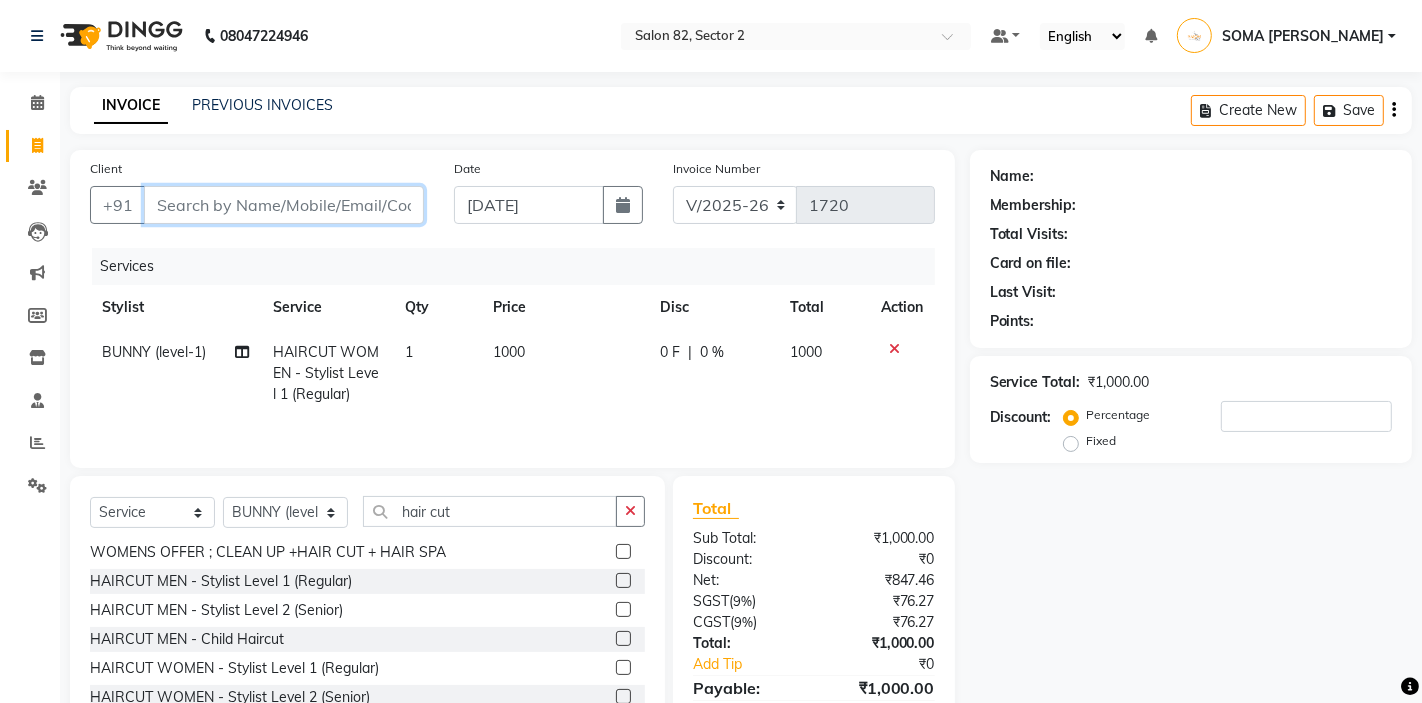 click on "Client" at bounding box center [284, 205] 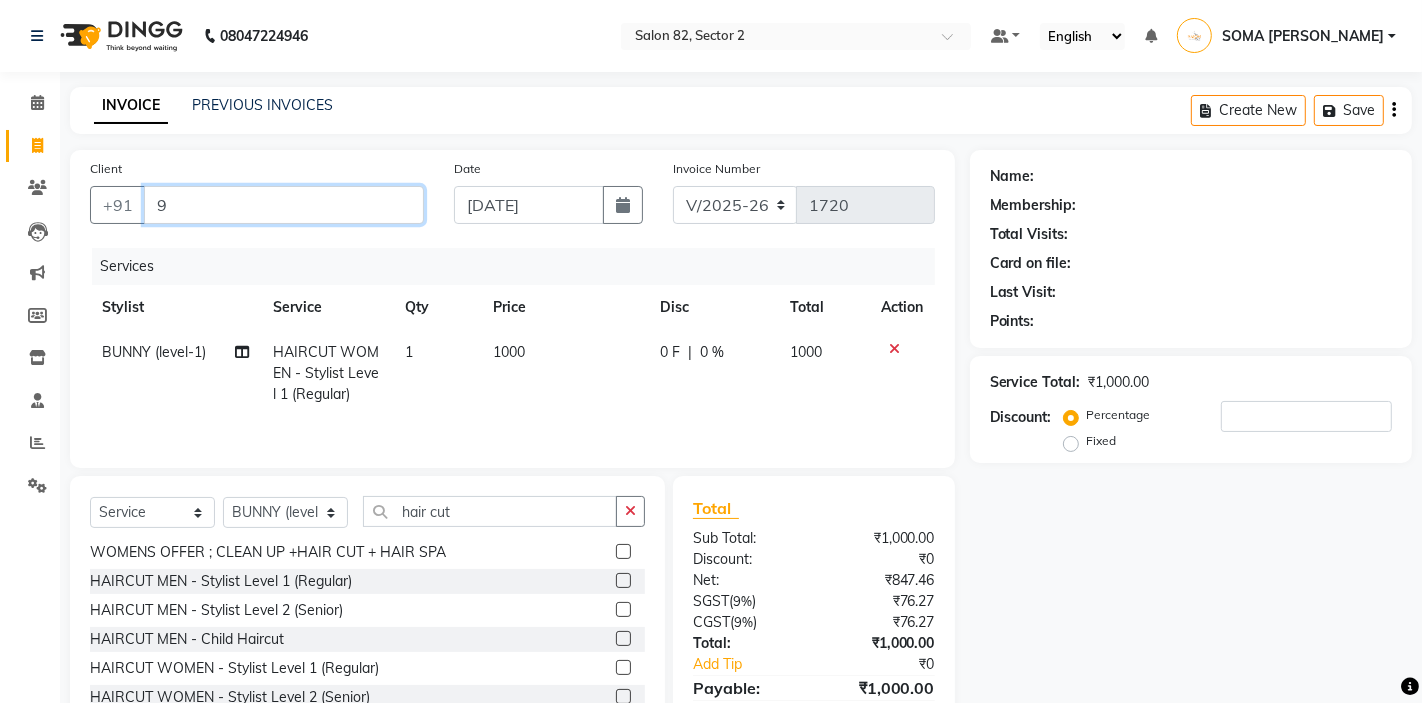 type on "0" 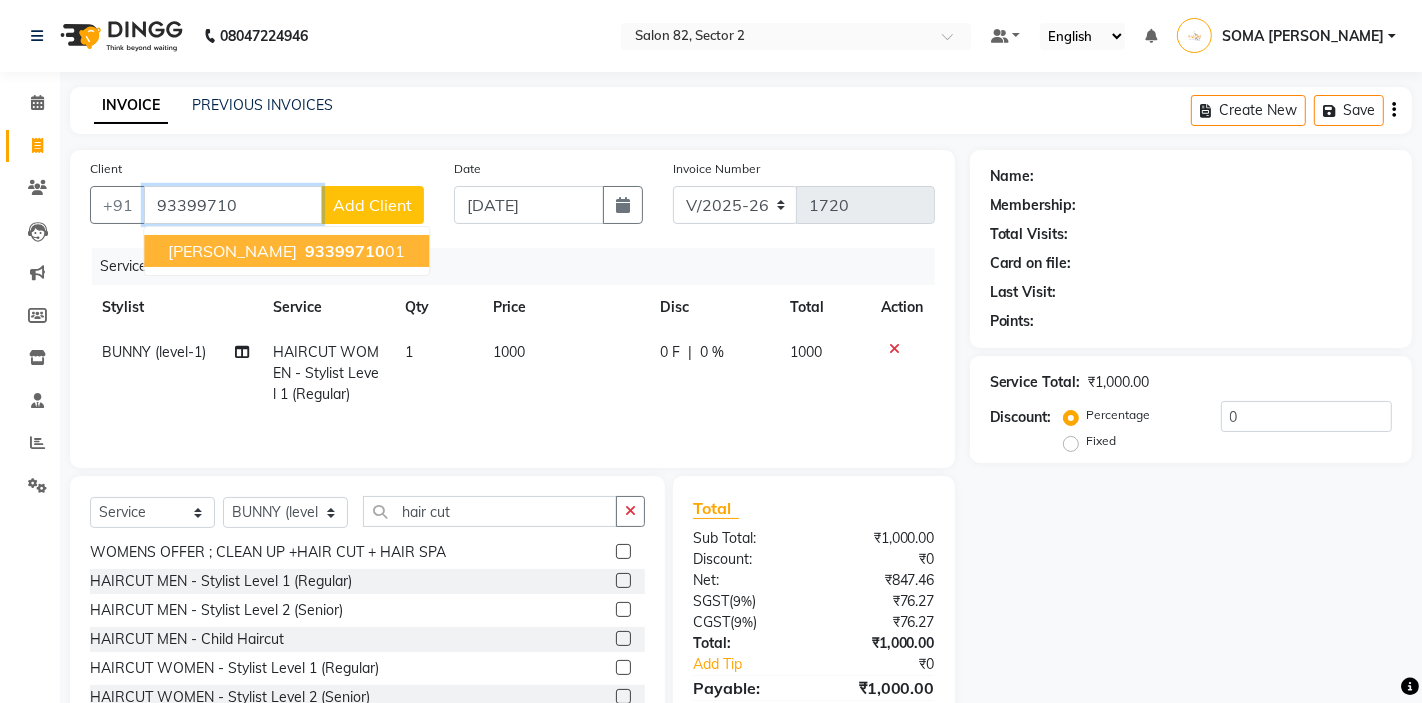 click on "93399710 01" at bounding box center (353, 251) 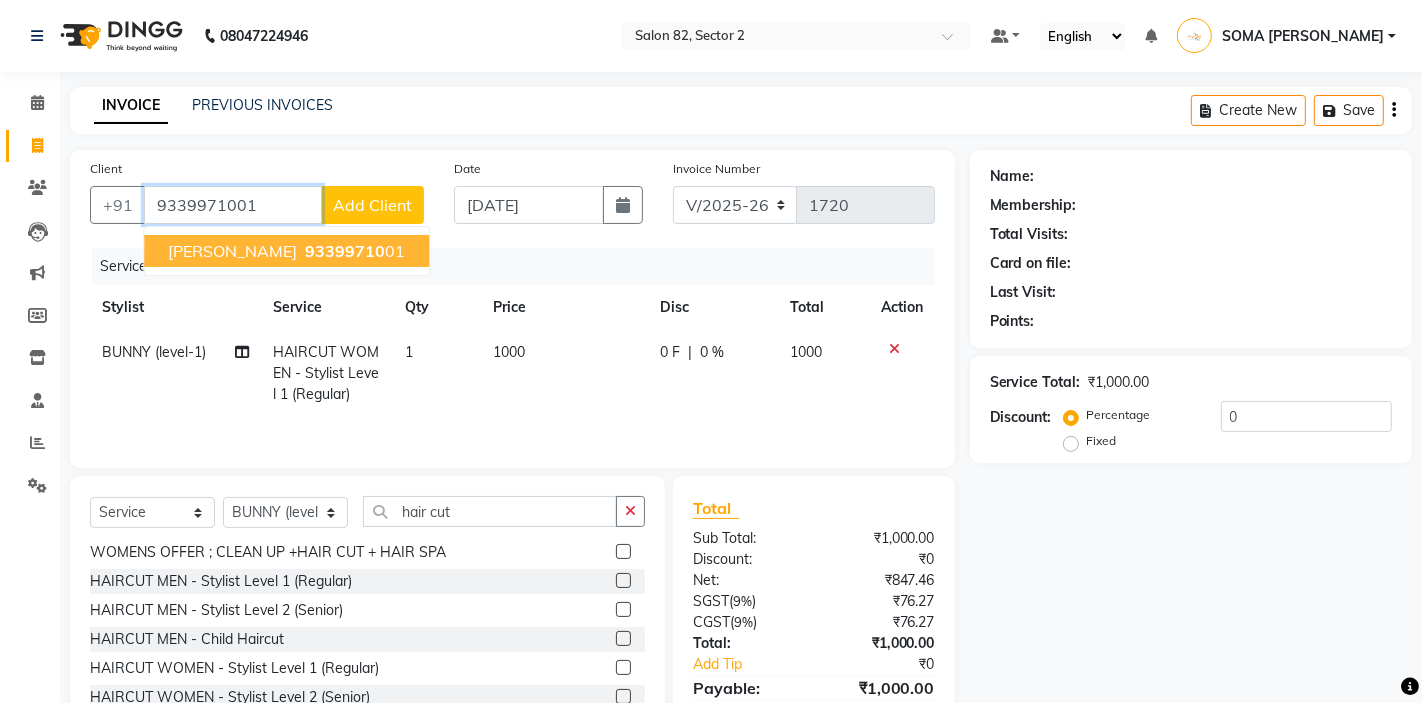 type on "9339971001" 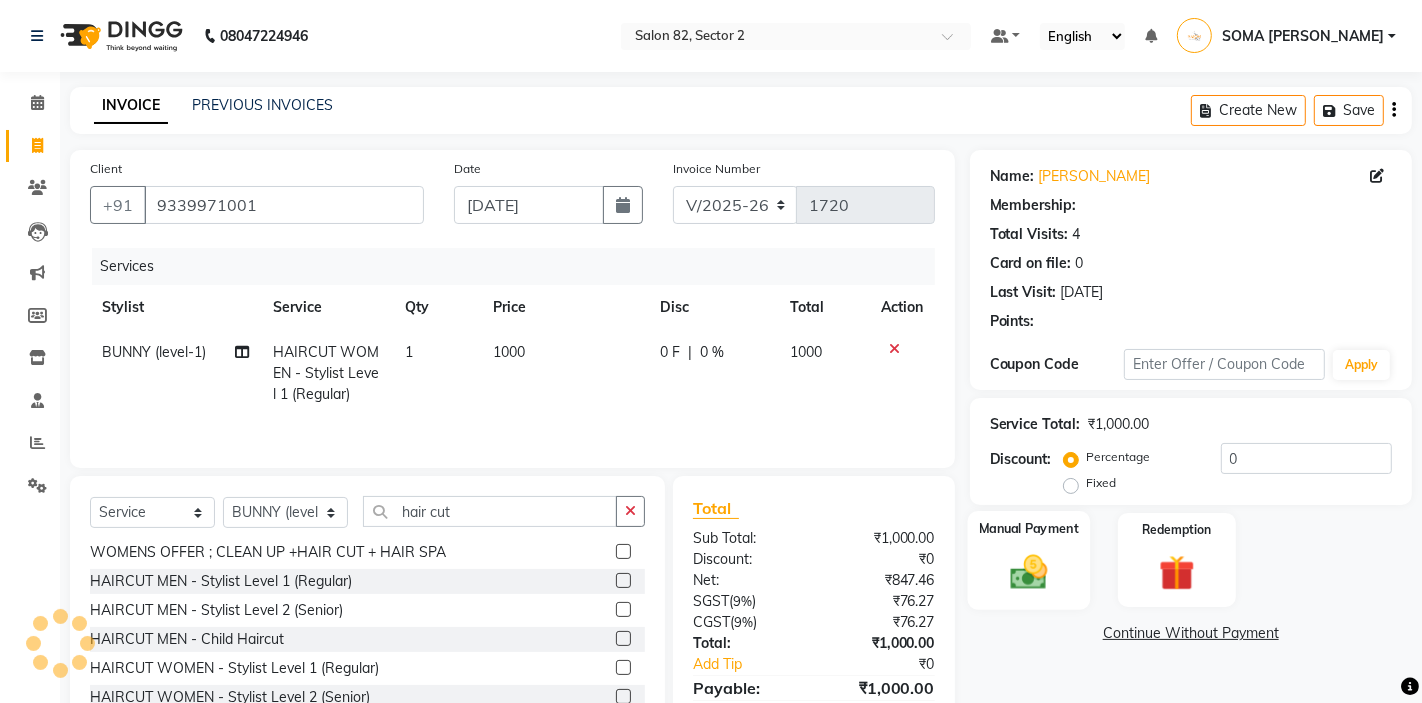 click 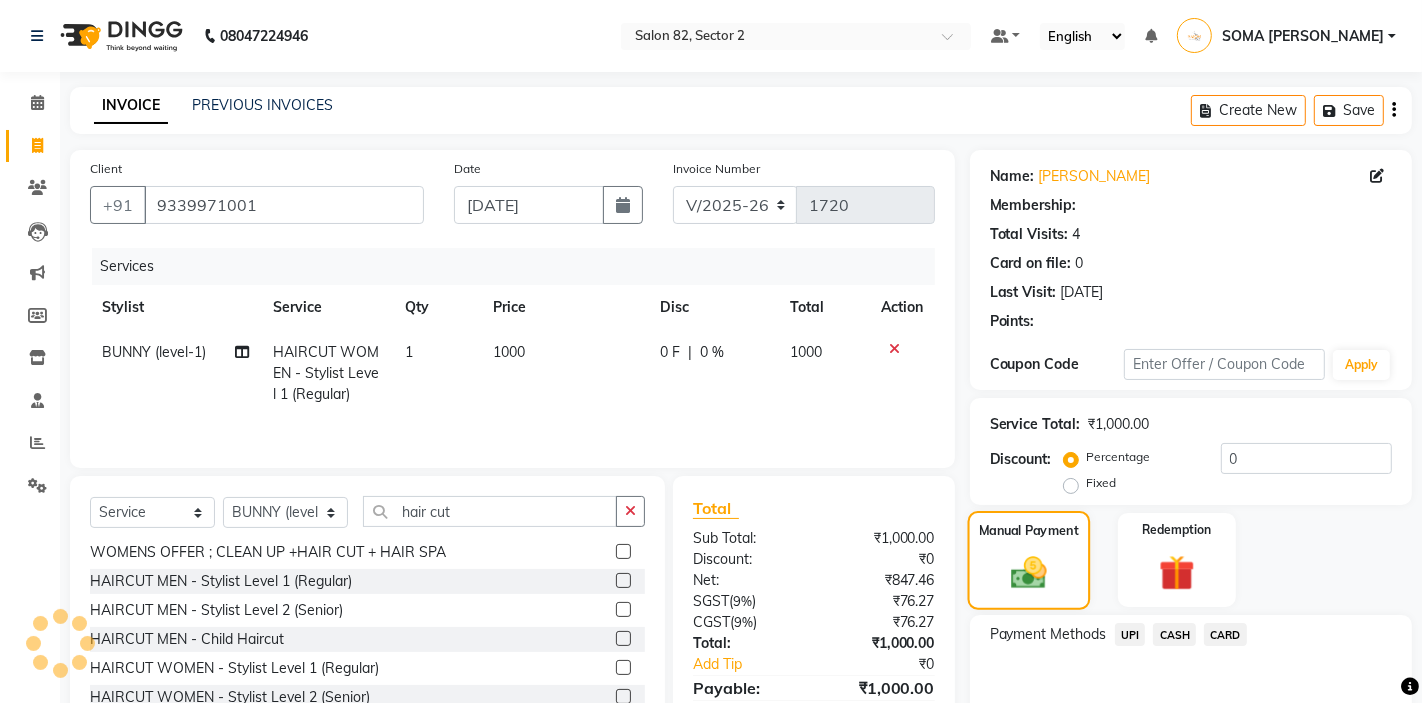 select on "1: Object" 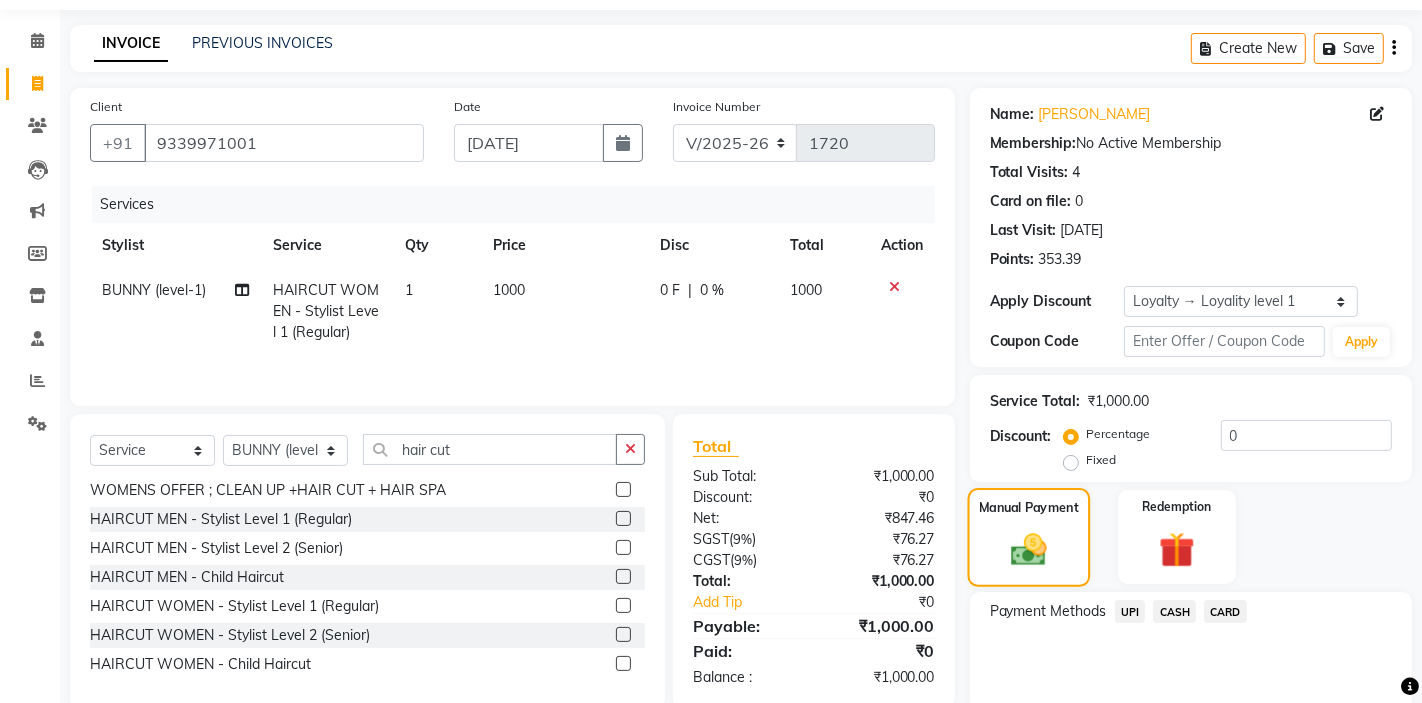 scroll, scrollTop: 142, scrollLeft: 0, axis: vertical 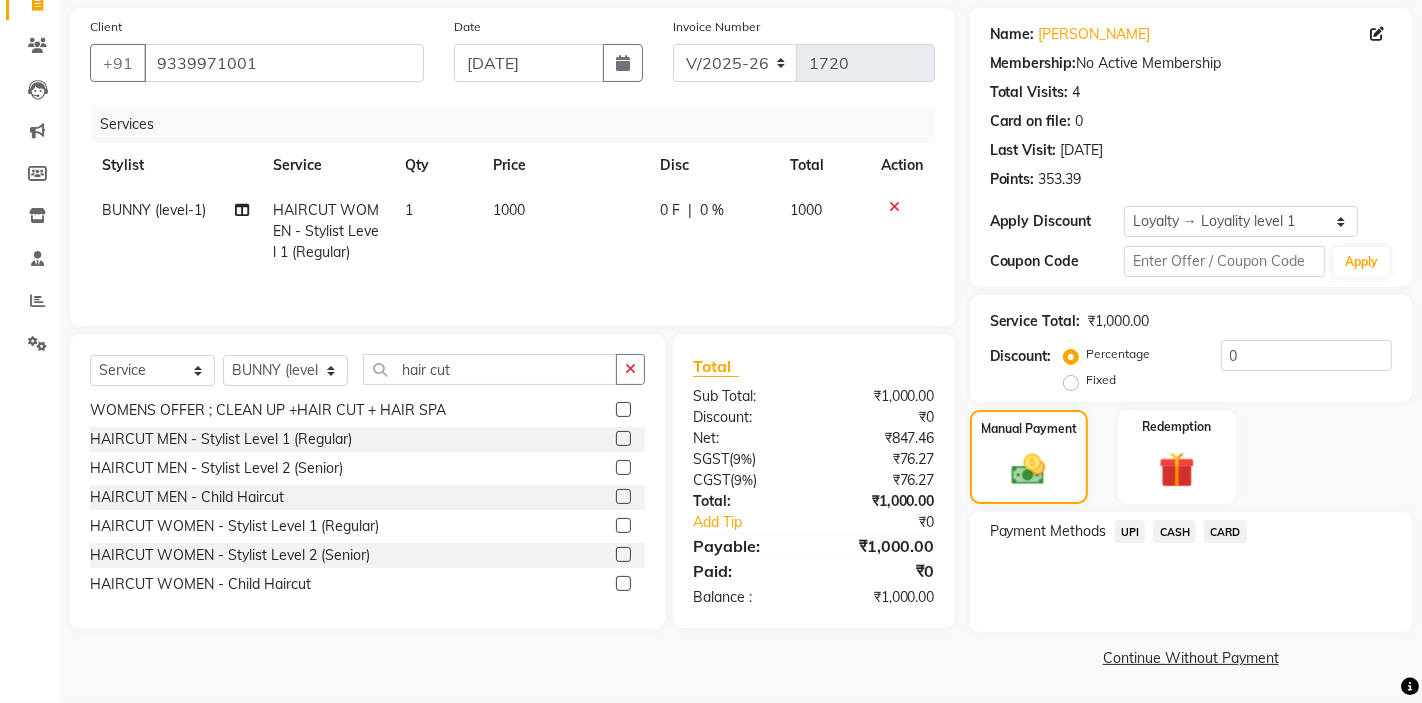 click on "CASH" 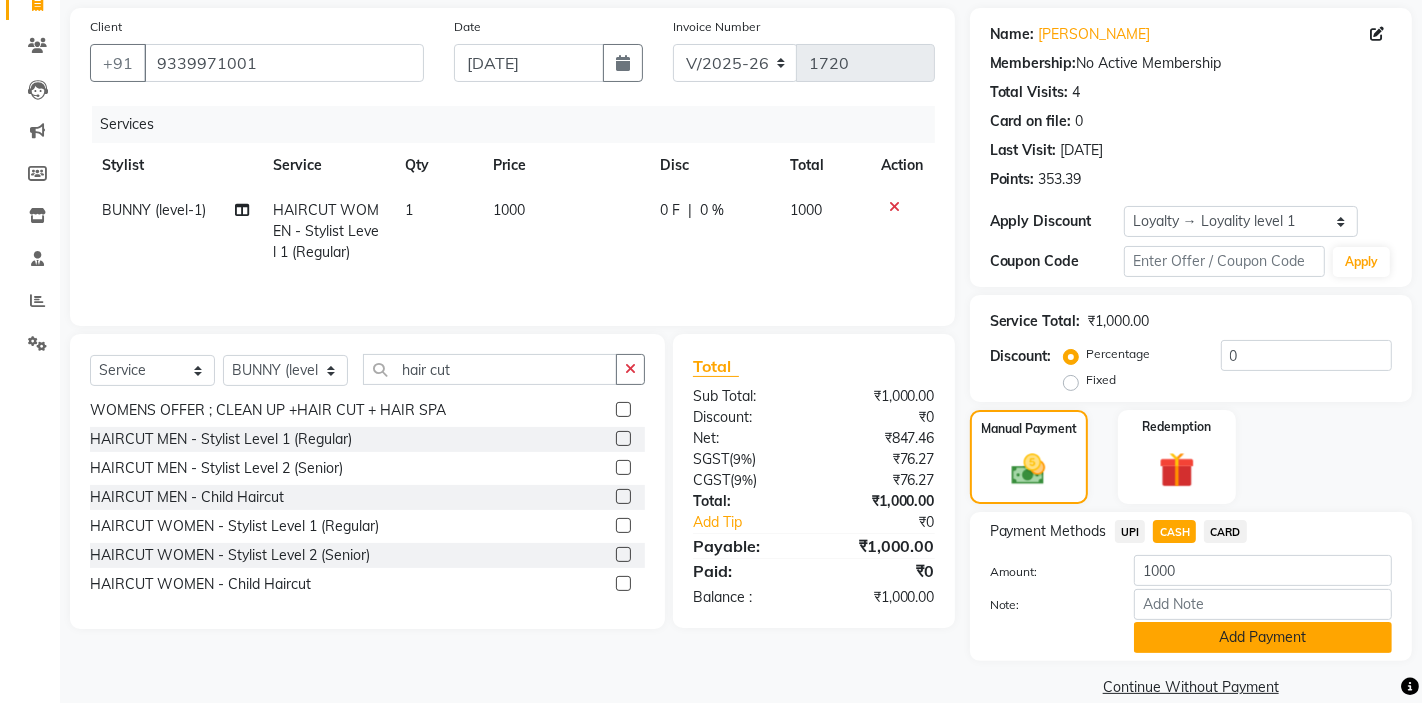 click on "Add Payment" 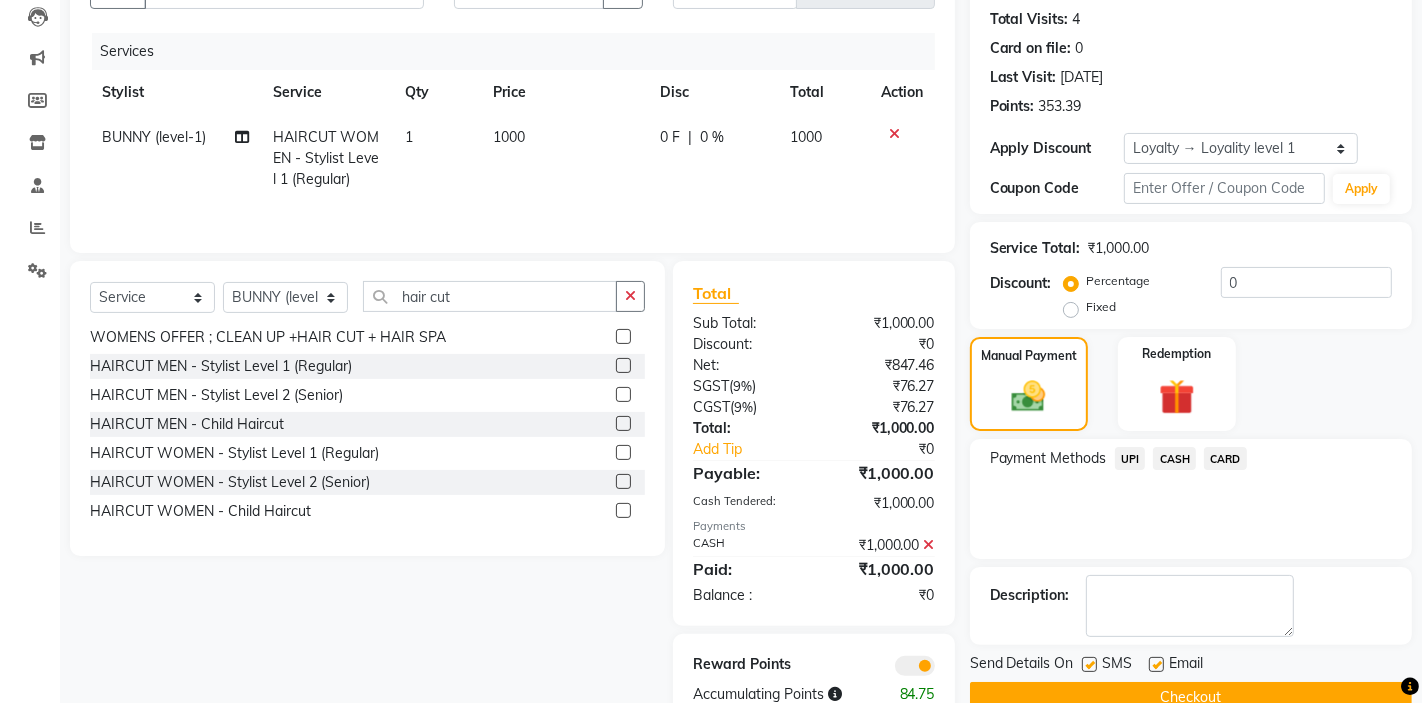 scroll, scrollTop: 266, scrollLeft: 0, axis: vertical 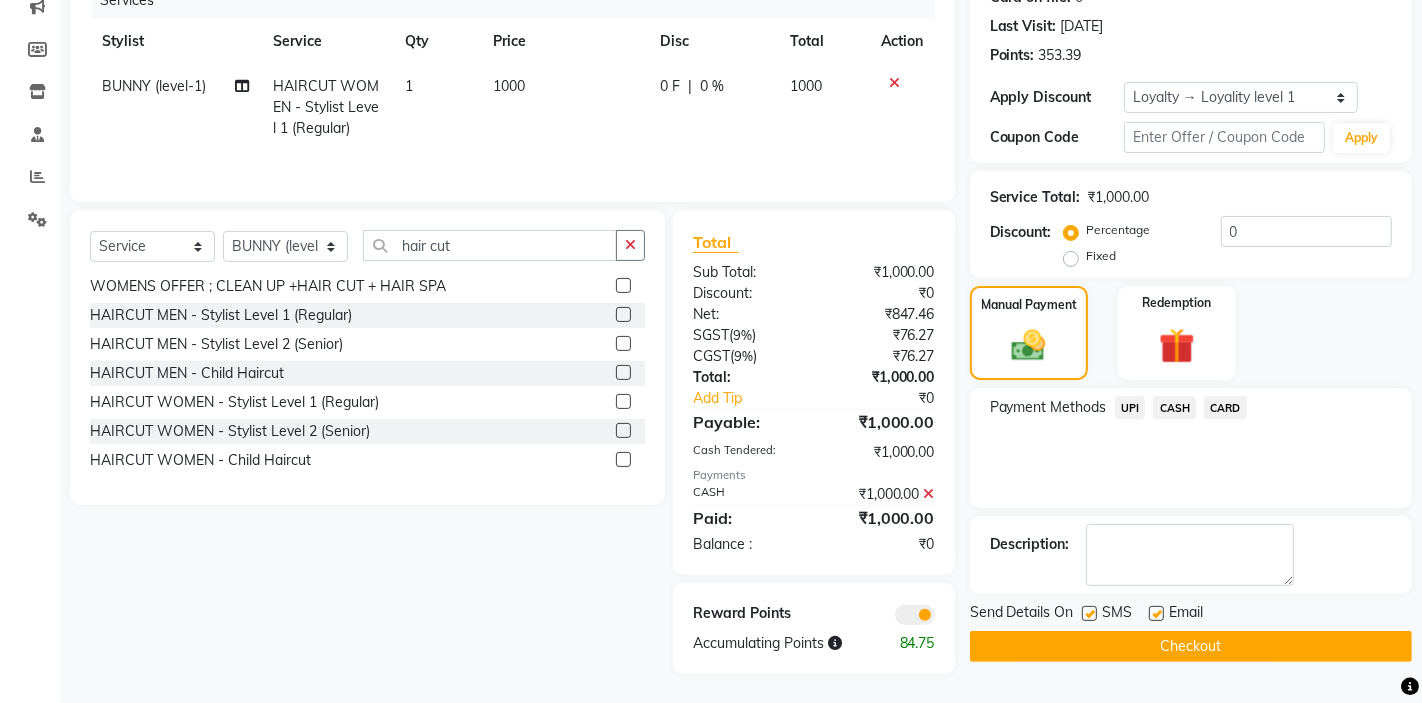 click on "Checkout" 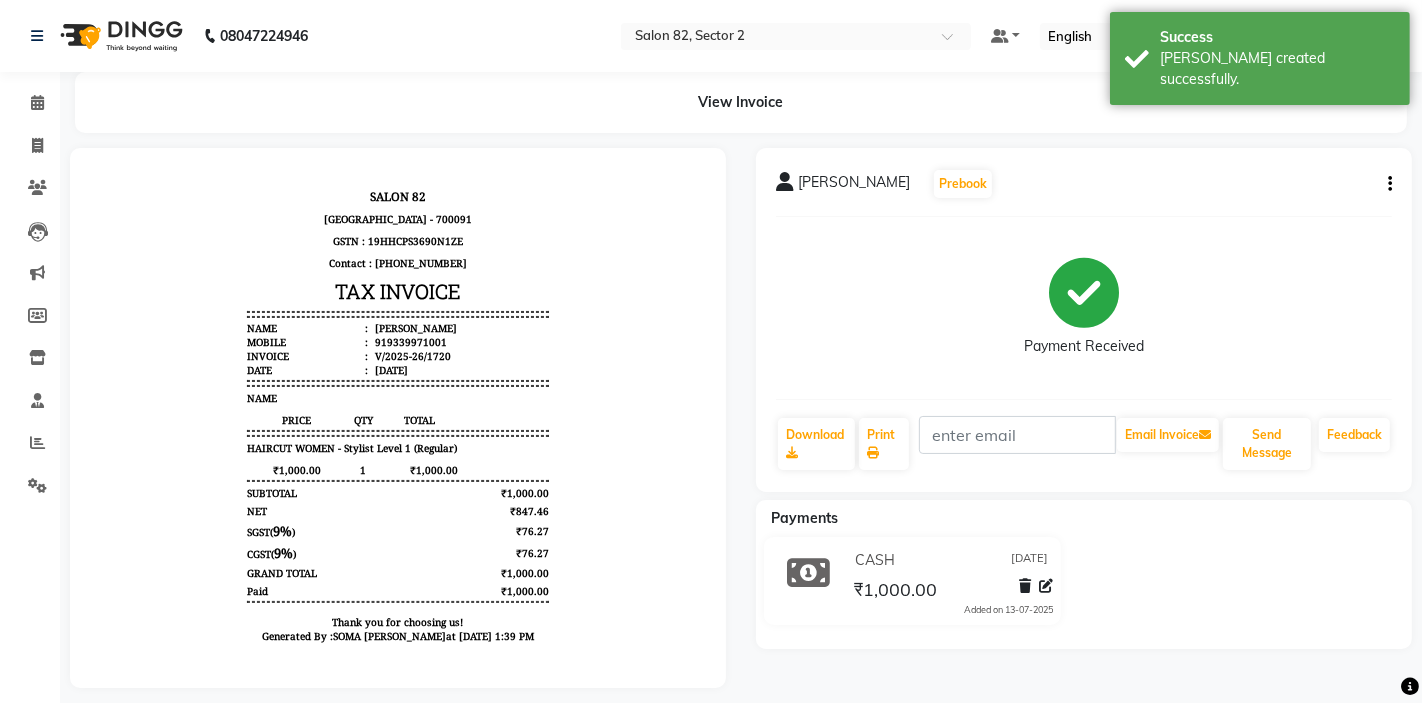 scroll, scrollTop: 0, scrollLeft: 0, axis: both 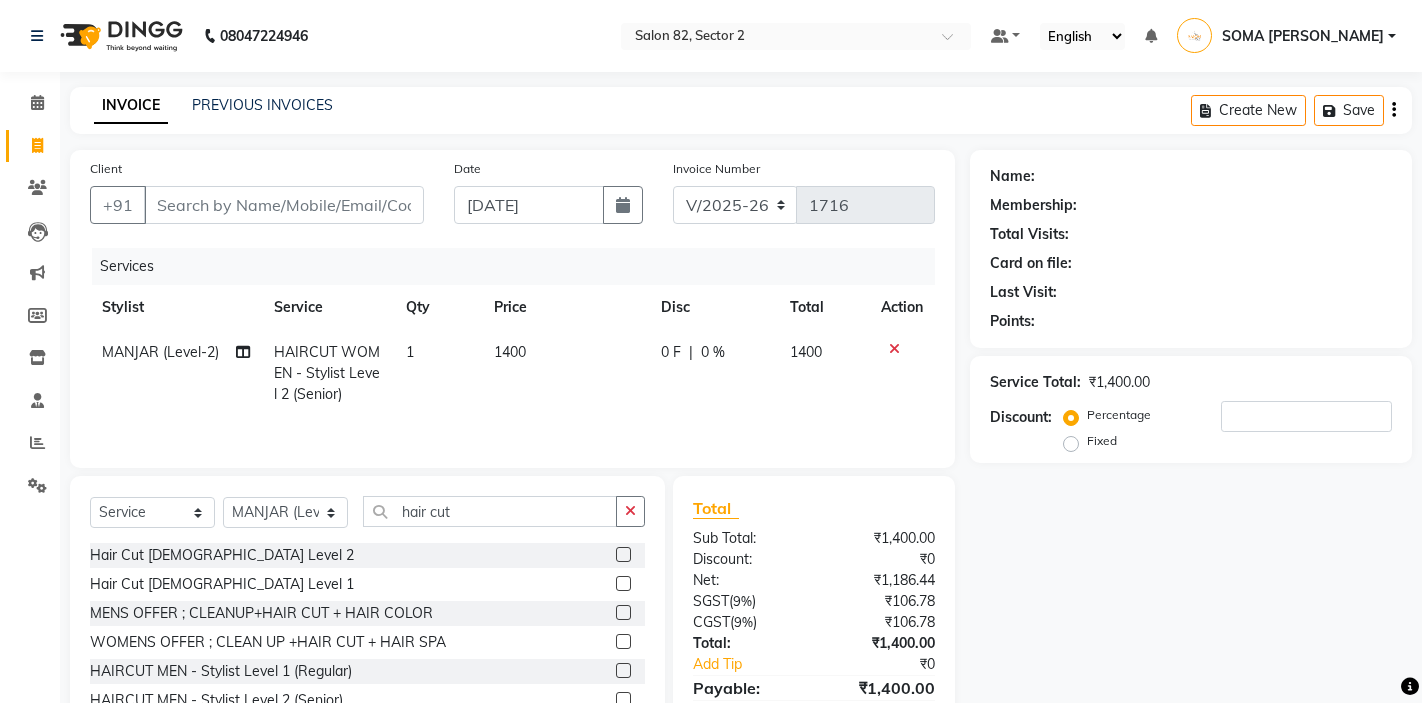 select on "5194" 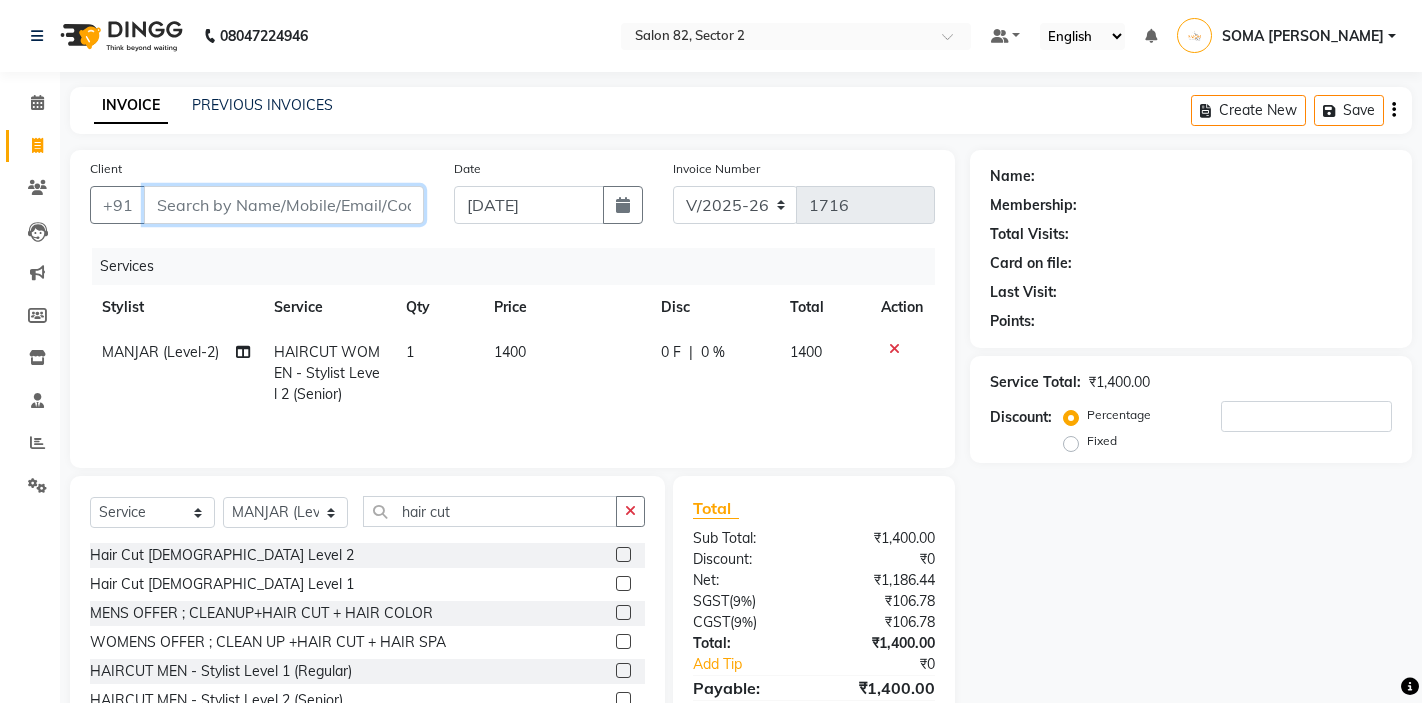 scroll, scrollTop: 0, scrollLeft: 0, axis: both 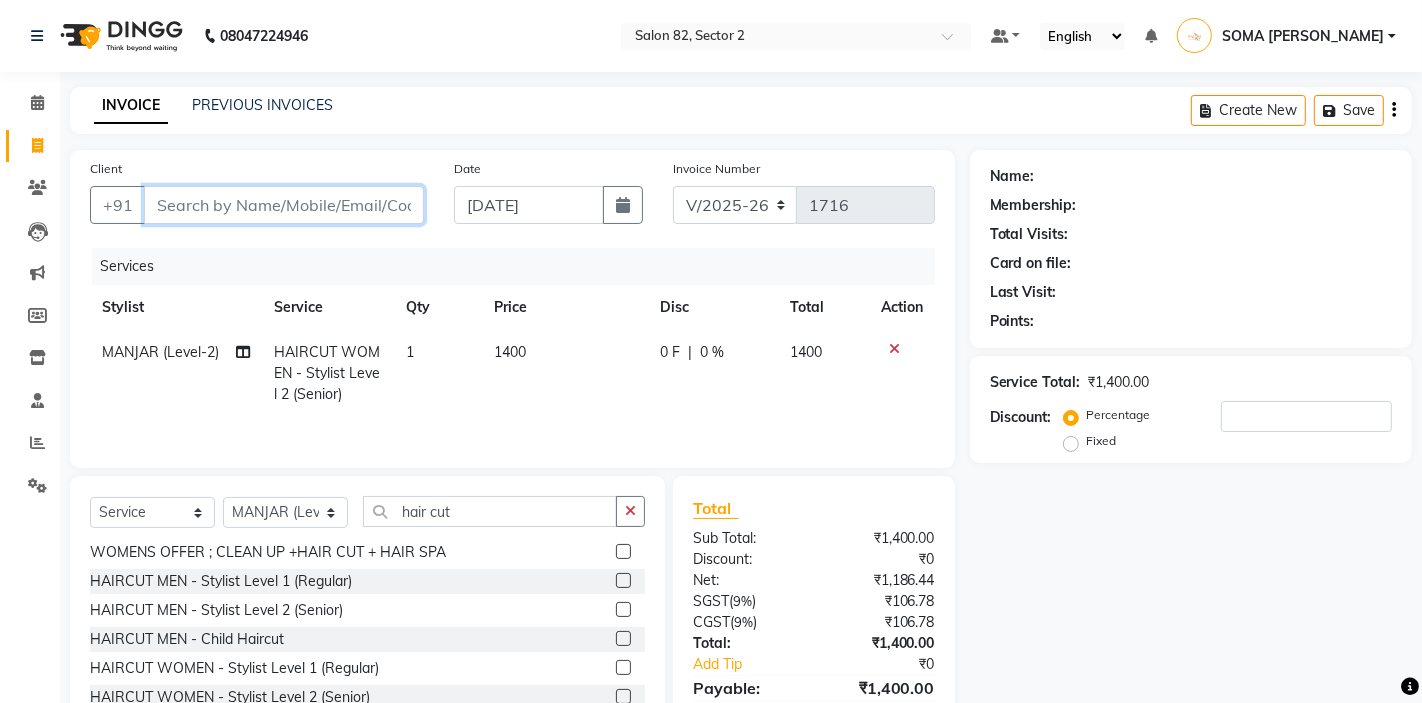 click on "Client" at bounding box center [284, 205] 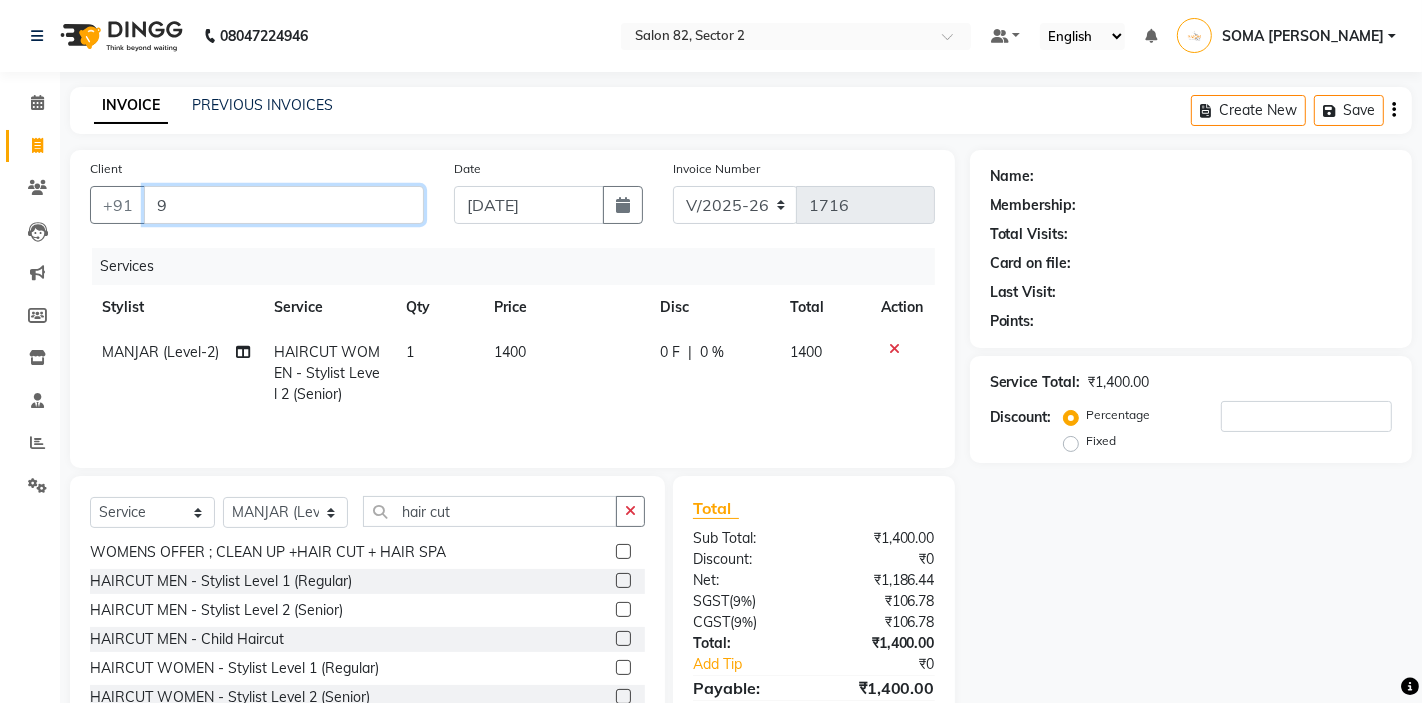 type on "0" 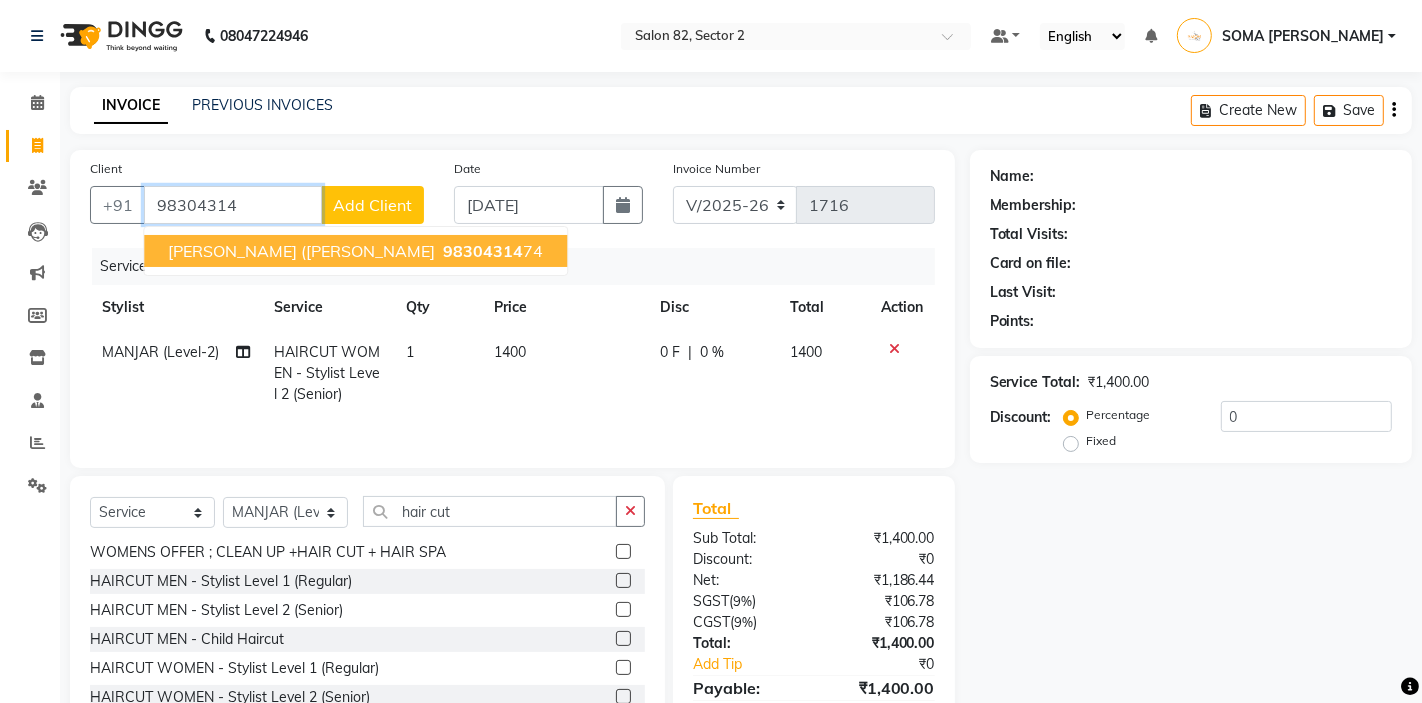 click on "98304314" at bounding box center (483, 251) 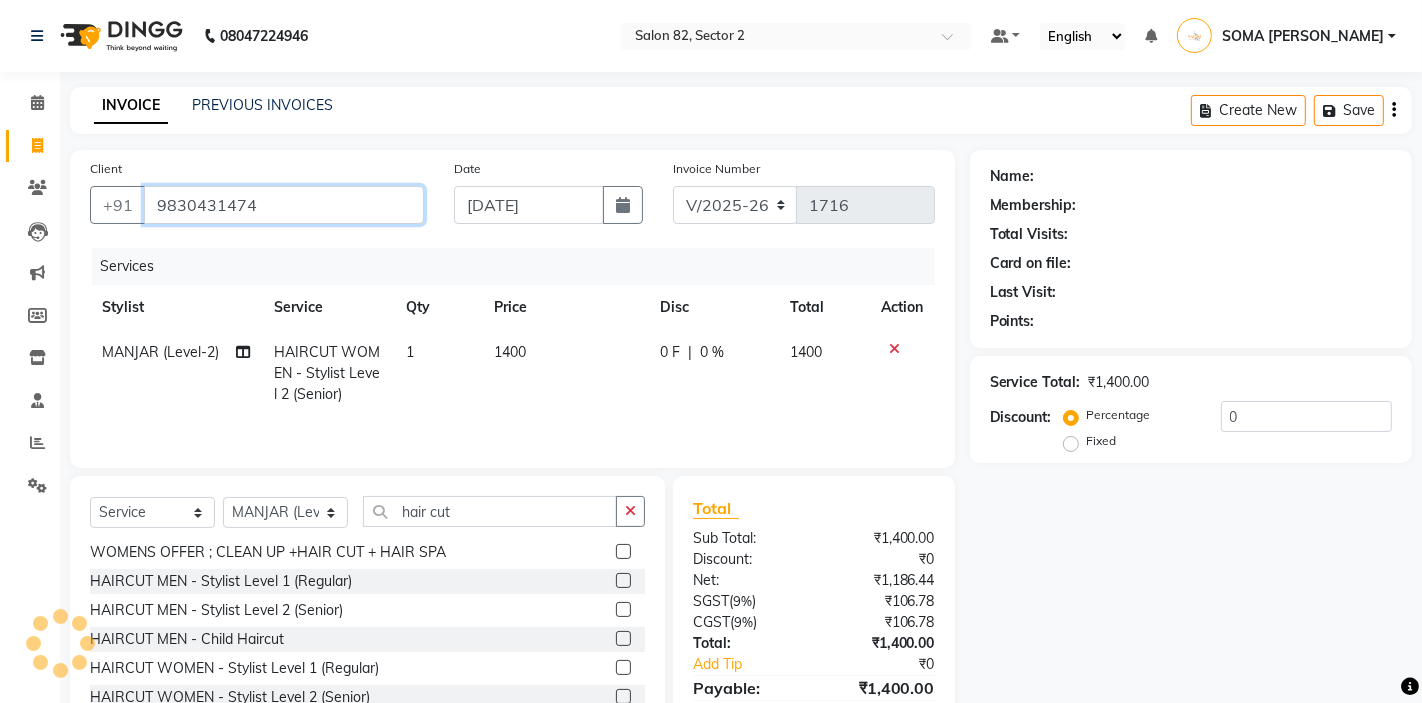 type on "9830431474" 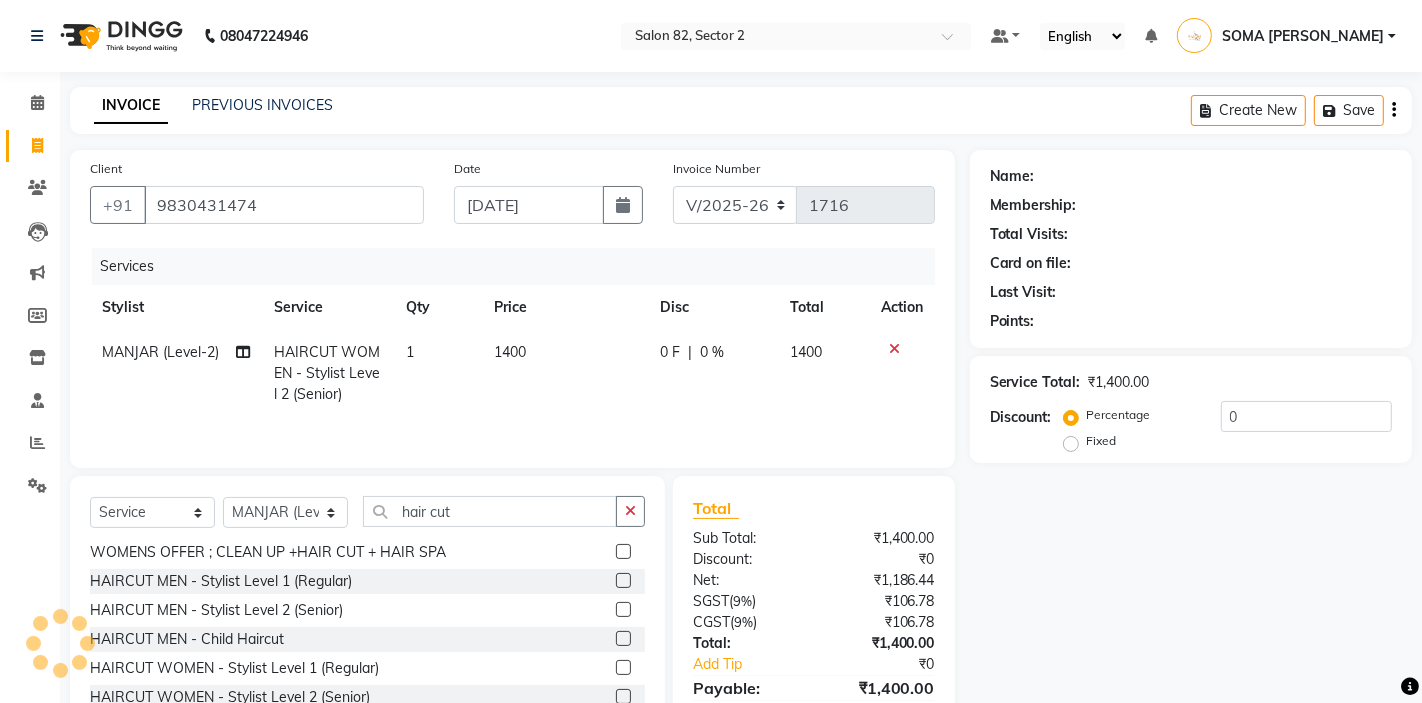 select on "1: Object" 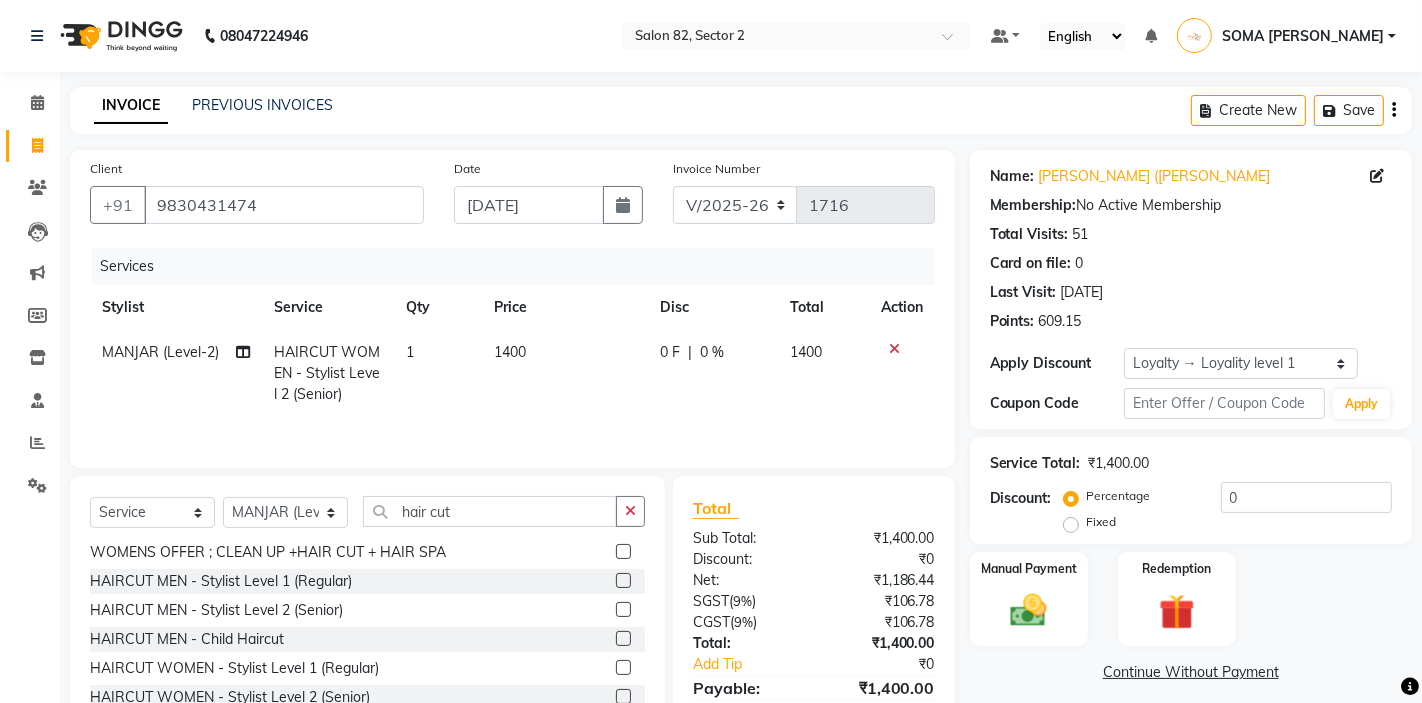 scroll, scrollTop: 97, scrollLeft: 0, axis: vertical 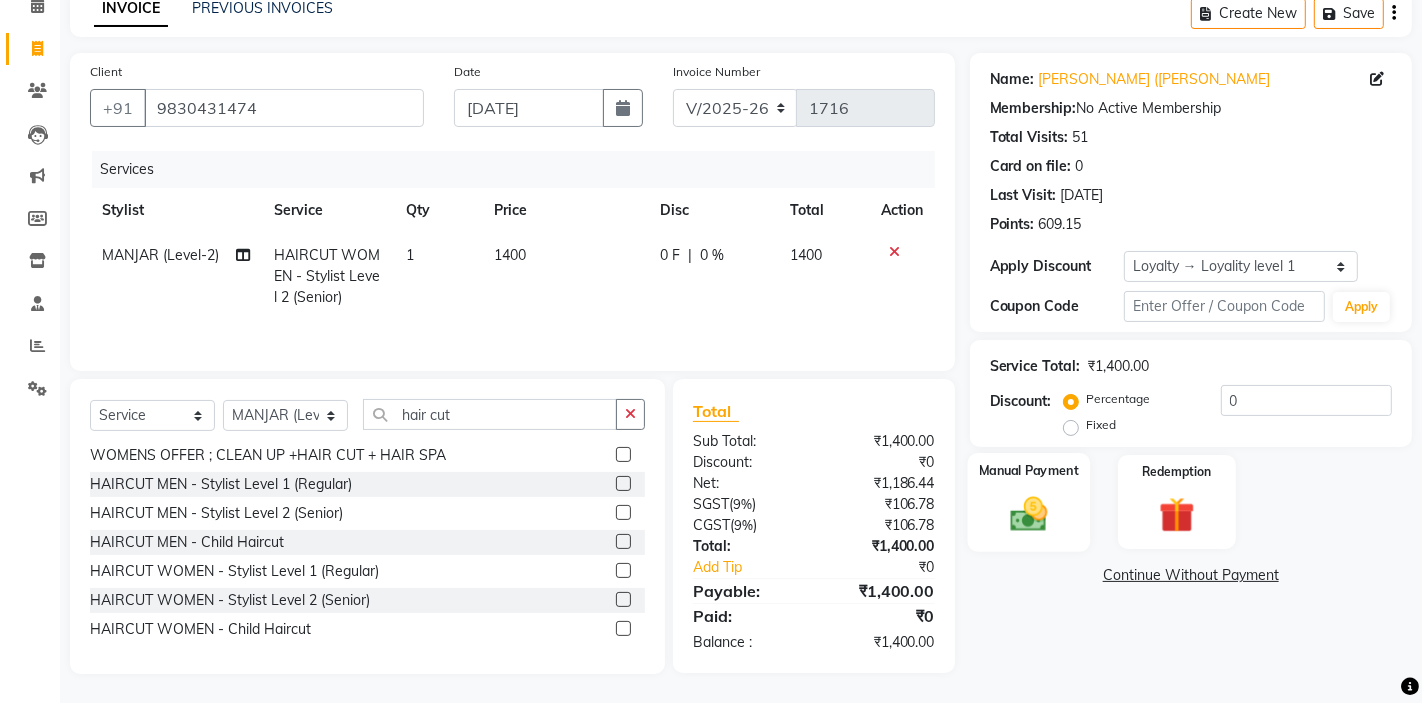 click 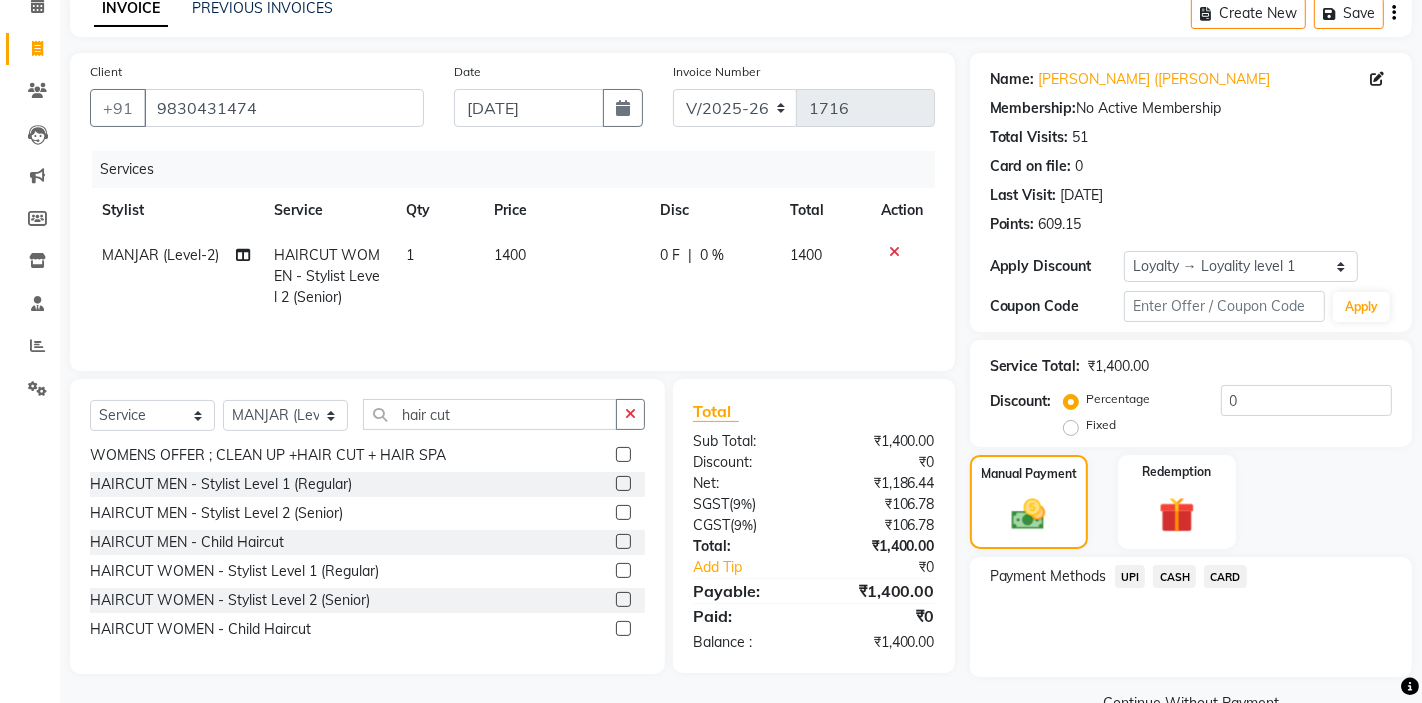 click on "CARD" 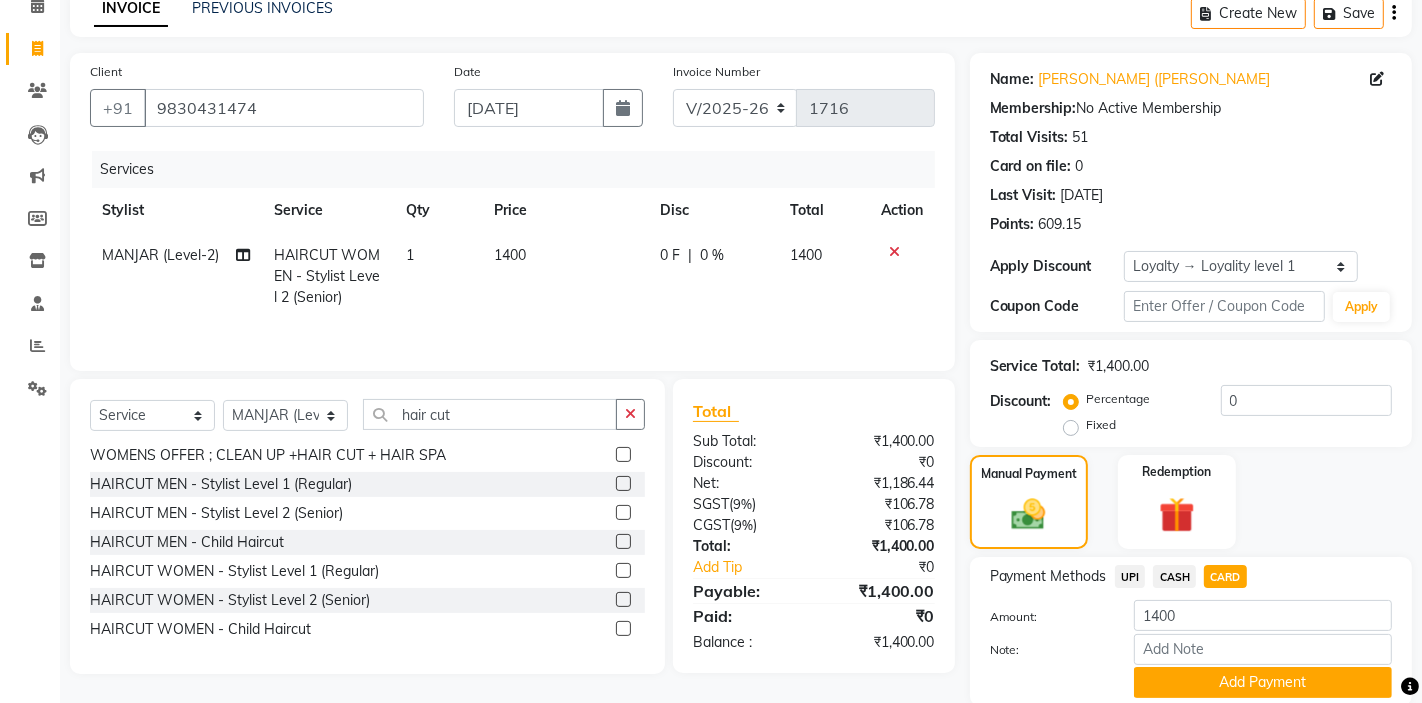 scroll, scrollTop: 153, scrollLeft: 0, axis: vertical 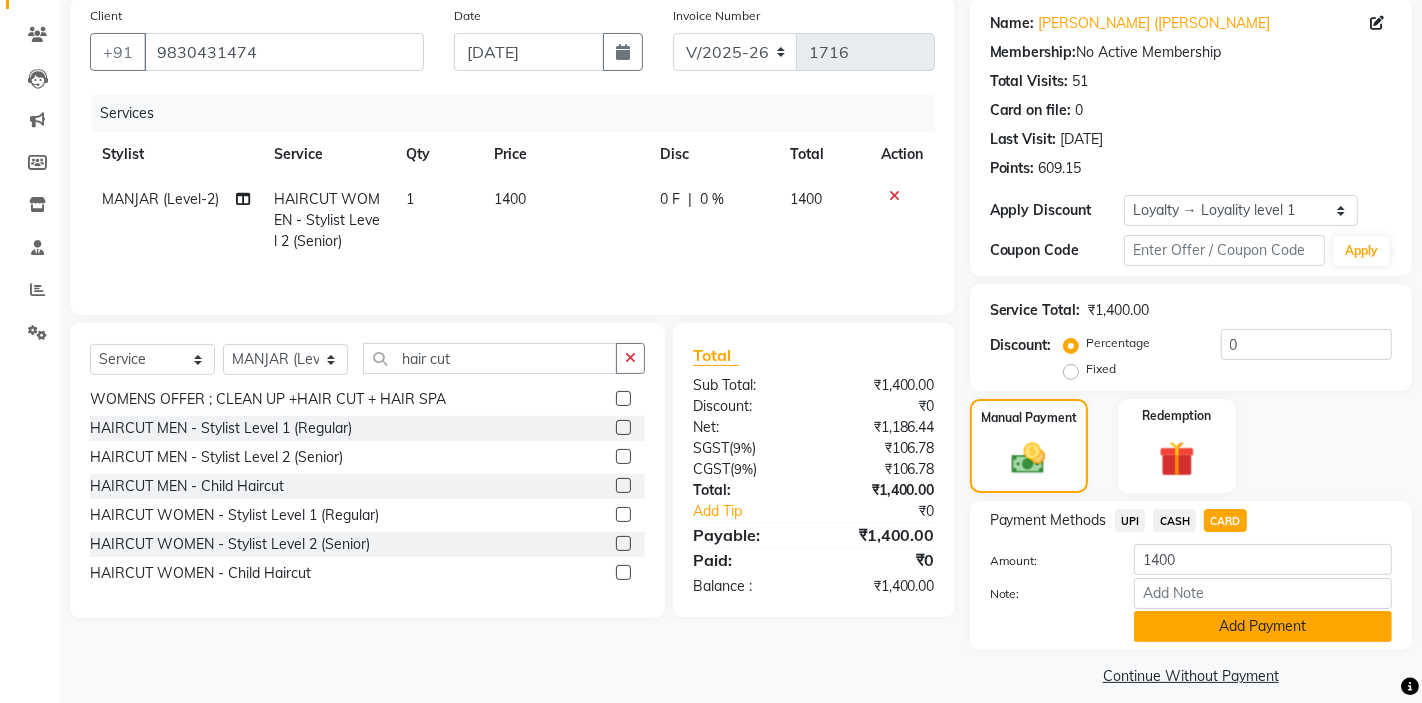 click on "Add Payment" 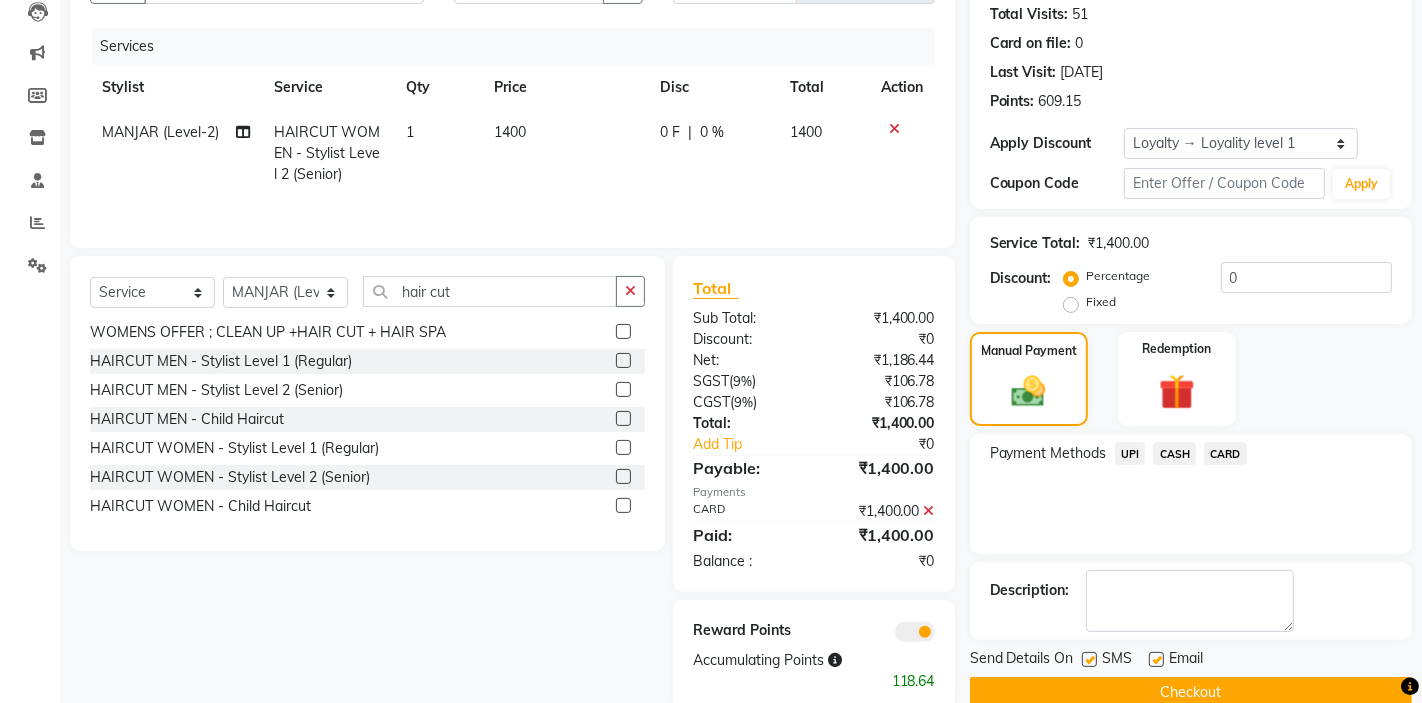 scroll, scrollTop: 258, scrollLeft: 0, axis: vertical 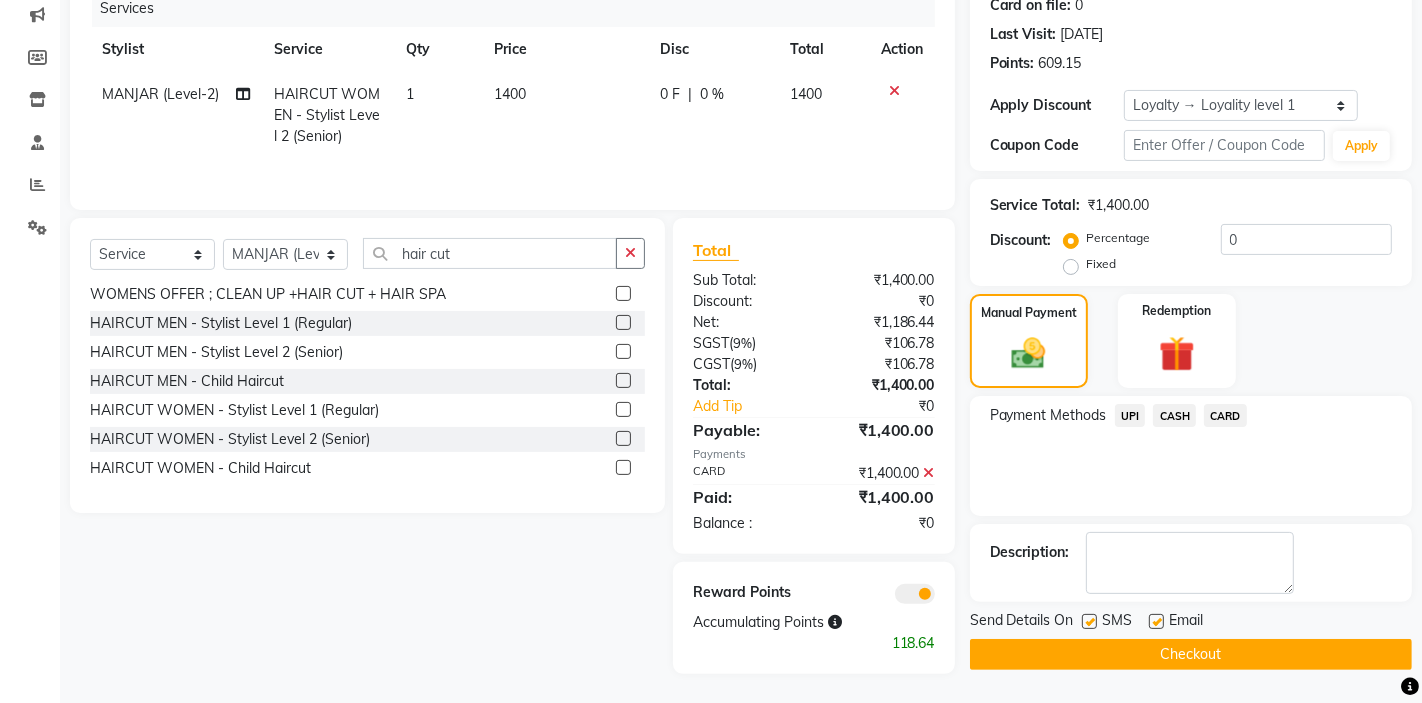 click on "Checkout" 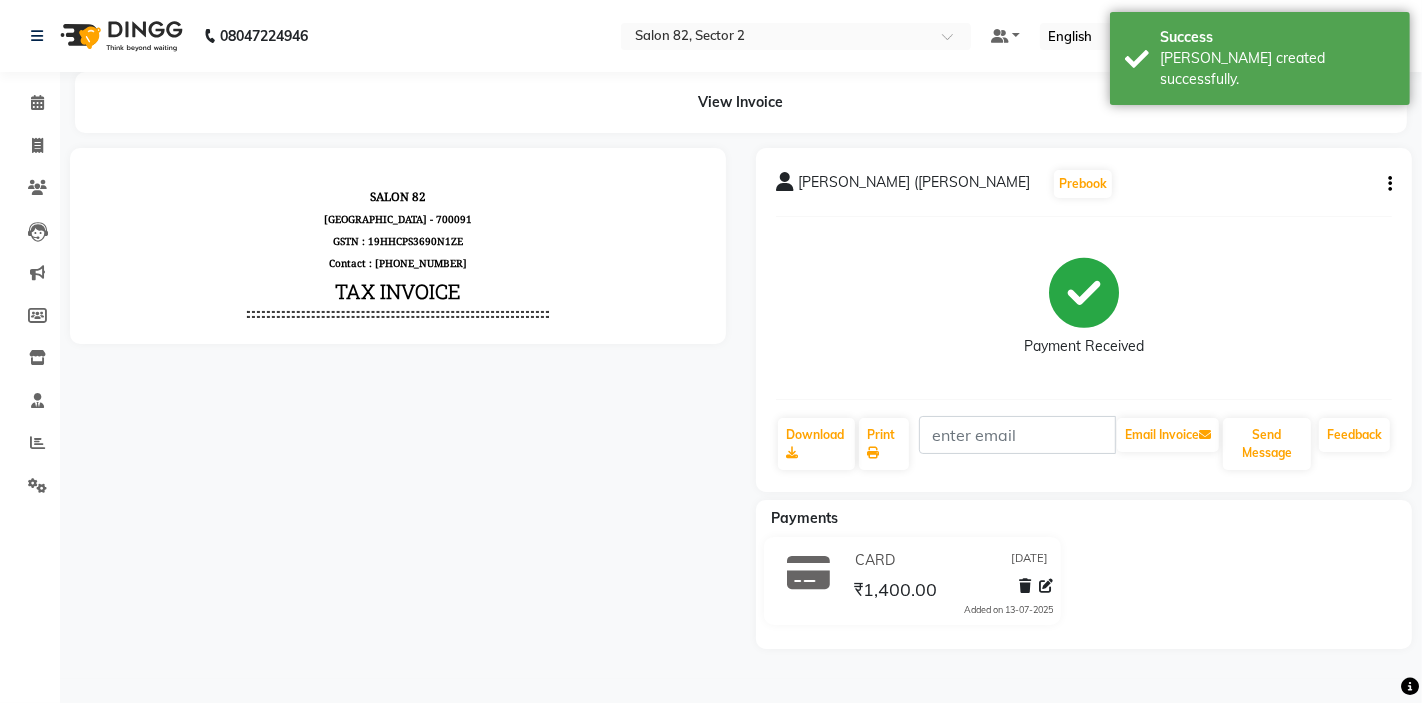 scroll, scrollTop: 0, scrollLeft: 0, axis: both 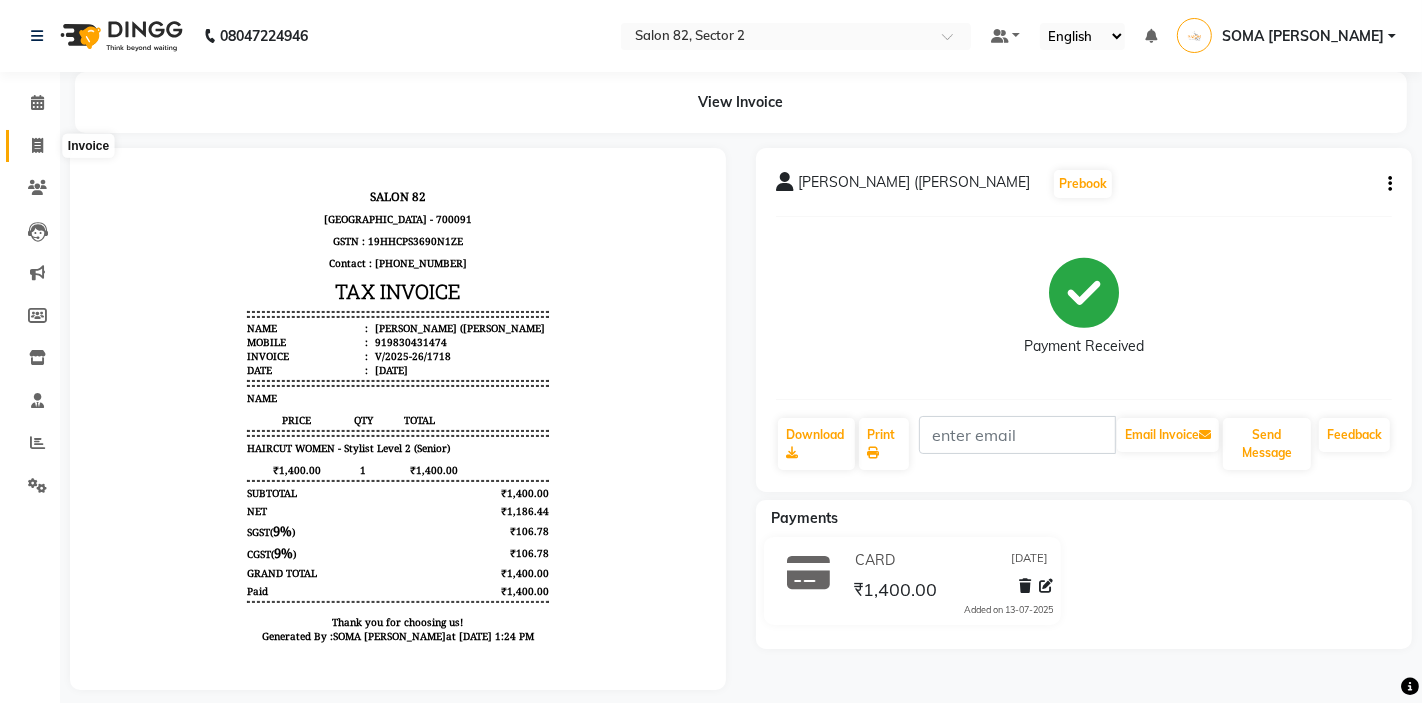 click 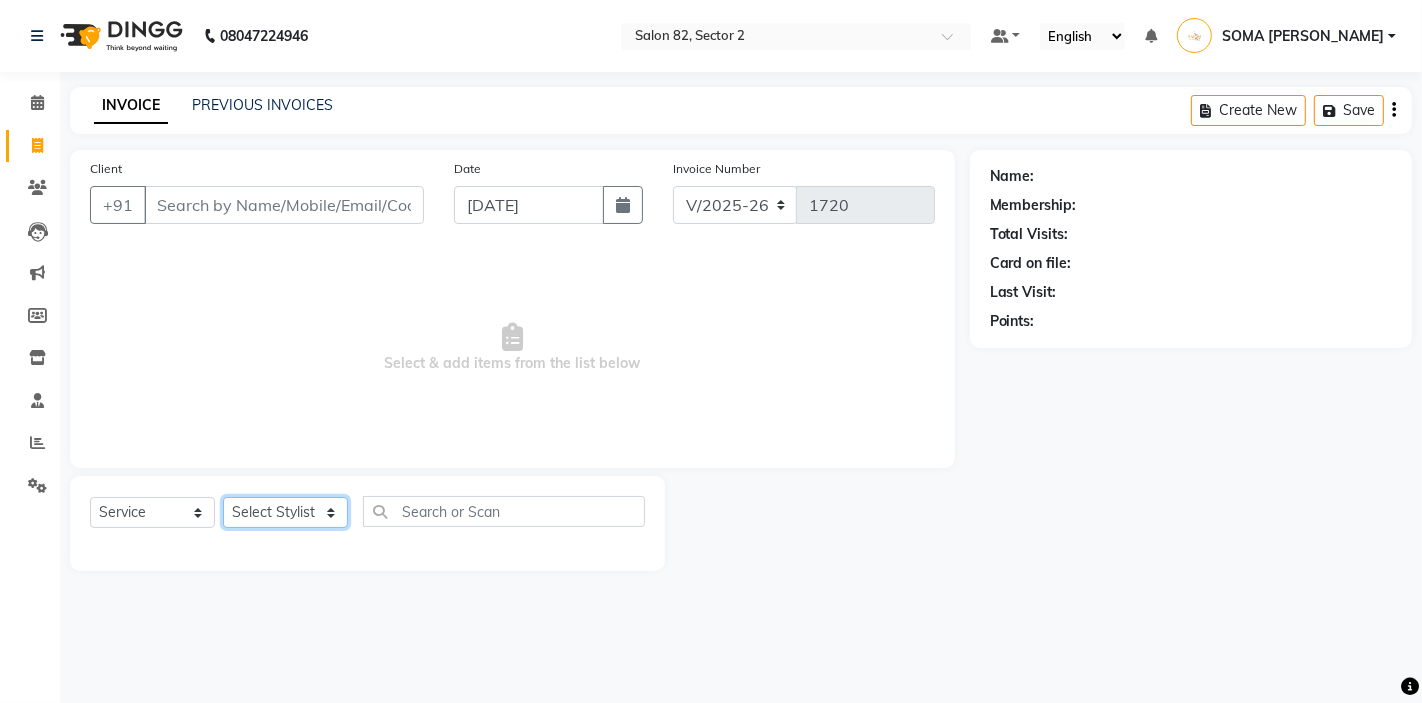 click on "Select Stylist AKTAR (level-1) ARZOO (level-2) BHARAT BUNNY (level-1) FAIZAL (level-2) FARJANA INJAMAM MANISH (level-1) MANJAR (Level-2) NUPUR (SKIN) POONAM PRIYA (PEDI) ROHAN RAI ROHIT  Salon82 saltlake SOMA DEY SUBHO (PEDI) SUJIT SUKLA (SKIN) SUMON (NAILS)" 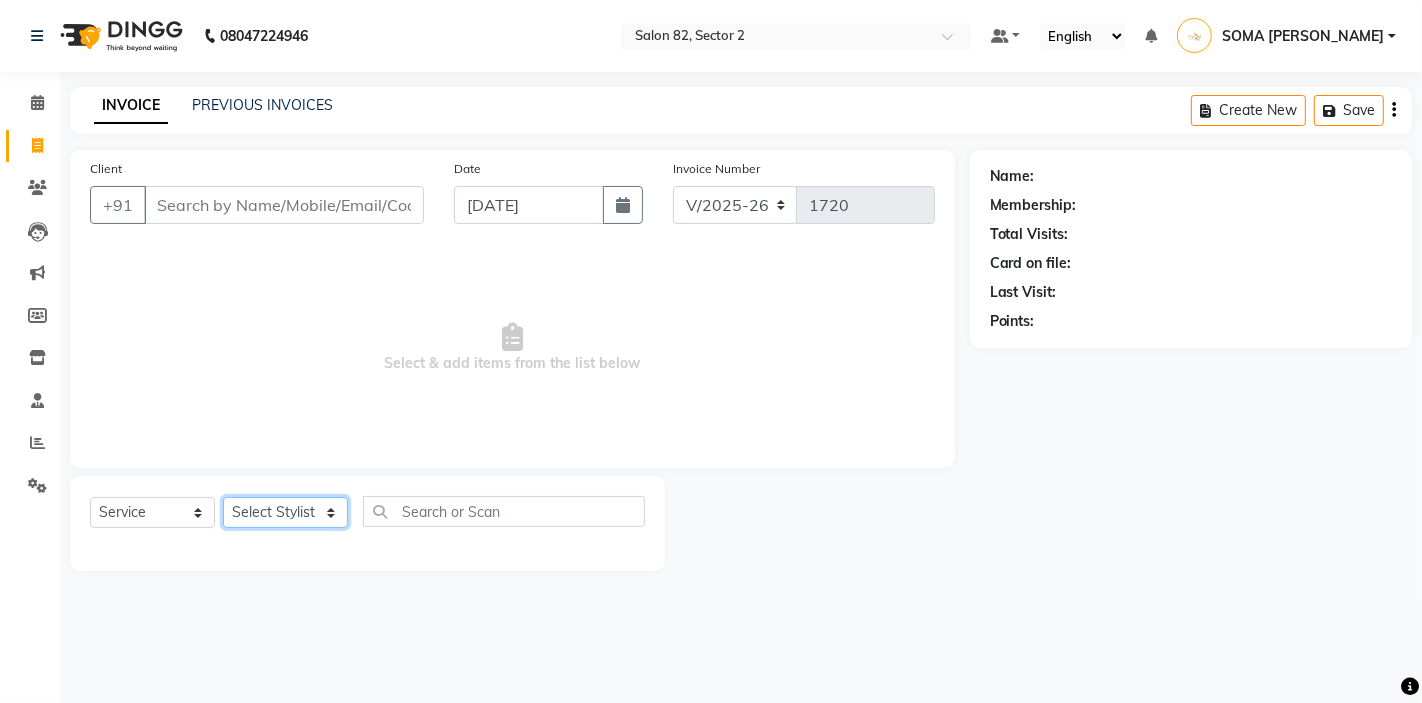 select on "63445" 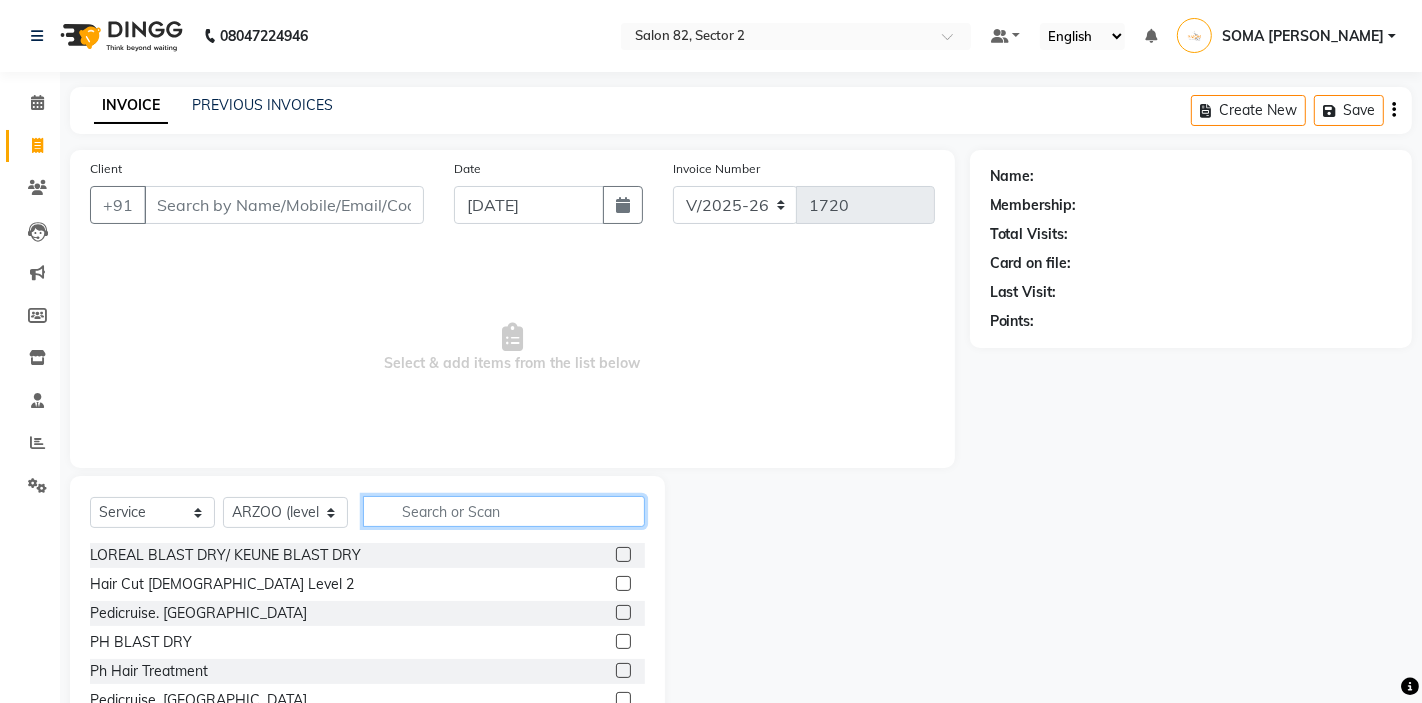 click 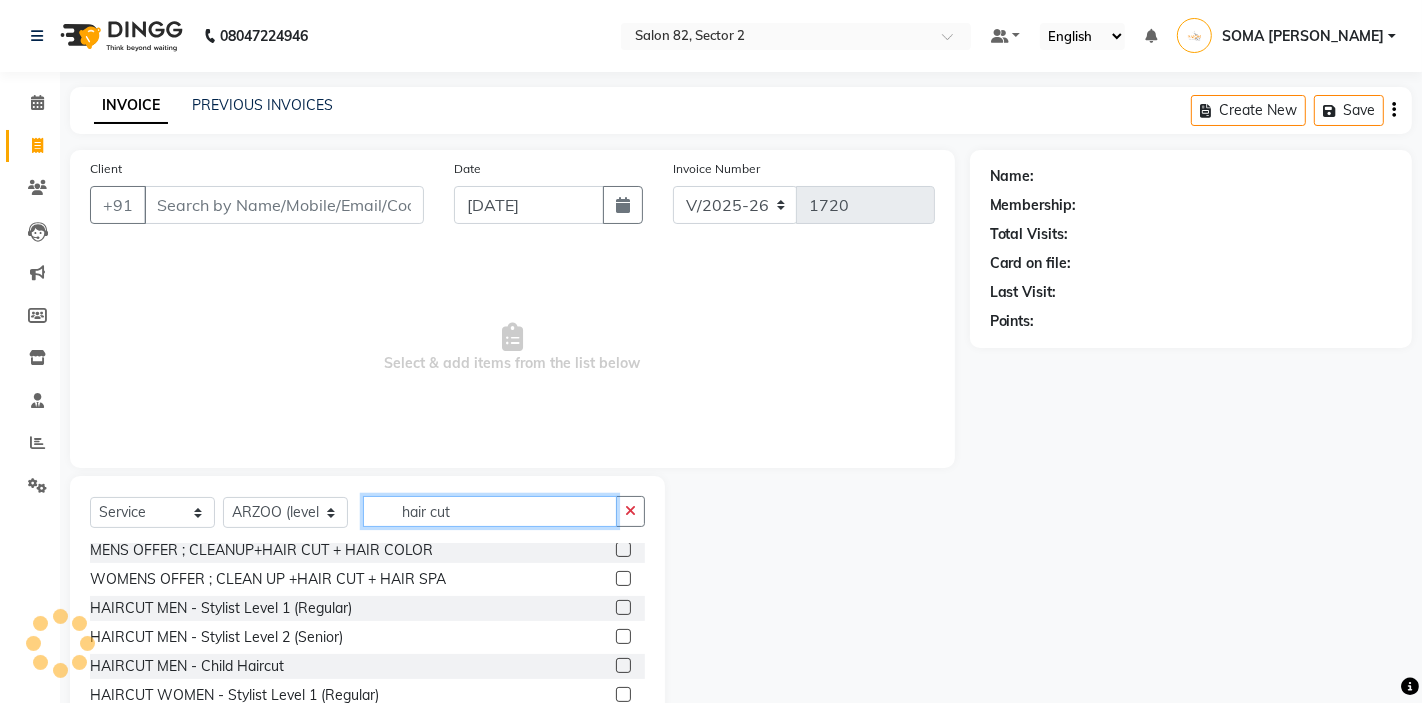 scroll, scrollTop: 90, scrollLeft: 0, axis: vertical 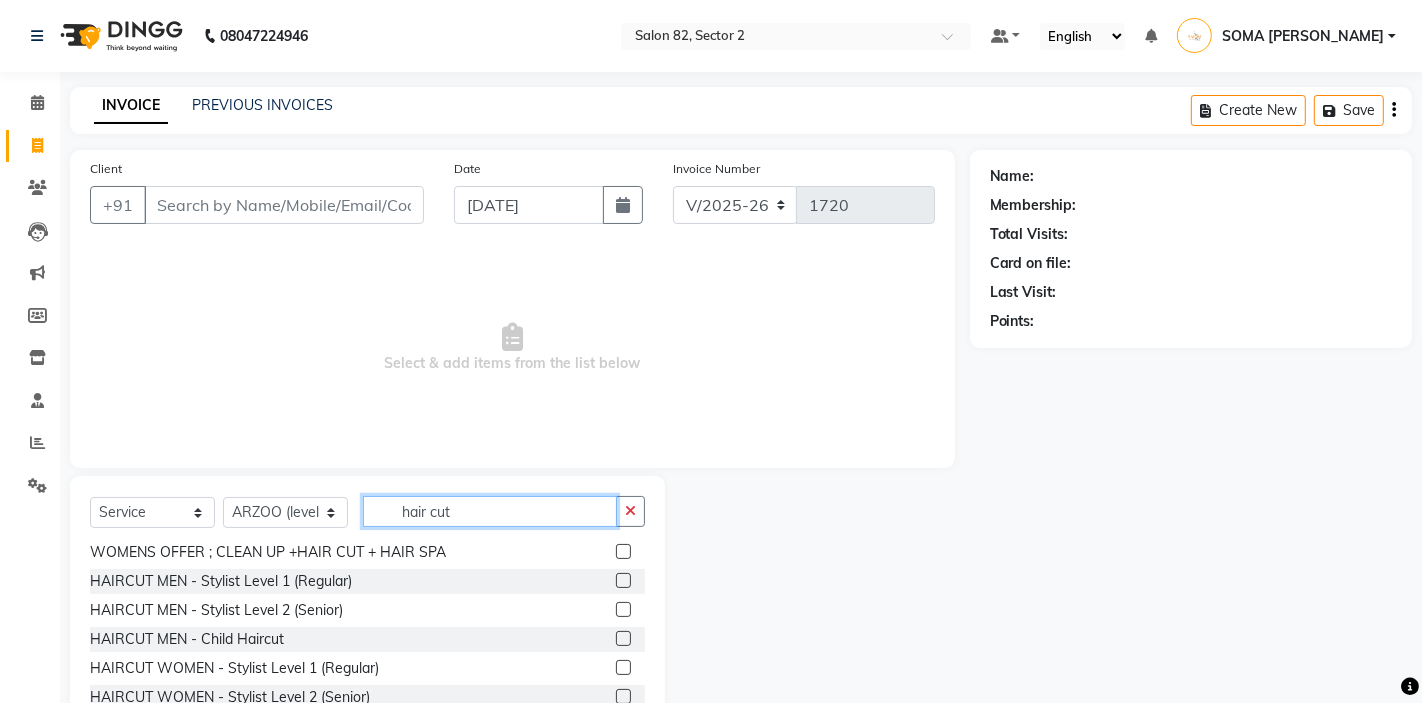 type on "hair cut" 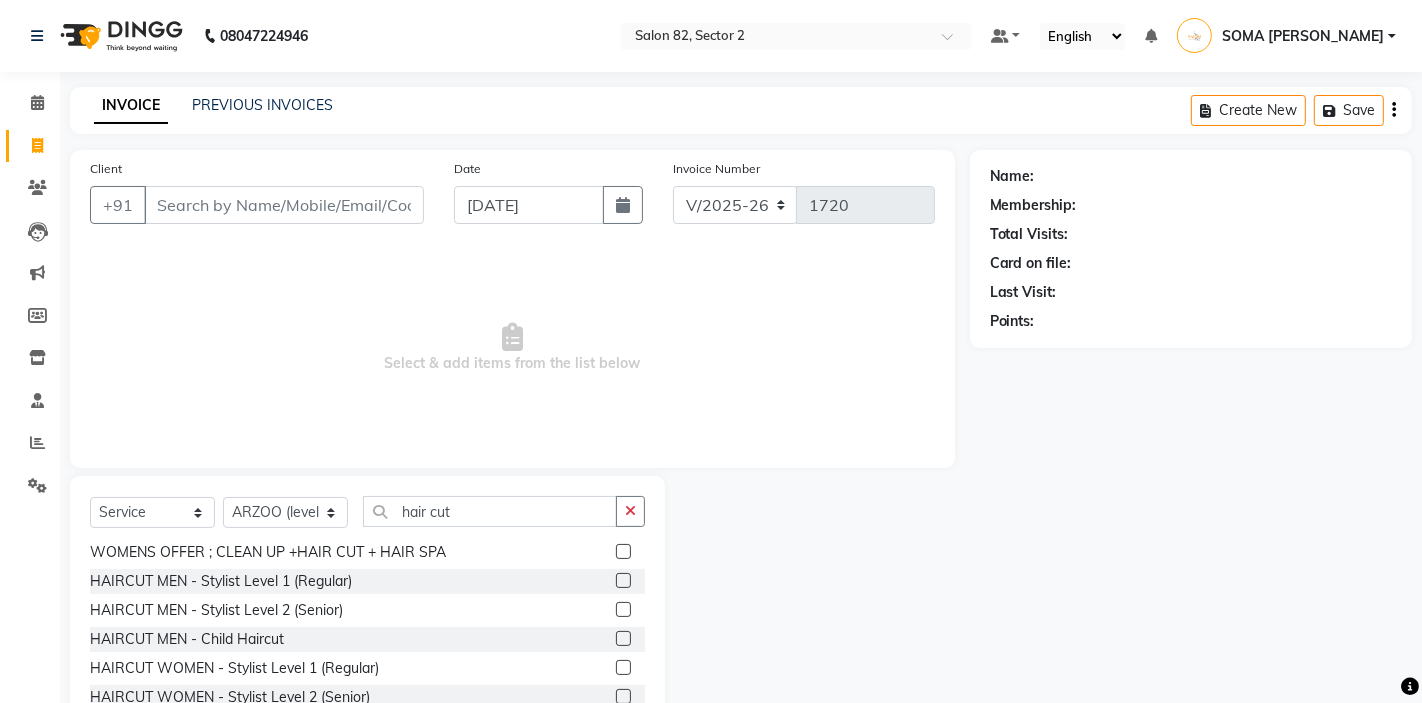 click 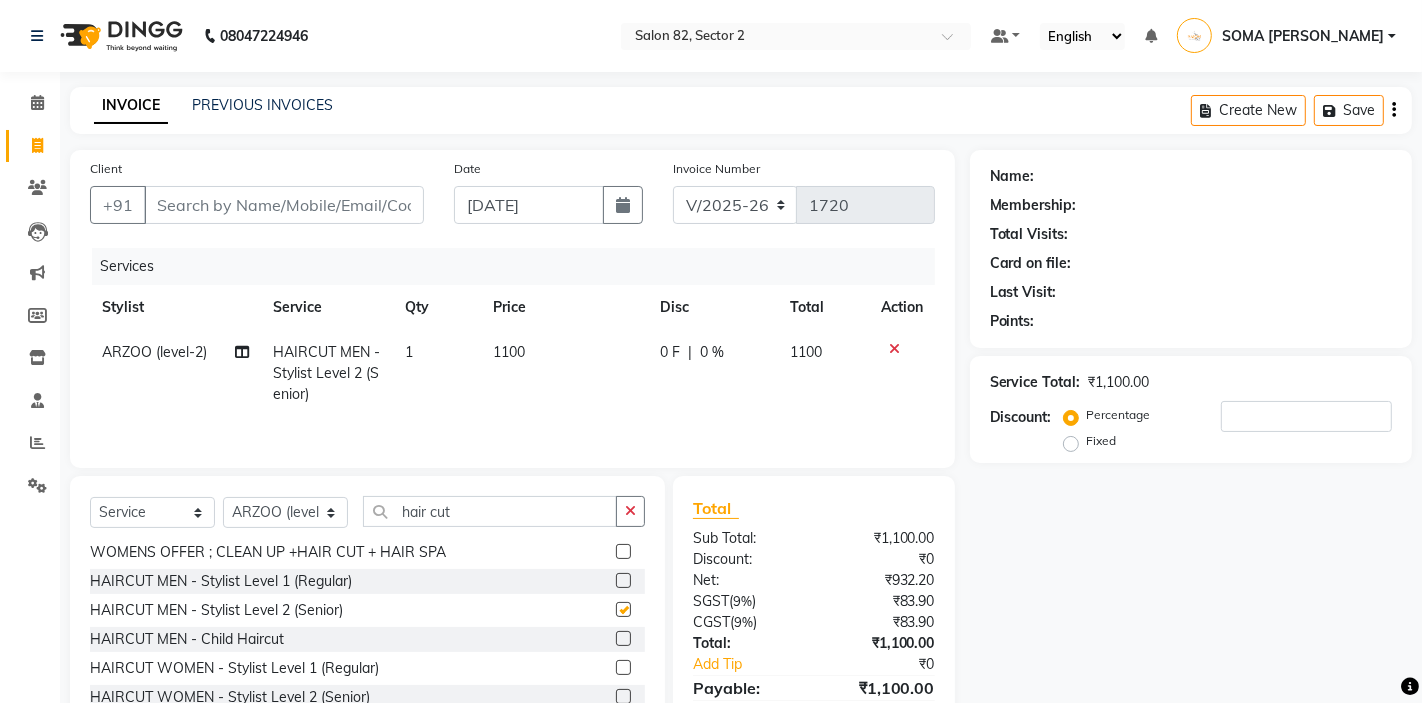 checkbox on "false" 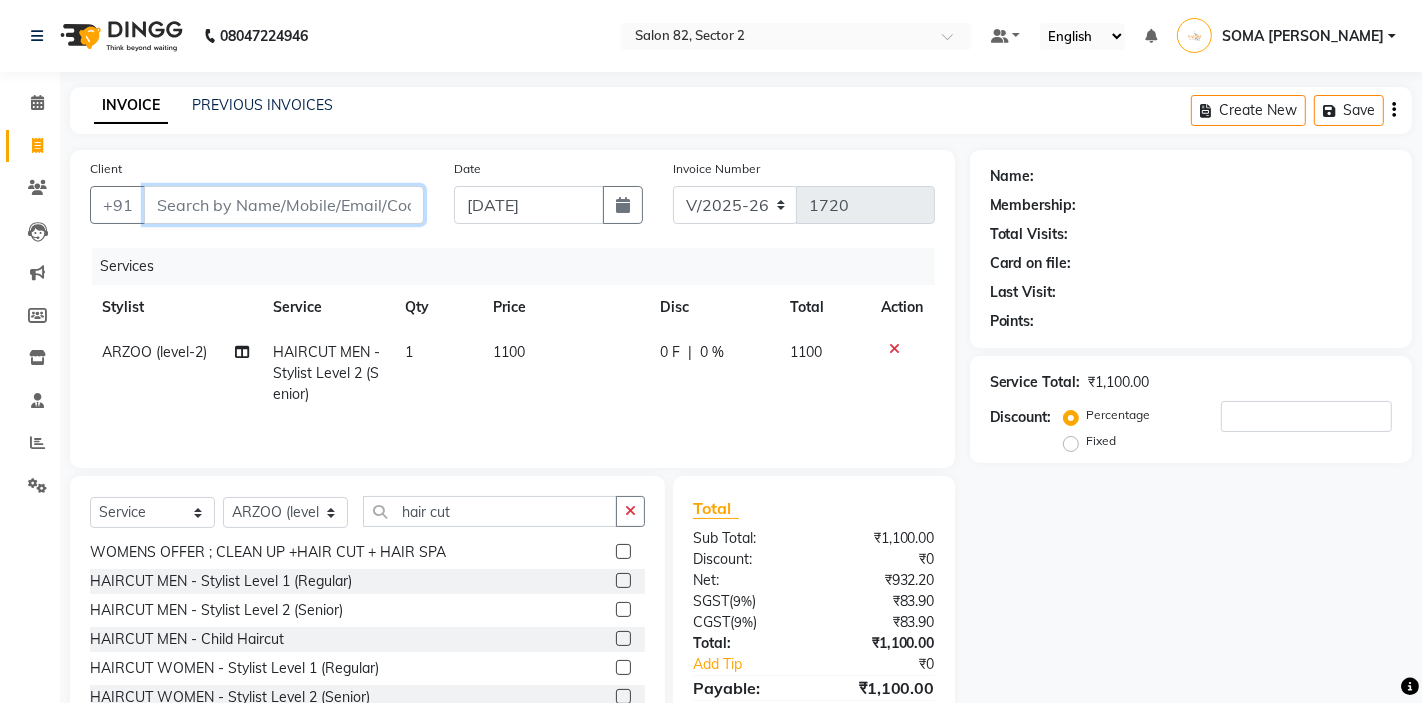 click on "Client" at bounding box center [284, 205] 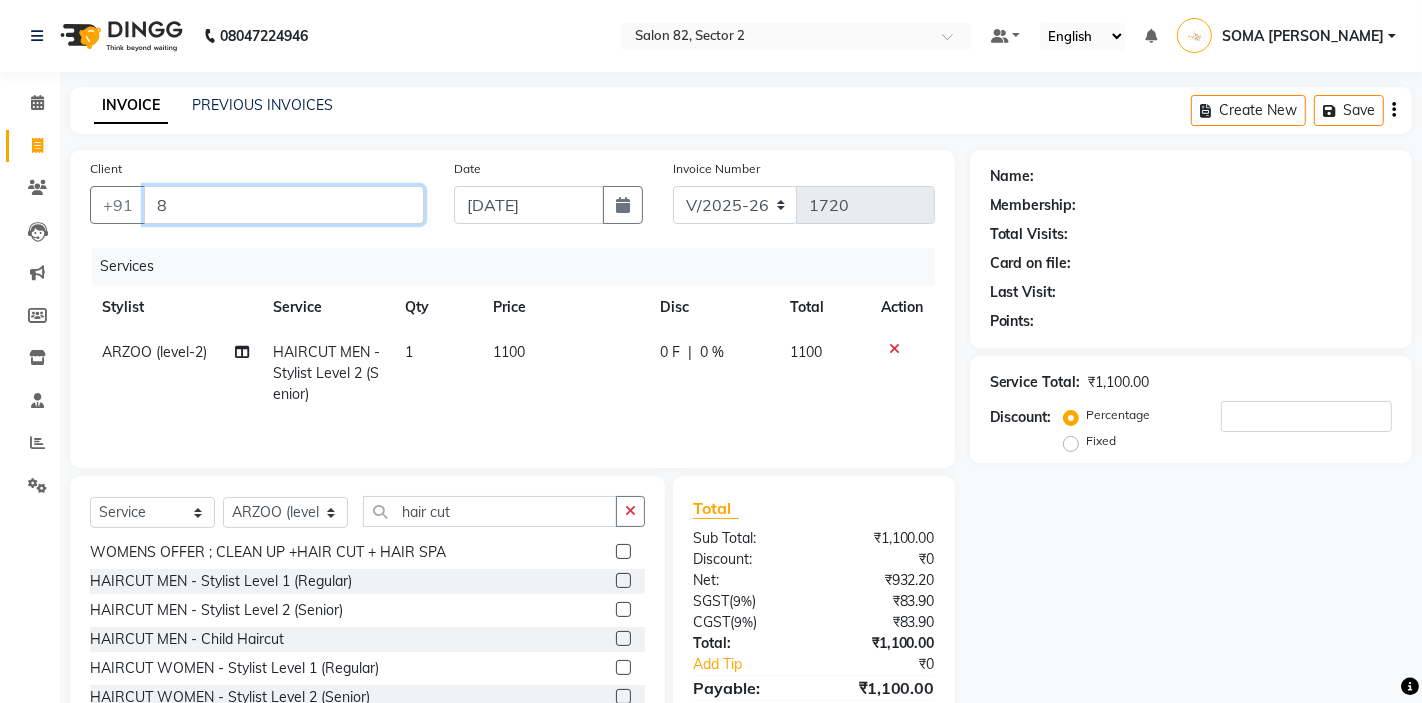 type on "0" 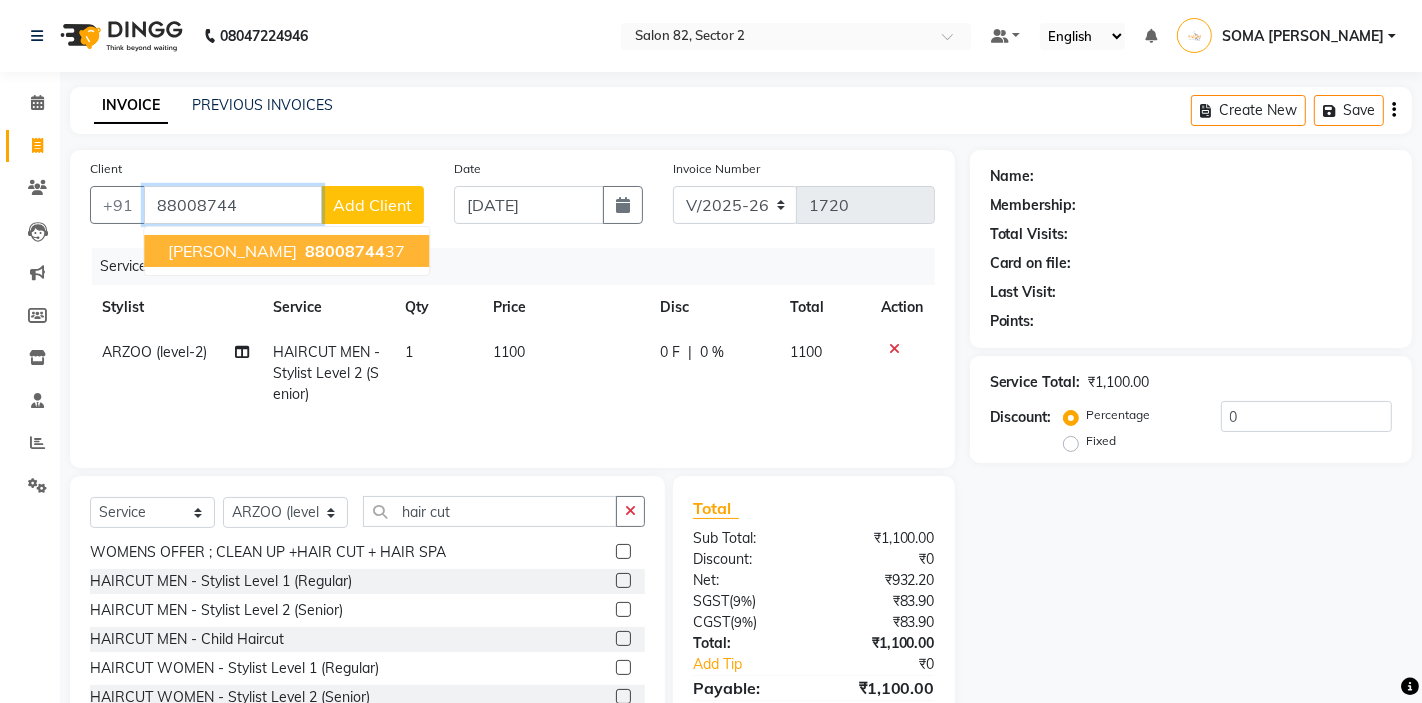 click on "[PERSON_NAME]" at bounding box center [232, 251] 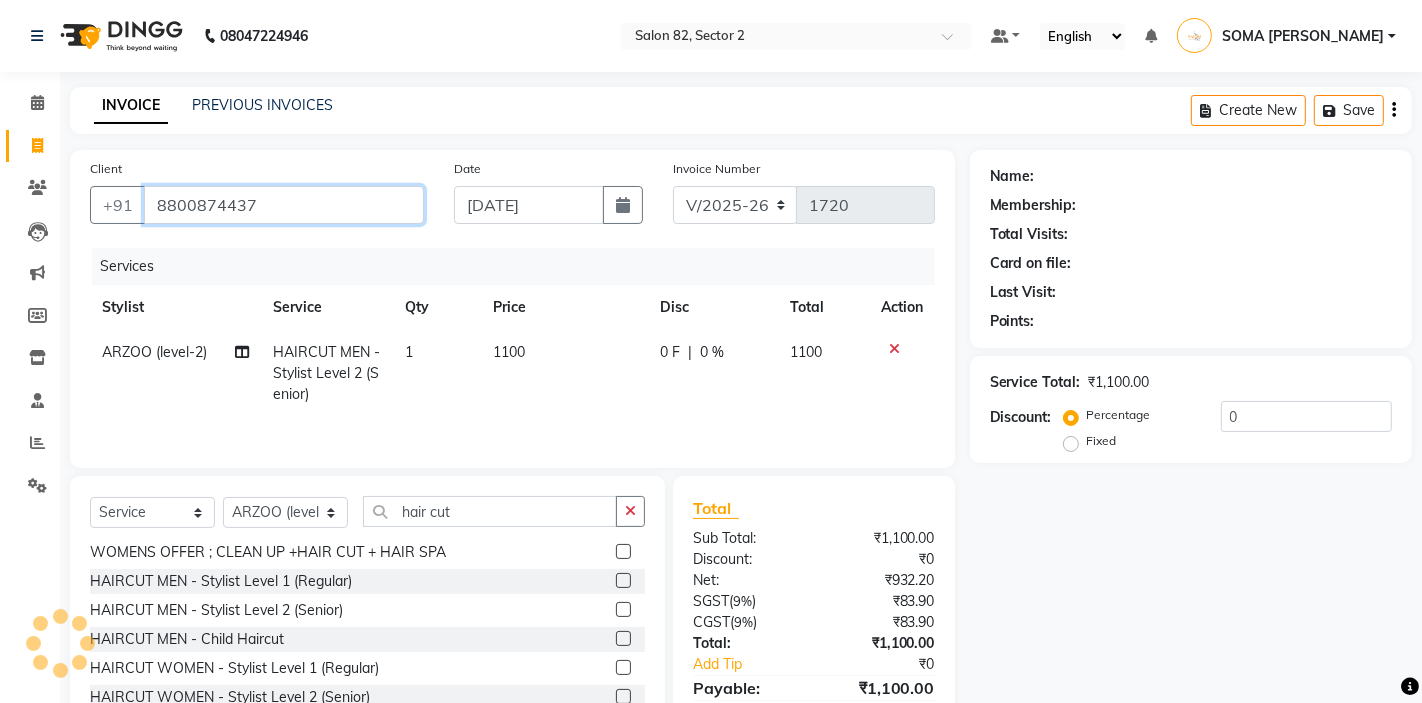 type on "8800874437" 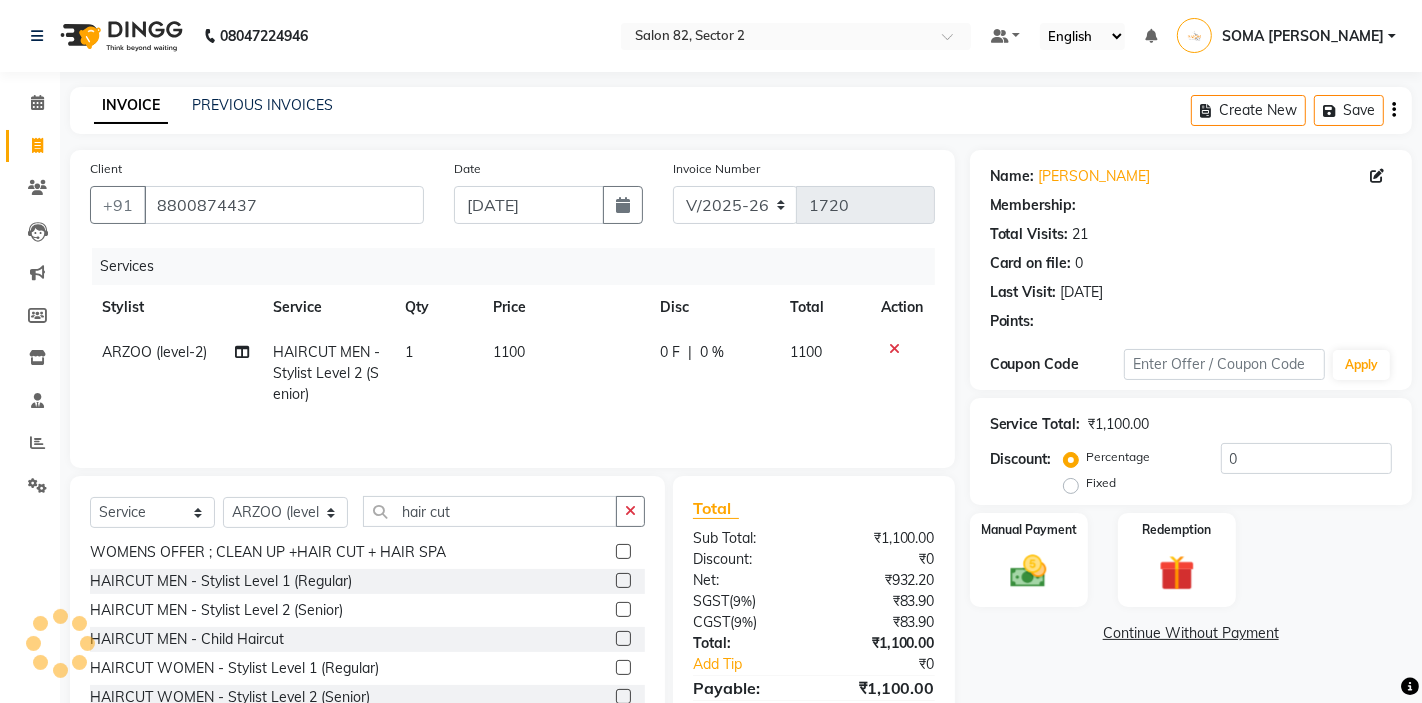 select on "1: Object" 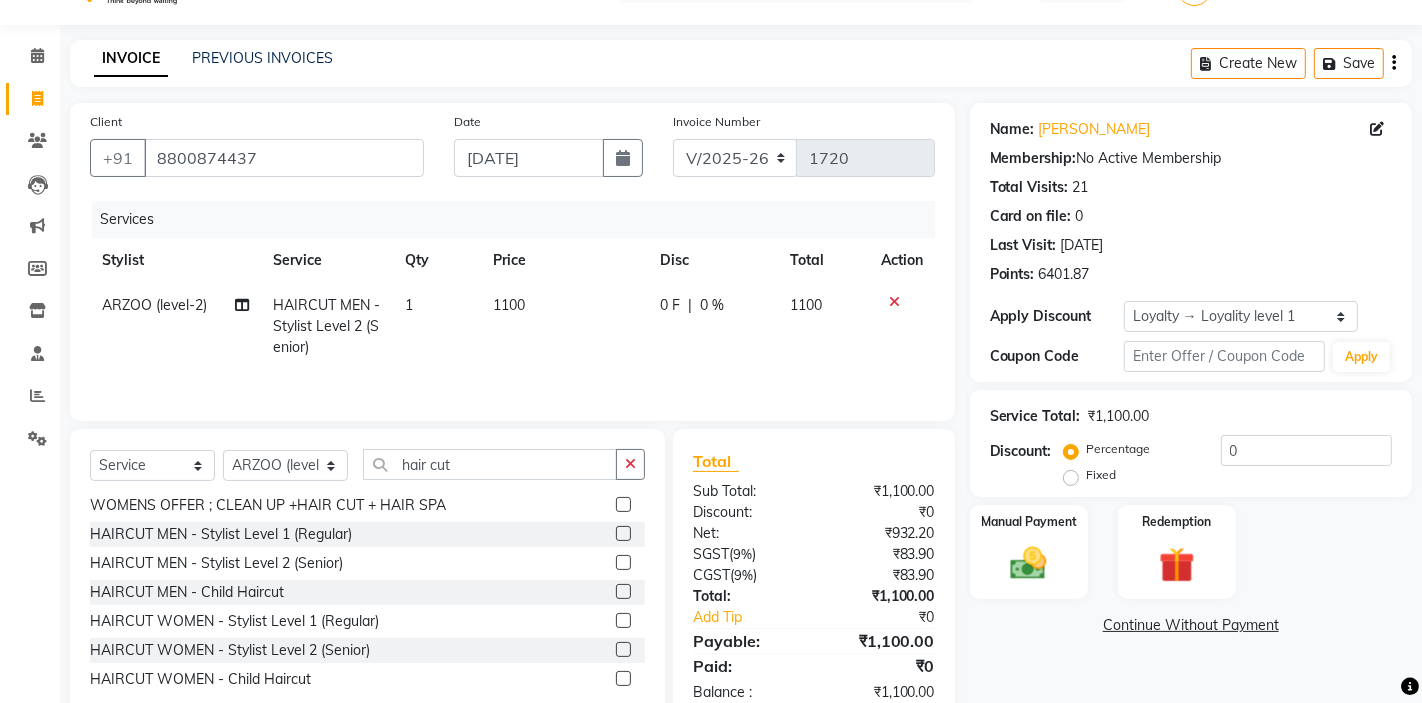 scroll, scrollTop: 97, scrollLeft: 0, axis: vertical 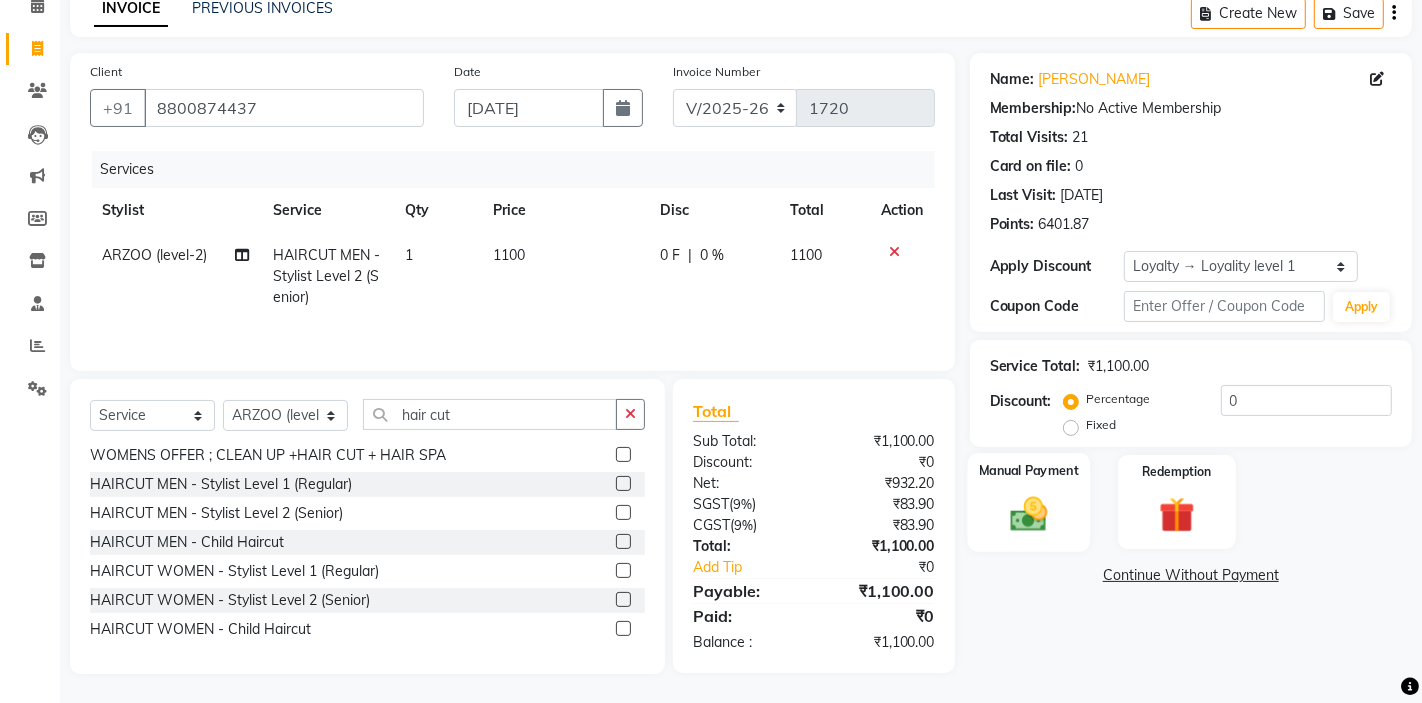 click 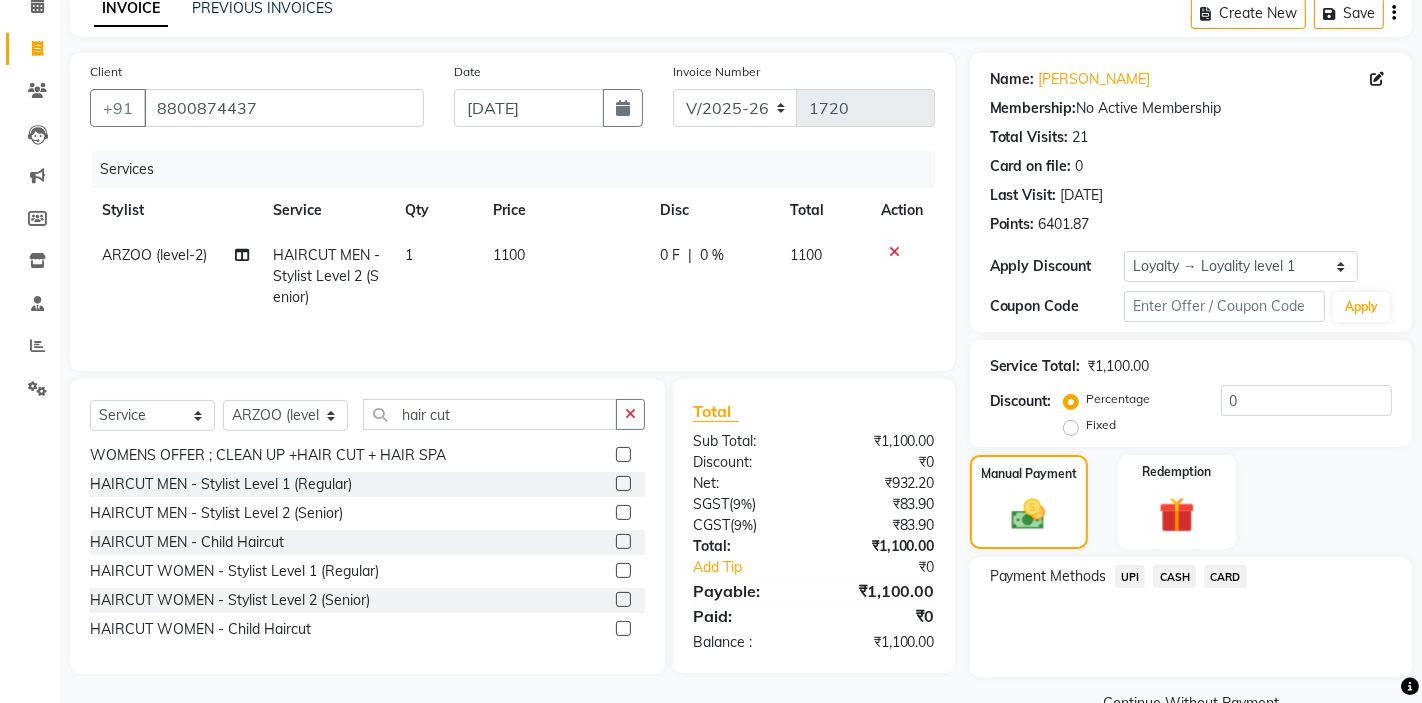click on "CARD" 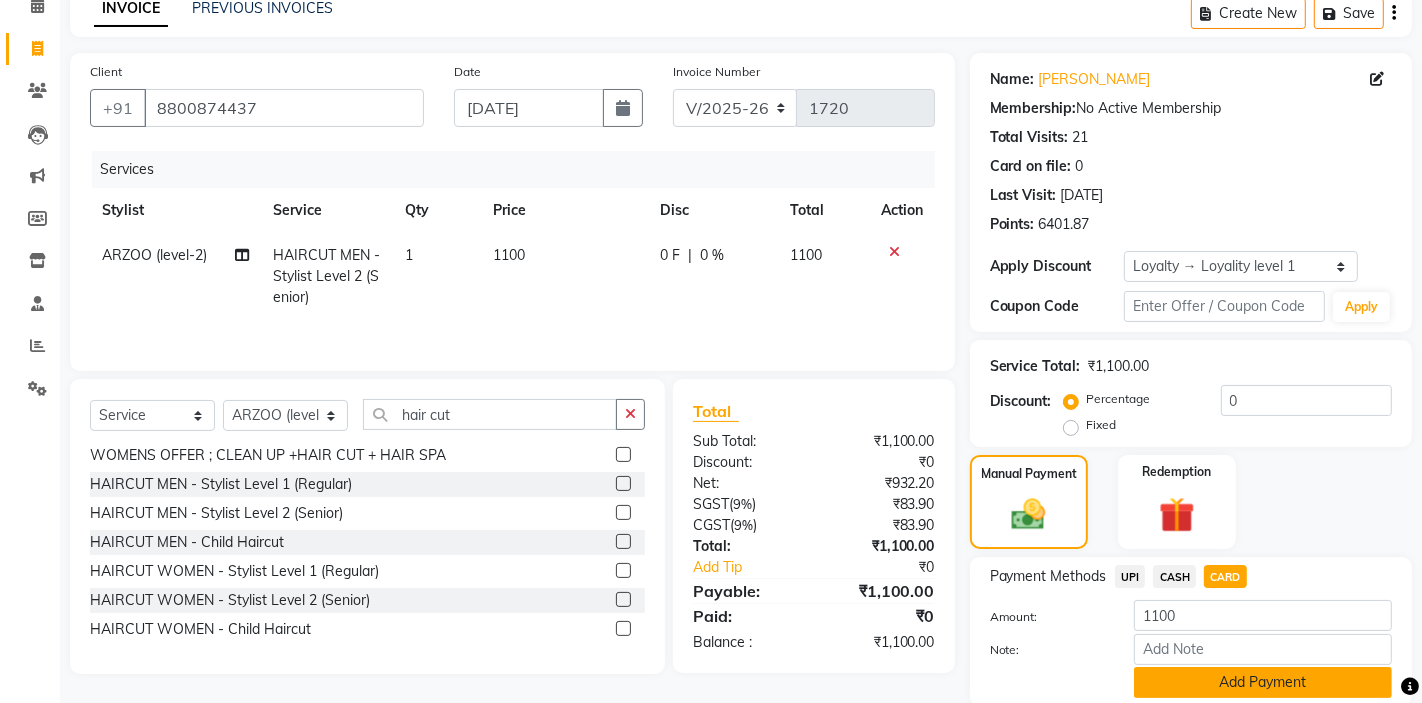 click on "Add Payment" 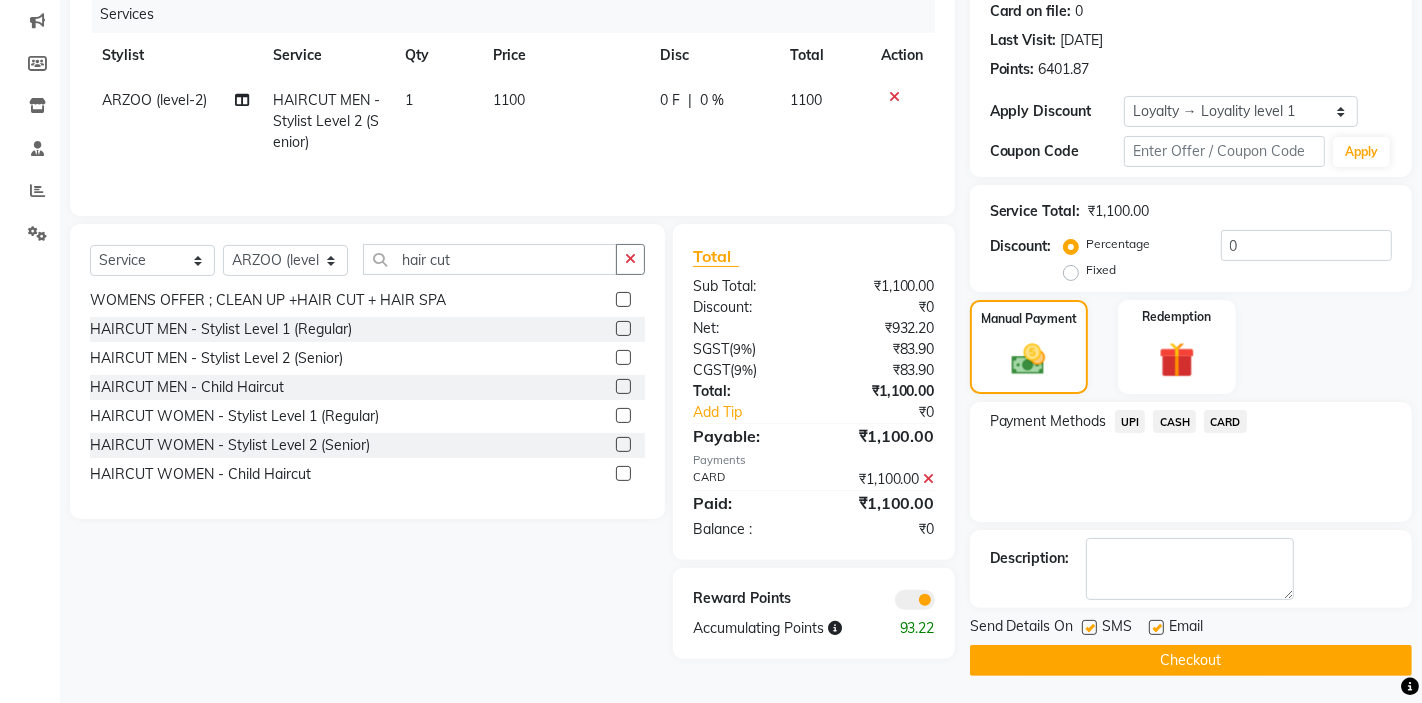 scroll, scrollTop: 255, scrollLeft: 0, axis: vertical 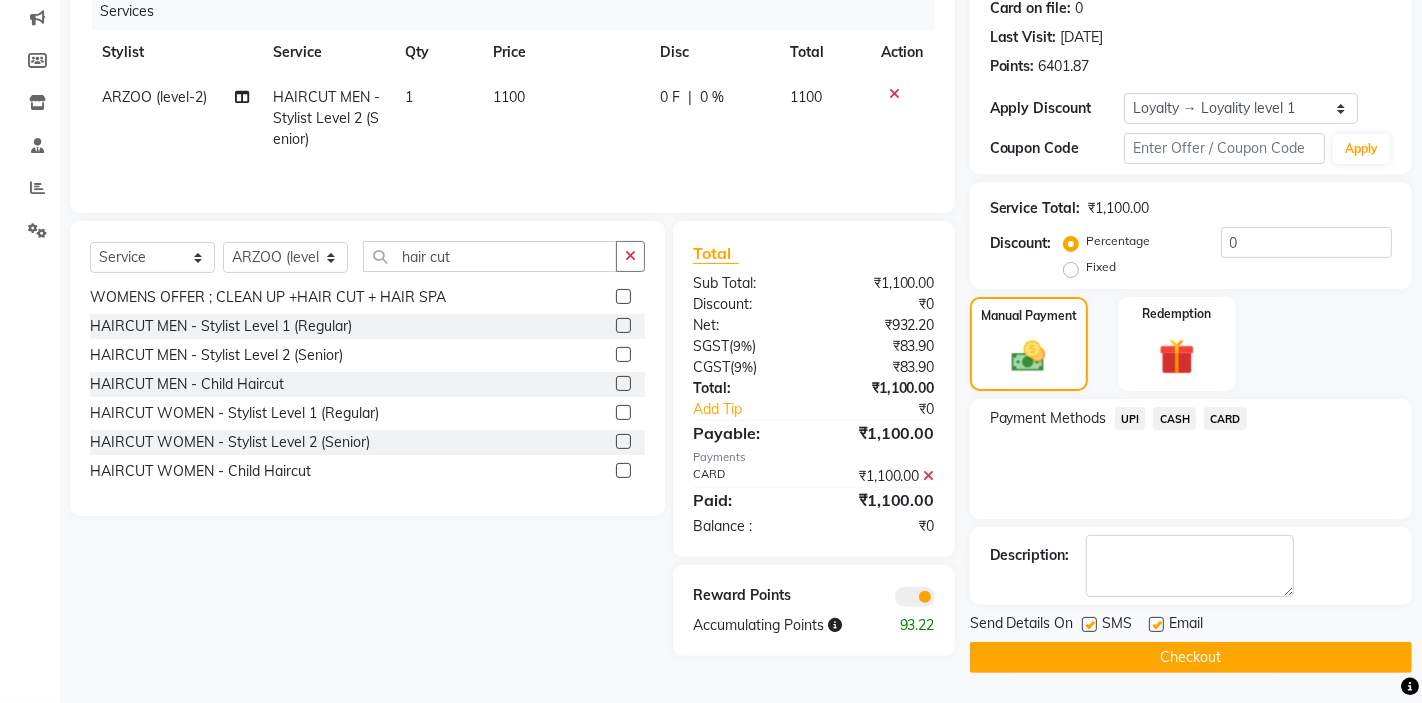 click on "Checkout" 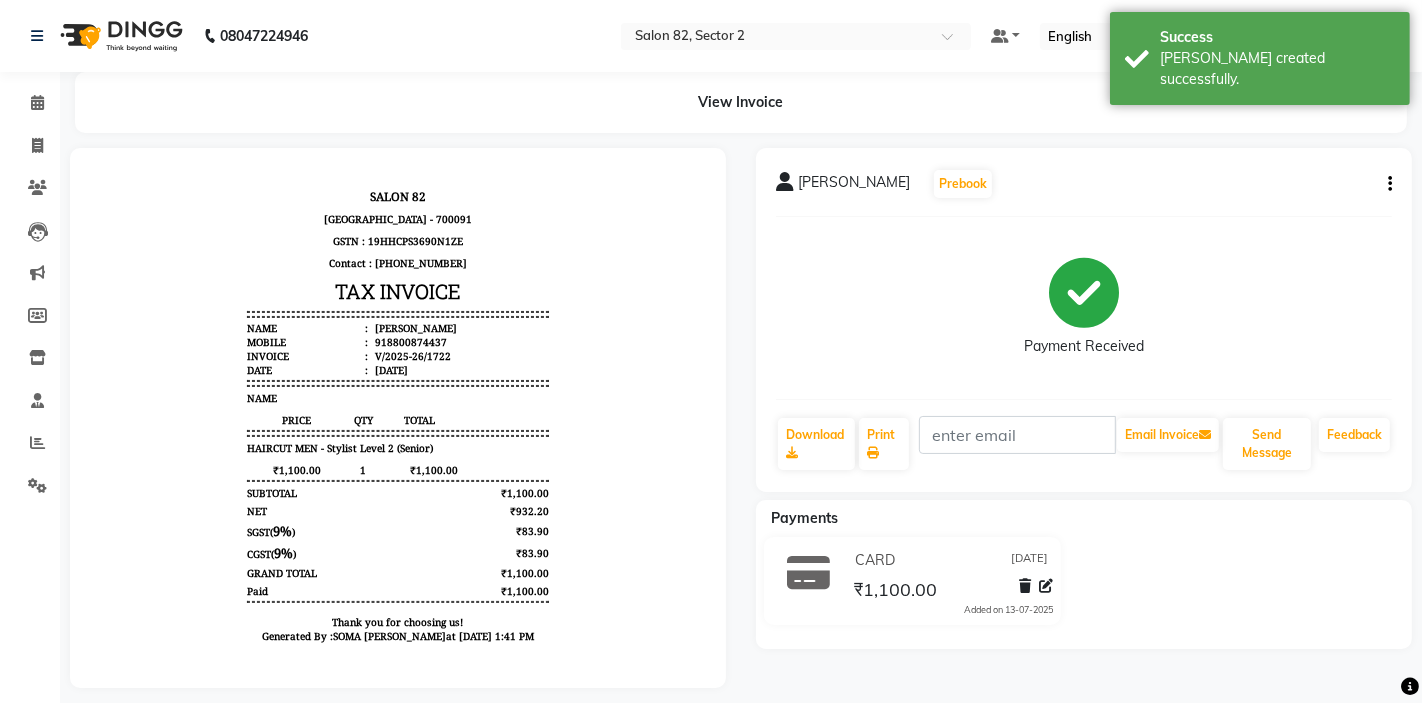 scroll, scrollTop: 0, scrollLeft: 0, axis: both 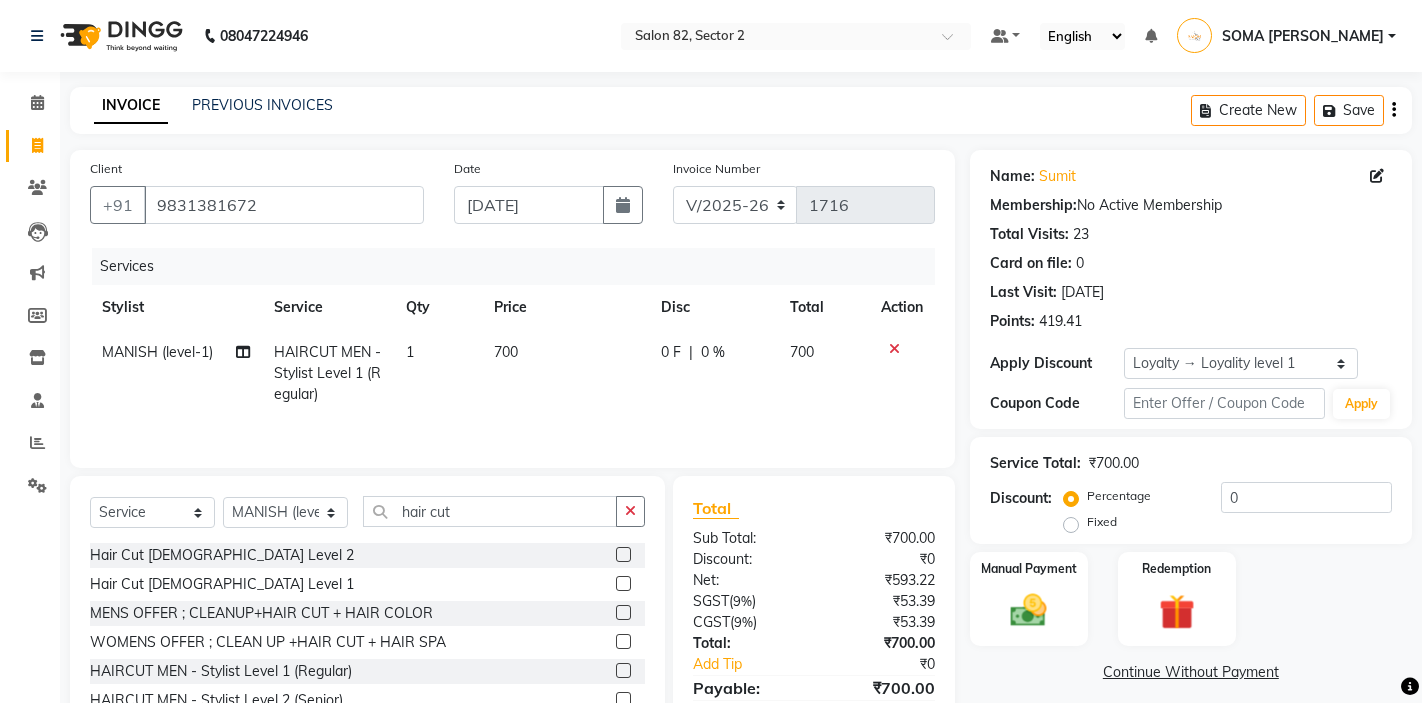select on "5194" 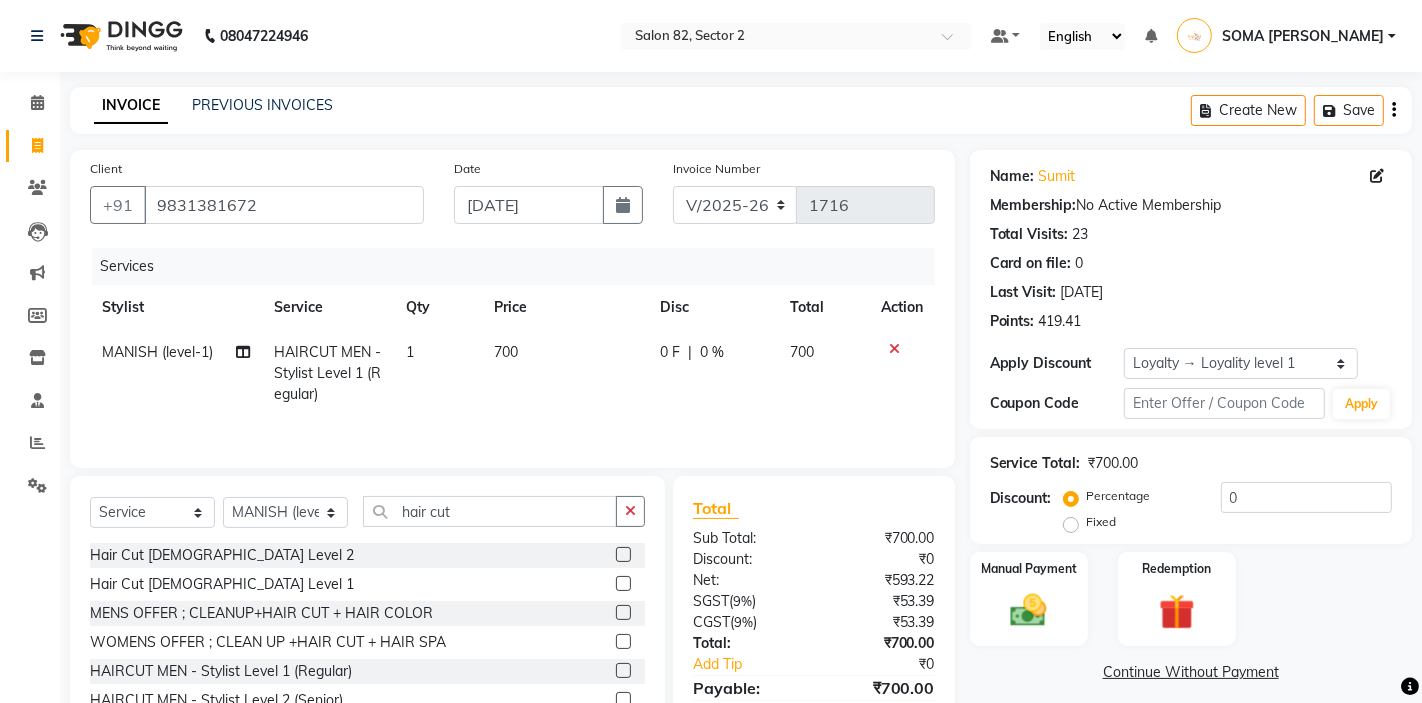 scroll, scrollTop: 51, scrollLeft: 0, axis: vertical 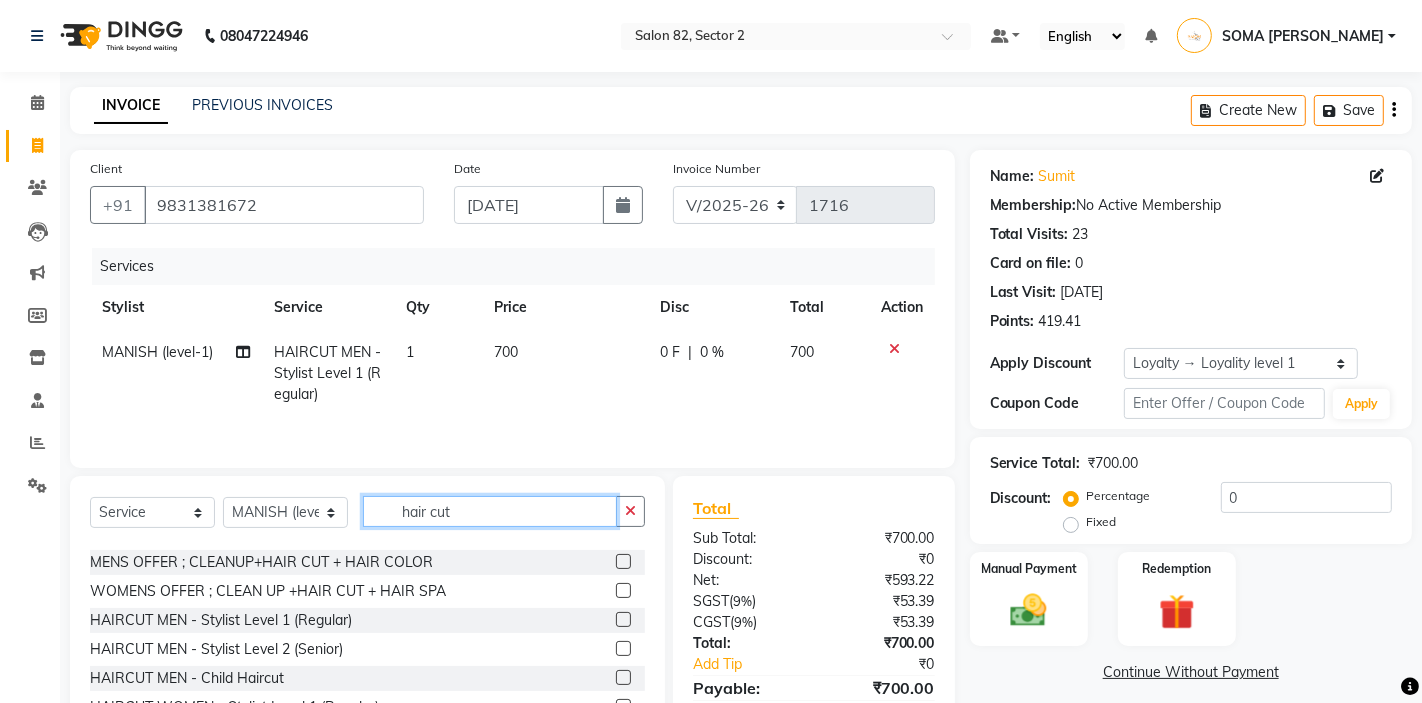 click on "hair cut" 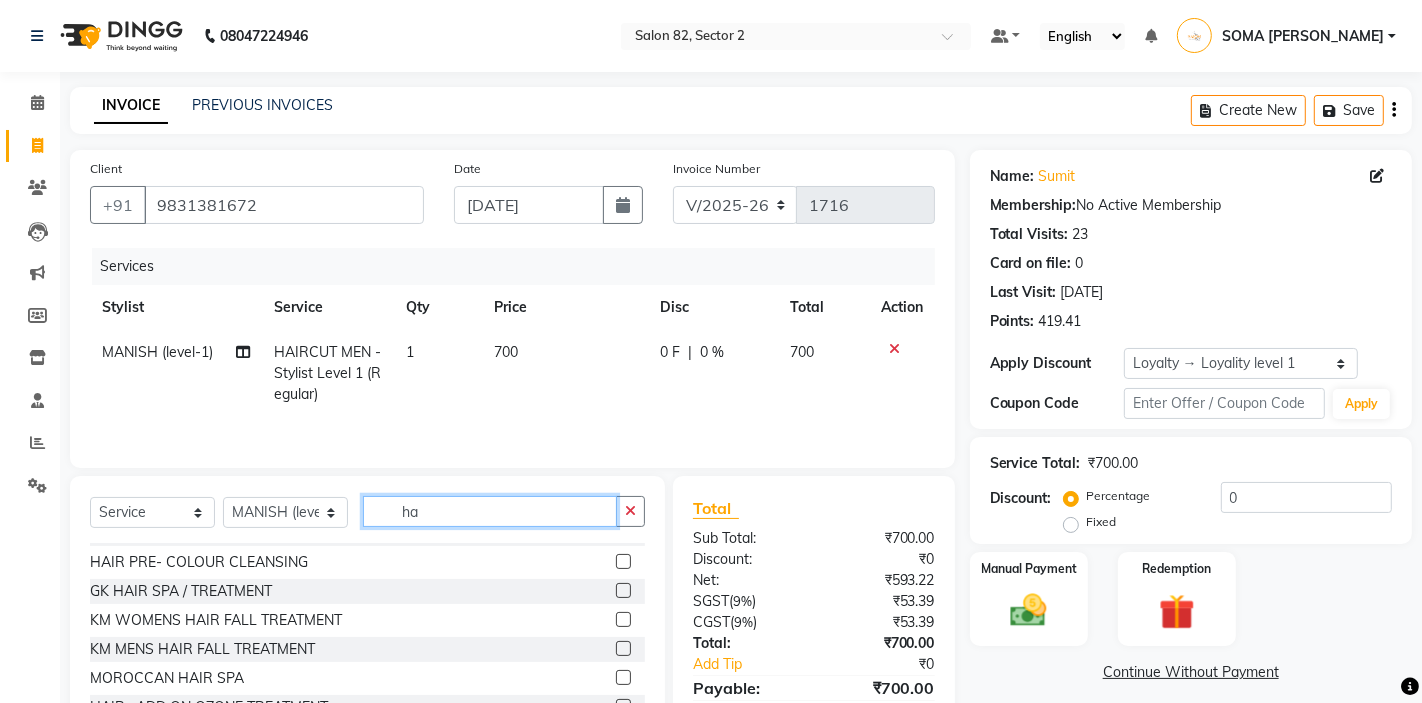 type on "h" 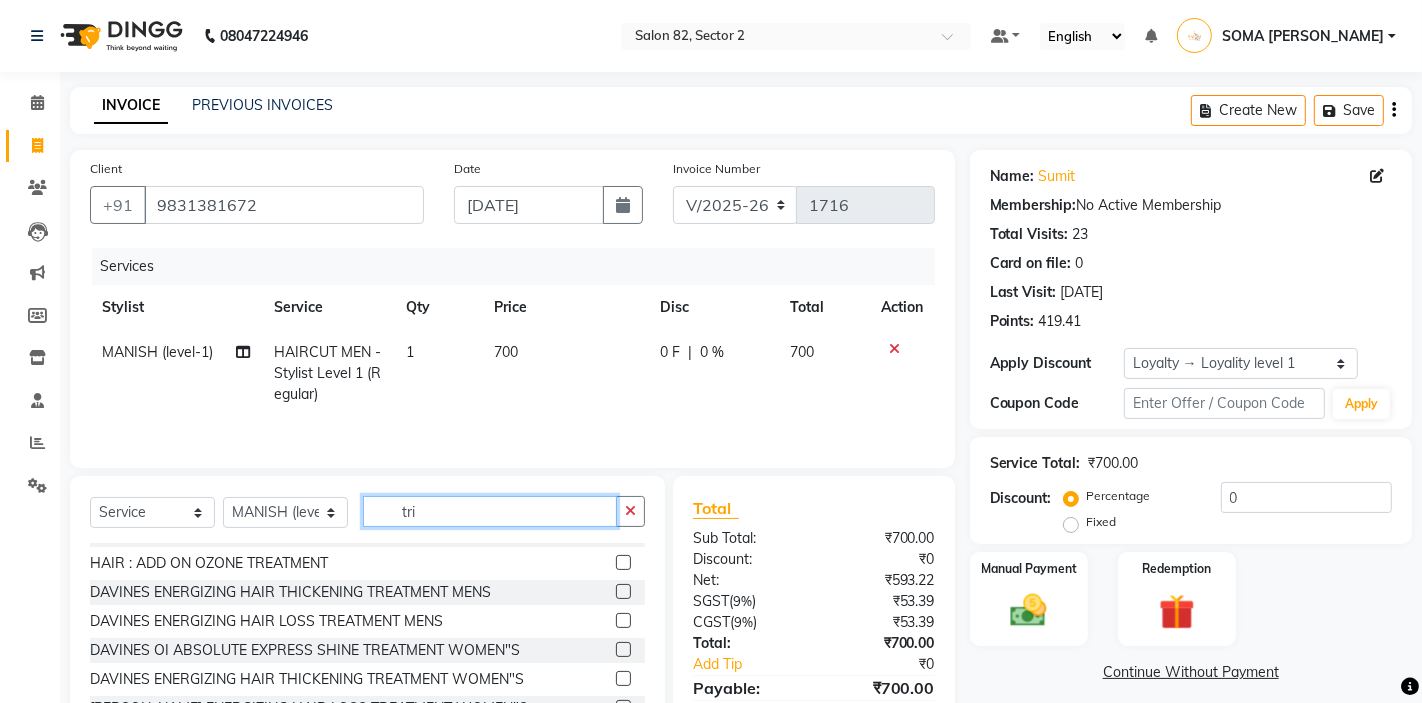 scroll, scrollTop: 0, scrollLeft: 0, axis: both 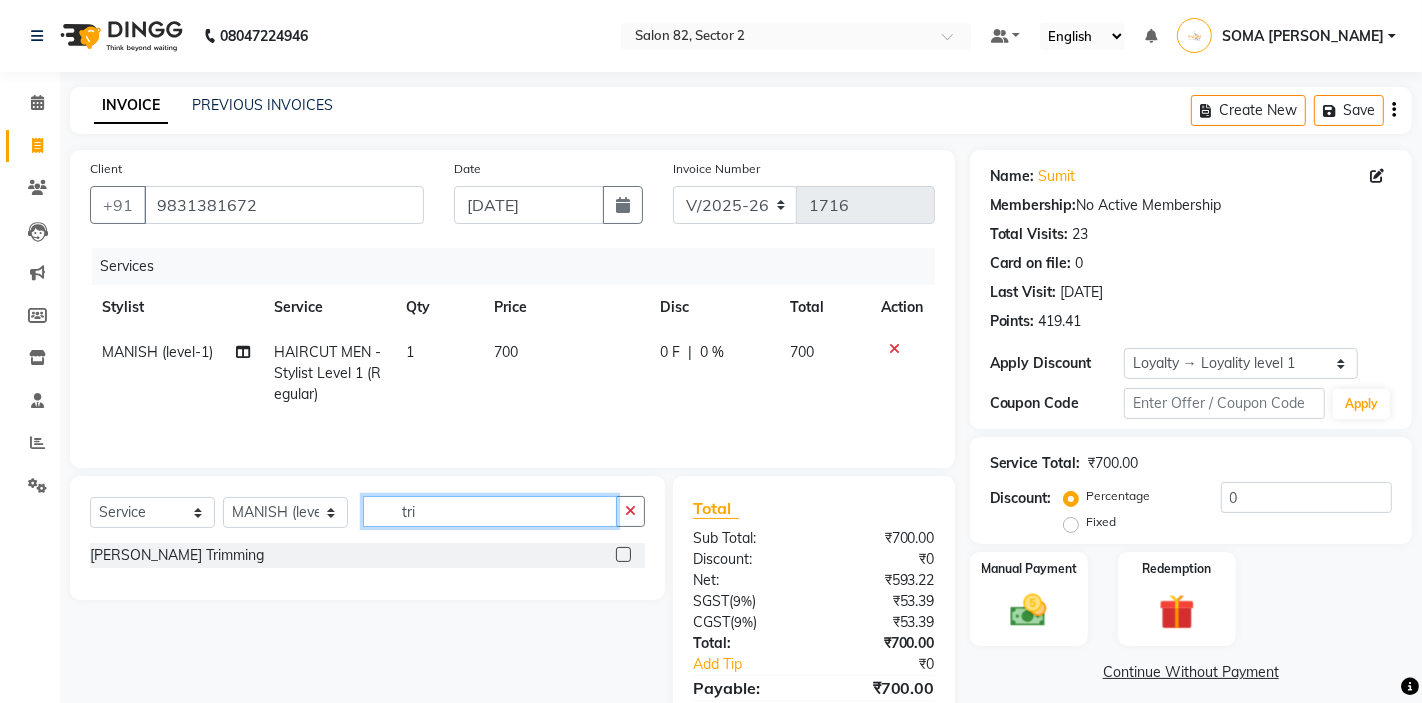 click on "tri" 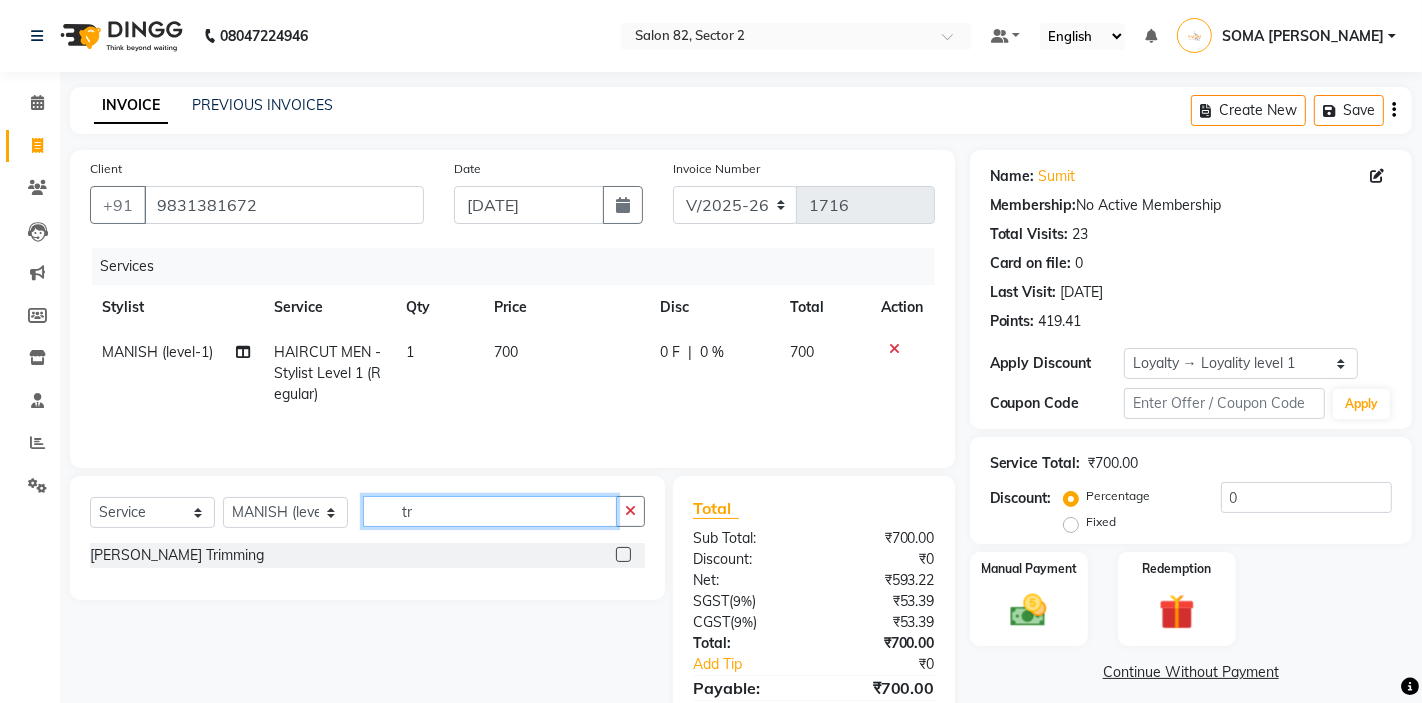 type on "t" 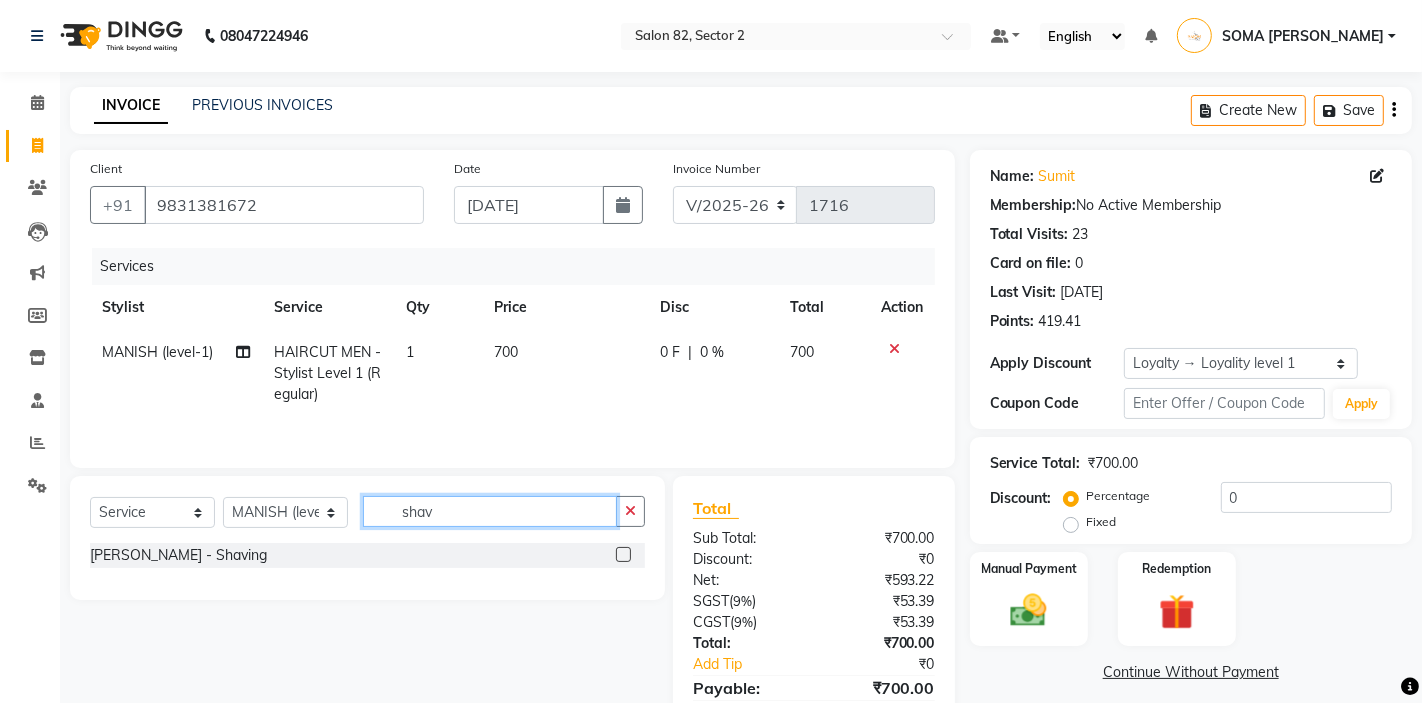 type on "shav" 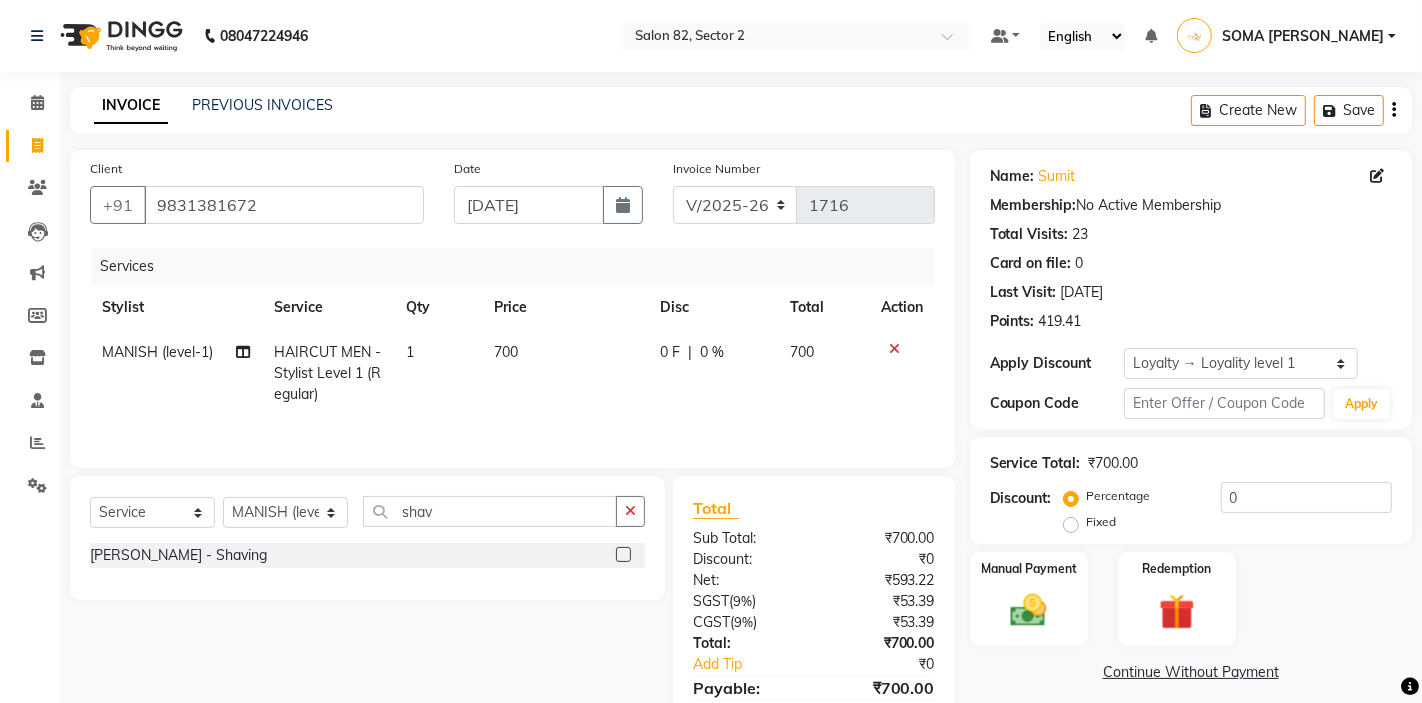 click 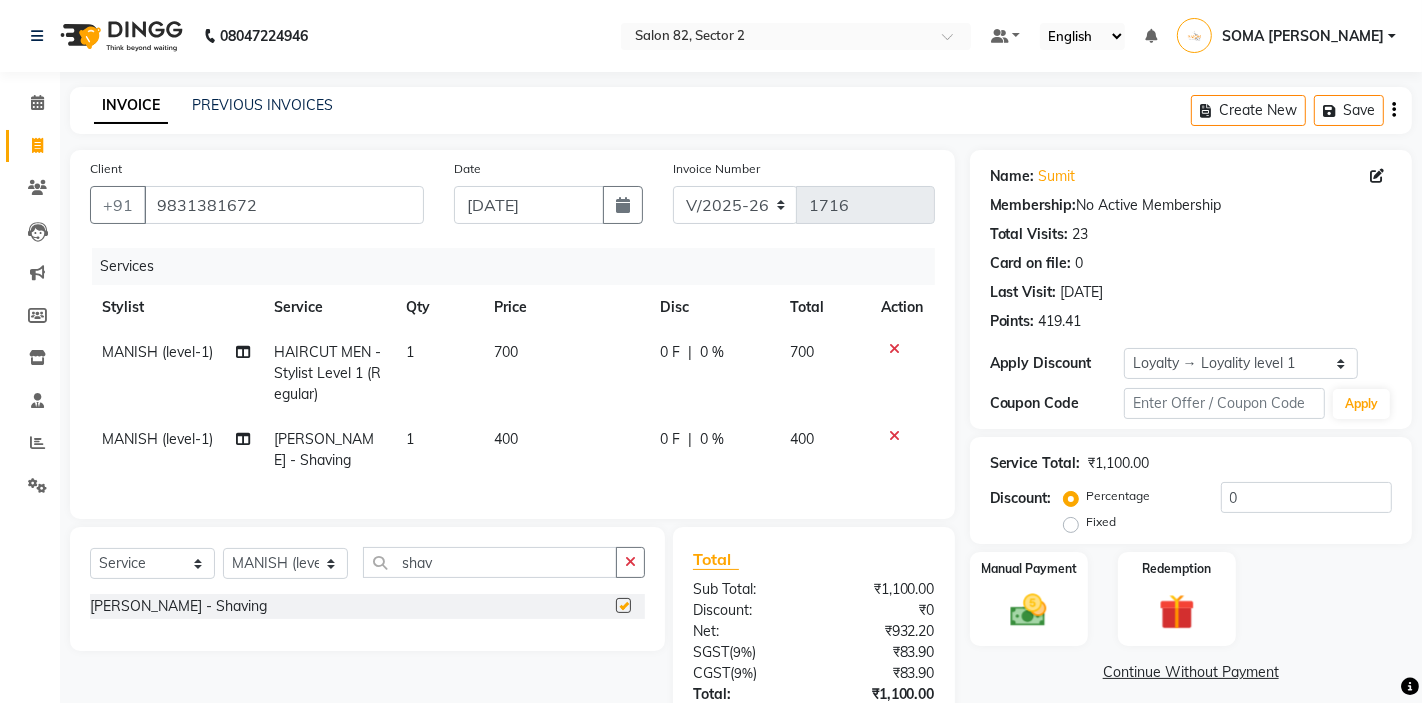 checkbox on "false" 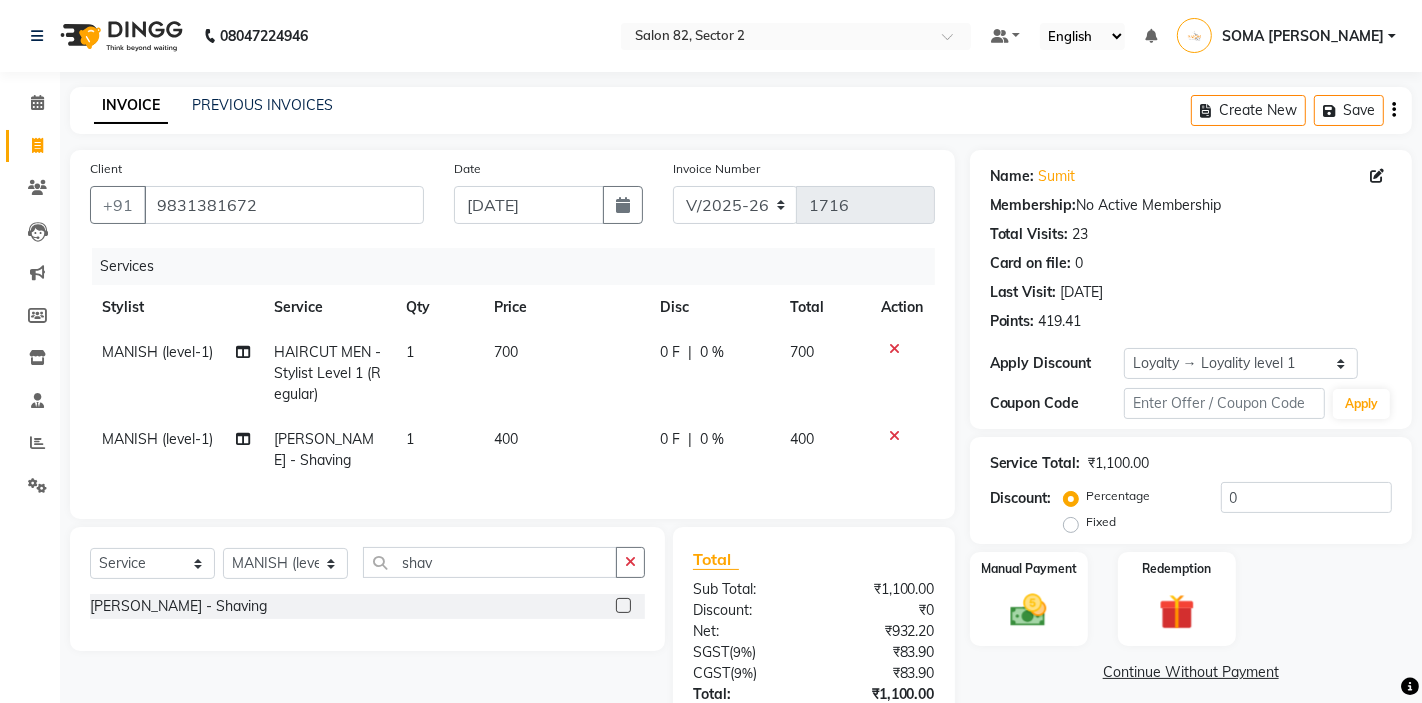 scroll, scrollTop: 147, scrollLeft: 0, axis: vertical 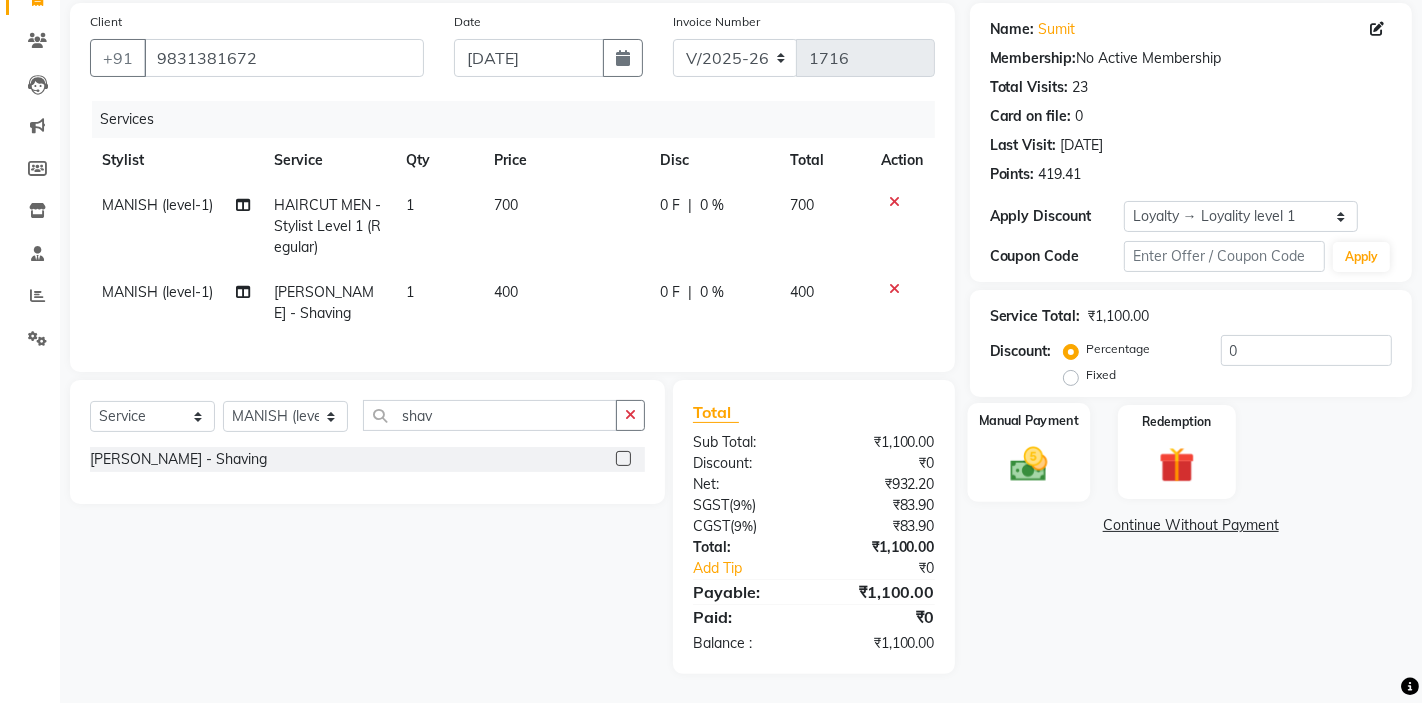 click 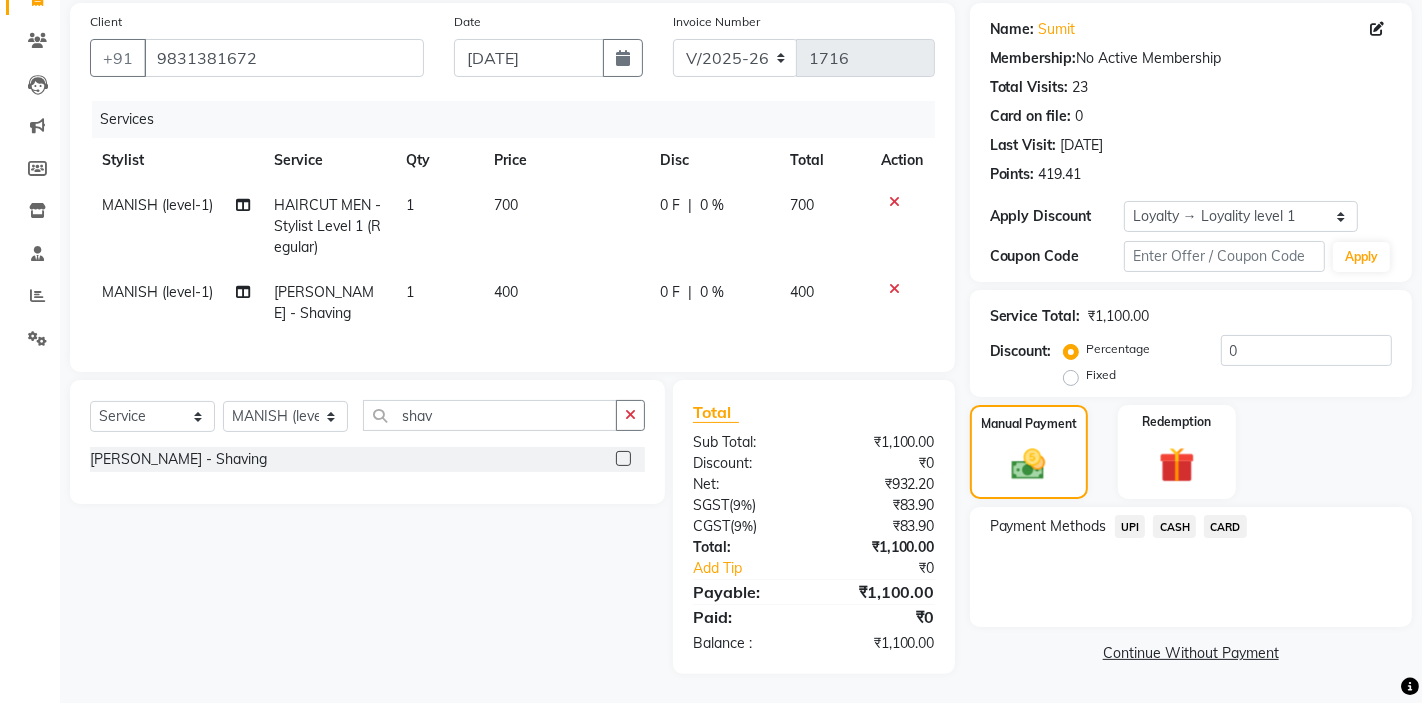 click on "UPI" 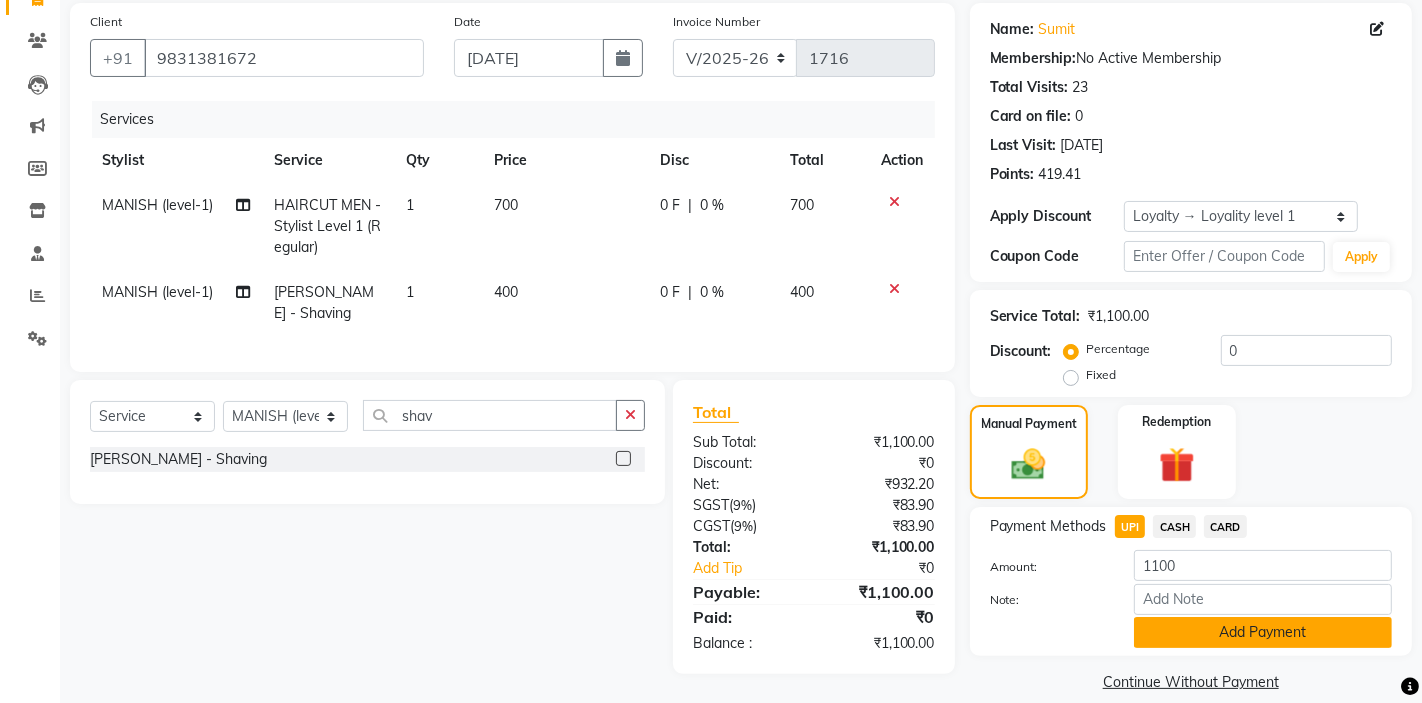 click on "Add Payment" 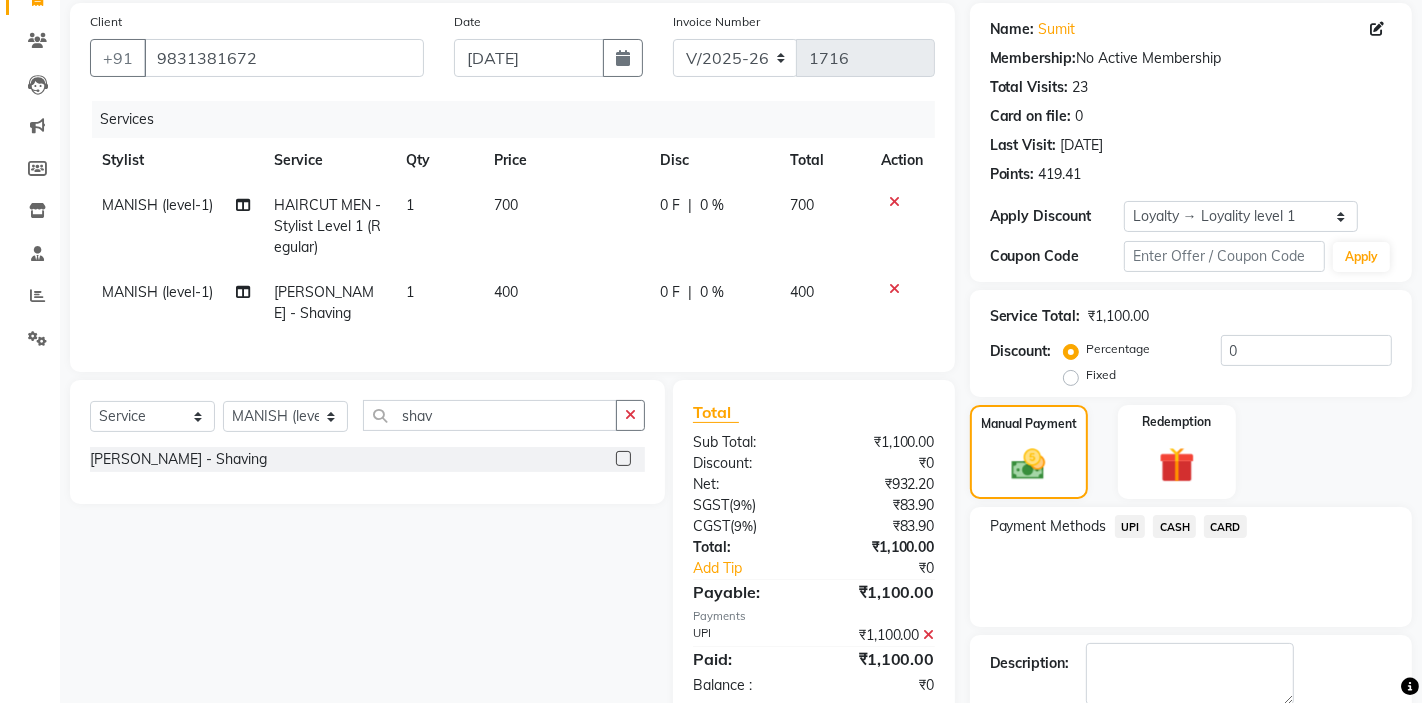 scroll, scrollTop: 225, scrollLeft: 0, axis: vertical 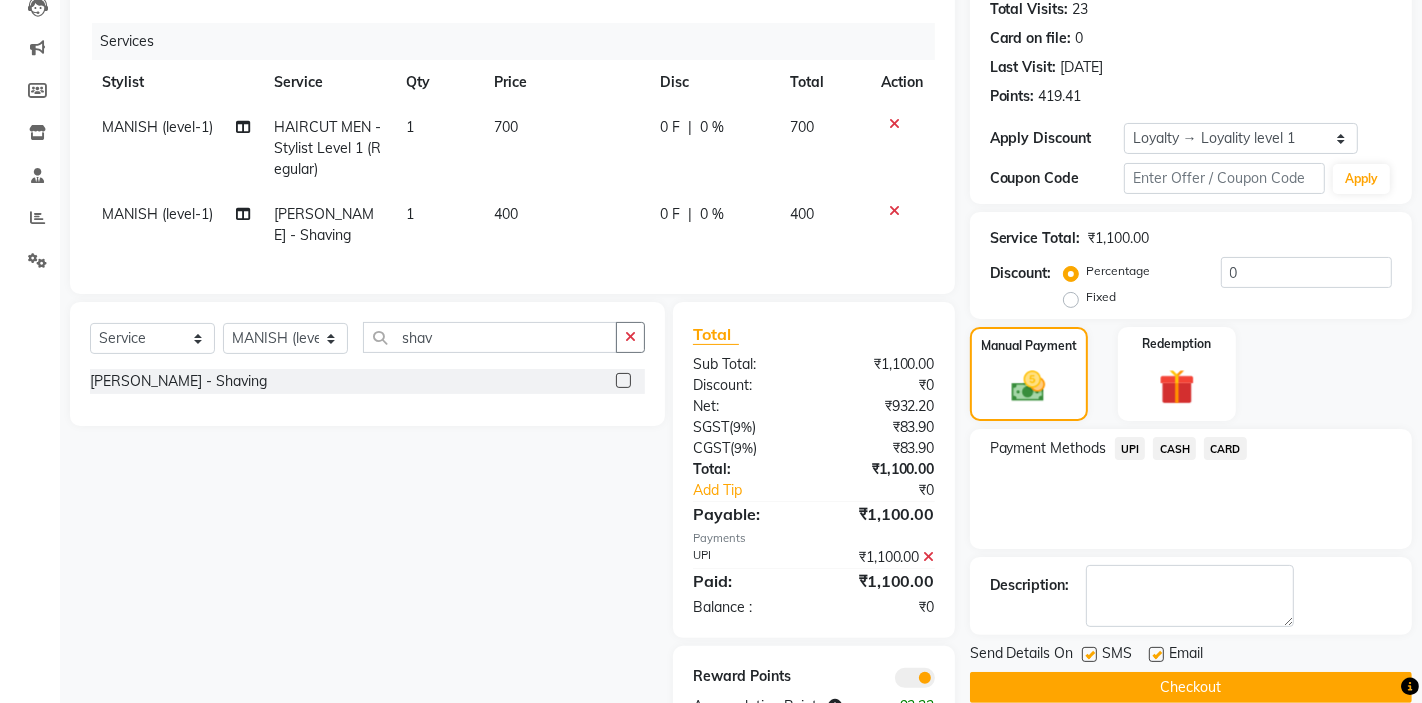 click on "Checkout" 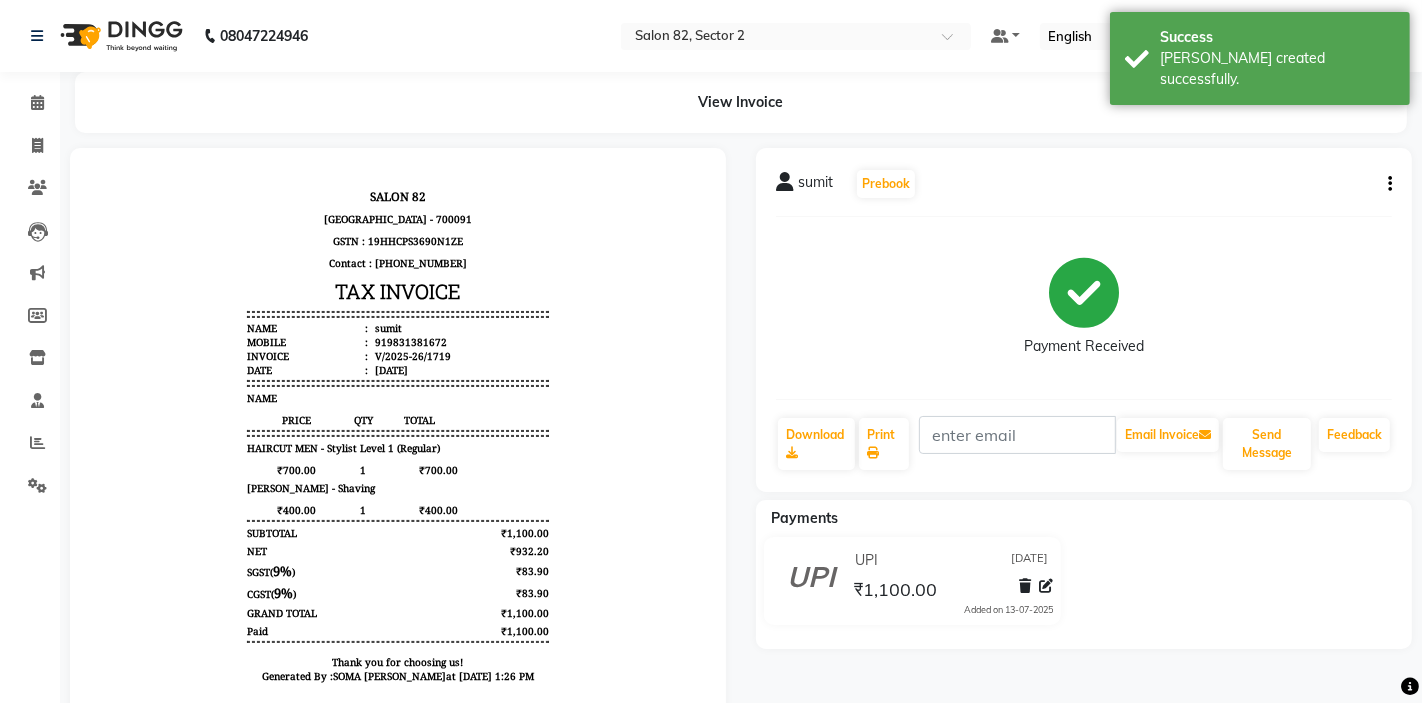 scroll, scrollTop: 0, scrollLeft: 0, axis: both 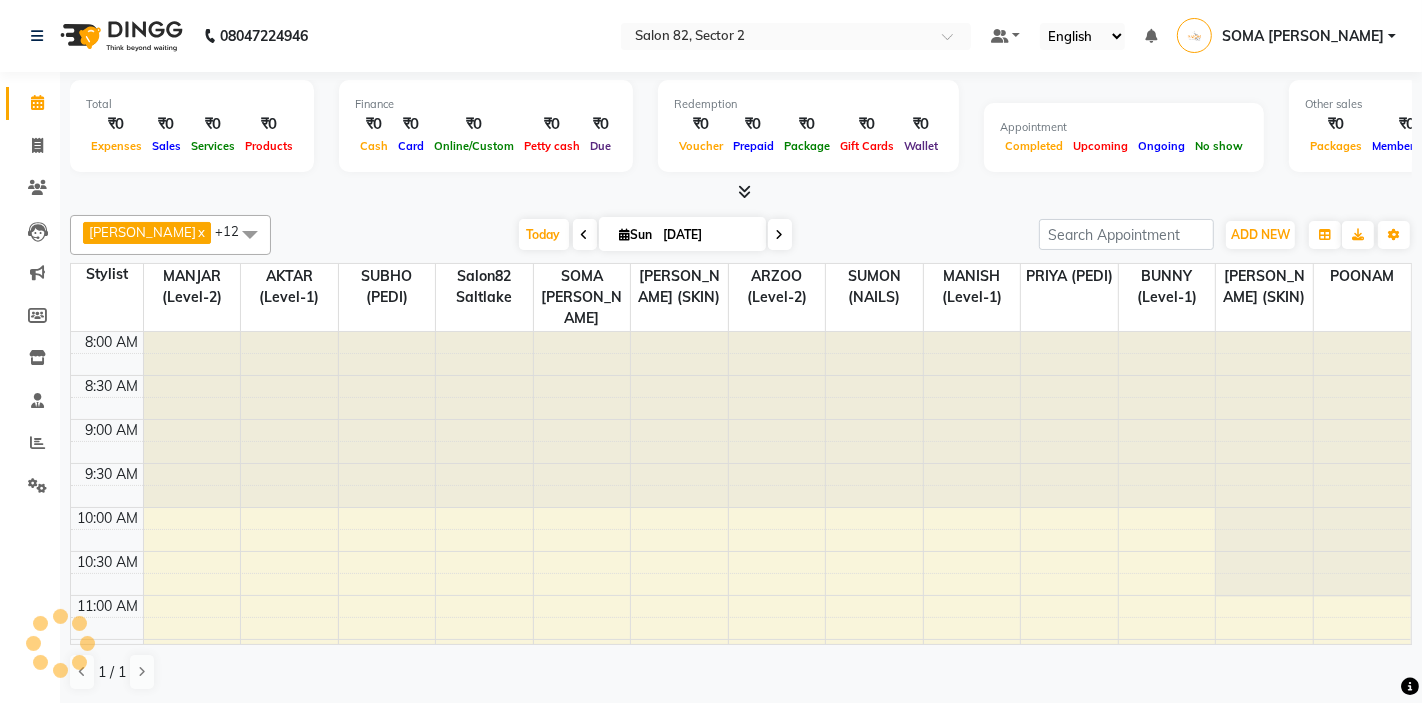 select on "en" 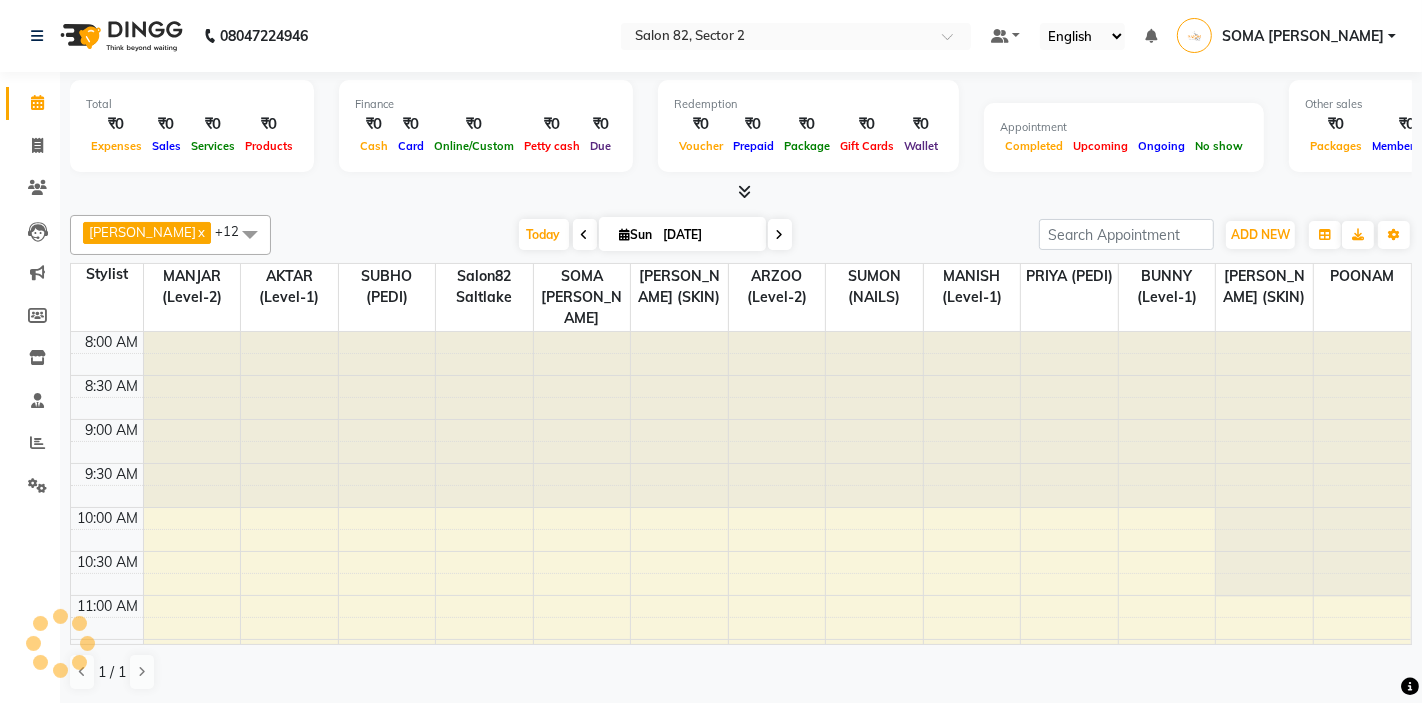 scroll, scrollTop: 0, scrollLeft: 0, axis: both 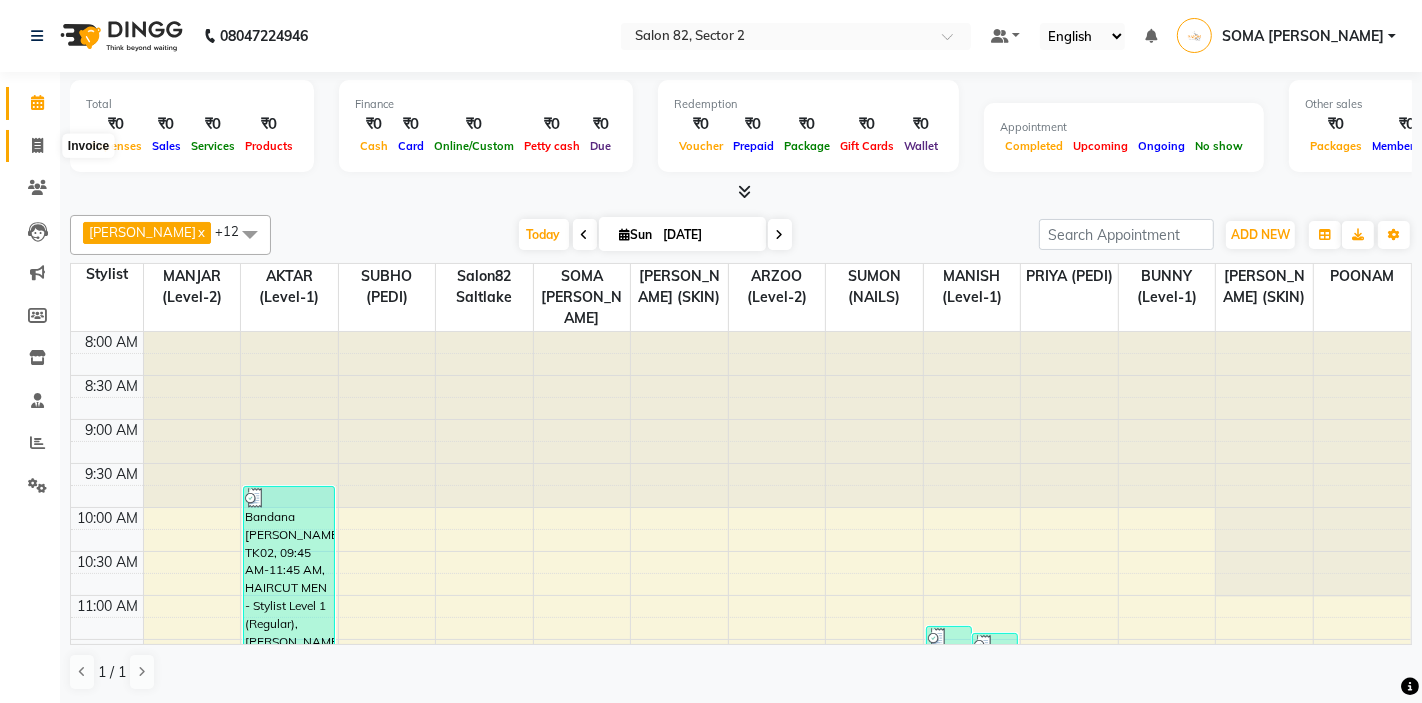 click 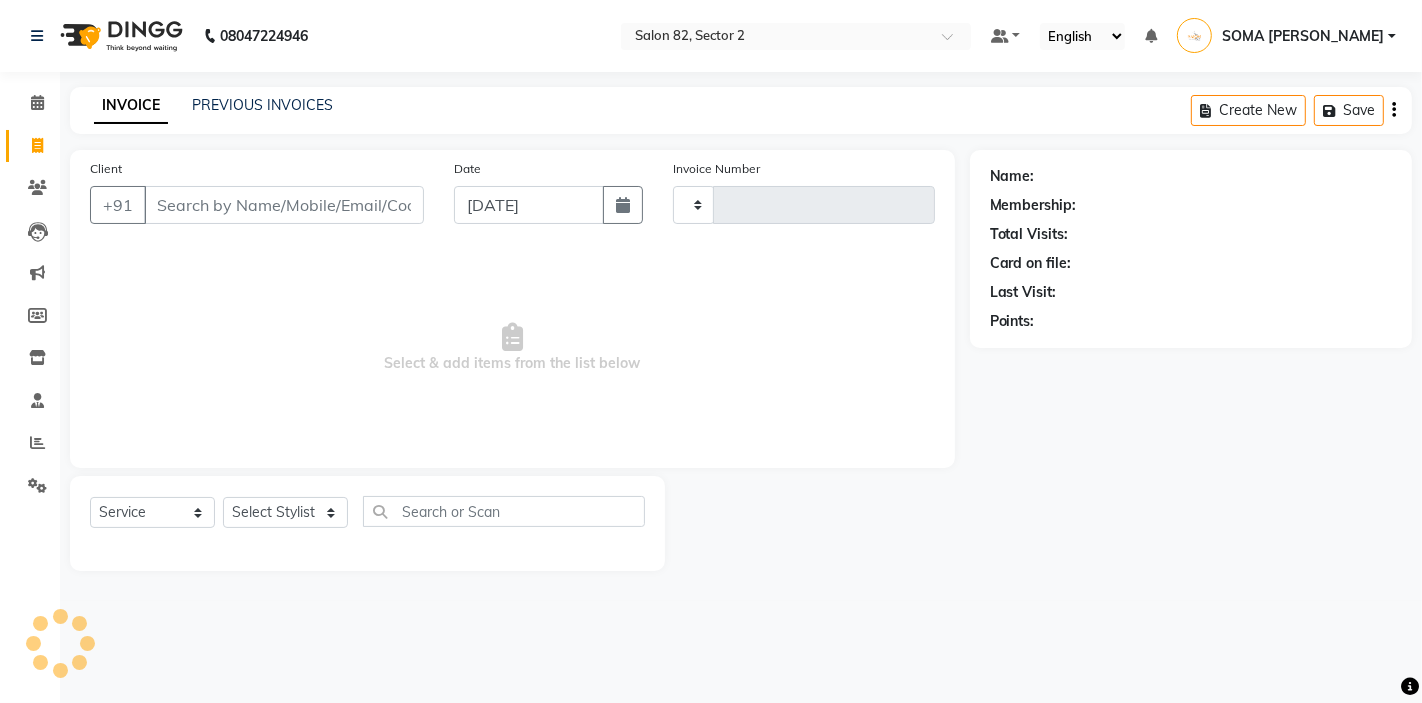type on "1720" 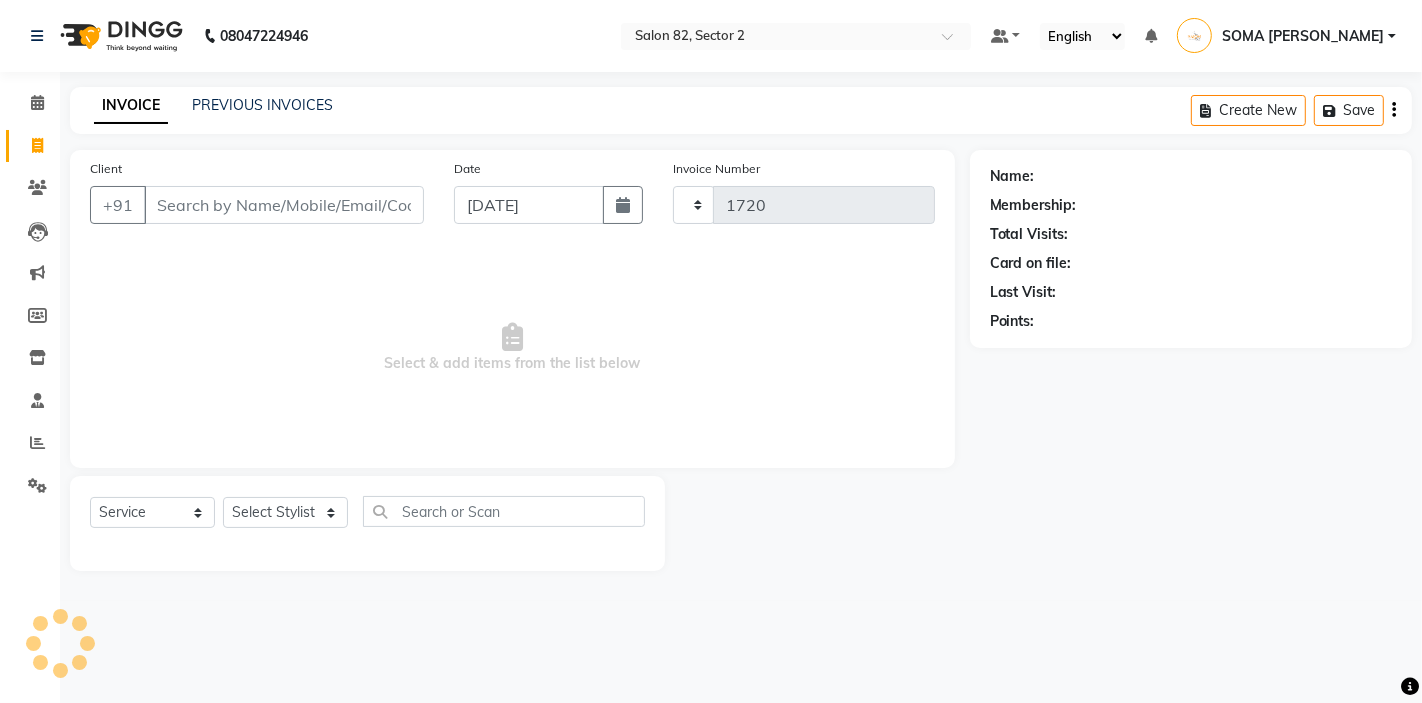 select on "5194" 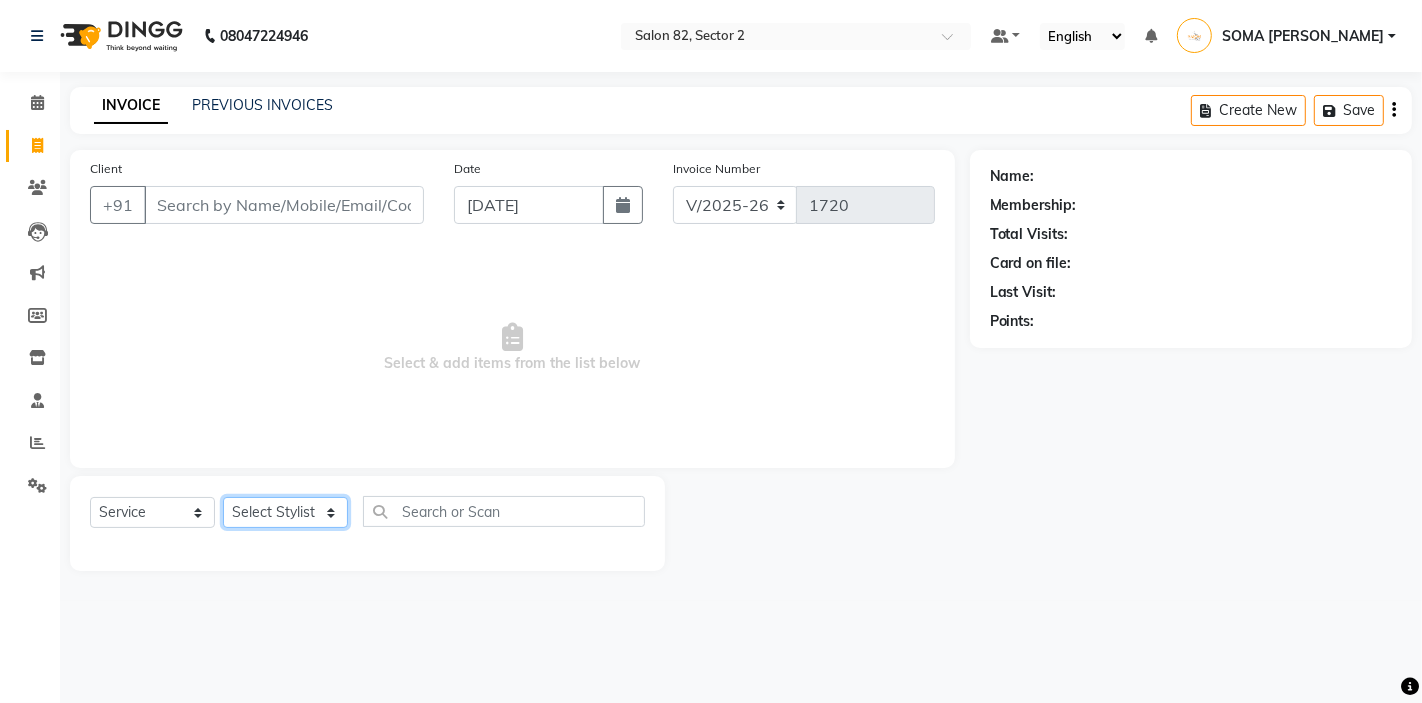 click on "Select Stylist AKTAR (level-1) ARZOO (level-2) BHARAT BUNNY (level-1) FAIZAL (level-2) [PERSON_NAME] [PERSON_NAME] (level-1) MANJAR (Level-2) [PERSON_NAME] (SKIN) POONAM PRIYA (PEDI) [PERSON_NAME] ROHIT  Salon82 saltlake SOMA [PERSON_NAME] (PEDI) [PERSON_NAME] (SKIN) SUMON (NAILS)" 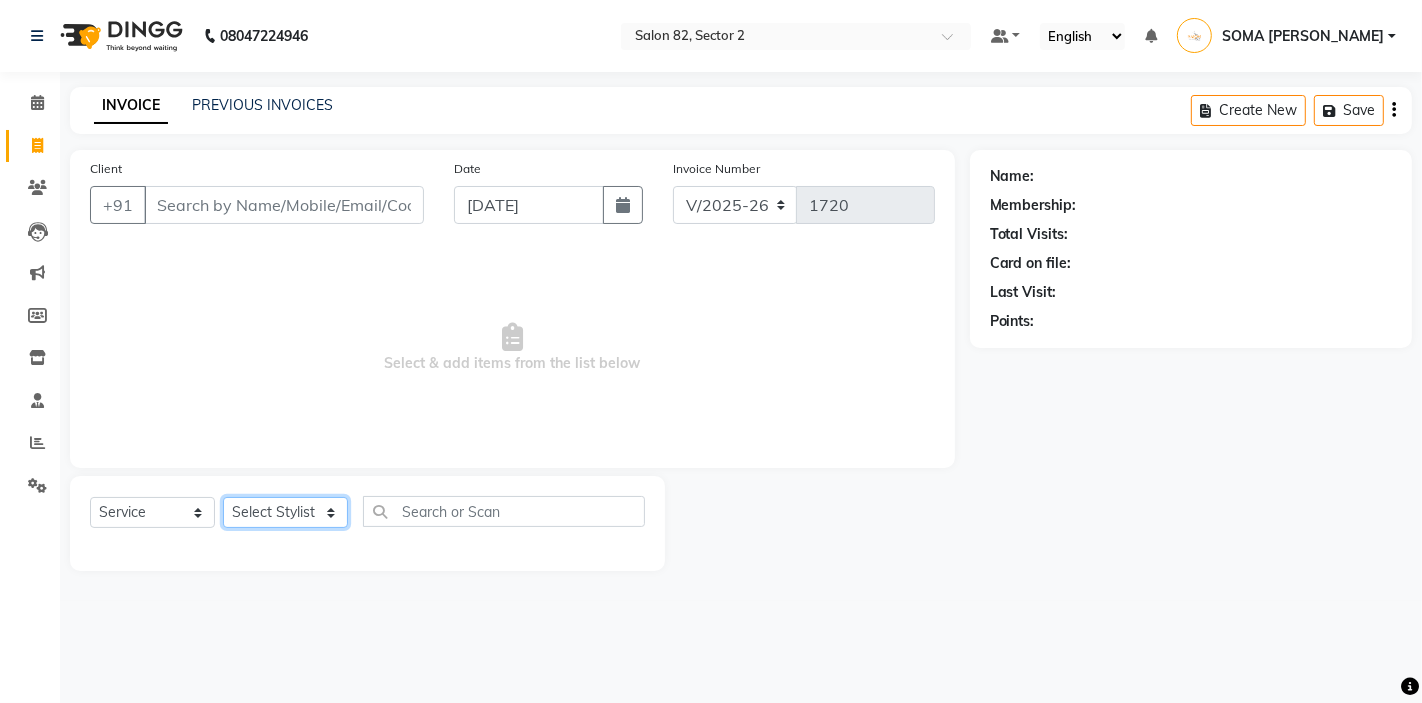 select on "33728" 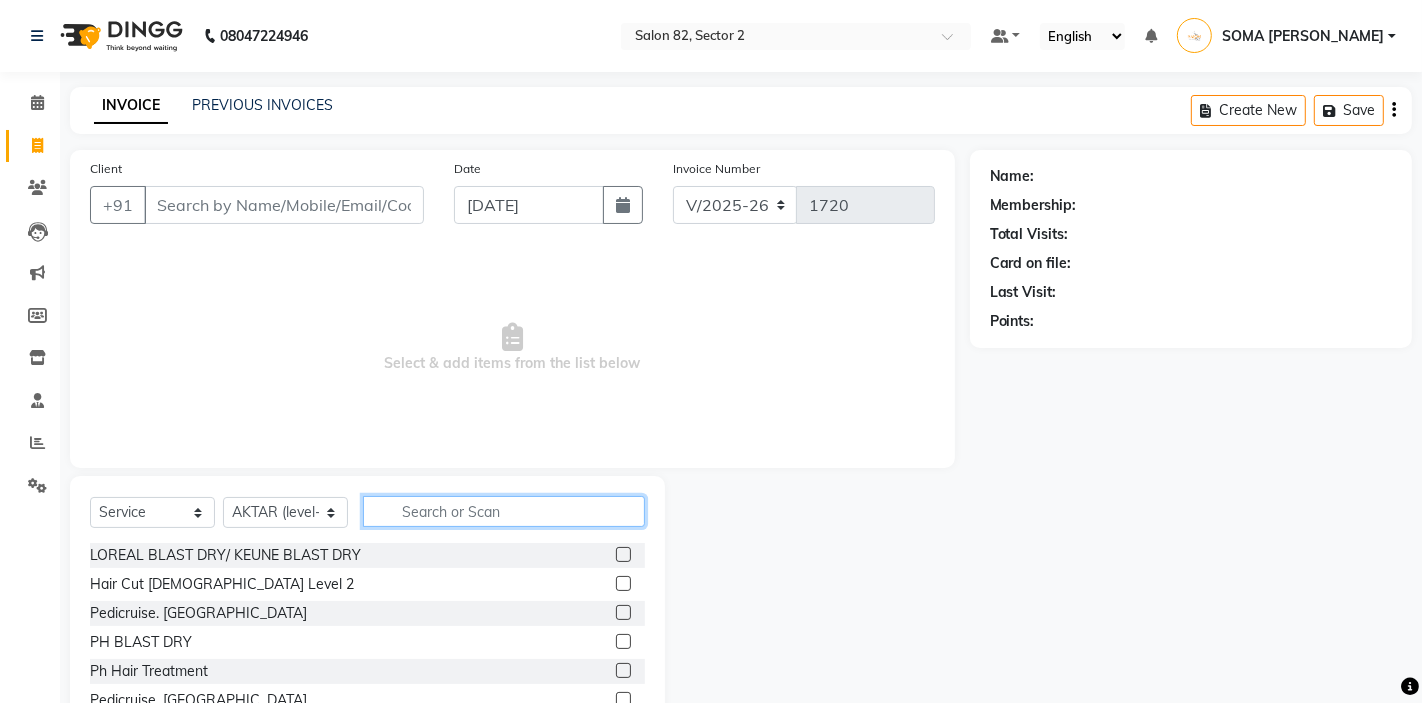 click 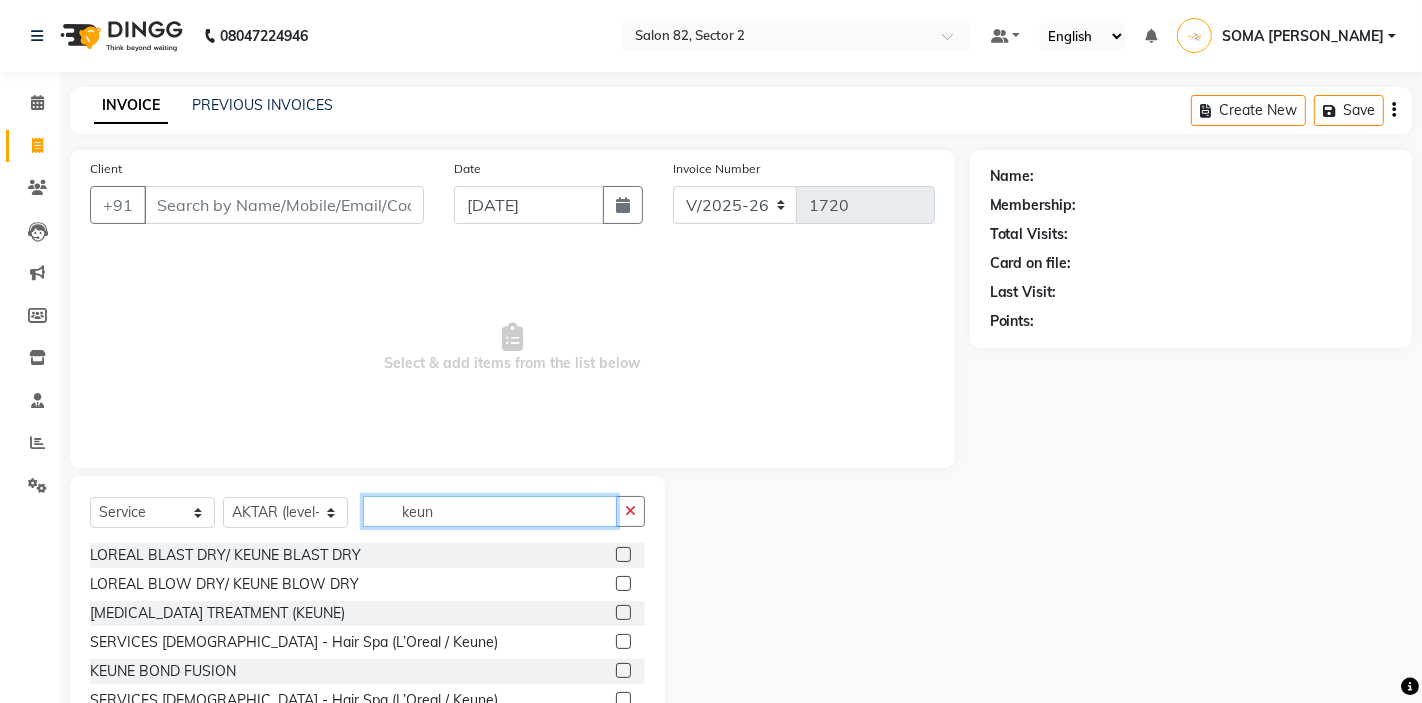 type on "keun" 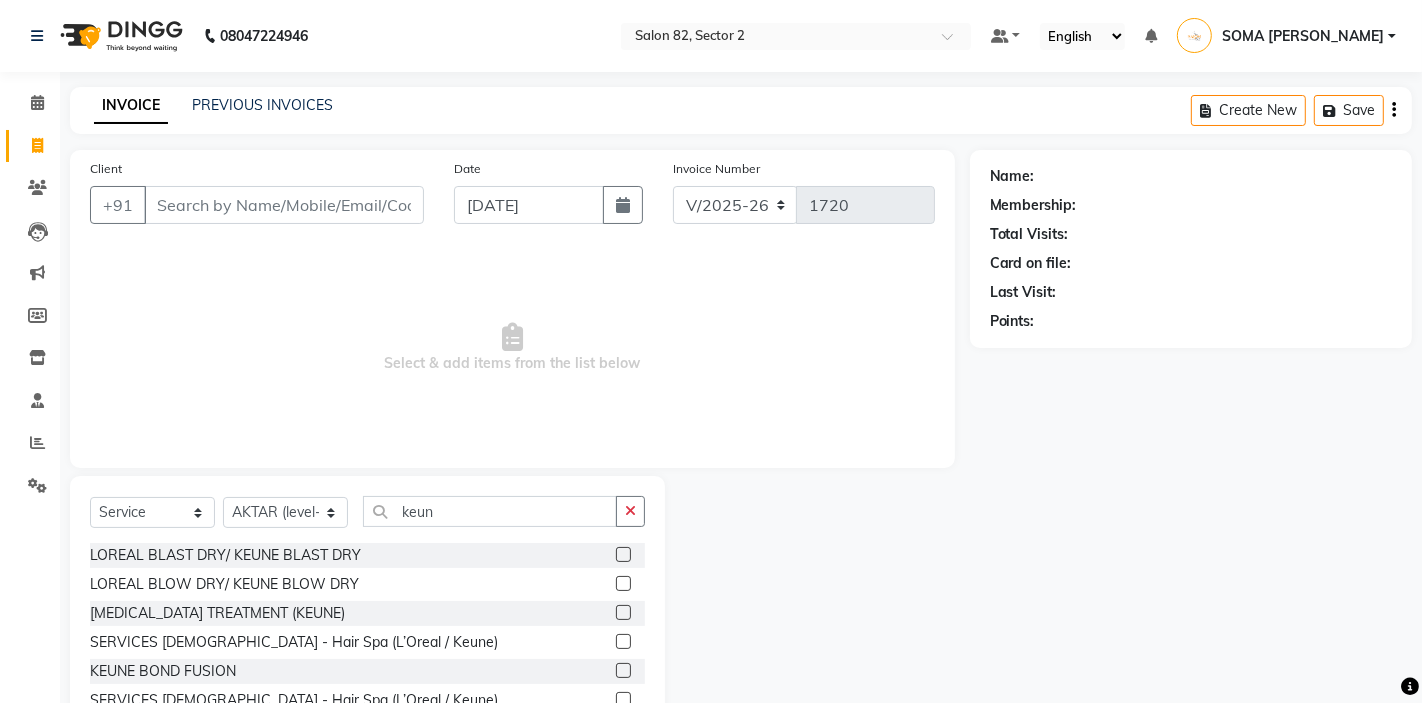 click 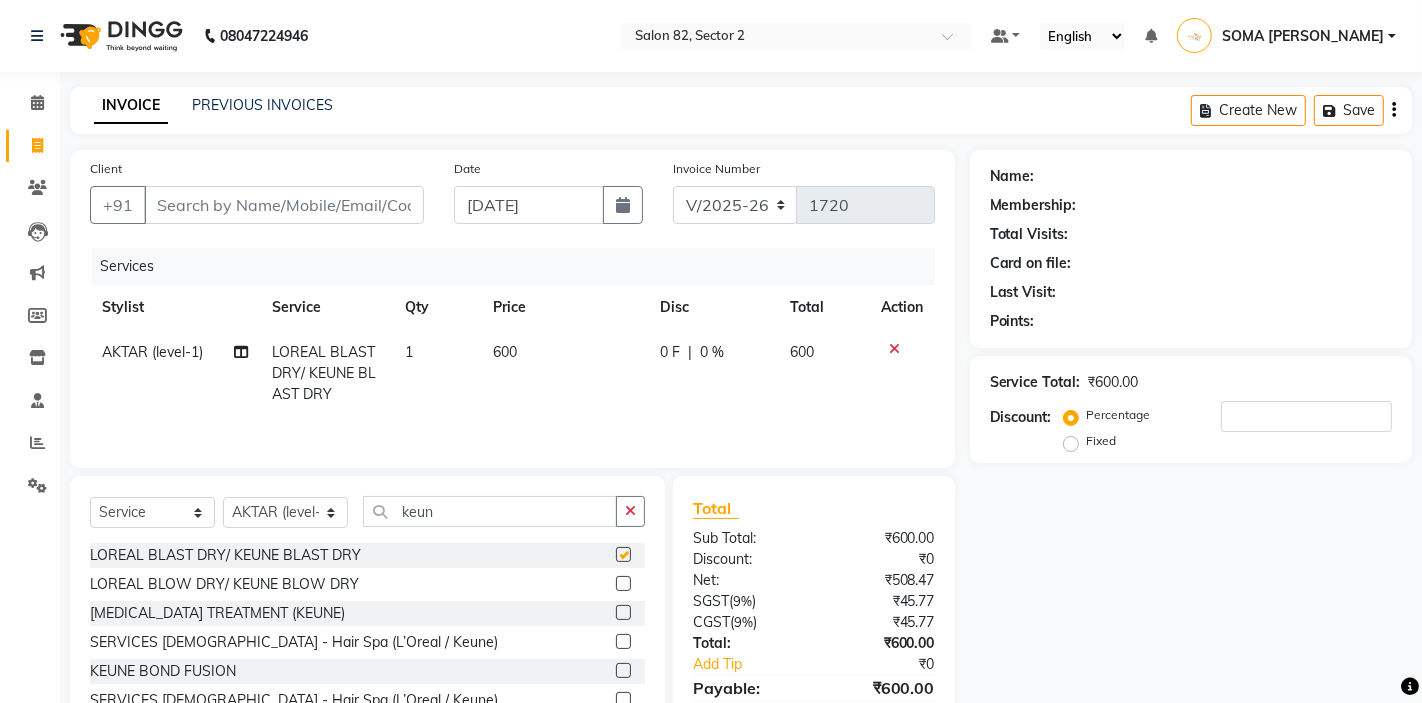 checkbox on "false" 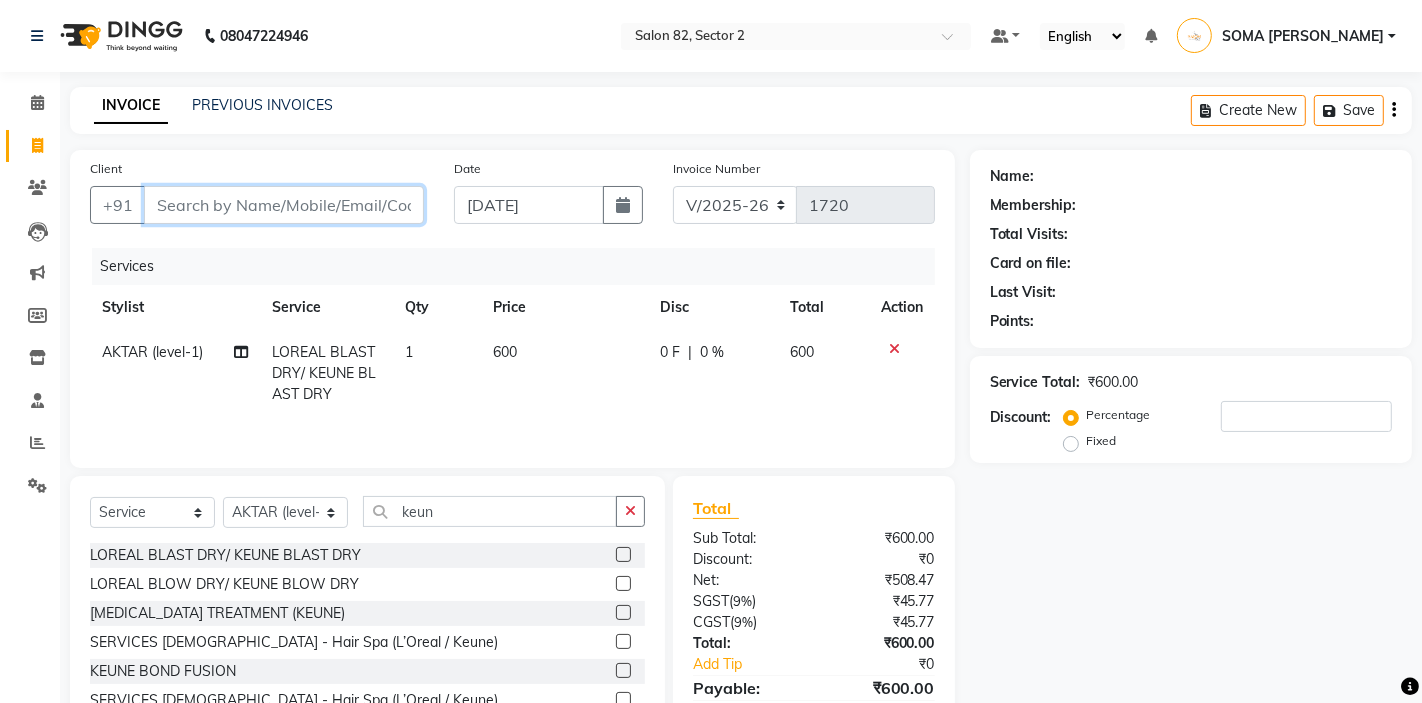 click on "Client" at bounding box center [284, 205] 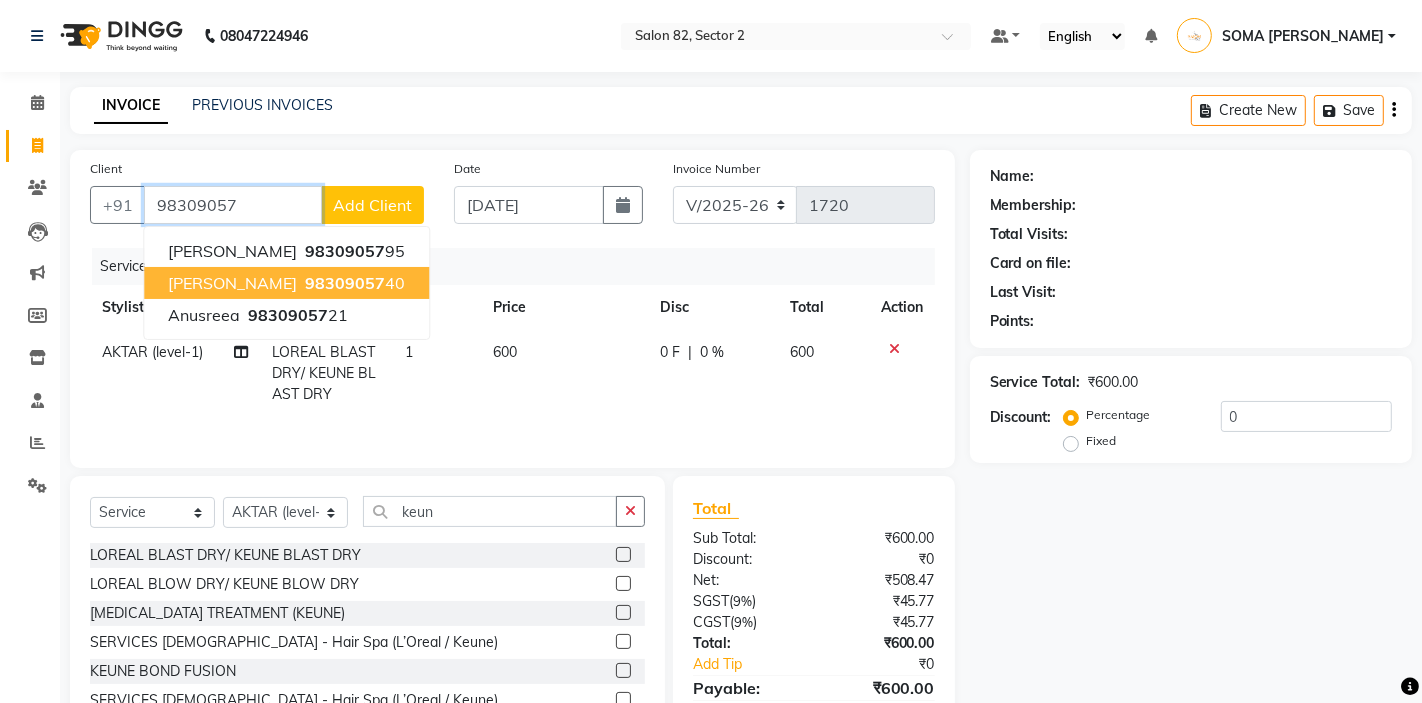 click on "sweta   98309057 40" at bounding box center [286, 283] 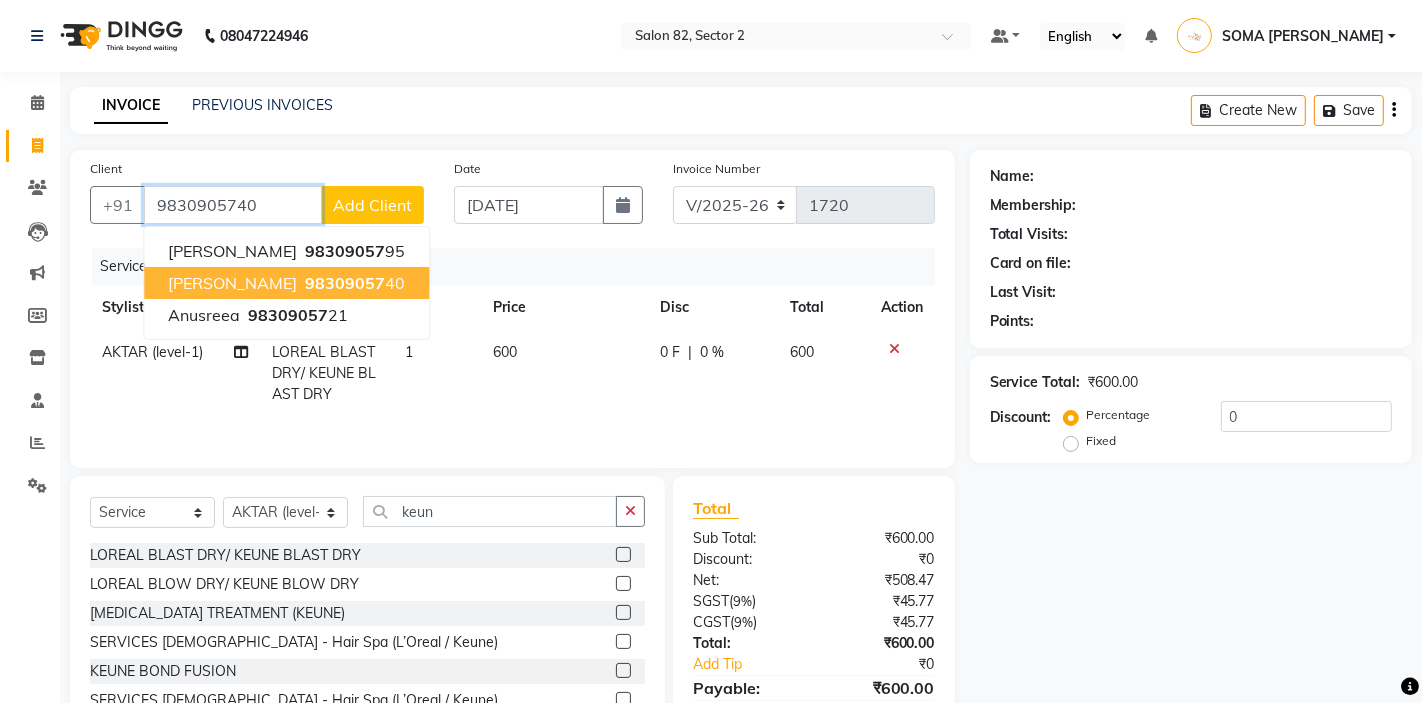 type on "9830905740" 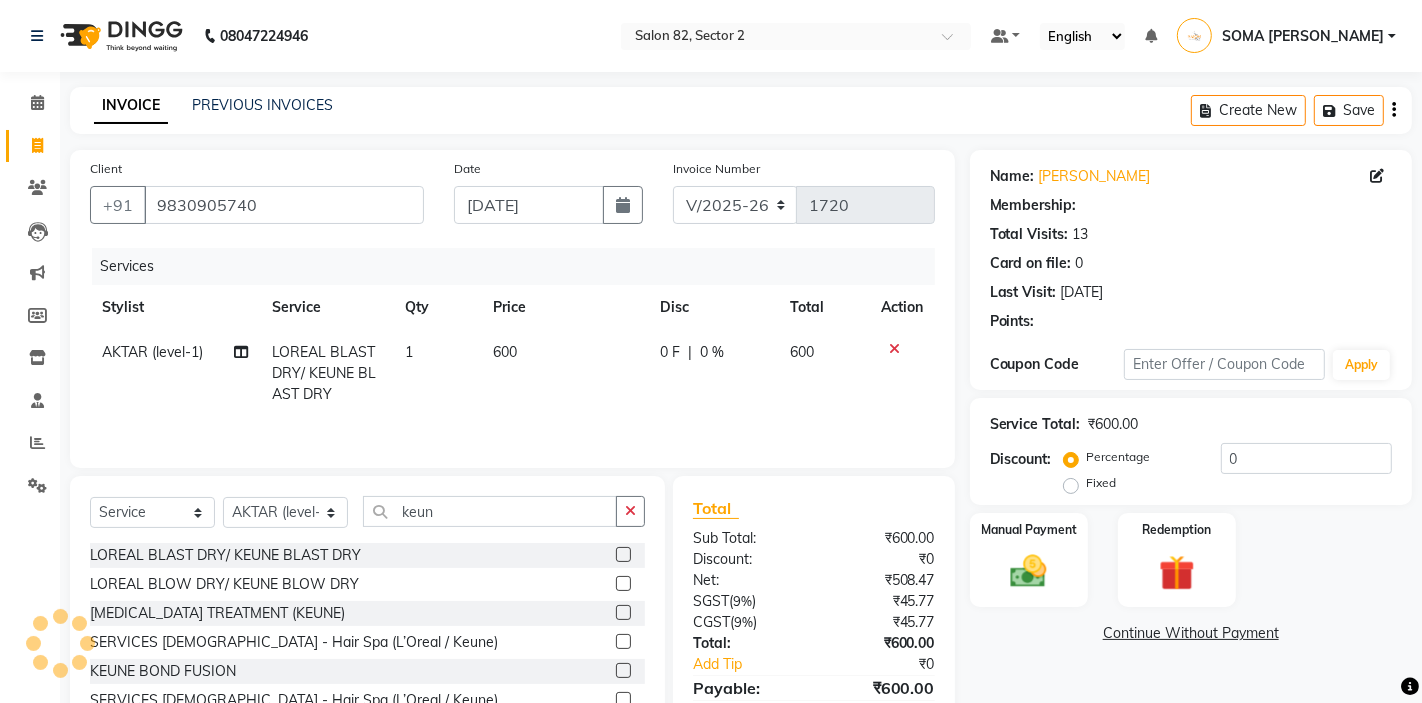 select on "1: Object" 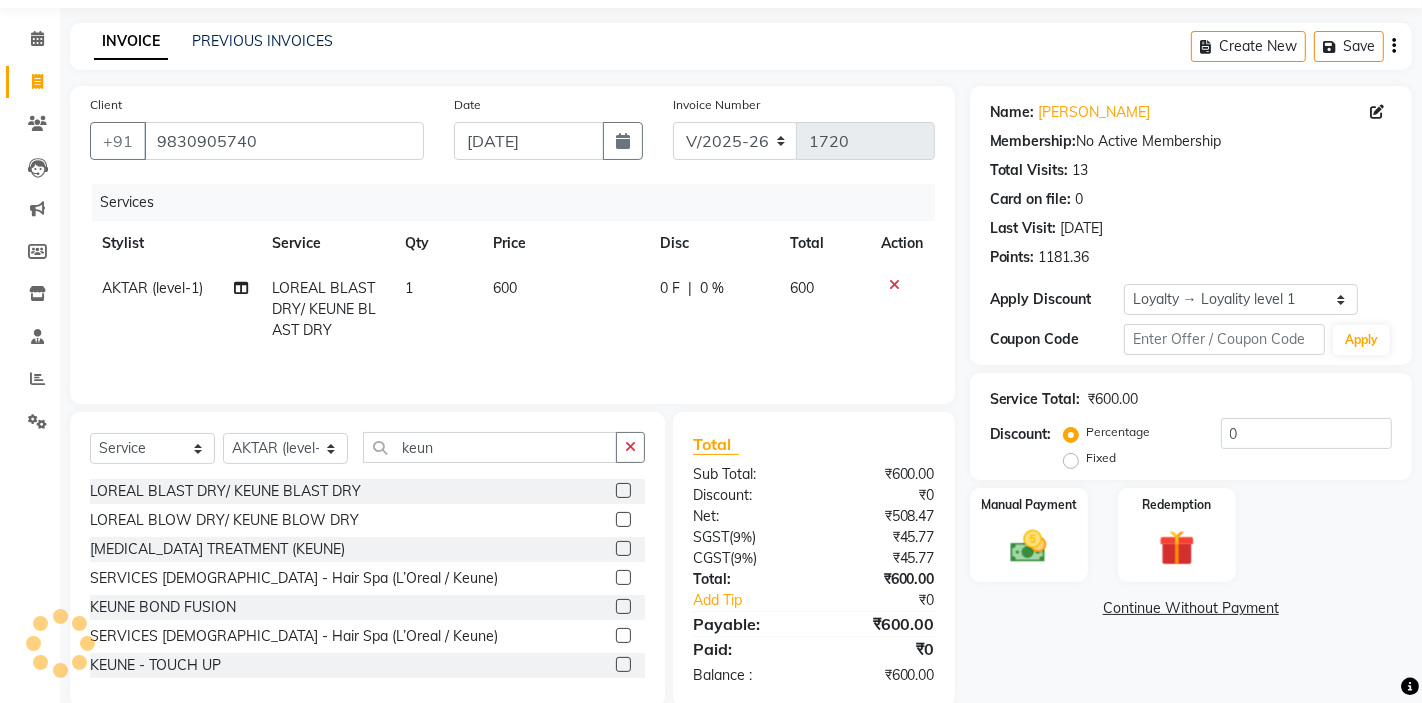 scroll, scrollTop: 97, scrollLeft: 0, axis: vertical 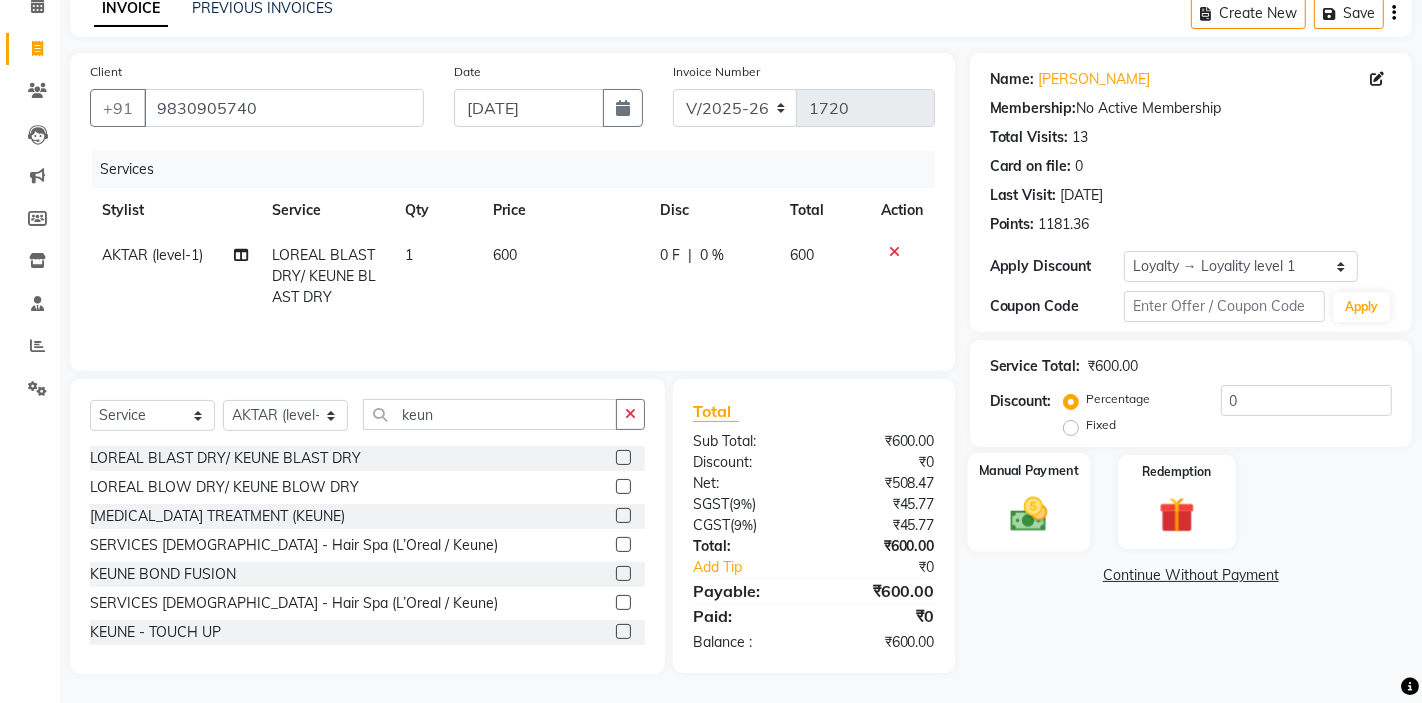 click 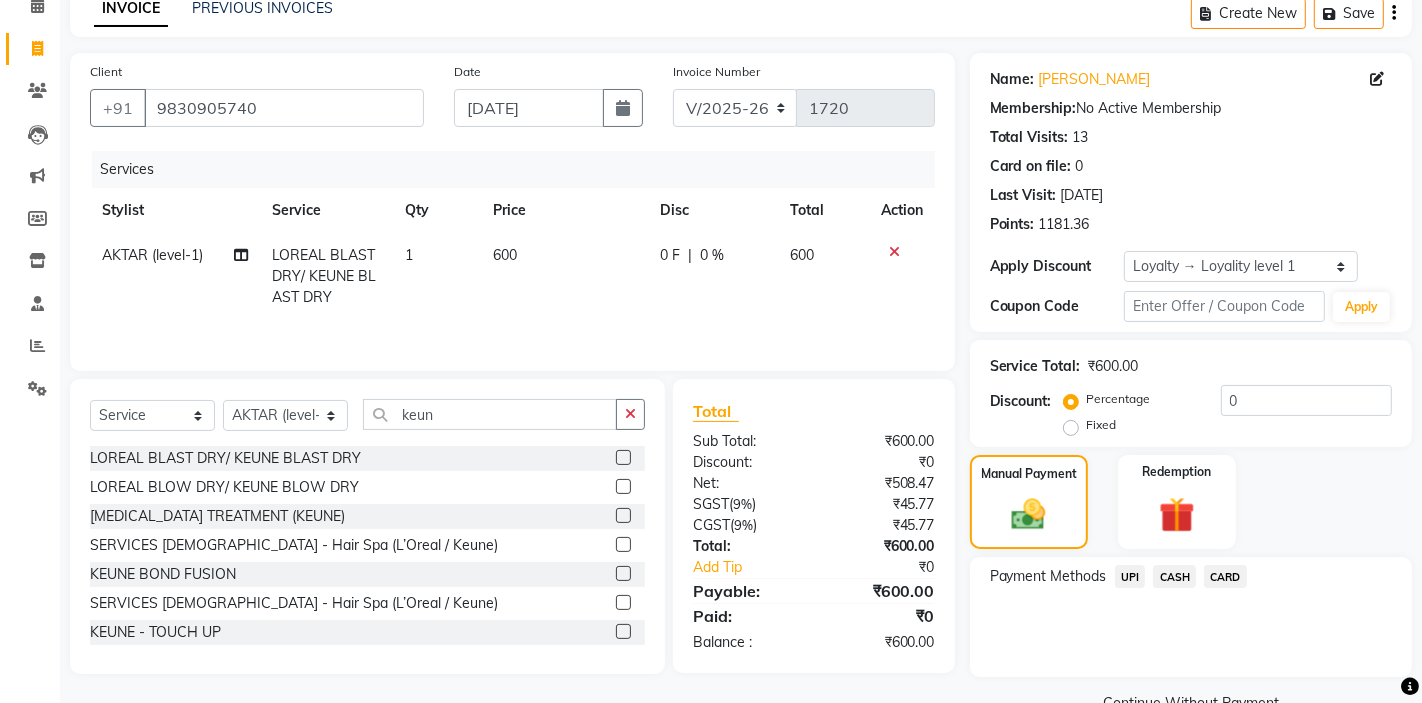 click on "CARD" 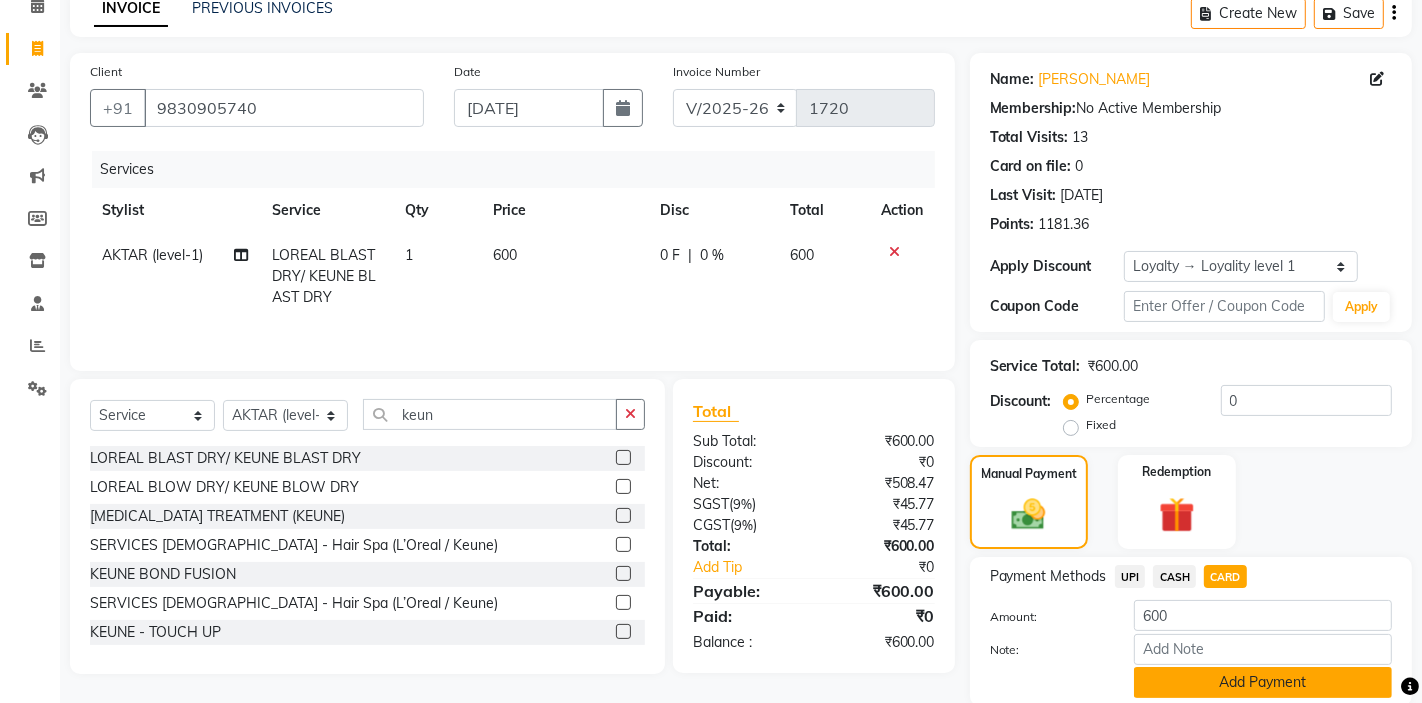 click on "Add Payment" 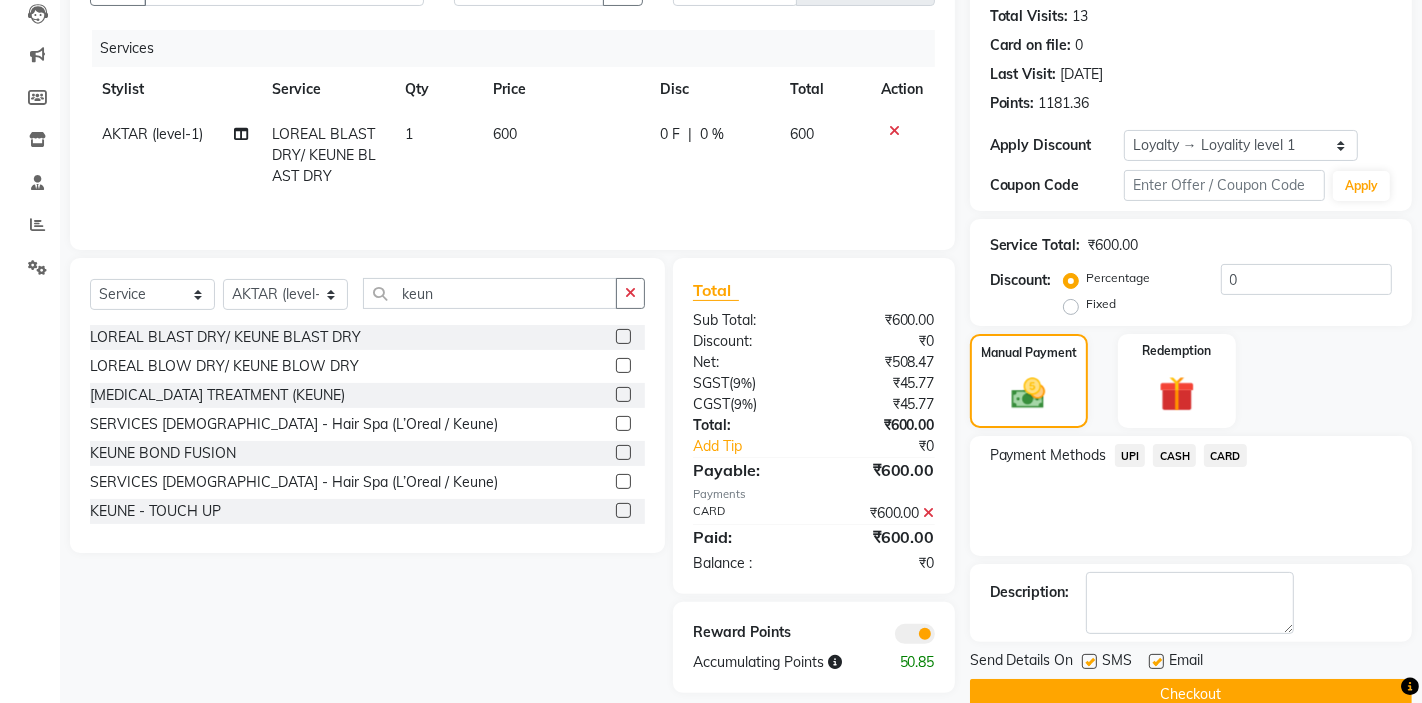 scroll, scrollTop: 255, scrollLeft: 0, axis: vertical 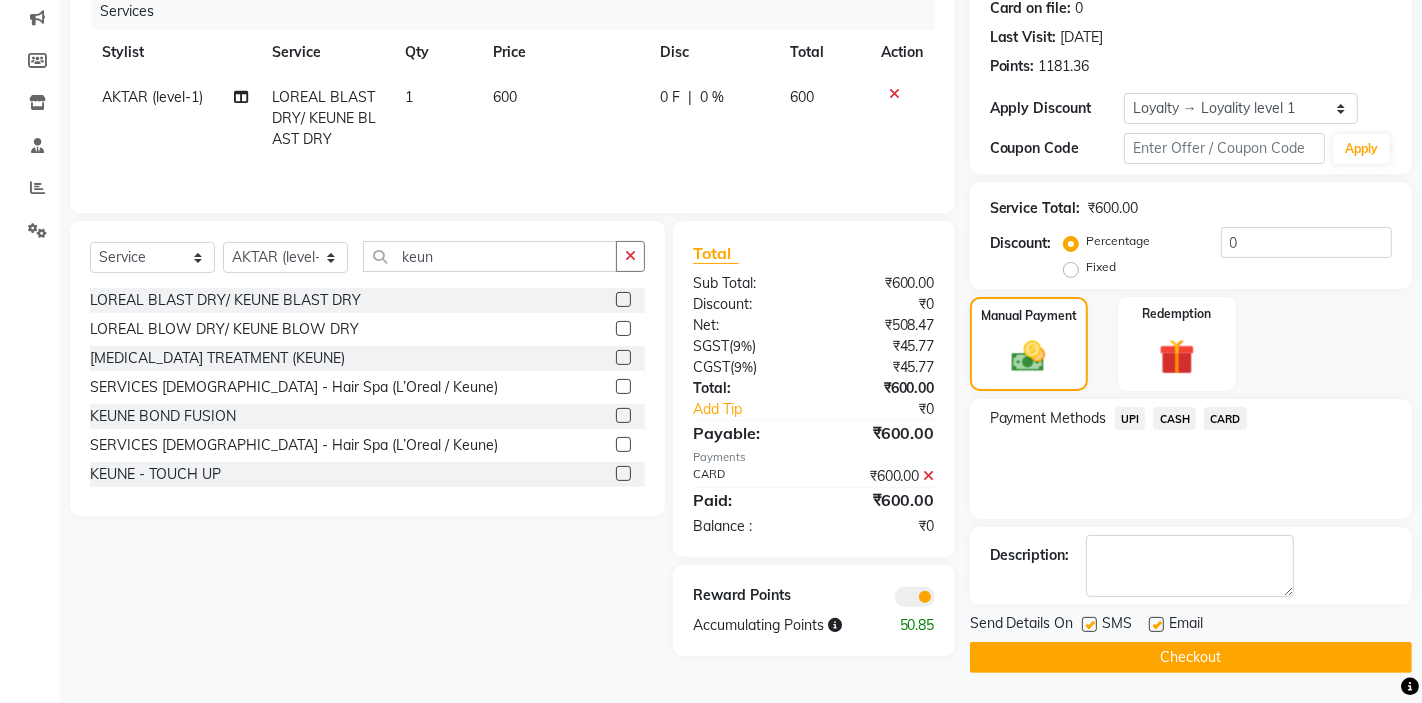 click on "Checkout" 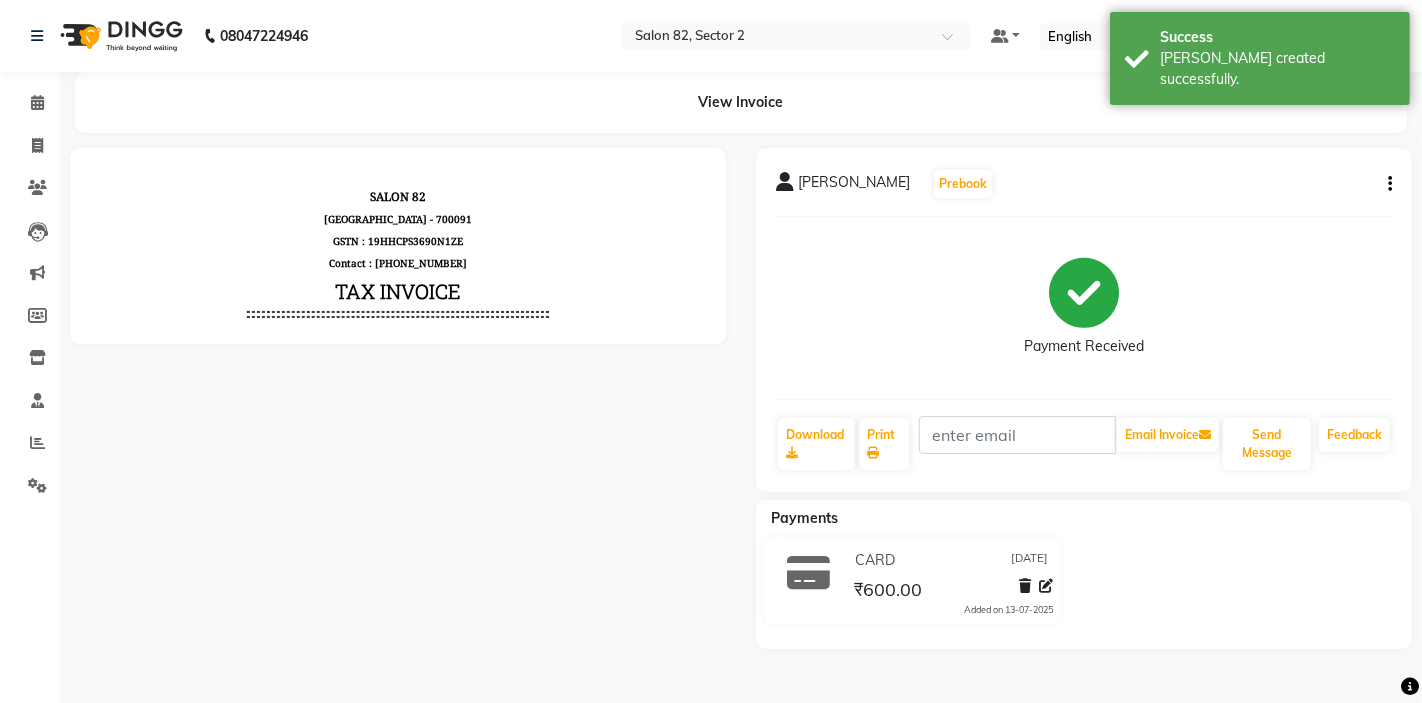 scroll, scrollTop: 0, scrollLeft: 0, axis: both 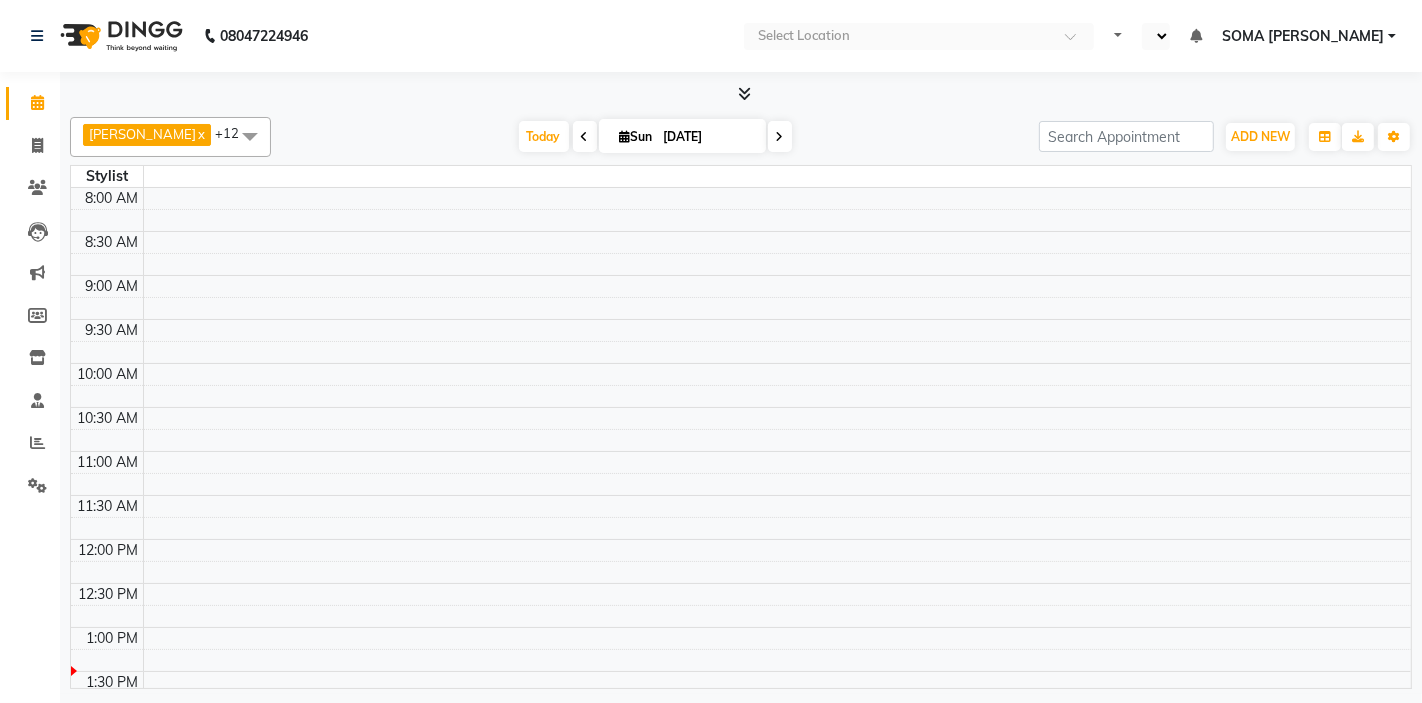 select on "en" 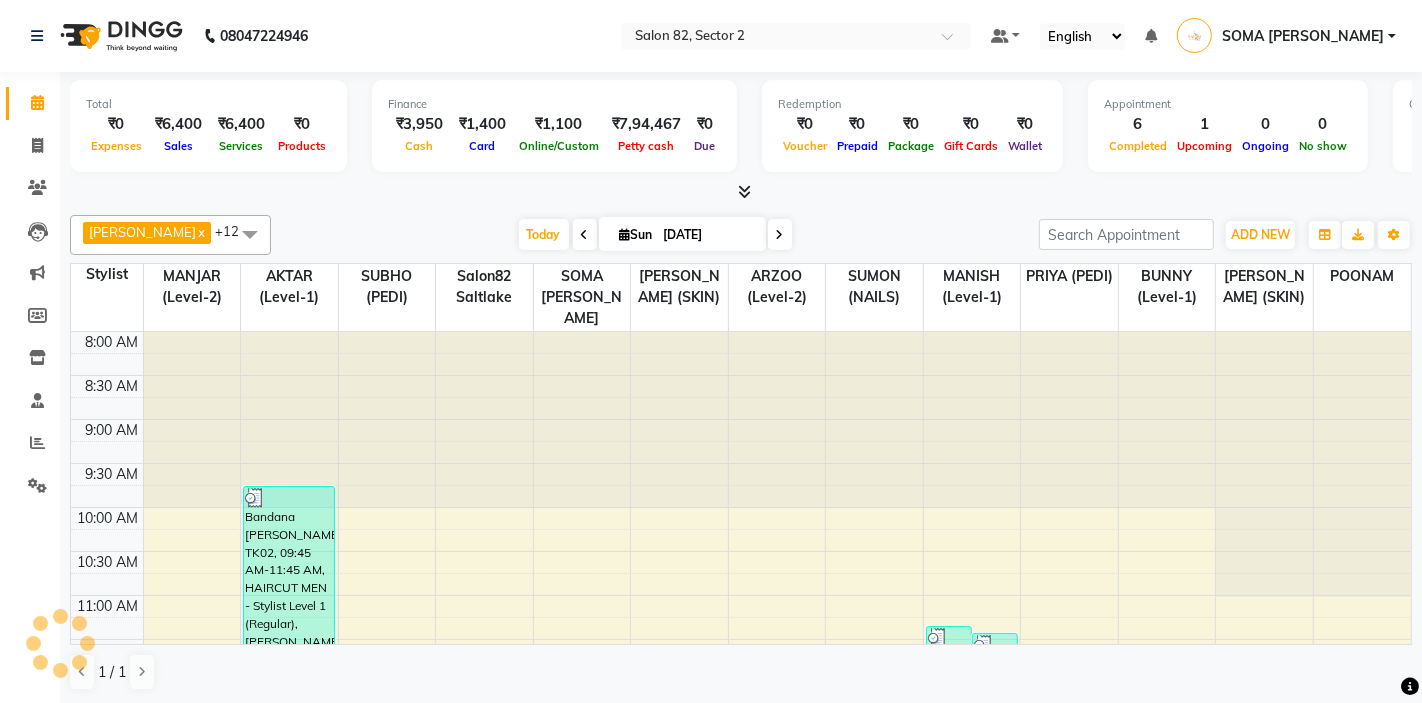 scroll, scrollTop: 0, scrollLeft: 0, axis: both 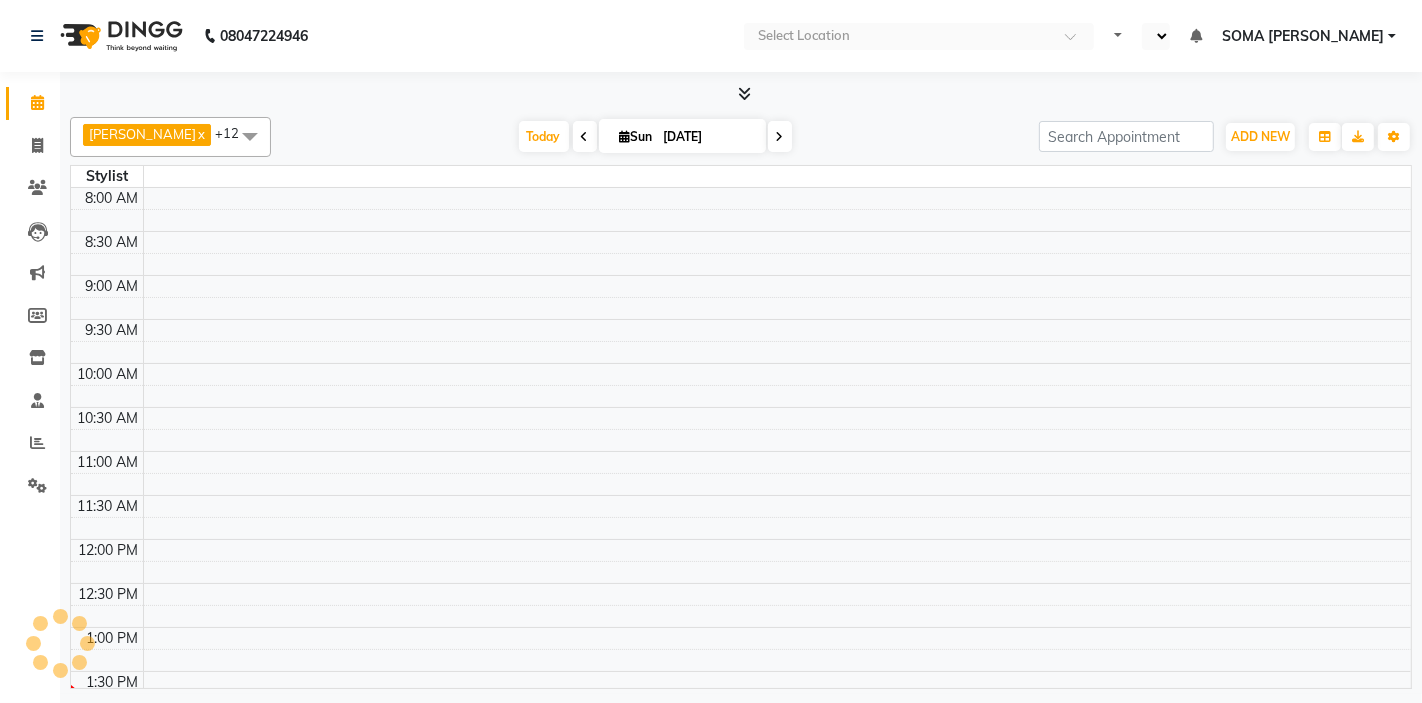 select on "en" 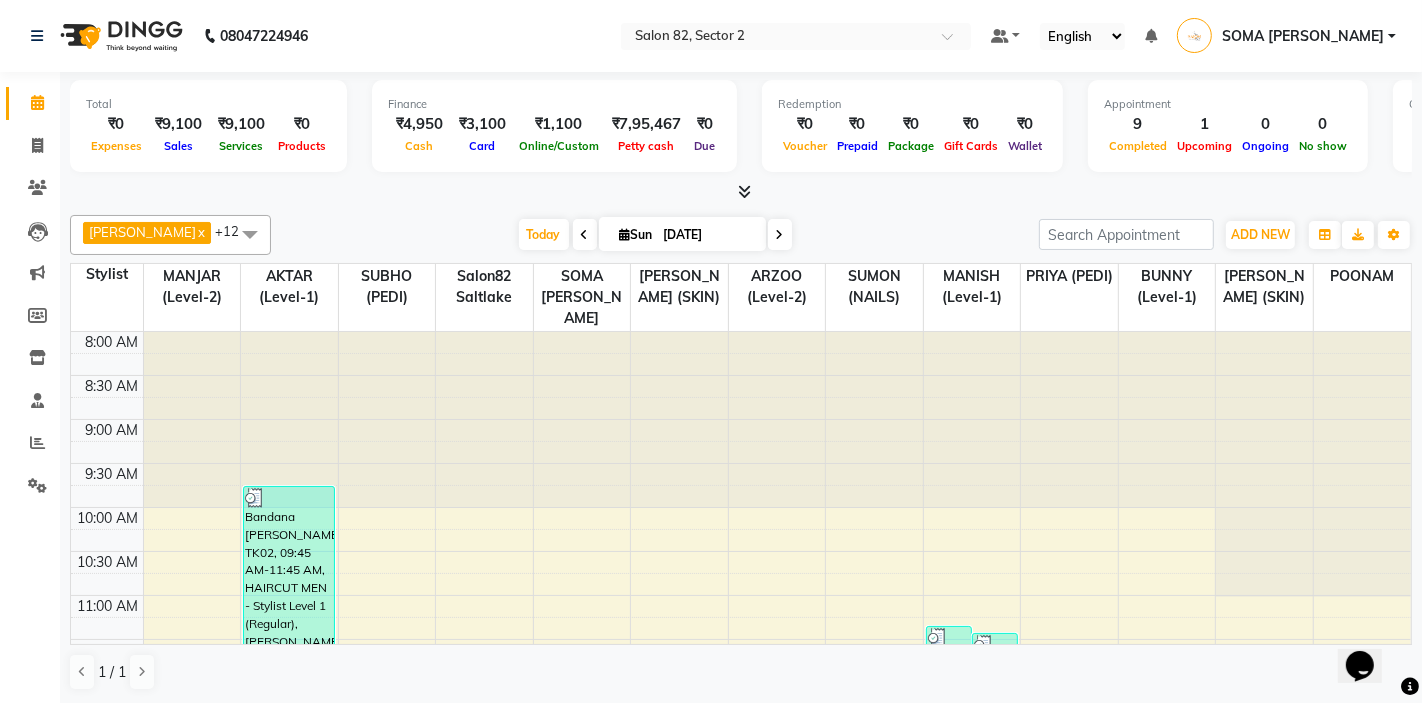 scroll, scrollTop: 0, scrollLeft: 0, axis: both 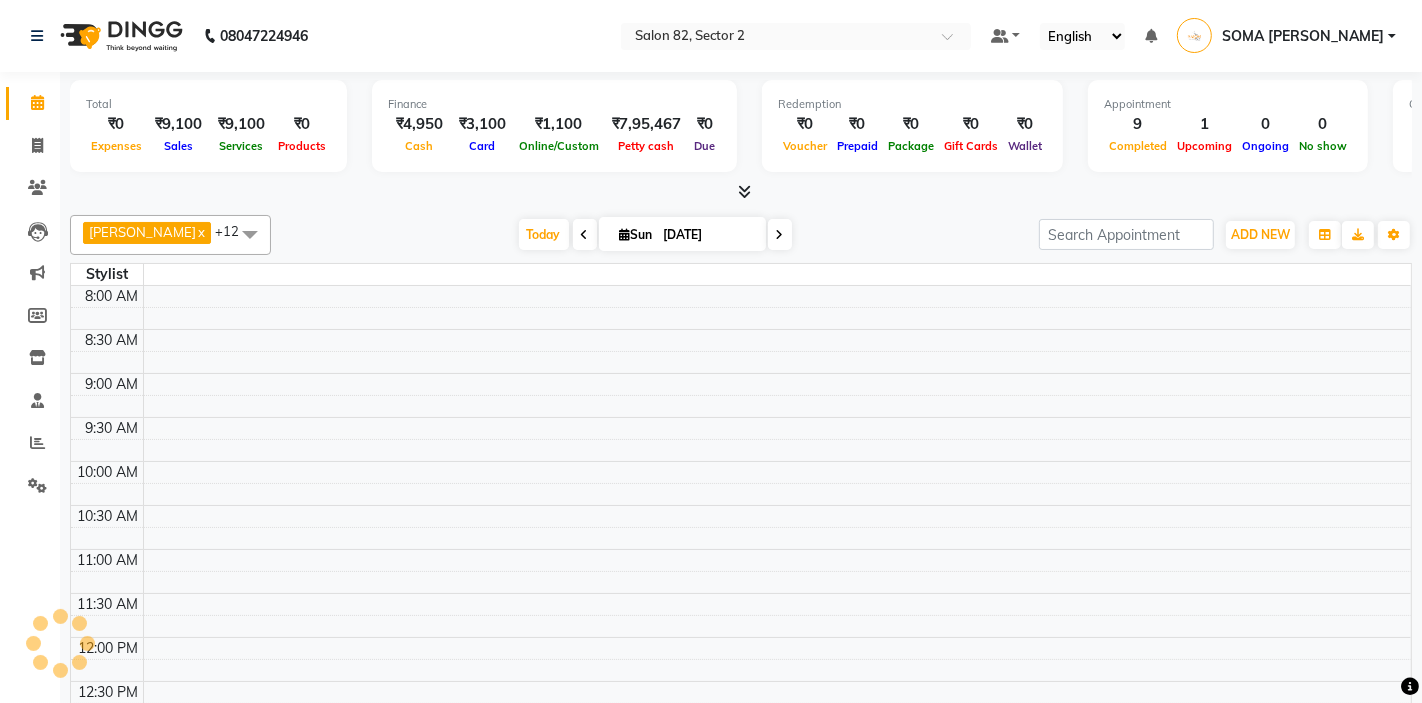 select on "en" 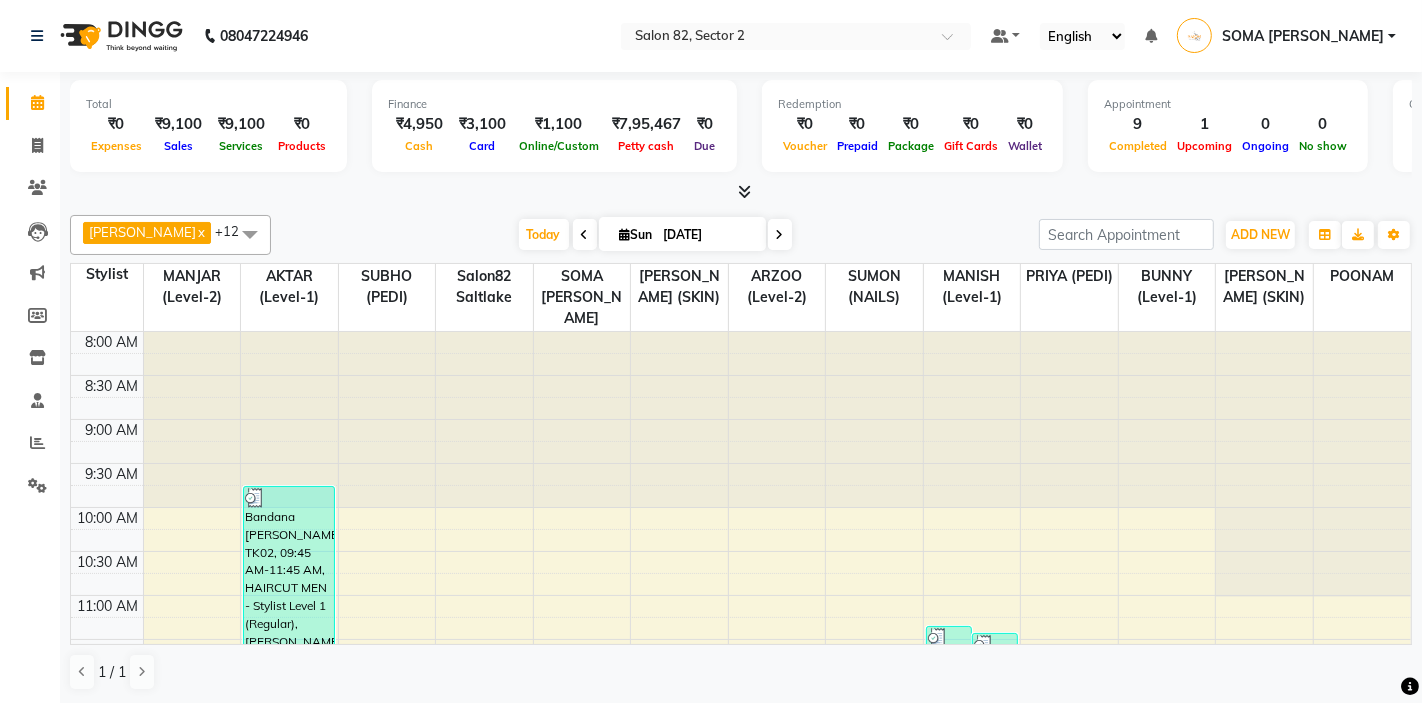 scroll, scrollTop: 0, scrollLeft: 0, axis: both 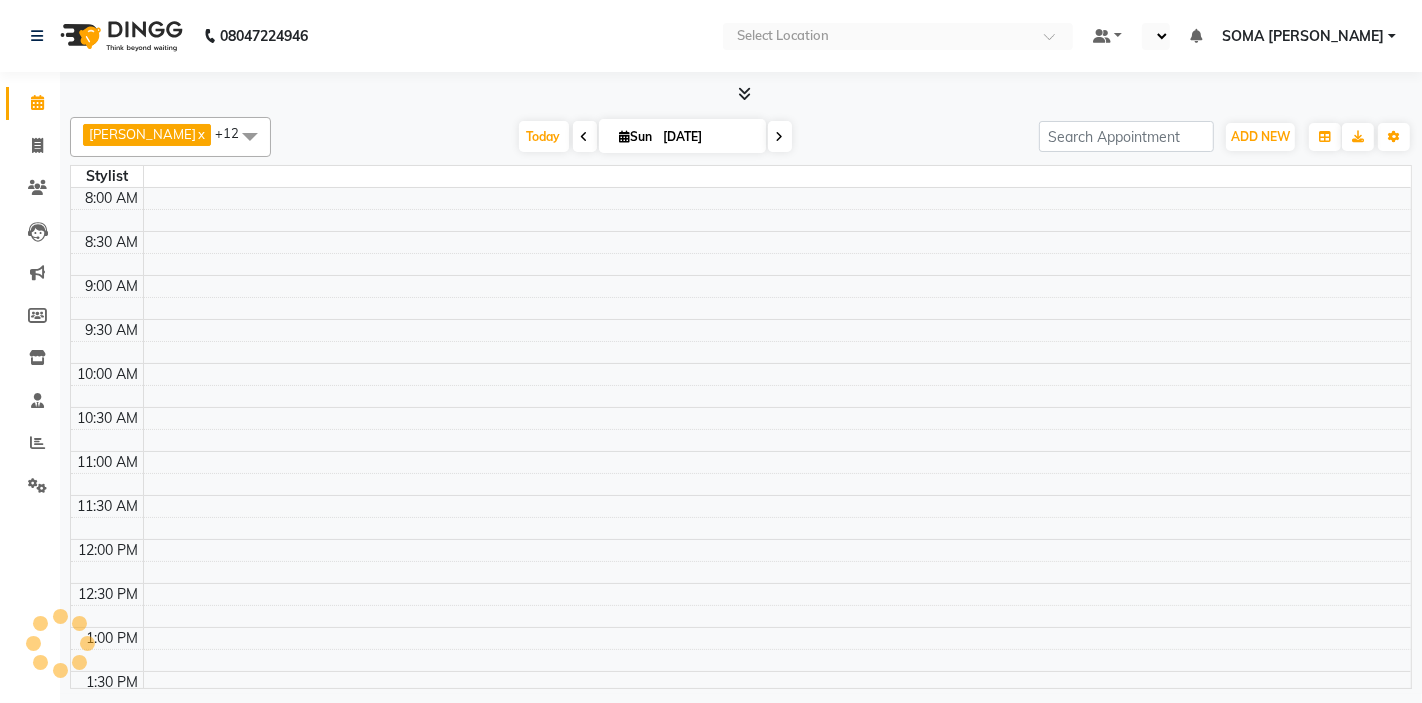 select on "en" 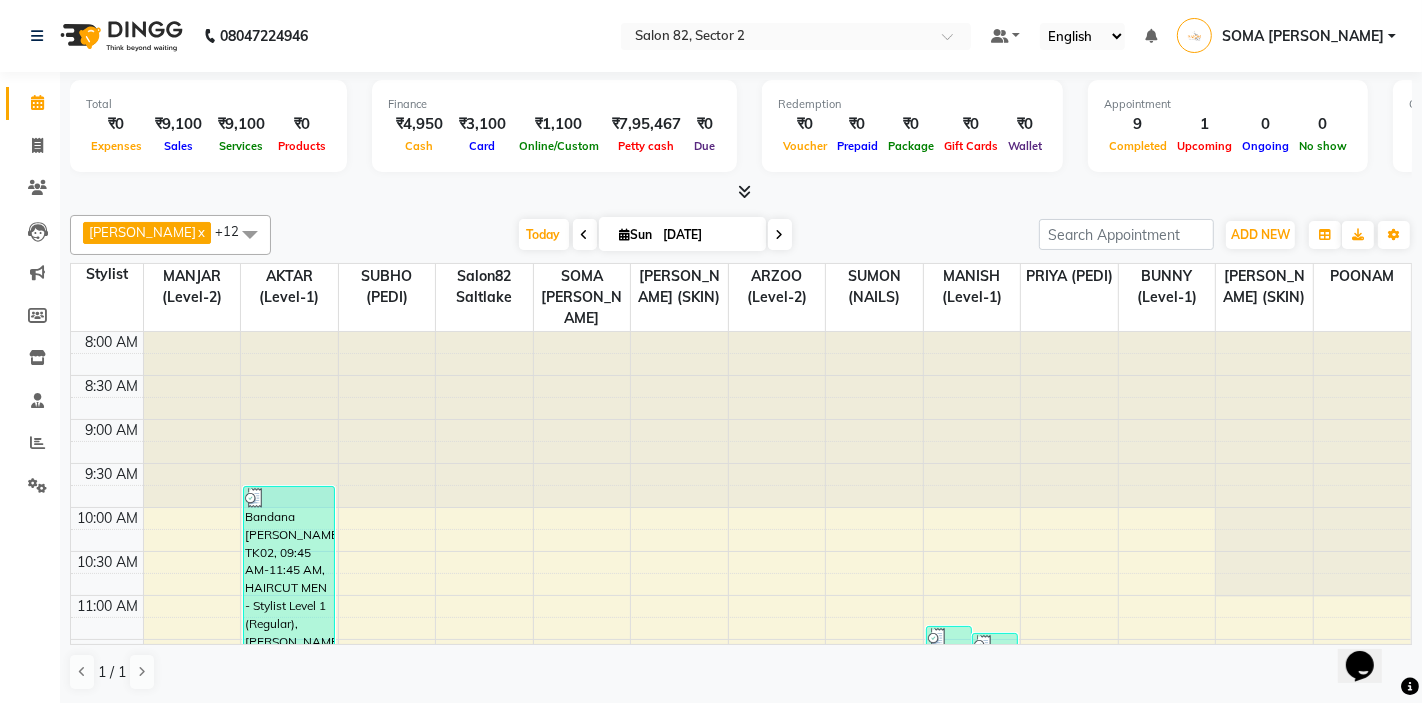 scroll, scrollTop: 0, scrollLeft: 0, axis: both 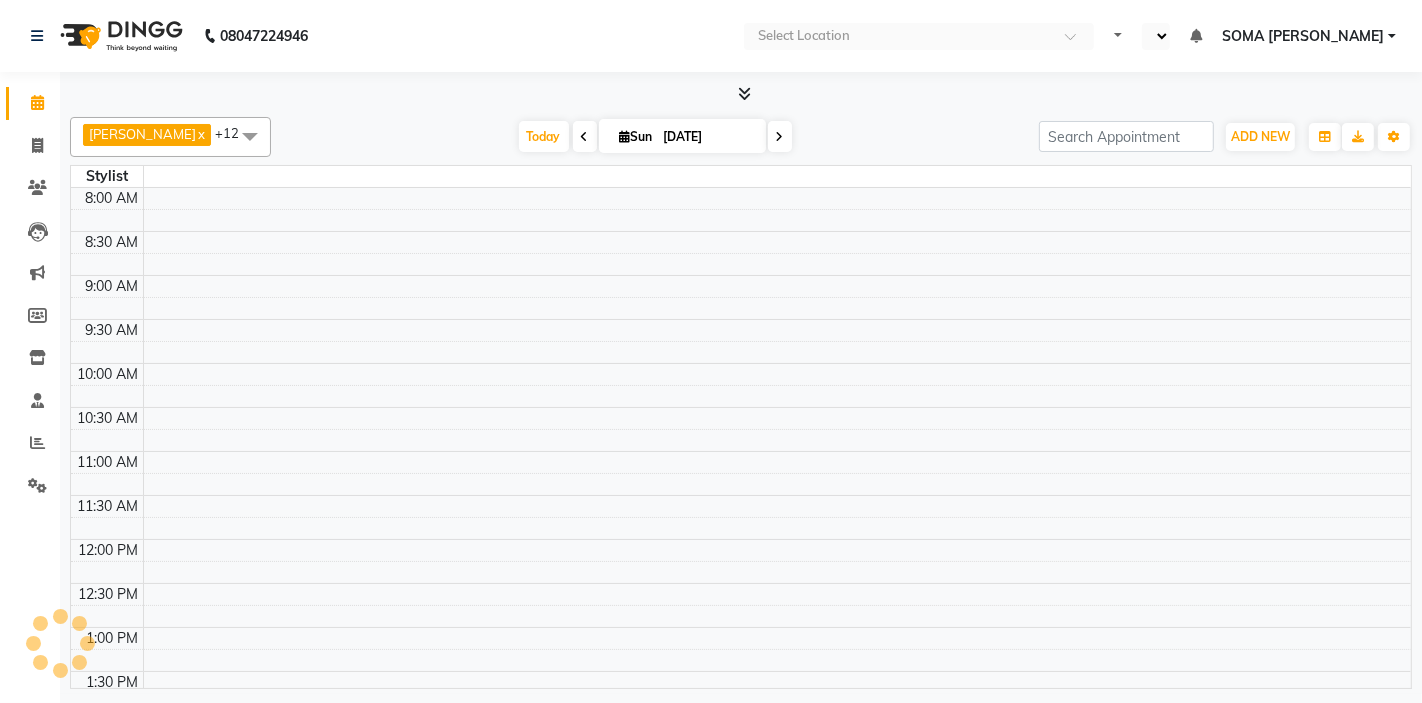 select on "en" 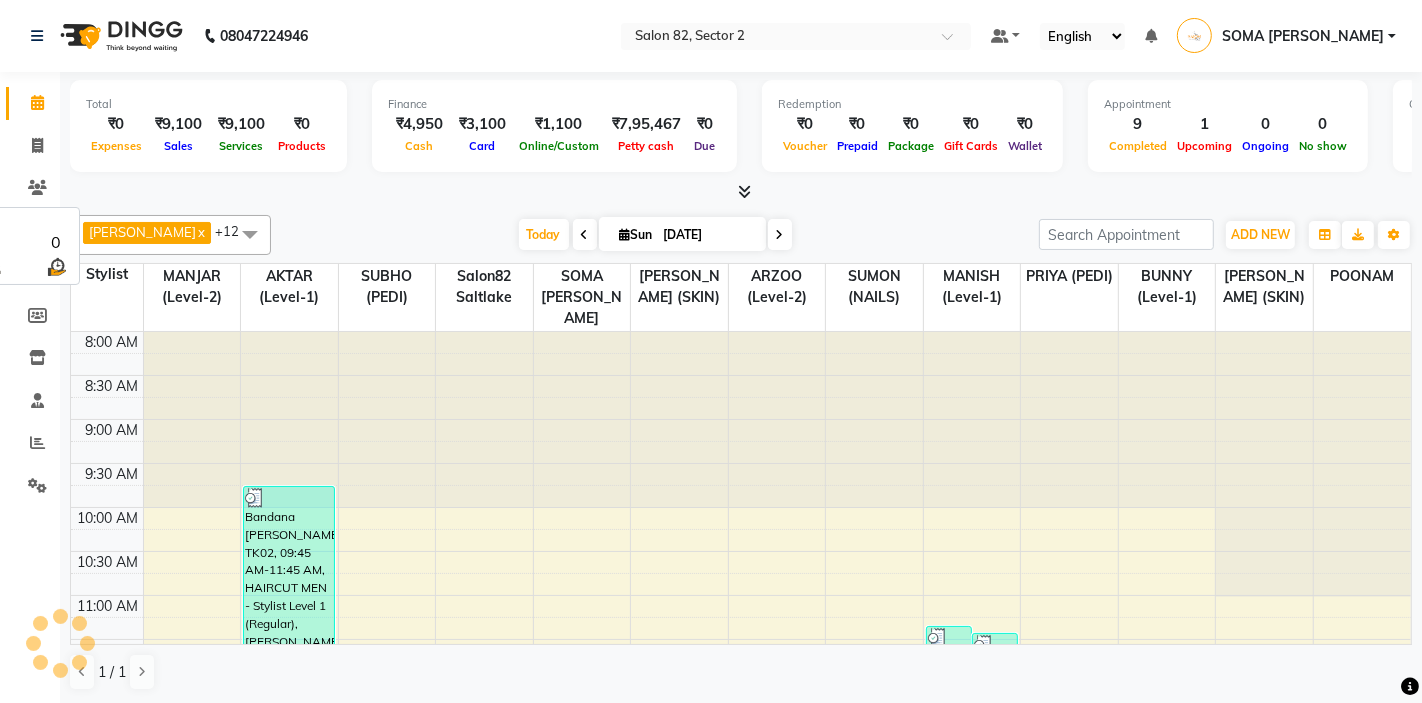scroll, scrollTop: 0, scrollLeft: 0, axis: both 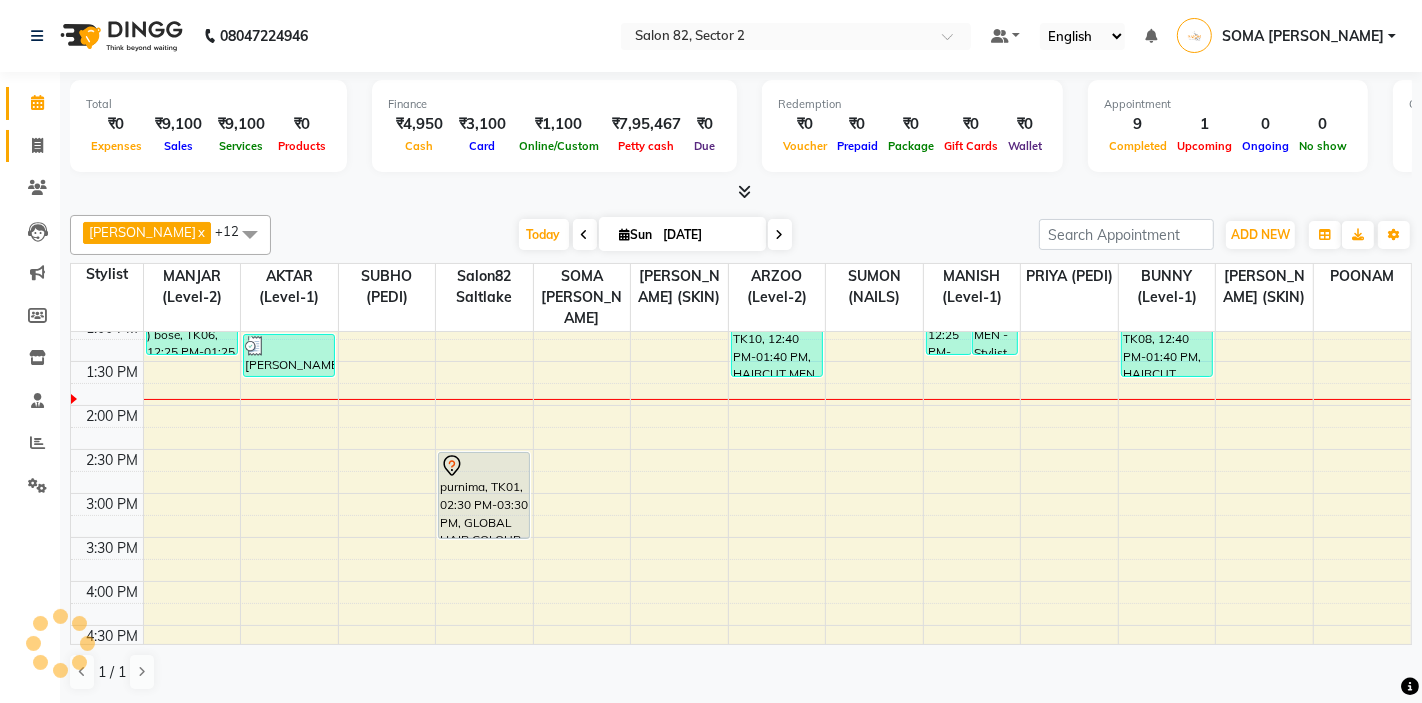 click 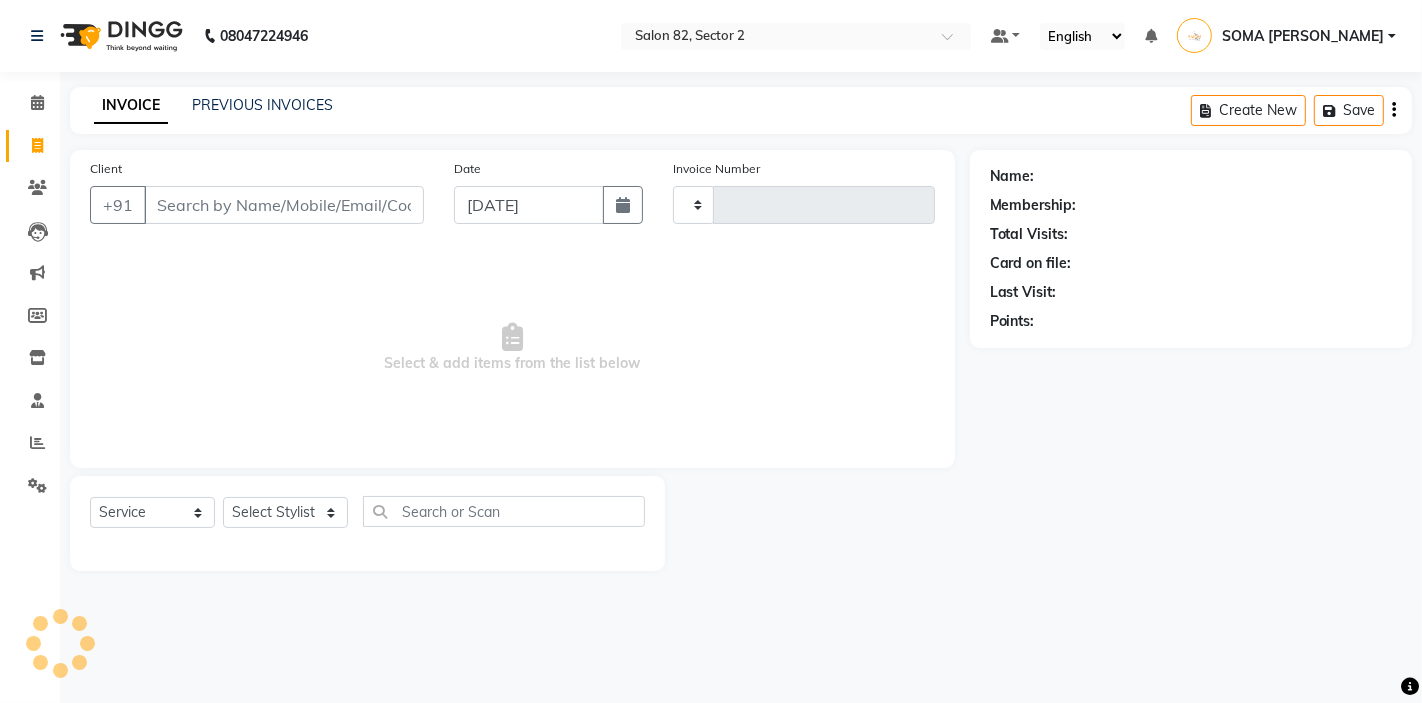 type on "1723" 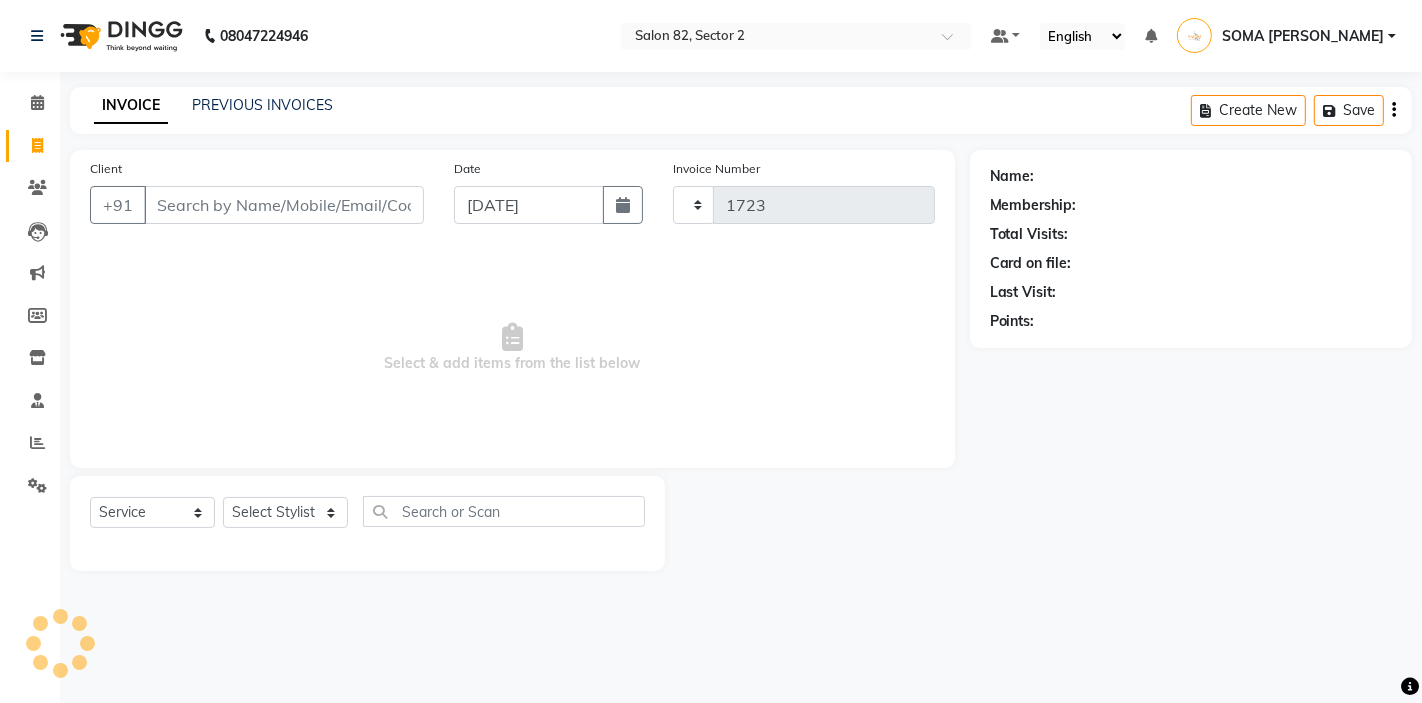 select on "5194" 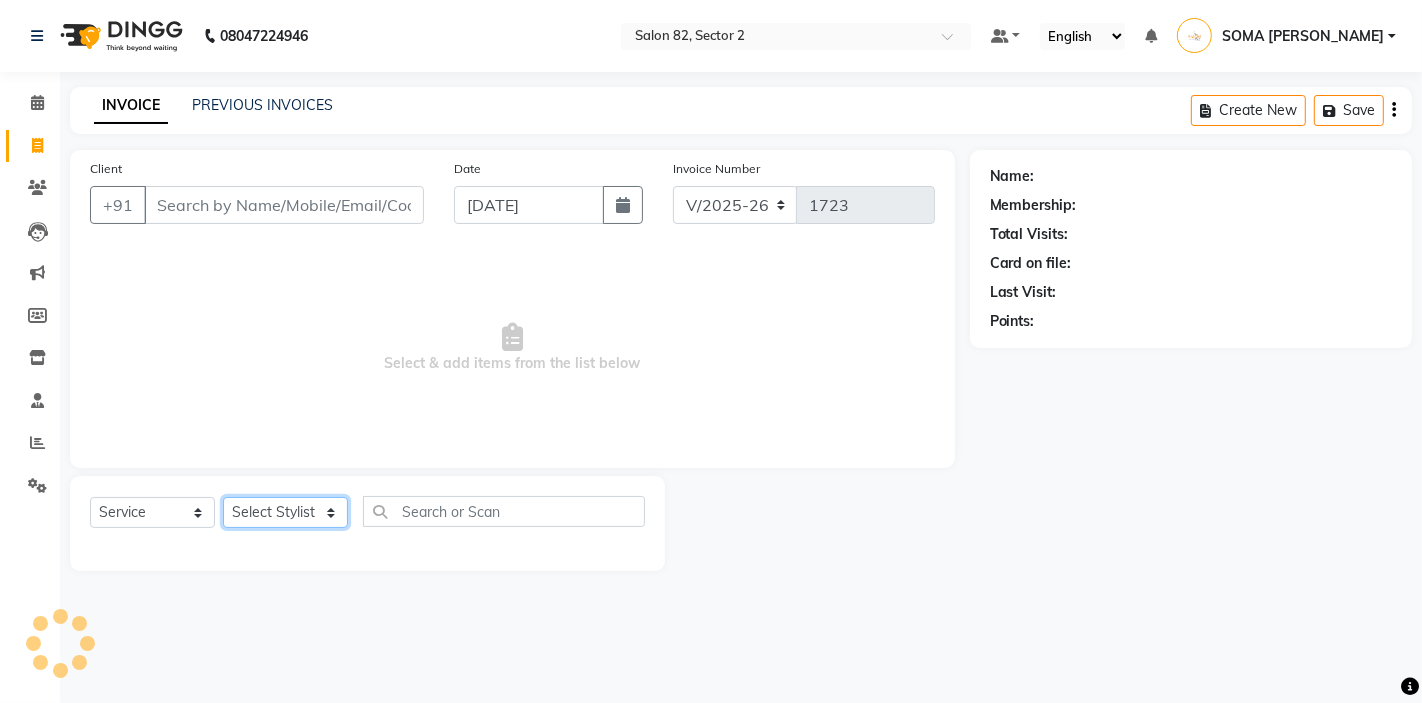 click on "Select Stylist" 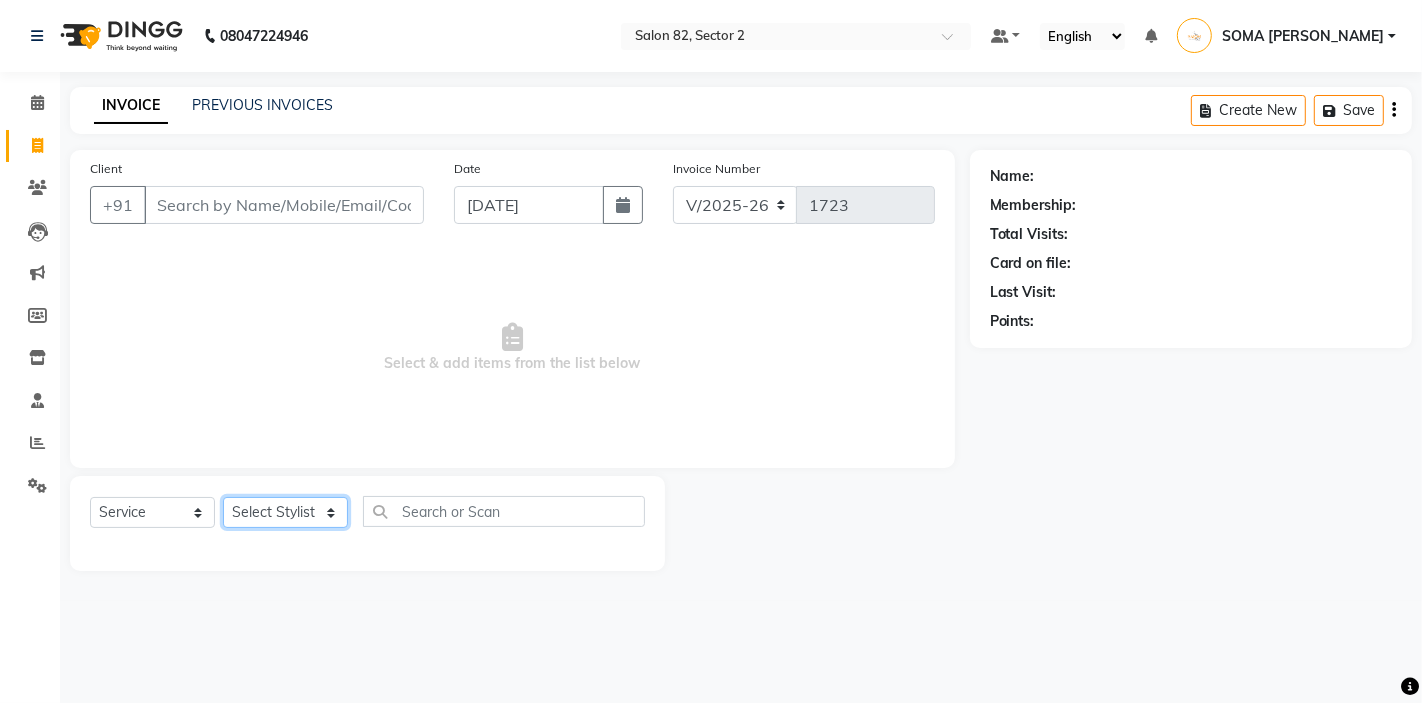 select on "33727" 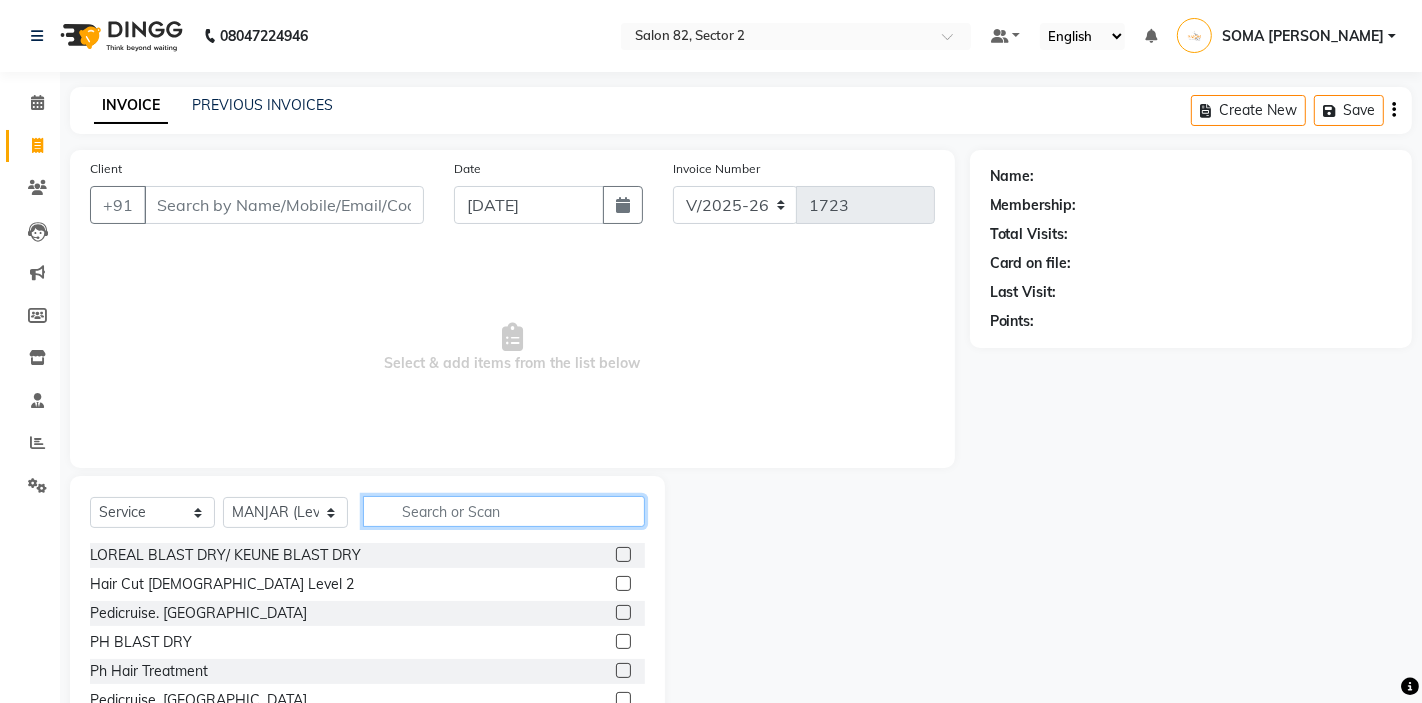 click 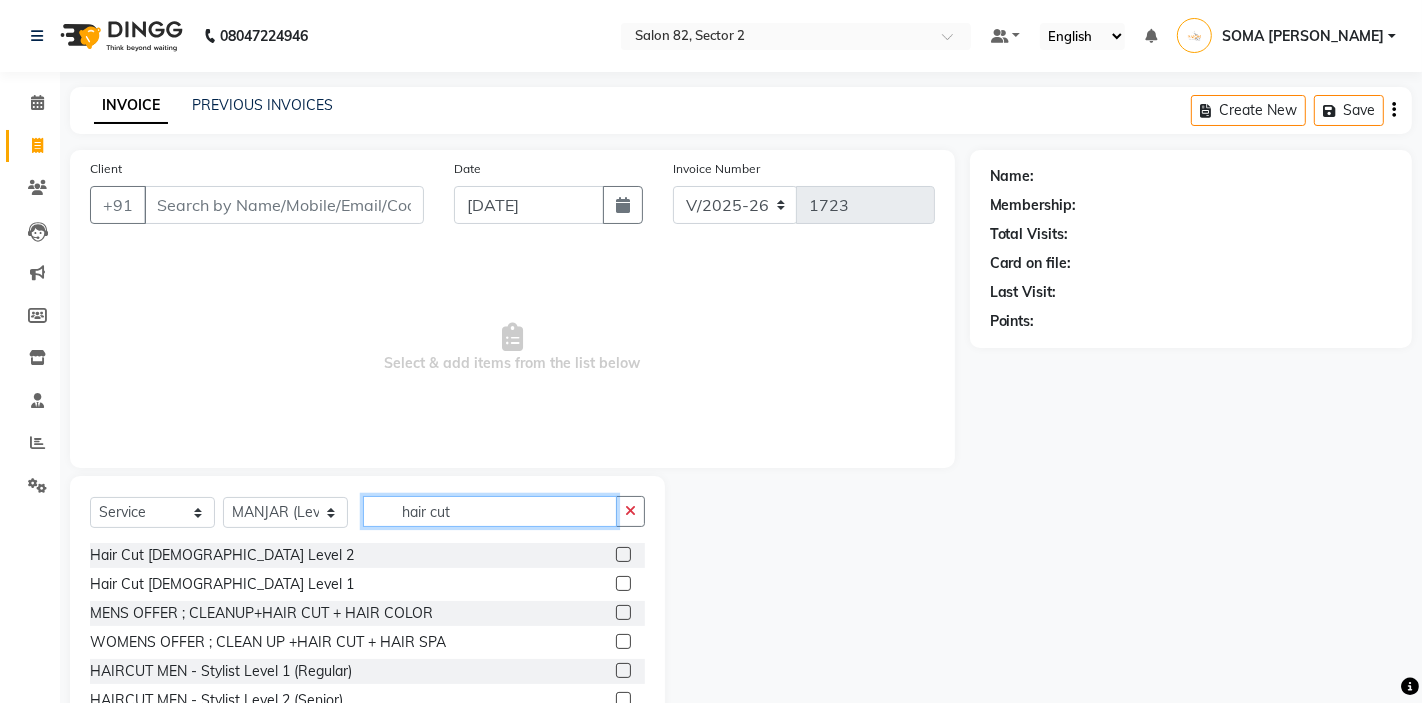 type on "hair cut" 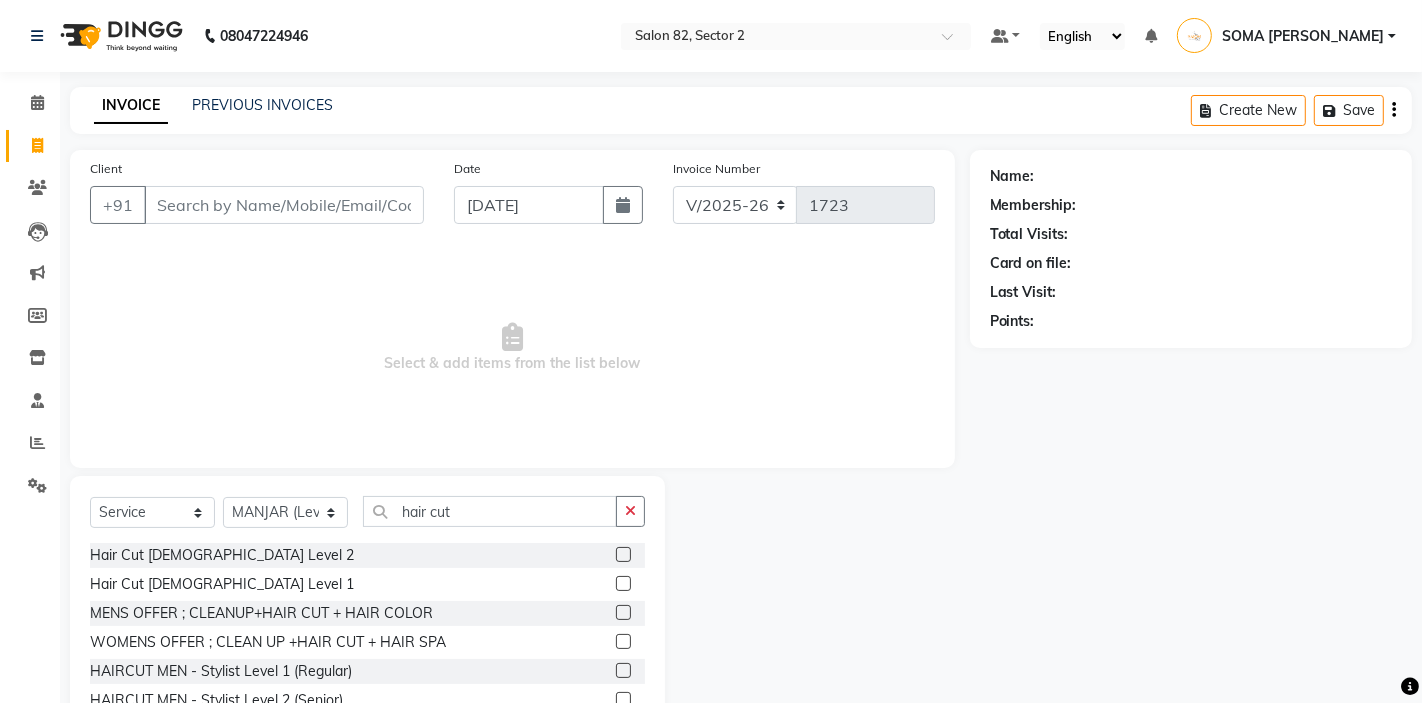 click 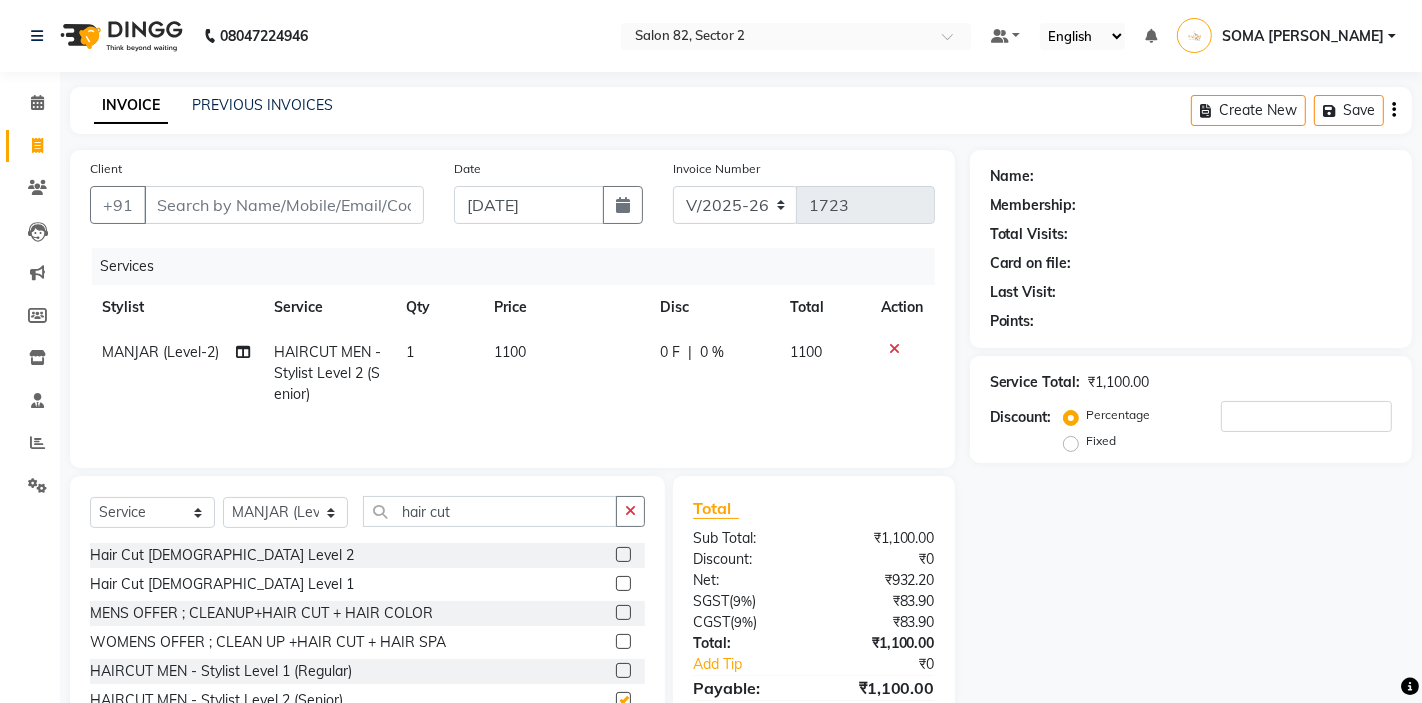 checkbox on "false" 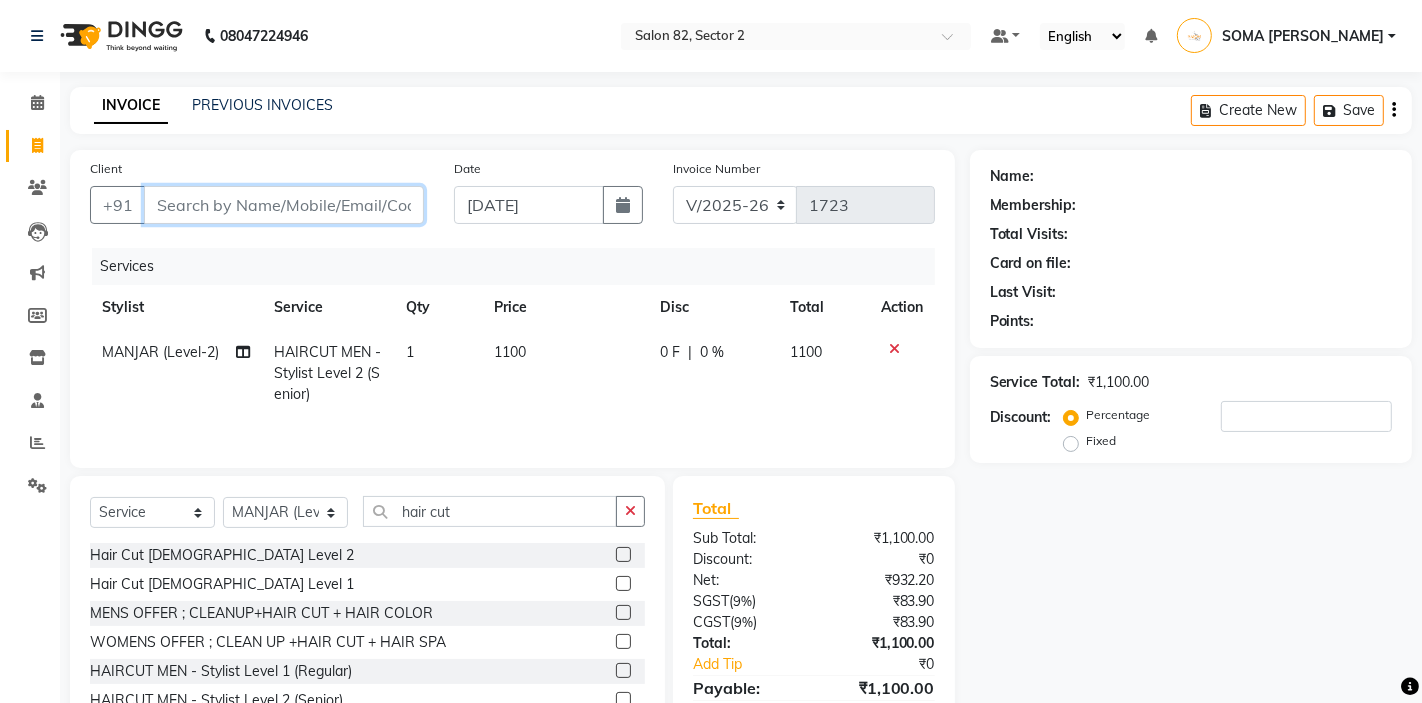 click on "Client" at bounding box center [284, 205] 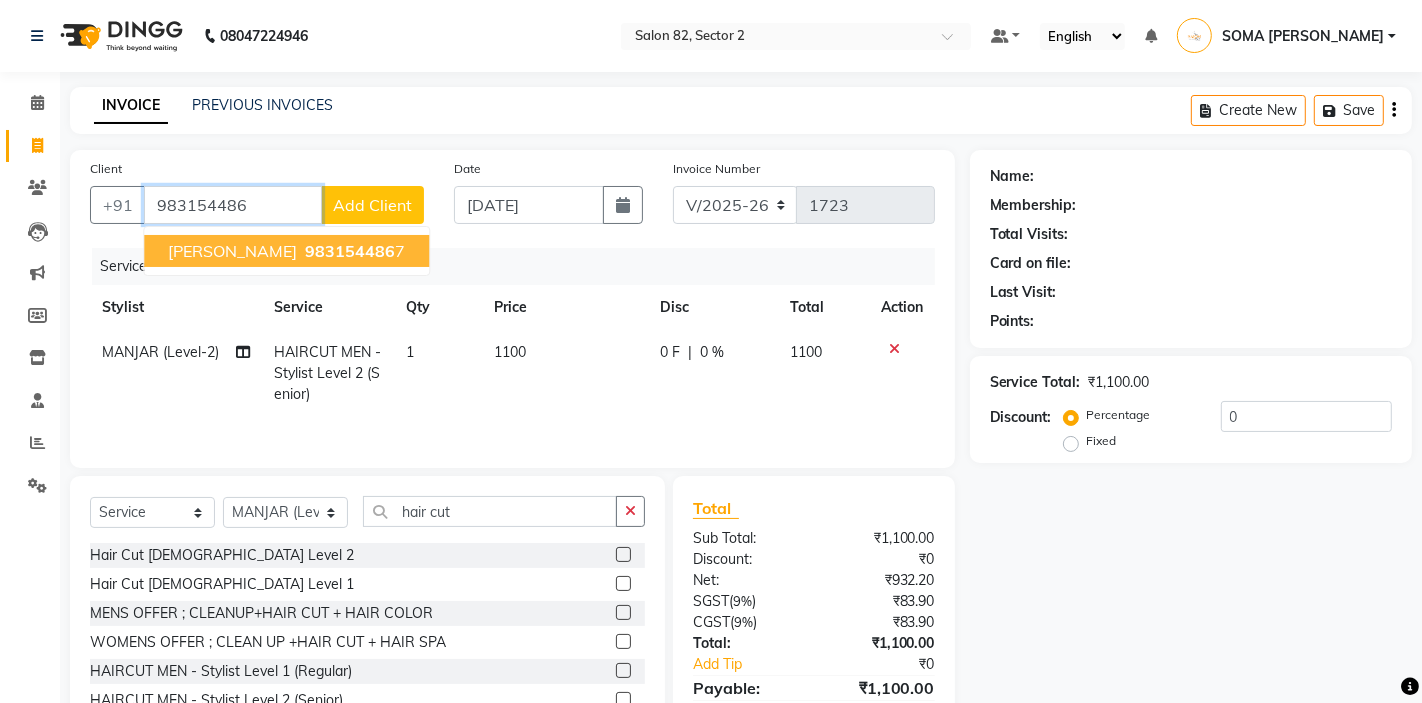 click on "983154486" at bounding box center (350, 251) 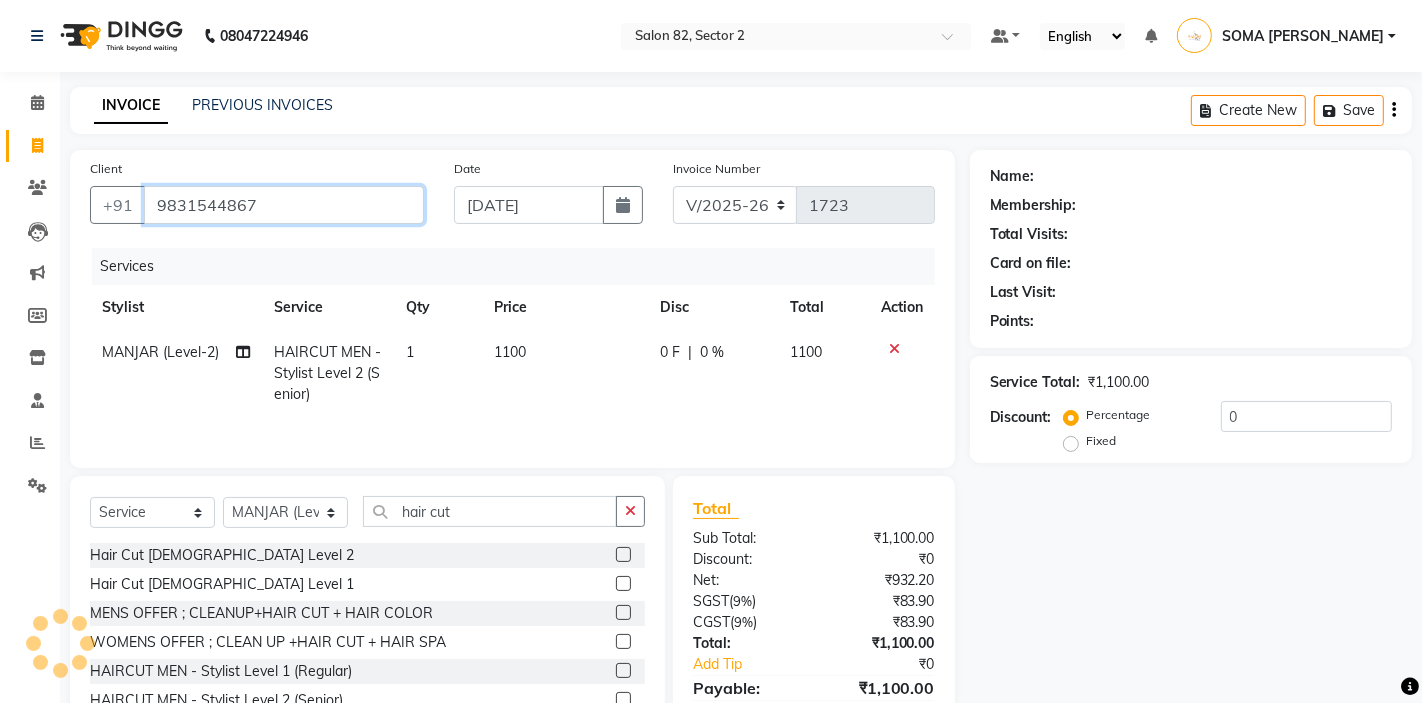 type on "9831544867" 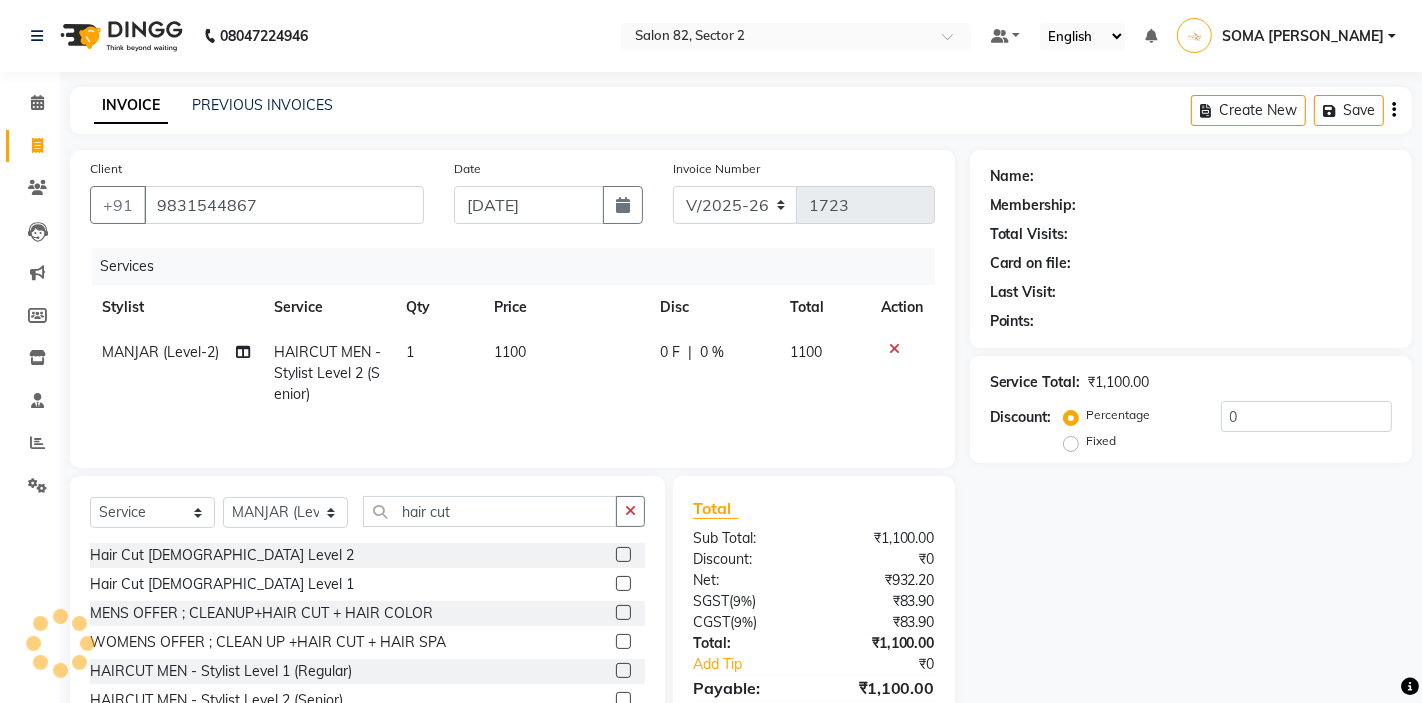 select on "1: Object" 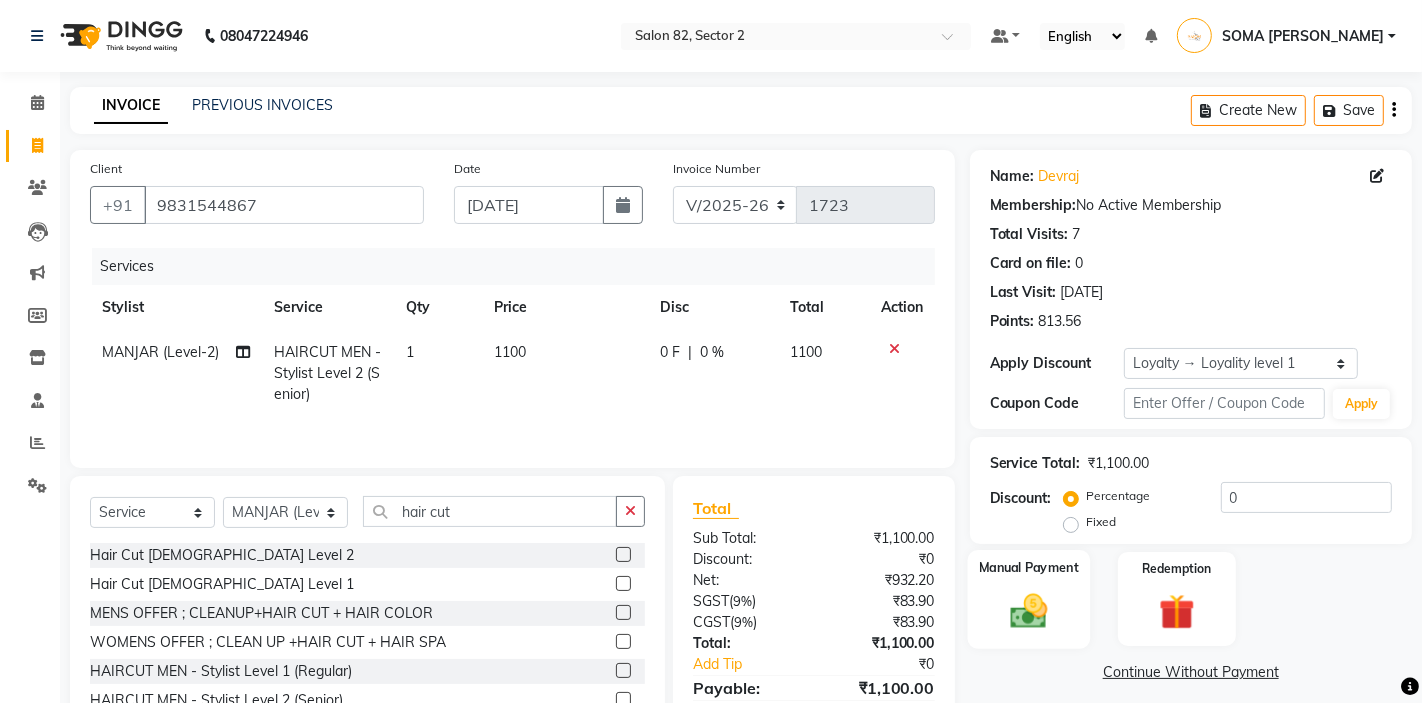 click 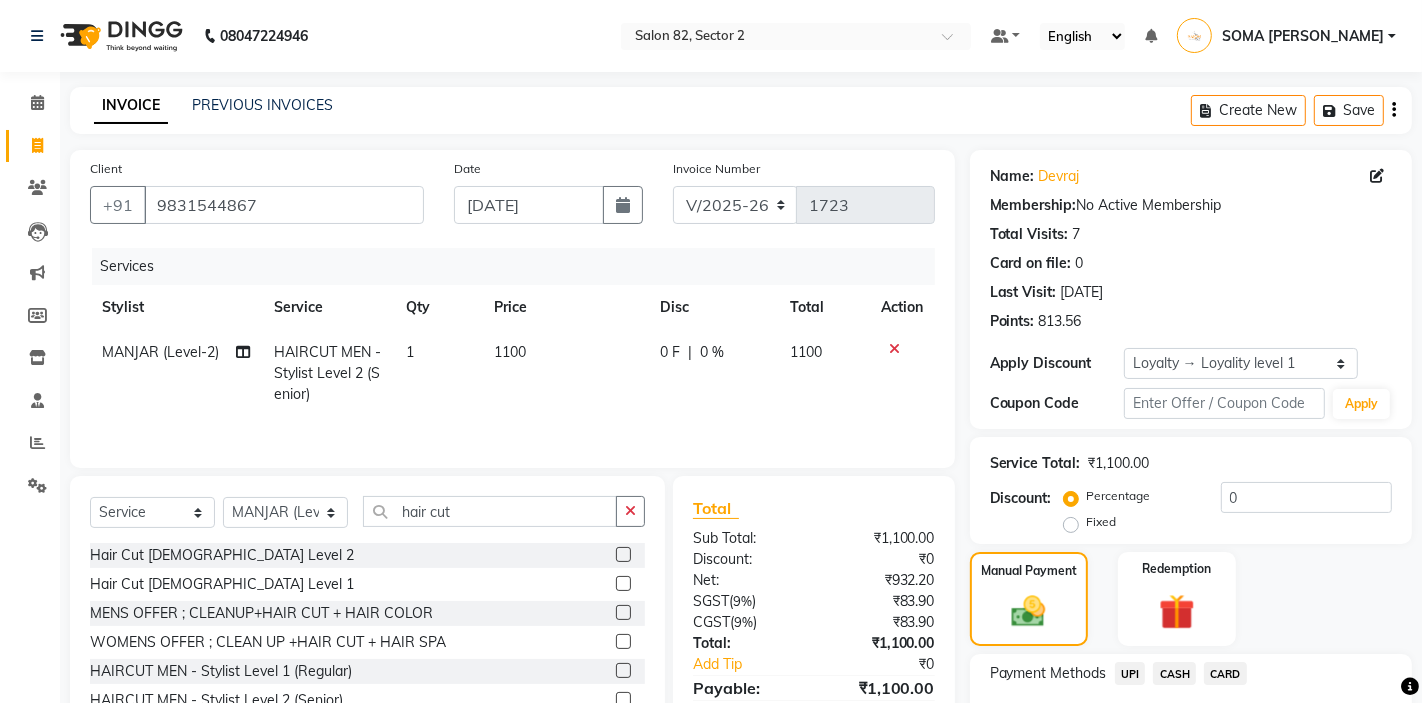 scroll, scrollTop: 142, scrollLeft: 0, axis: vertical 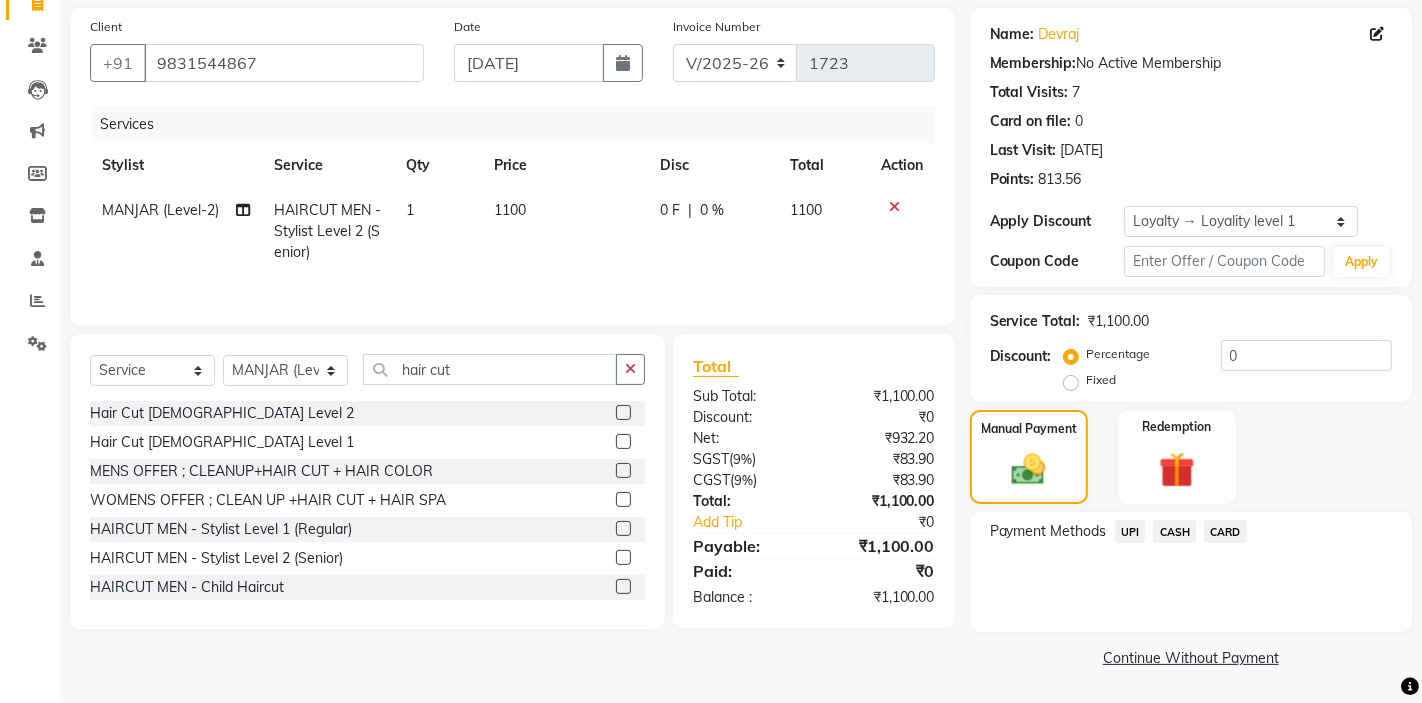 click on "CARD" 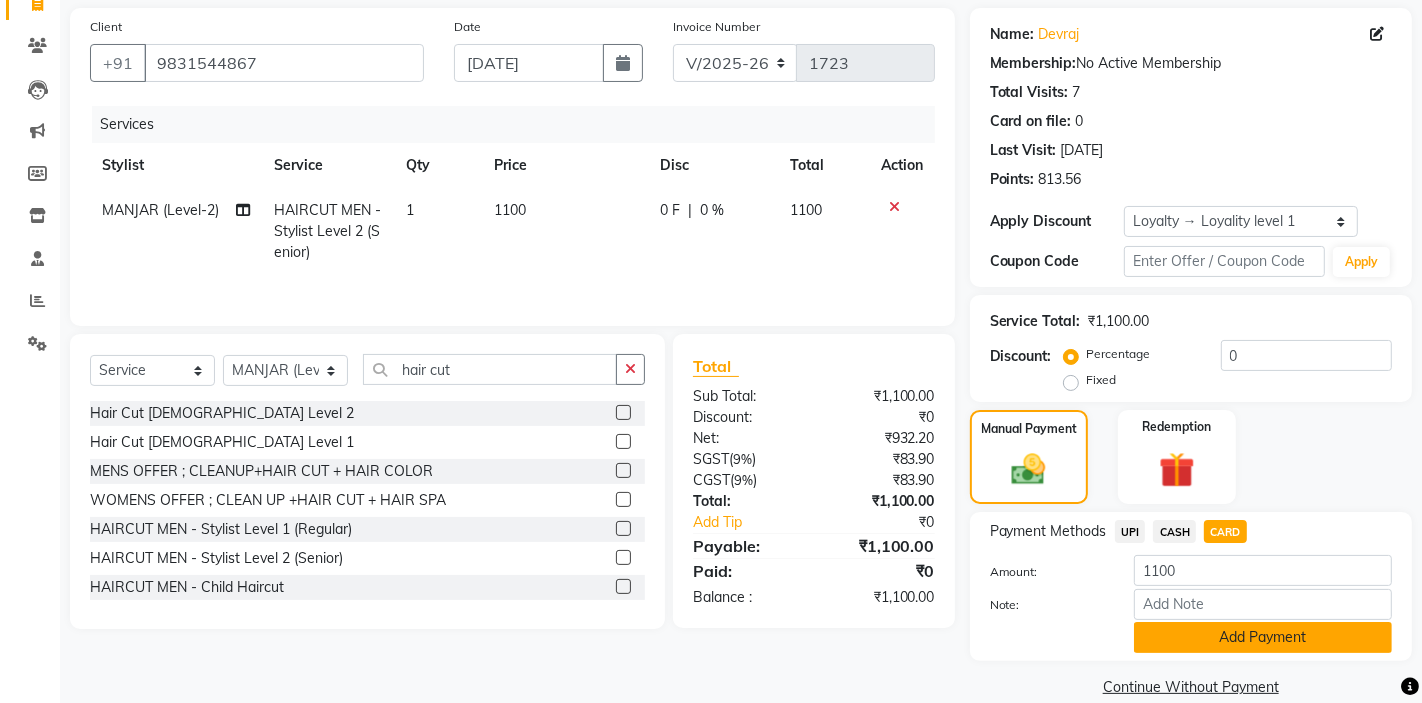 click on "Add Payment" 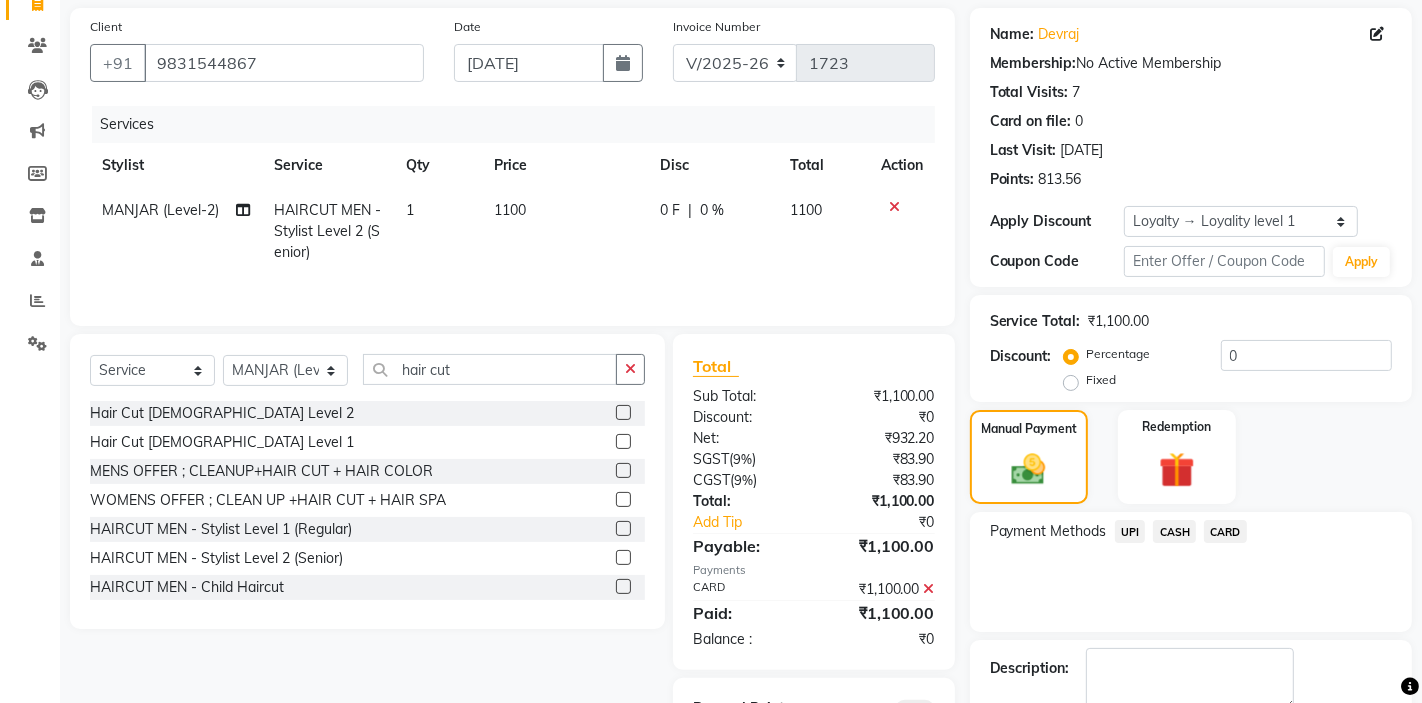 scroll, scrollTop: 255, scrollLeft: 0, axis: vertical 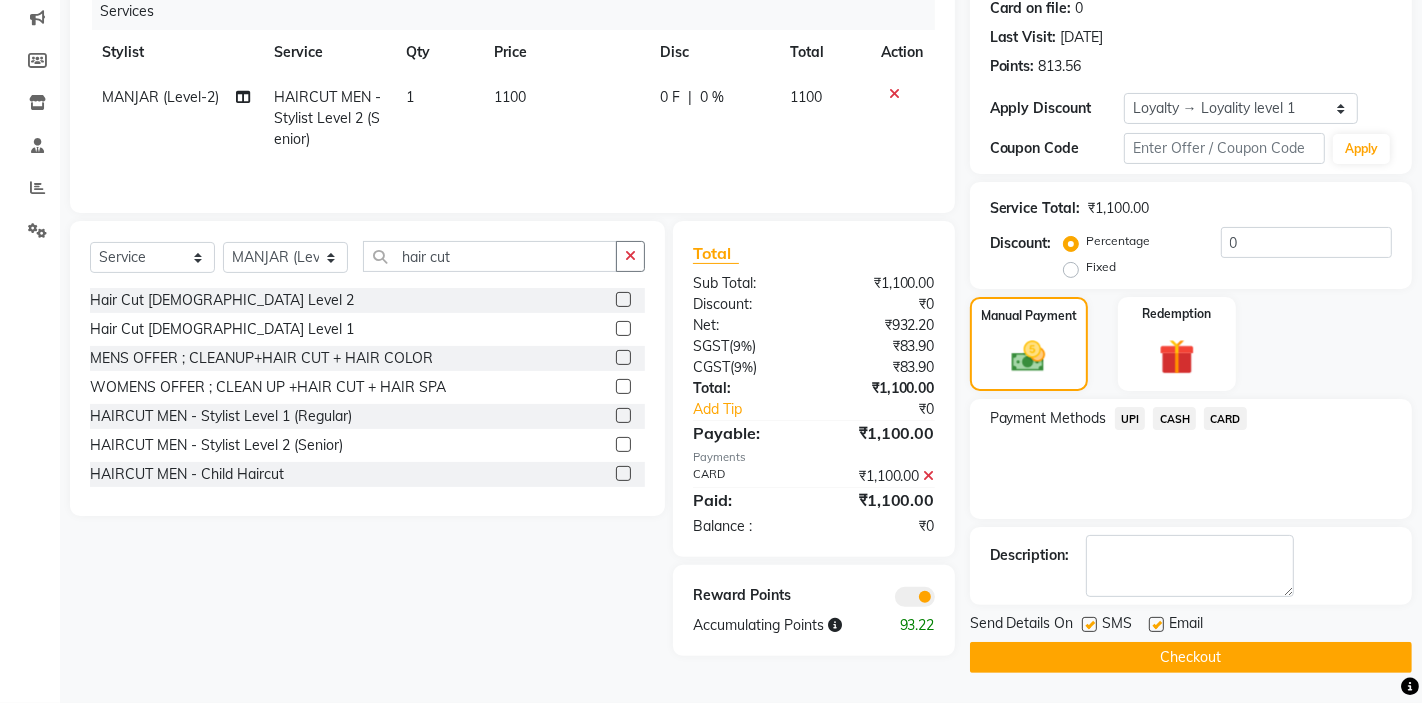 click on "Checkout" 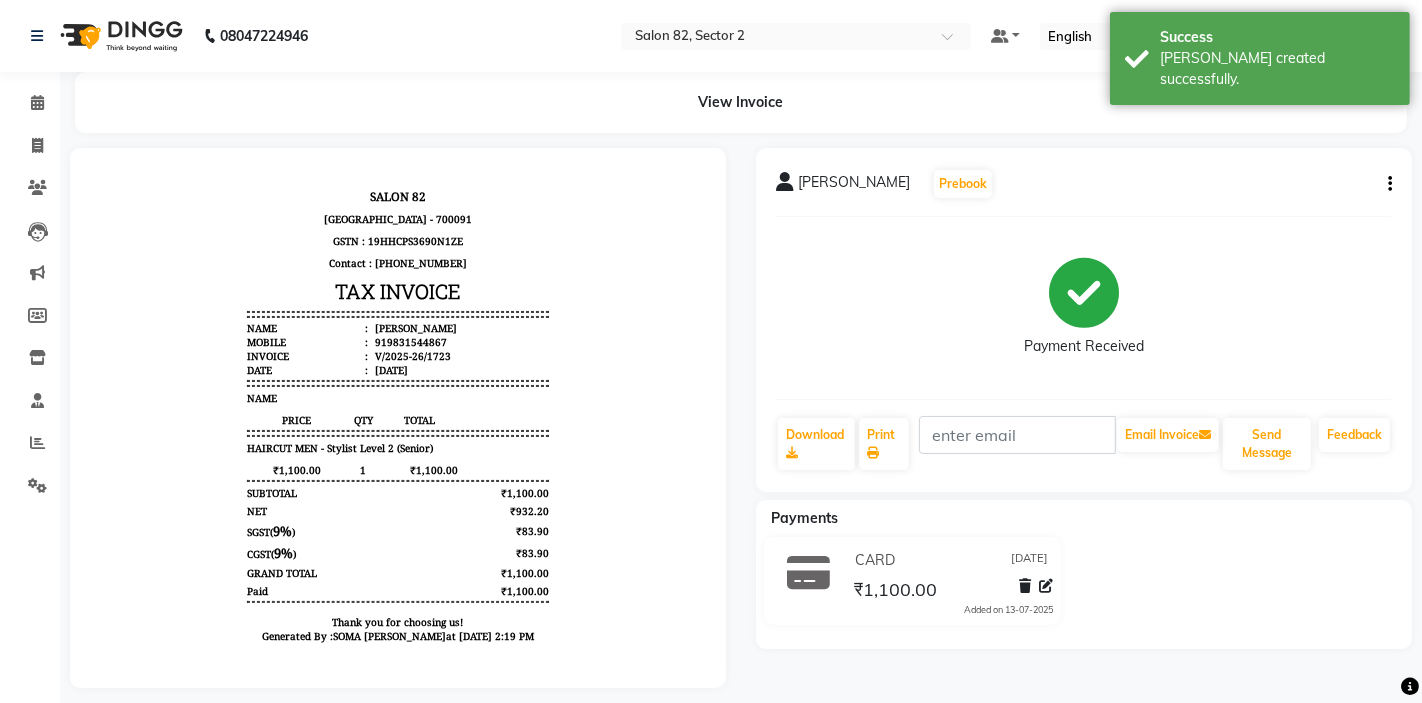 scroll, scrollTop: 0, scrollLeft: 0, axis: both 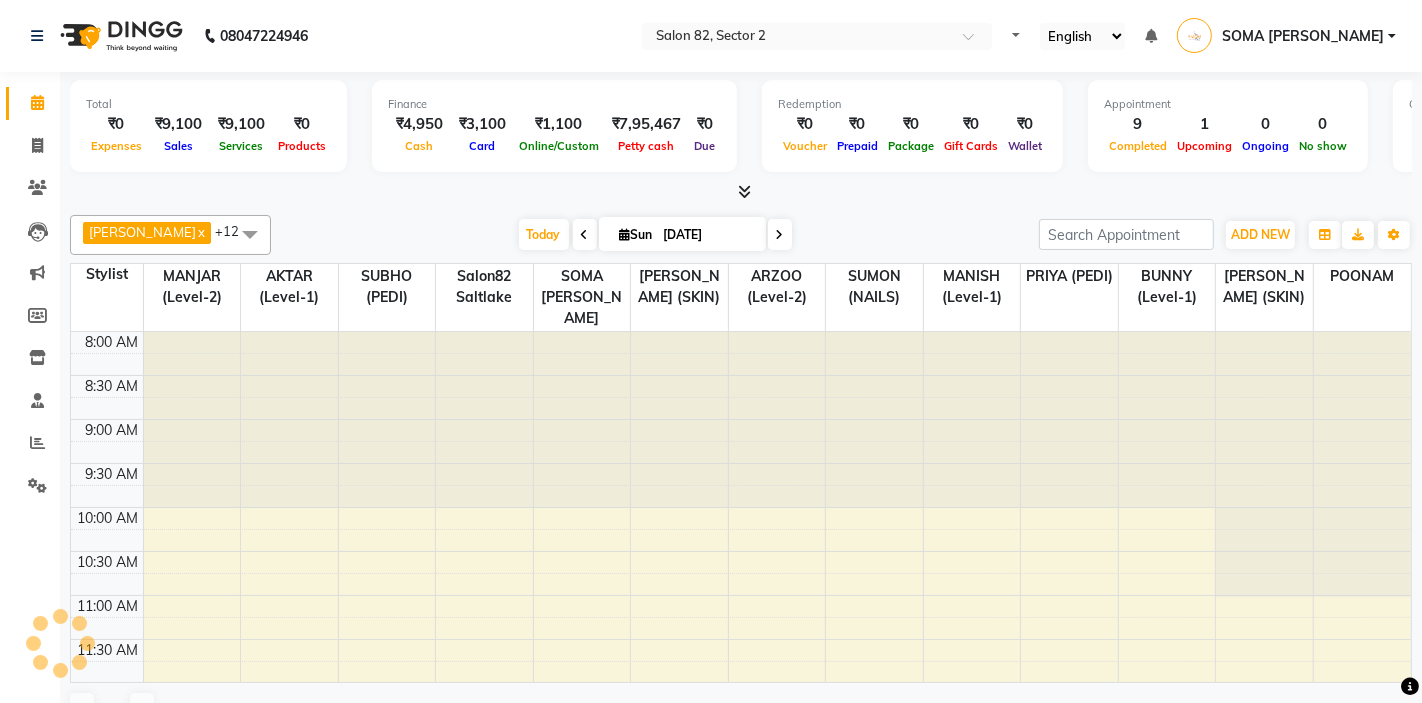 select on "en" 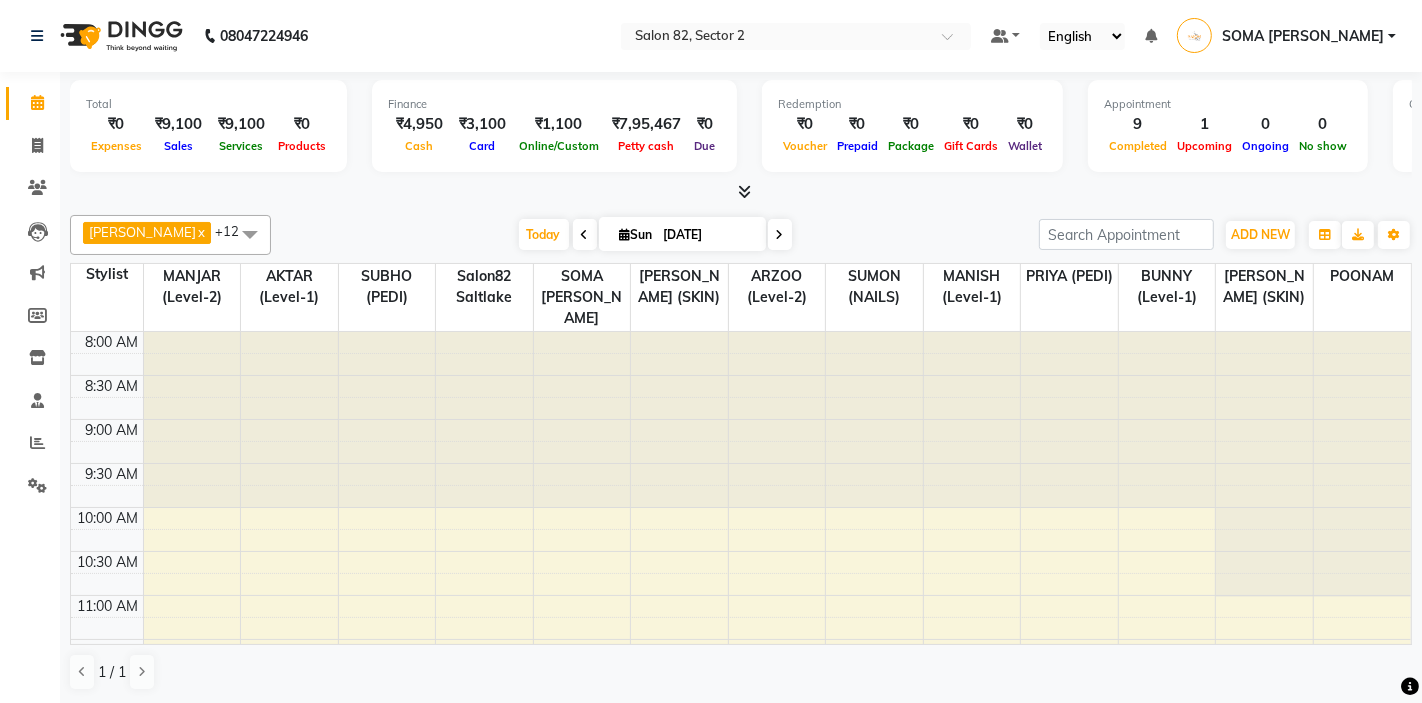 scroll, scrollTop: 0, scrollLeft: 0, axis: both 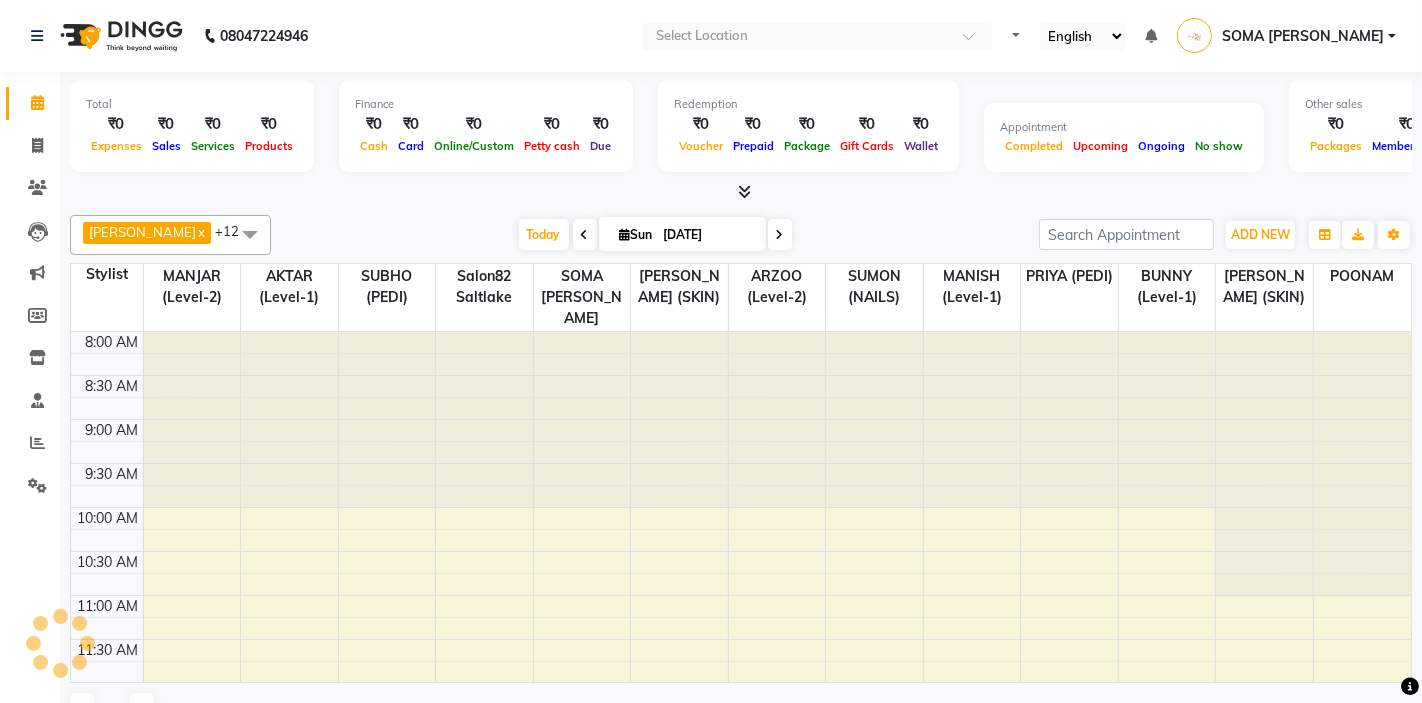 select on "en" 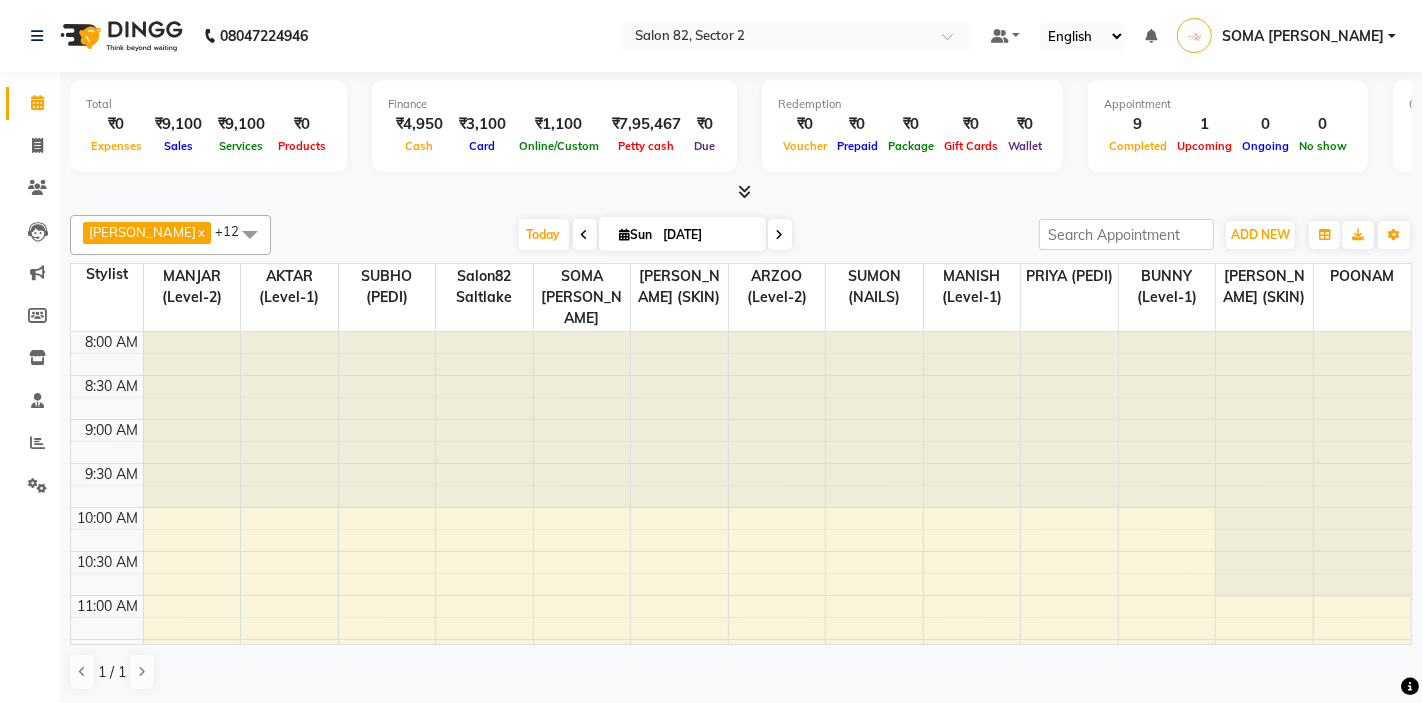 scroll, scrollTop: 0, scrollLeft: 0, axis: both 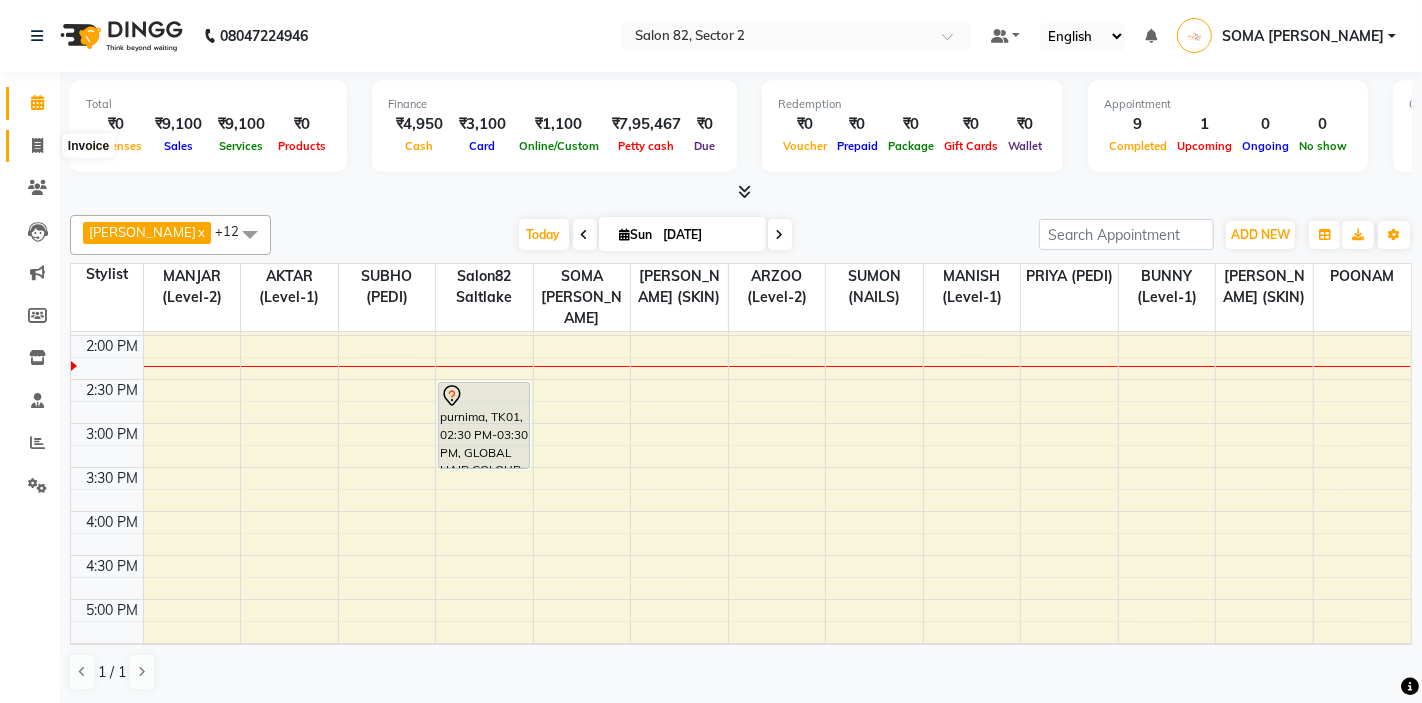 click 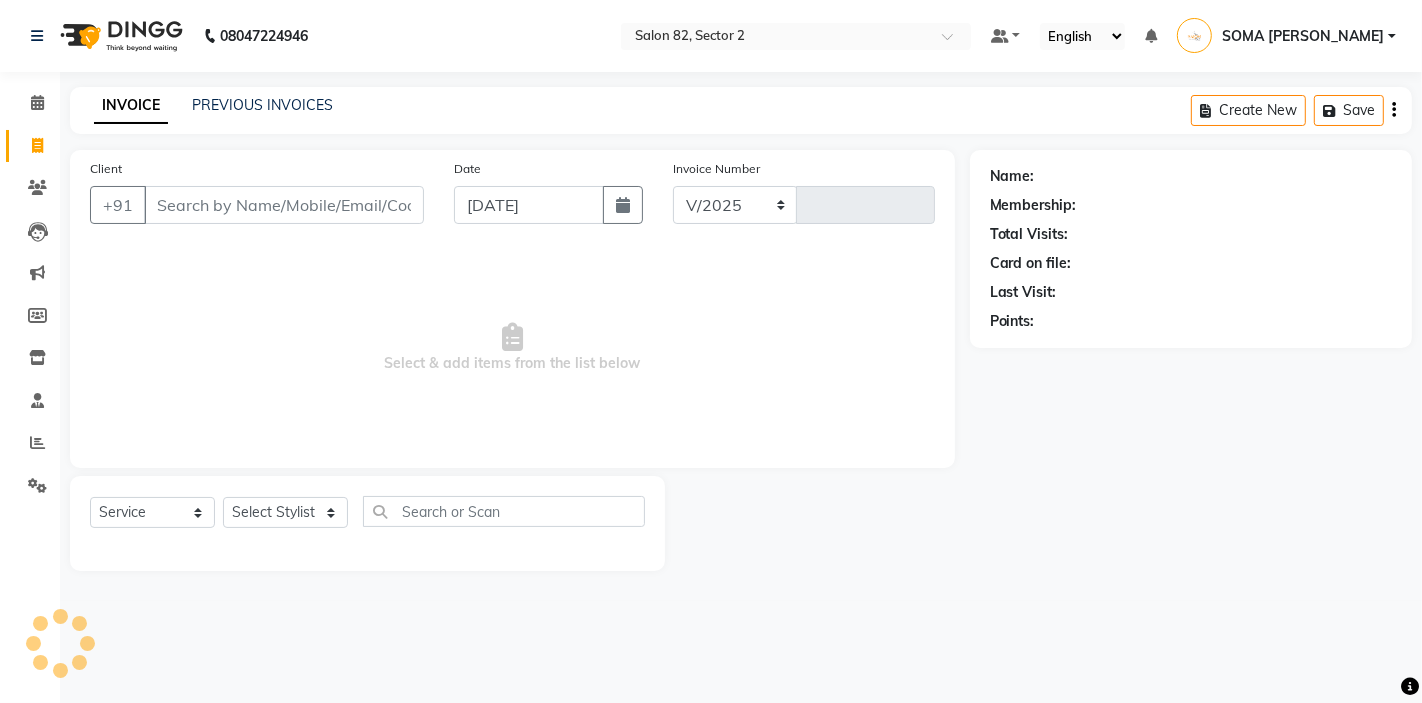 select on "5194" 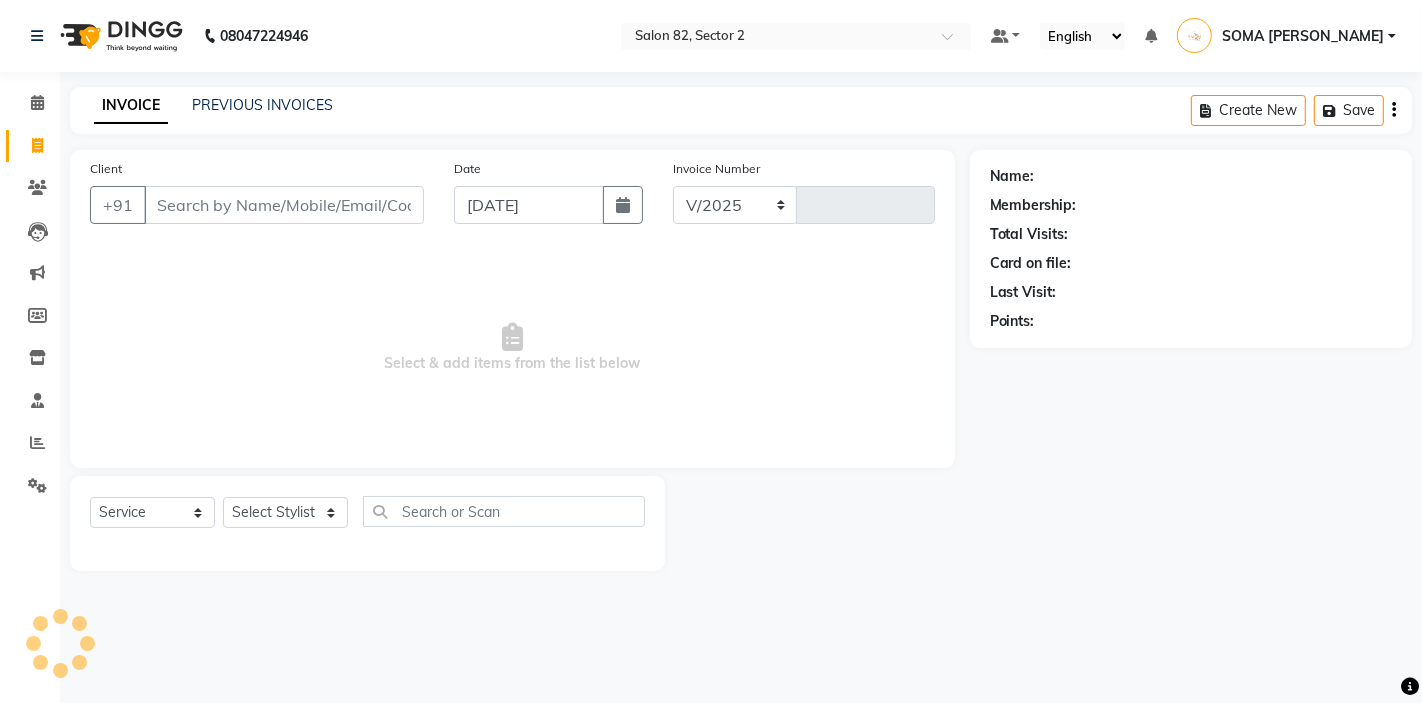 type on "1724" 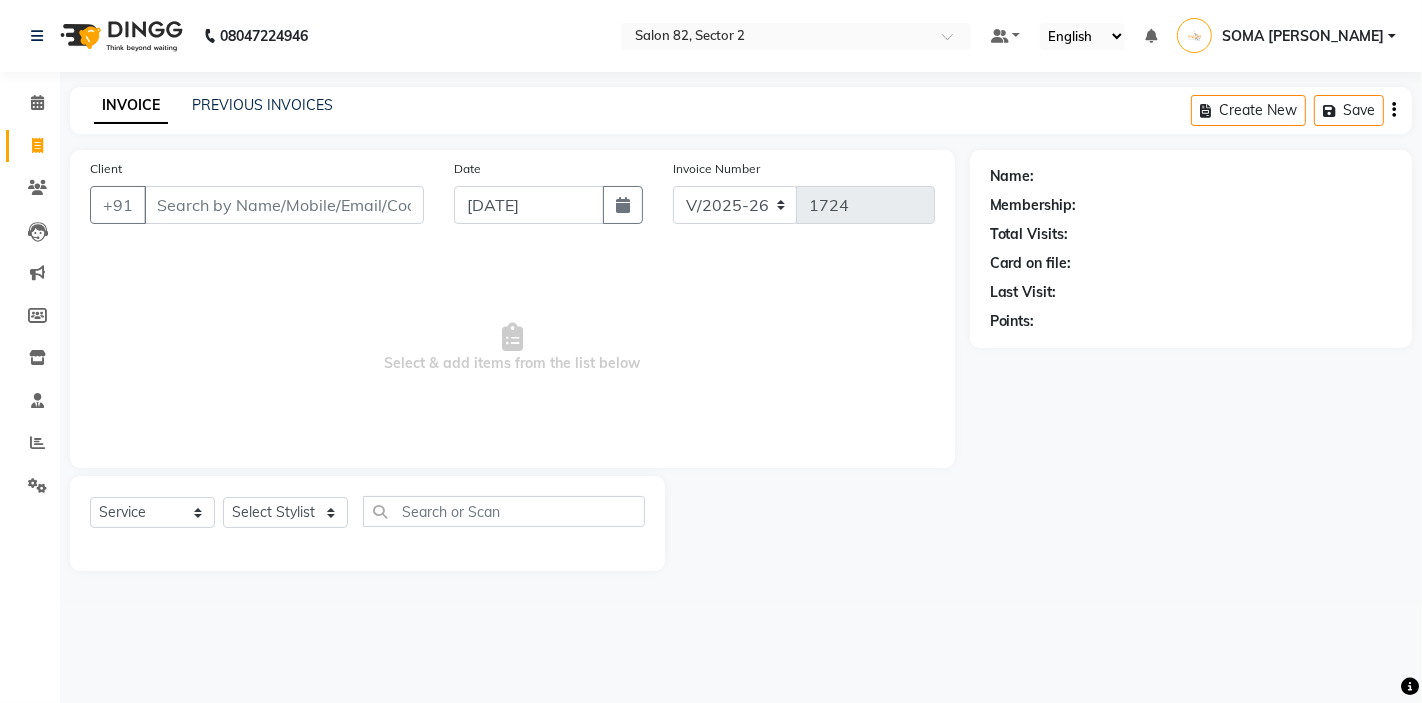 click on "Client" at bounding box center [284, 205] 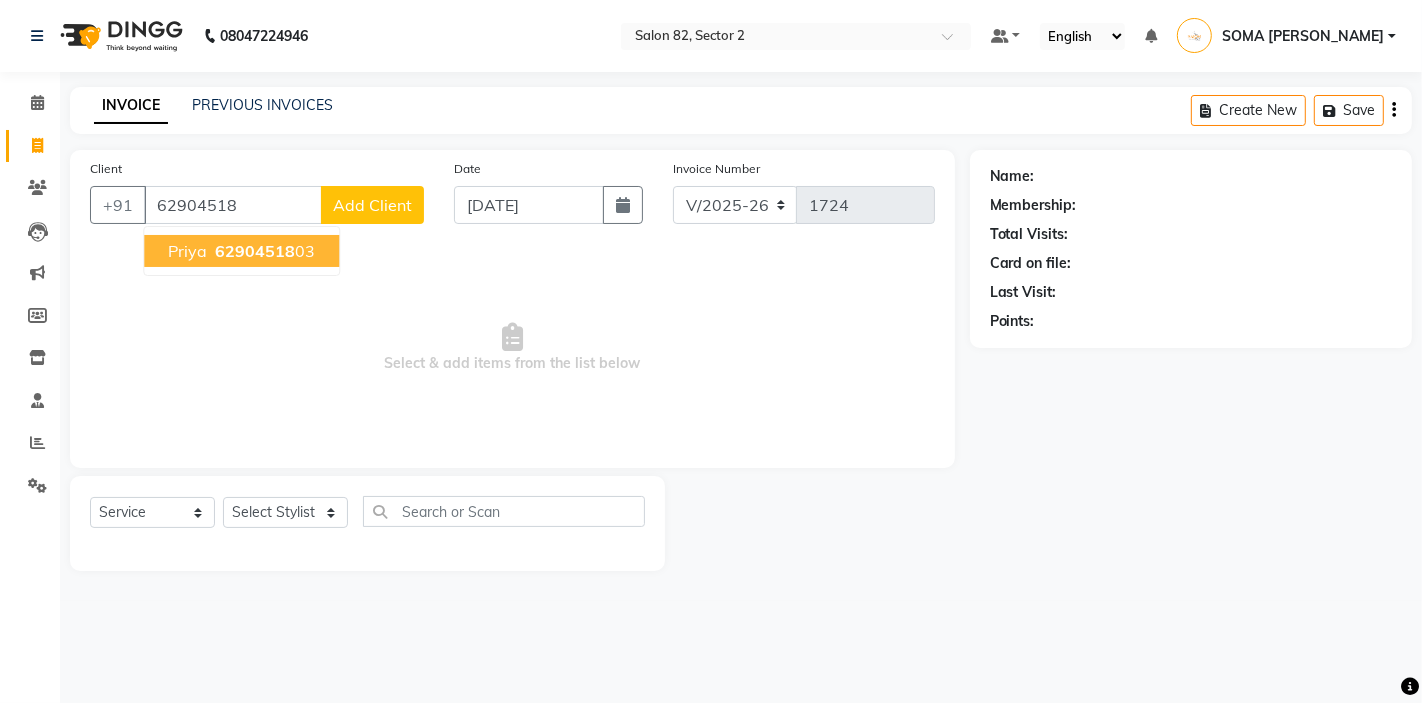 click on "priya" at bounding box center (187, 251) 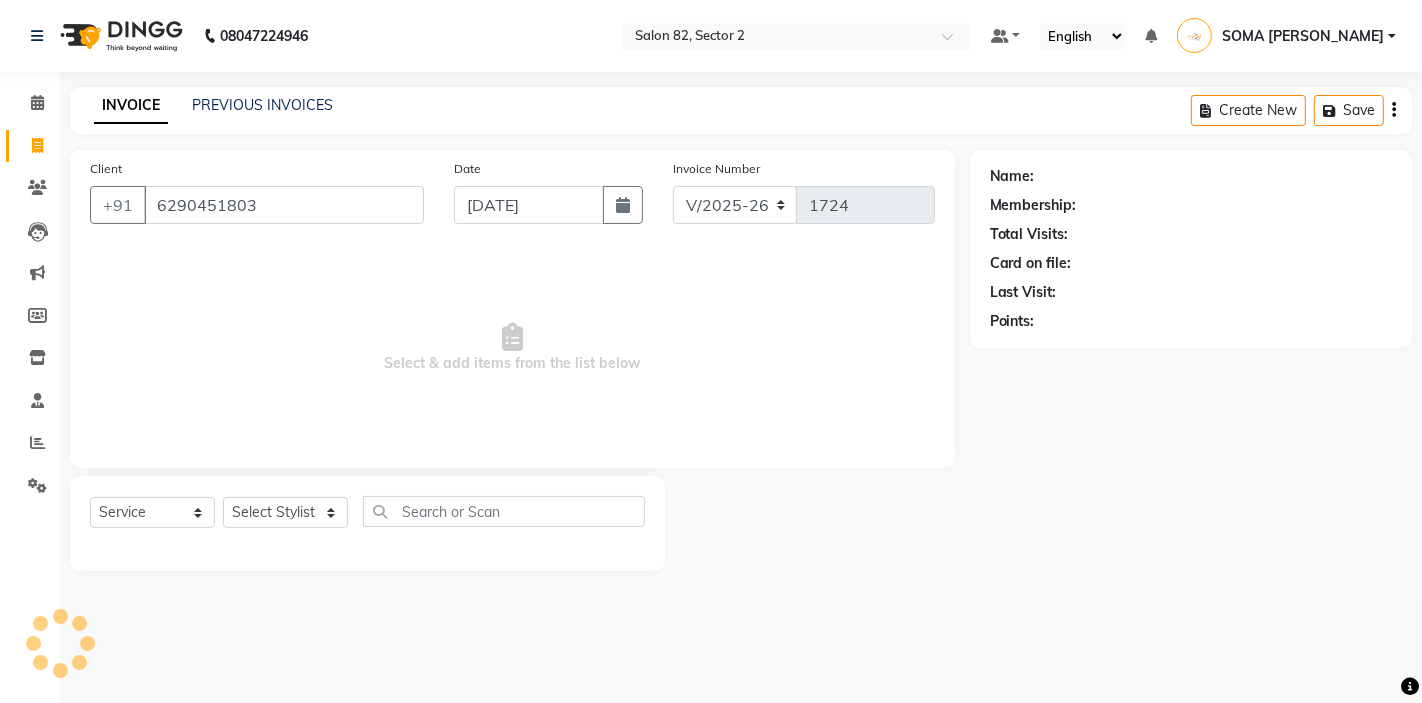 type on "6290451803" 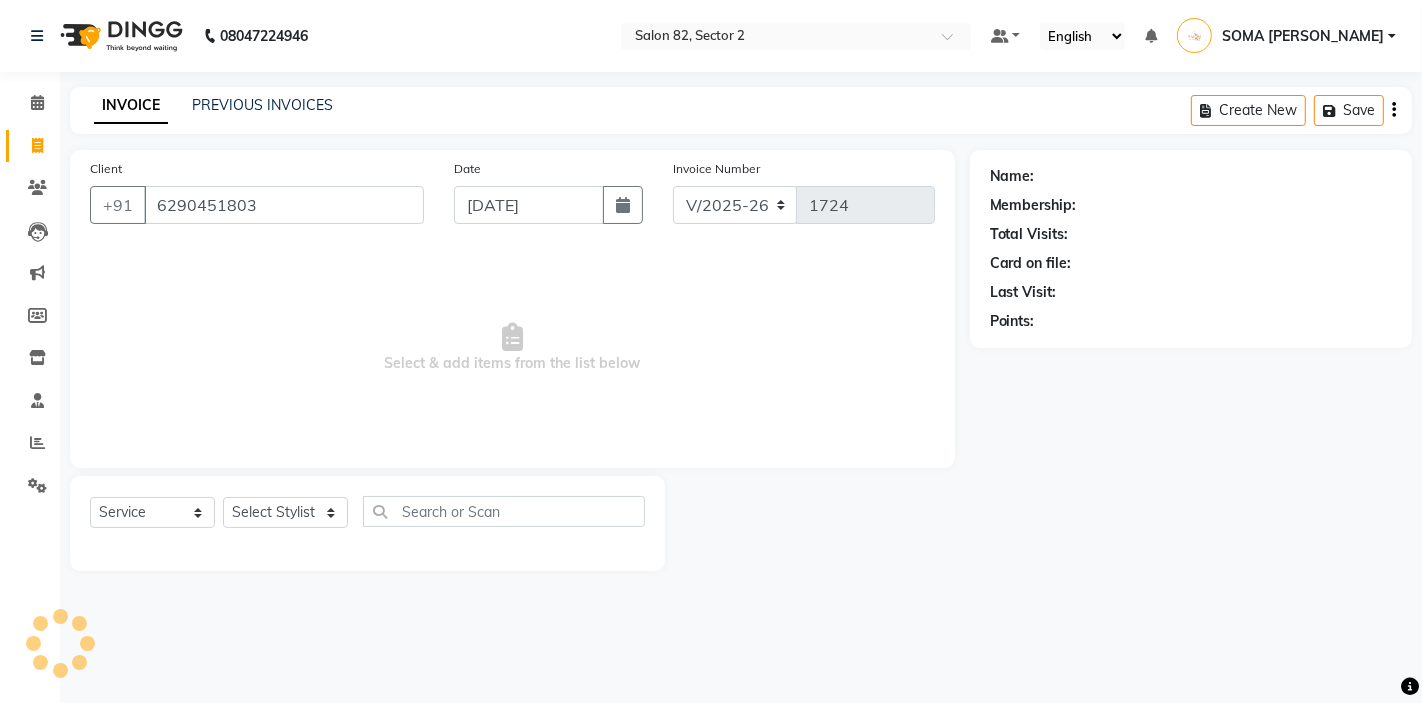 select on "1: Object" 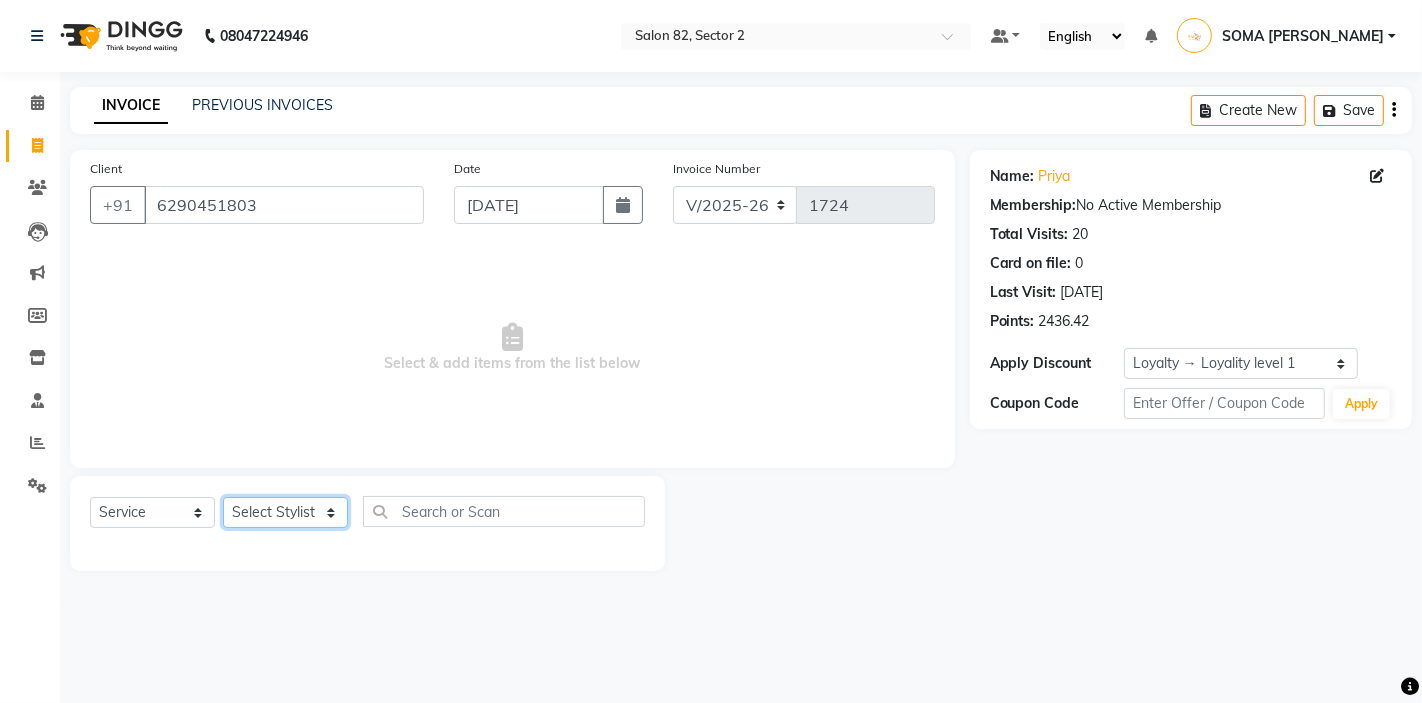 click on "Select Stylist AKTAR (level-1) ARZOO (level-2) BHARAT BUNNY (level-1) FAIZAL (level-2) FARJANA INJAMAM MANISH (level-1) MANJAR (Level-2) NUPUR (SKIN) POONAM PRIYA (PEDI) ROHAN RAI ROHIT  Salon82 saltlake SOMA DEY SUBHO (PEDI) SUJIT SUKLA (SKIN) SUMON (NAILS)" 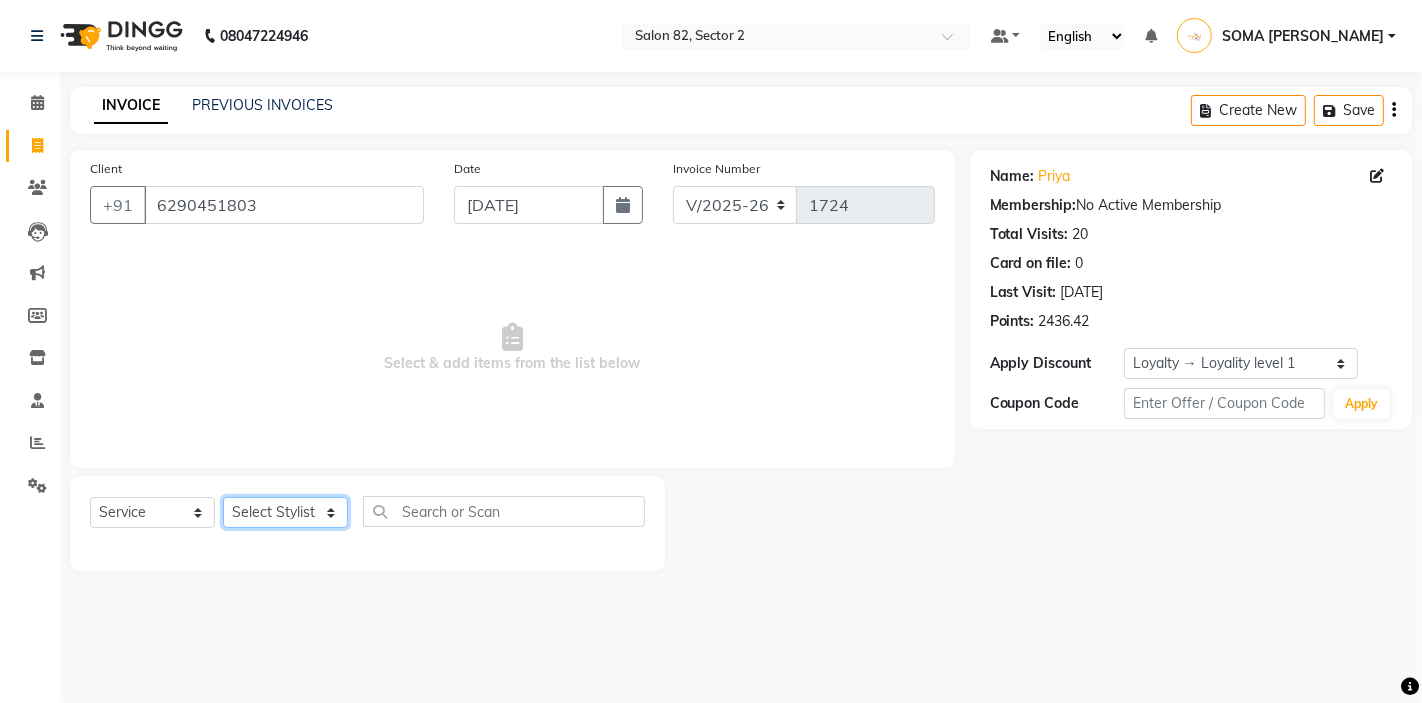select on "63445" 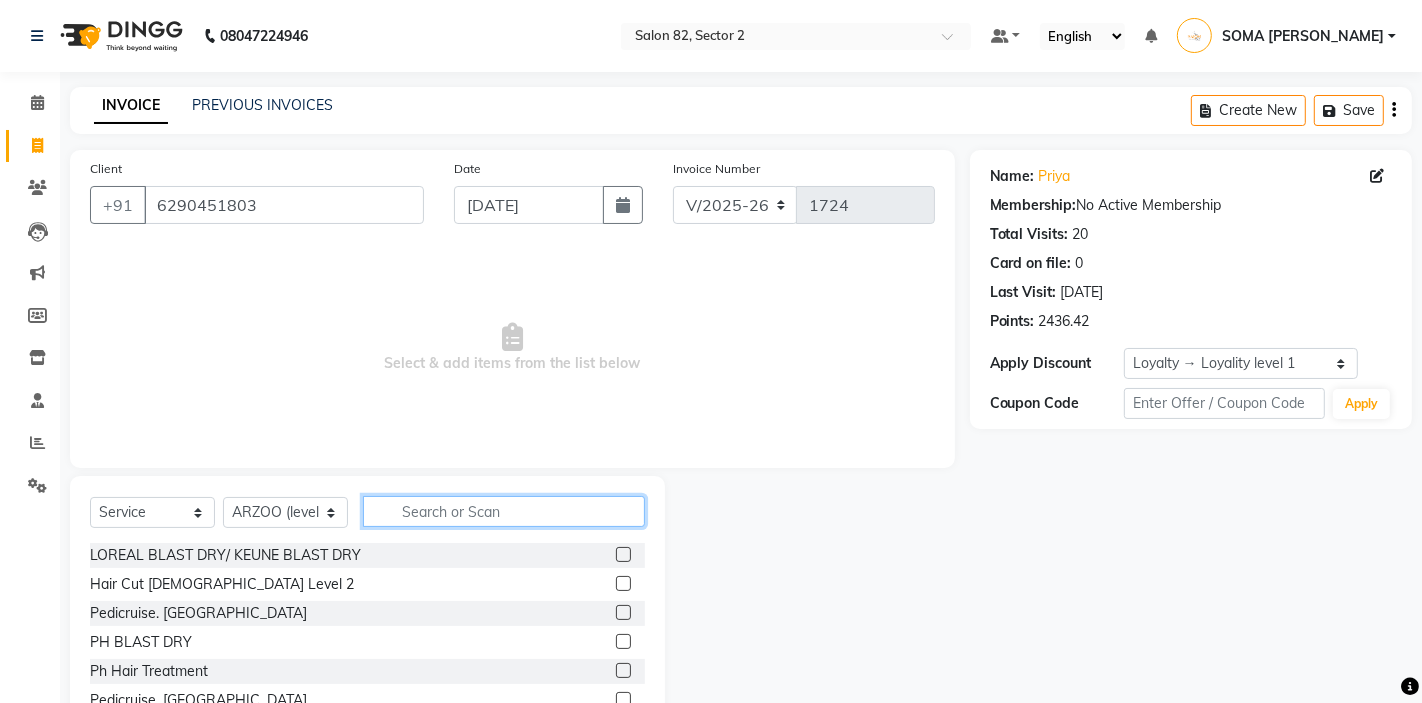 click 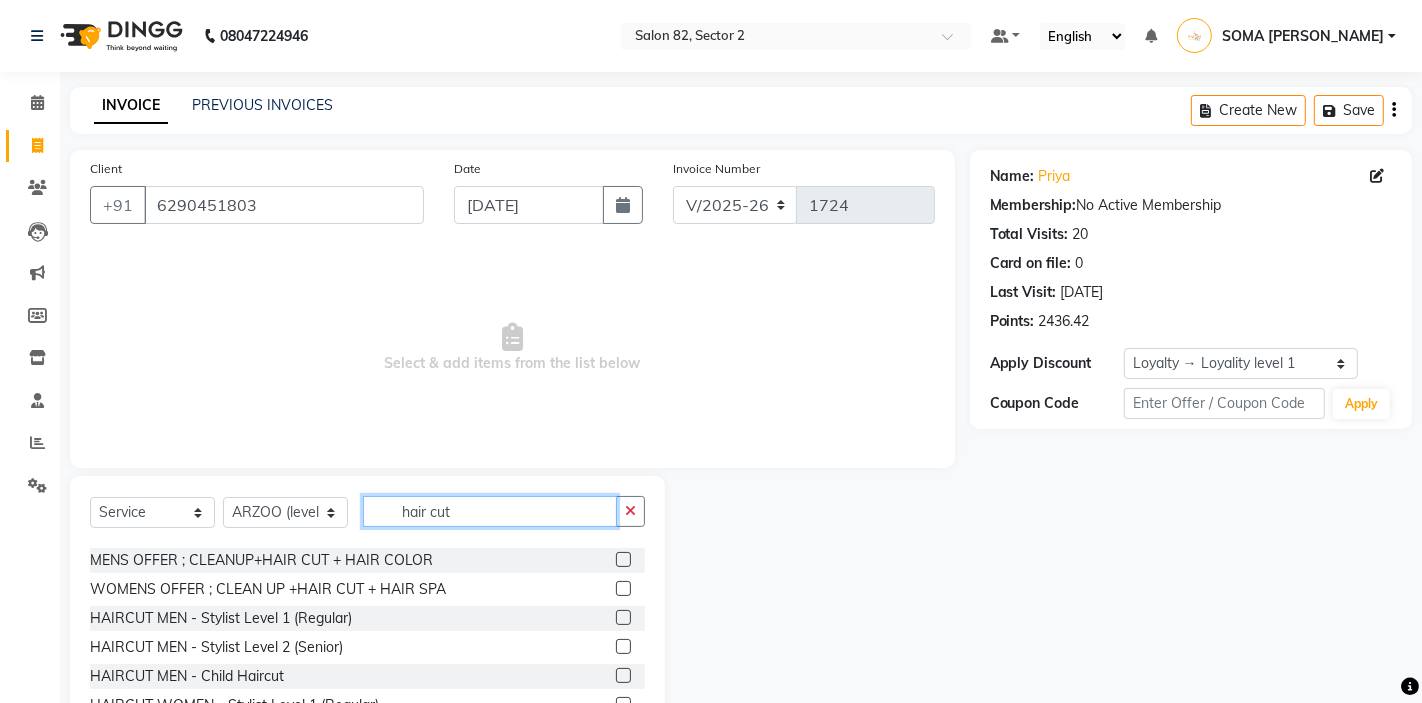 scroll, scrollTop: 90, scrollLeft: 0, axis: vertical 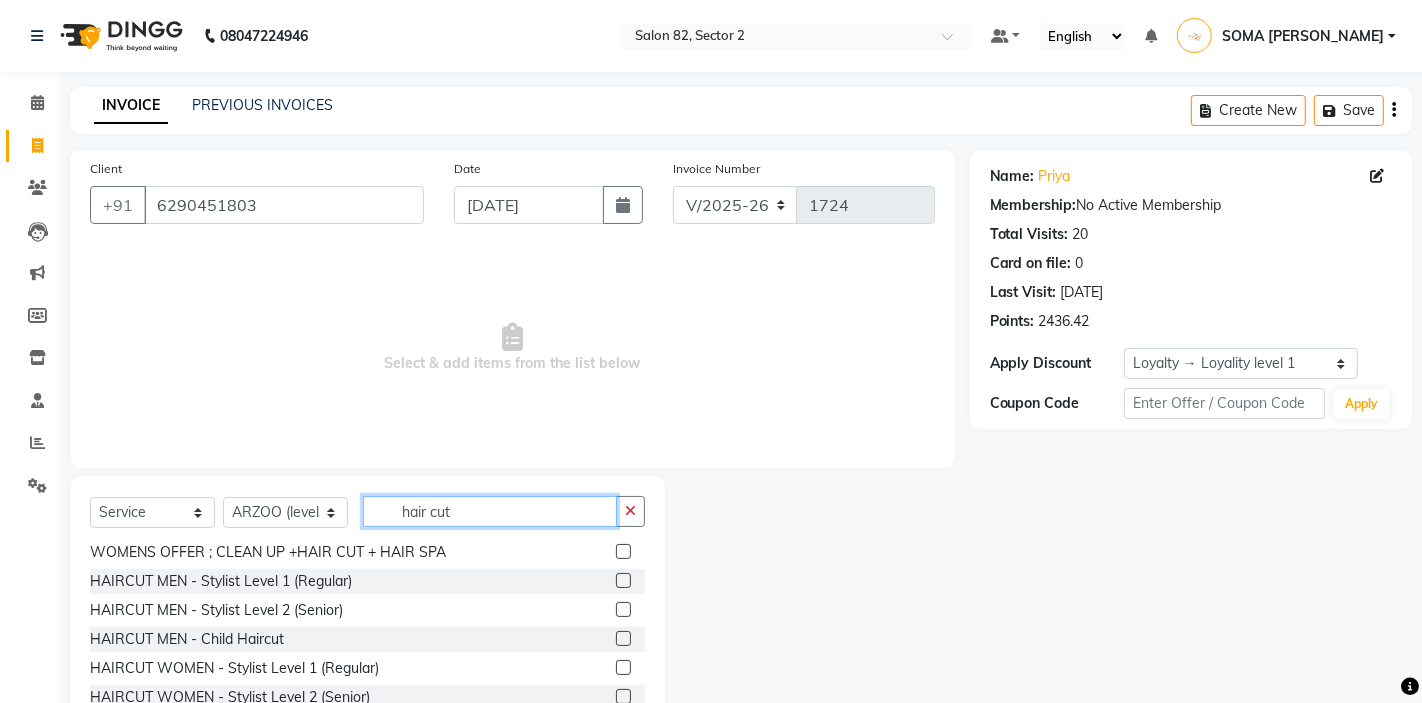 type on "hair cut" 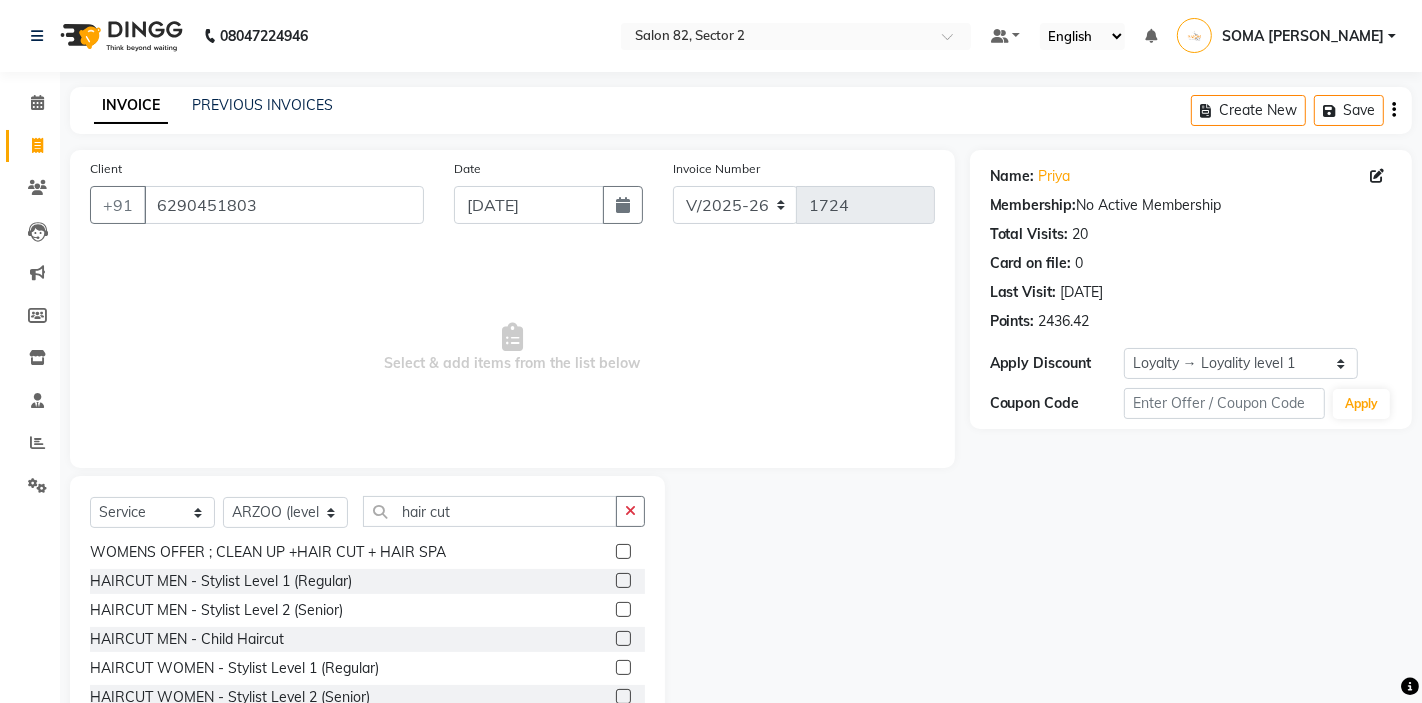 click 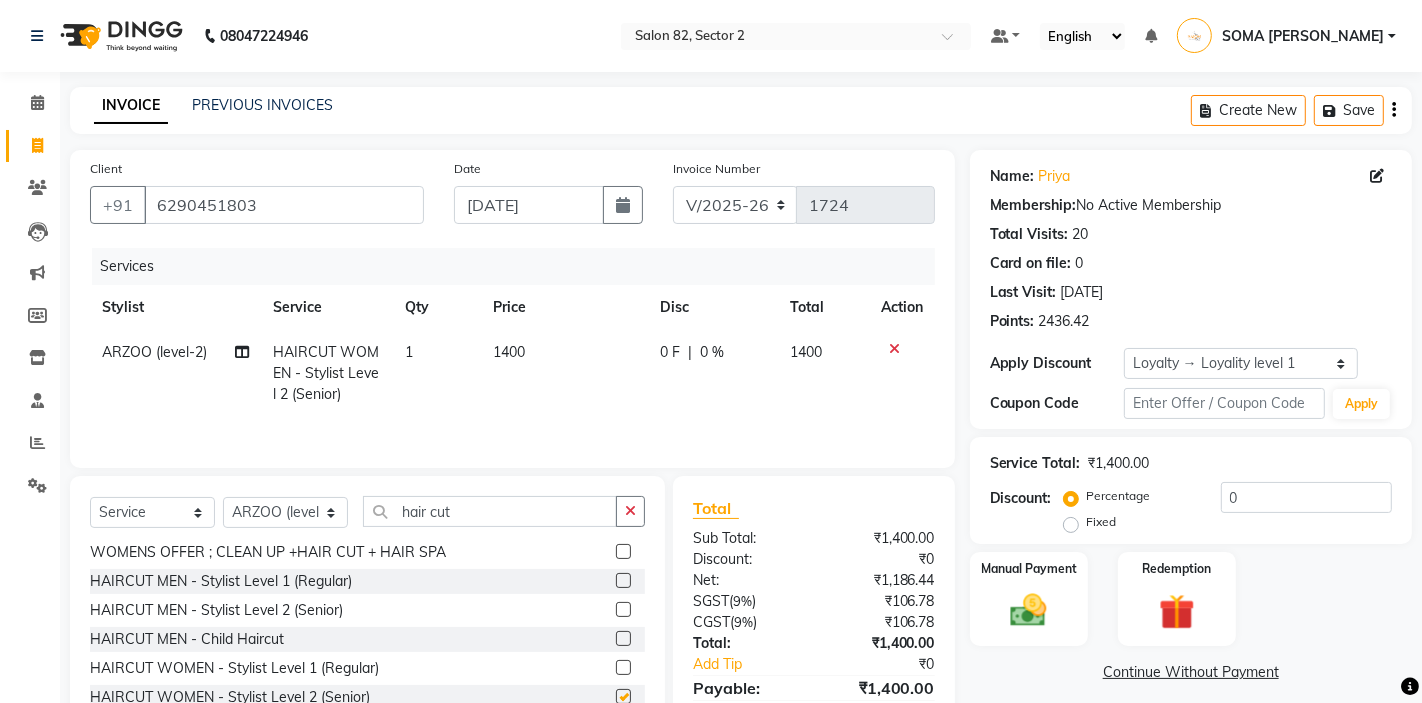 checkbox on "false" 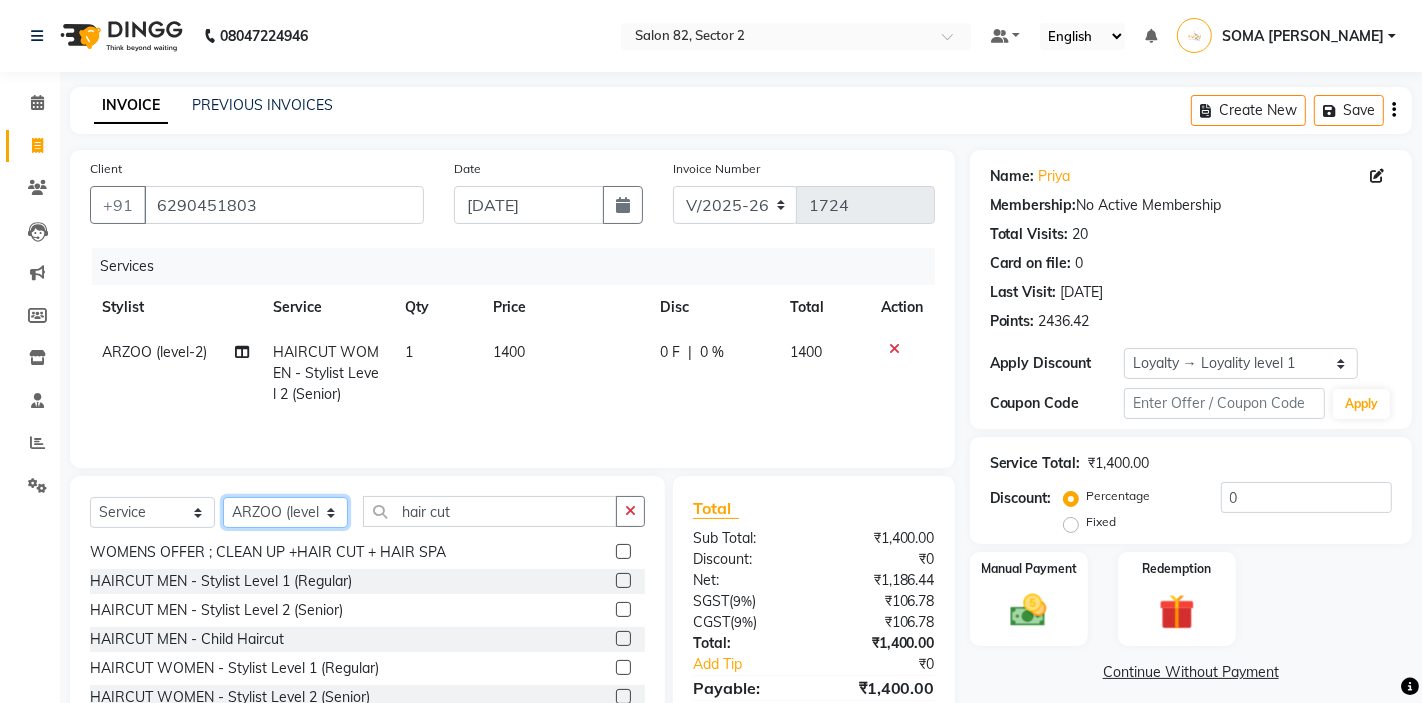 click on "Select Stylist AKTAR (level-1) ARZOO (level-2) BHARAT BUNNY (level-1) FAIZAL (level-2) FARJANA INJAMAM MANISH (level-1) MANJAR (Level-2) NUPUR (SKIN) POONAM PRIYA (PEDI) ROHAN RAI ROHIT  Salon82 saltlake SOMA DEY SUBHO (PEDI) SUJIT SUKLA (SKIN) SUMON (NAILS)" 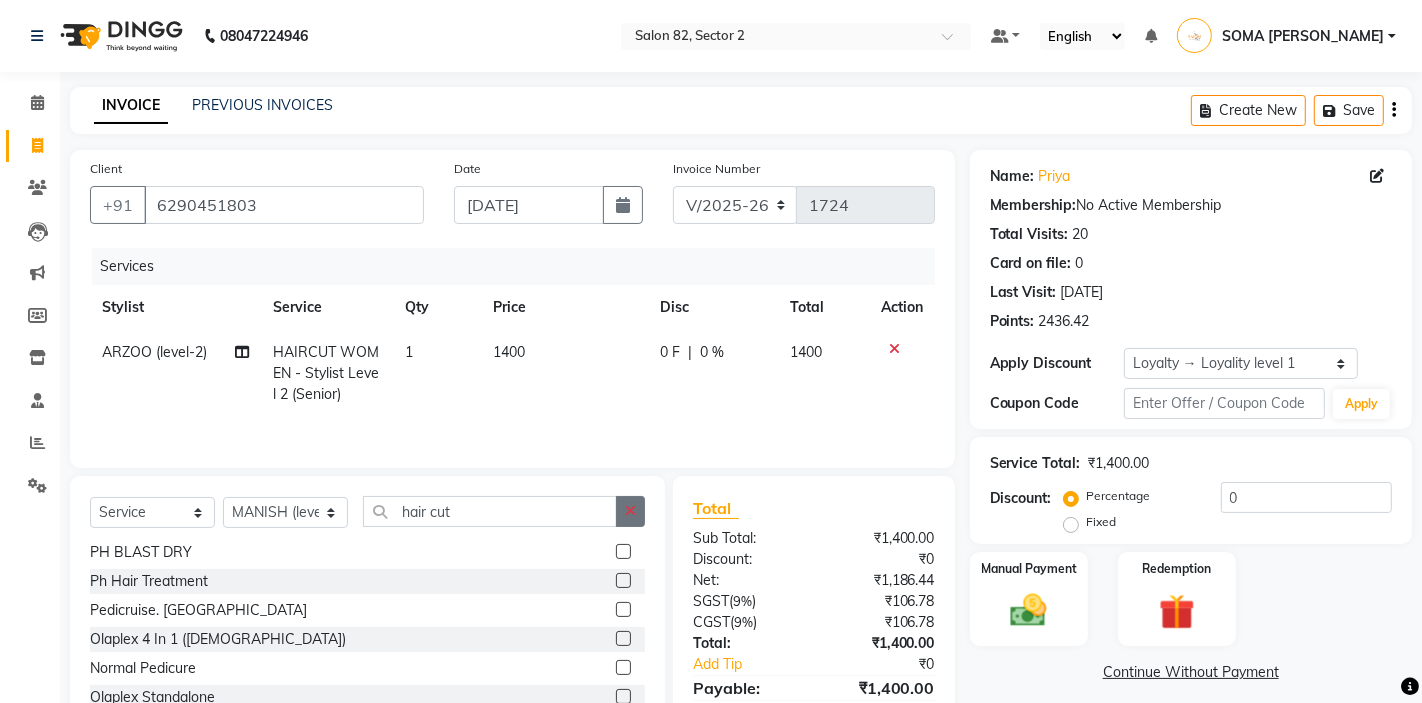click 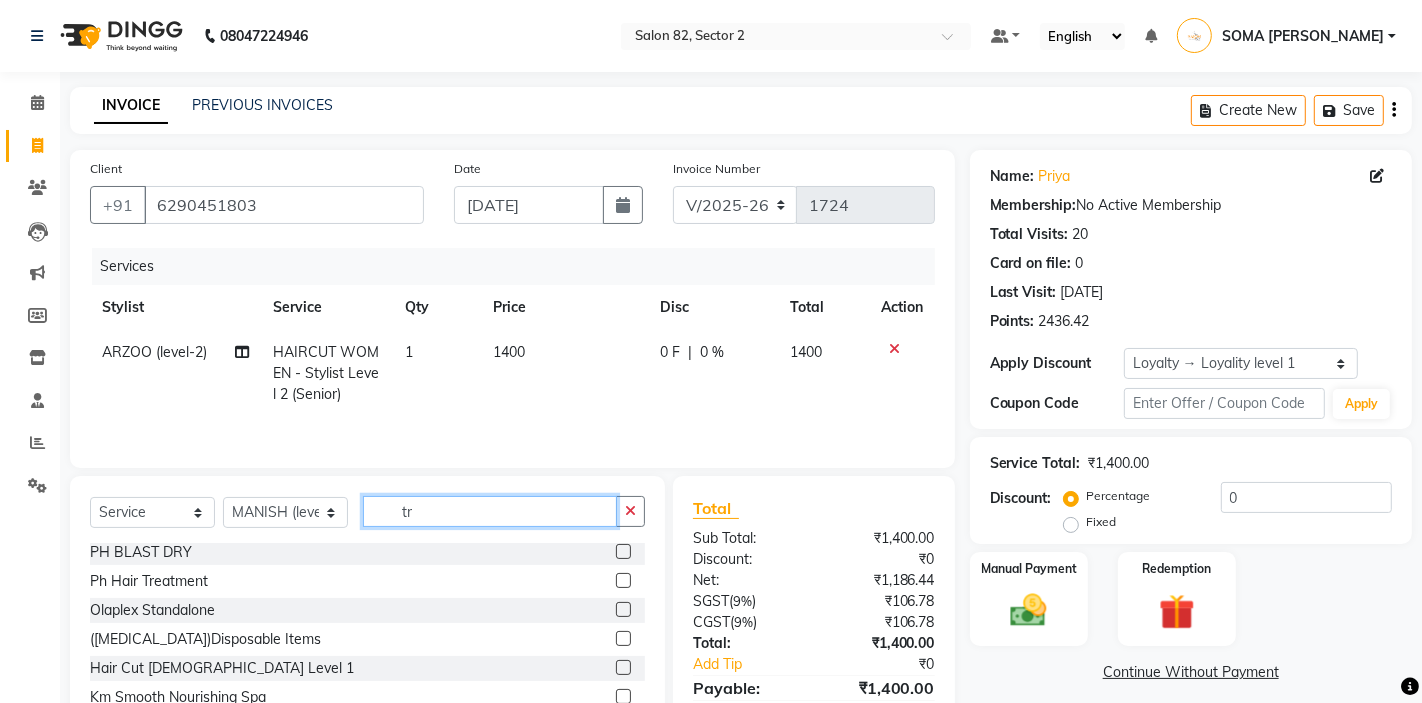 scroll, scrollTop: 0, scrollLeft: 0, axis: both 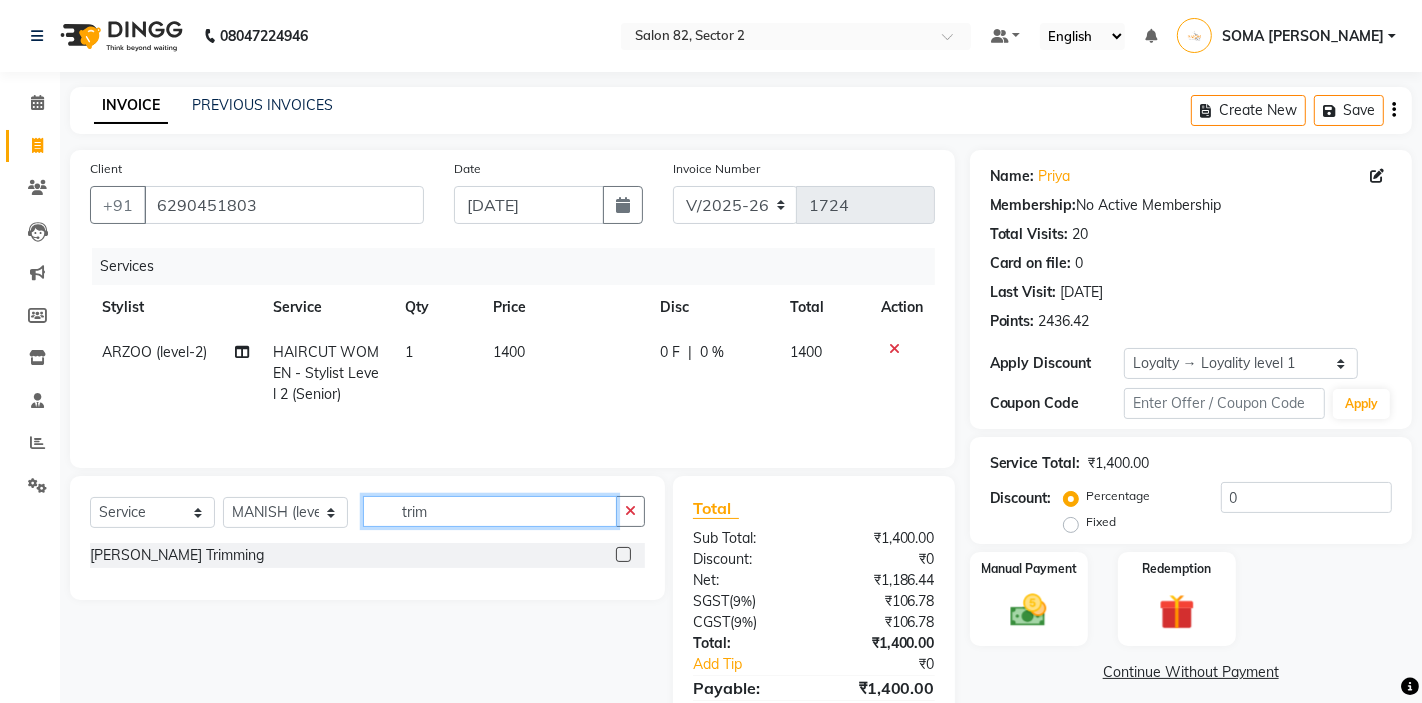 type on "trim" 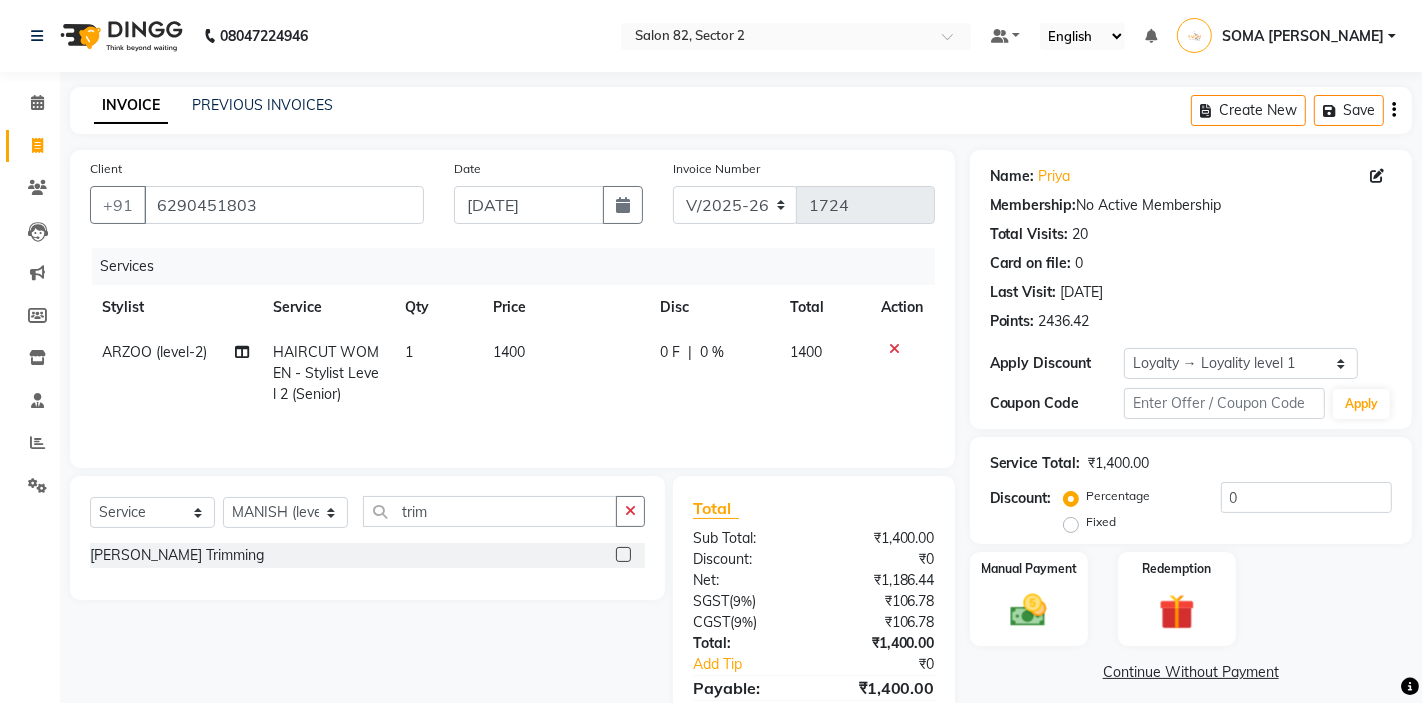 click 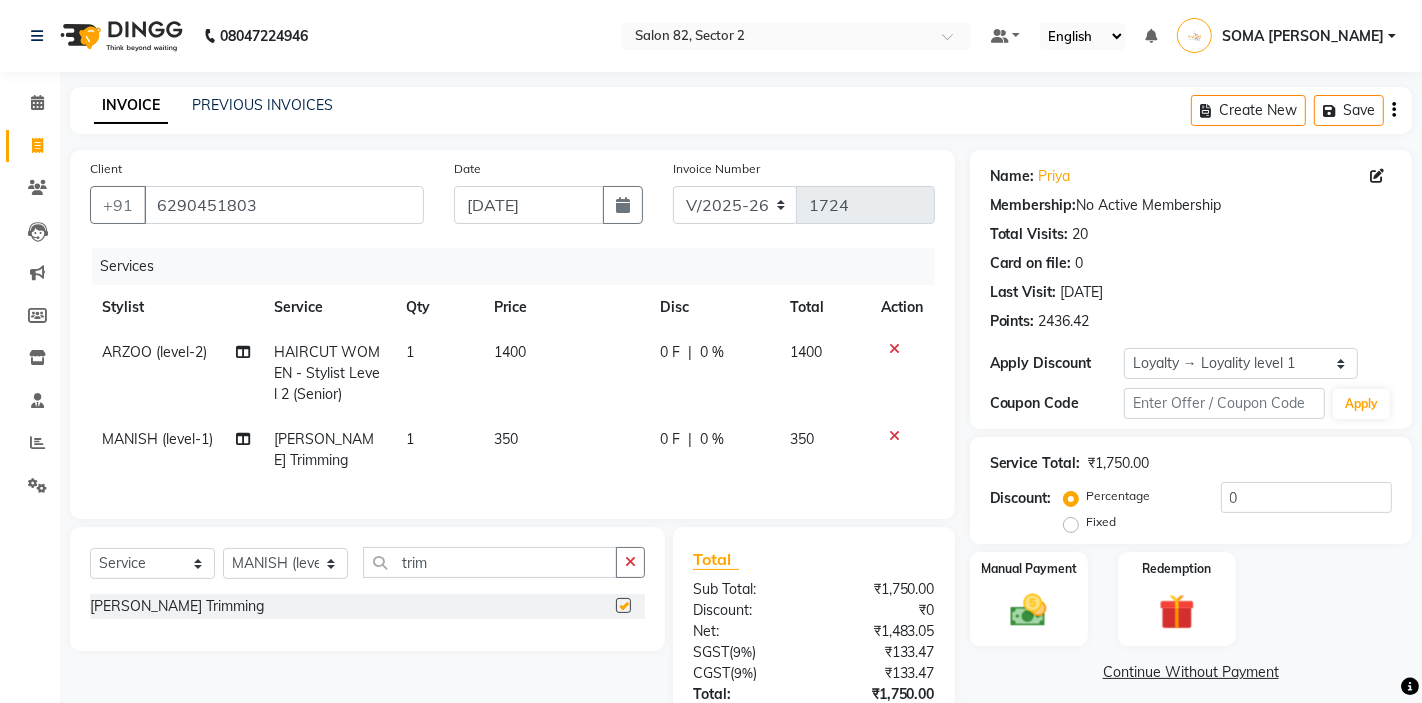 checkbox on "false" 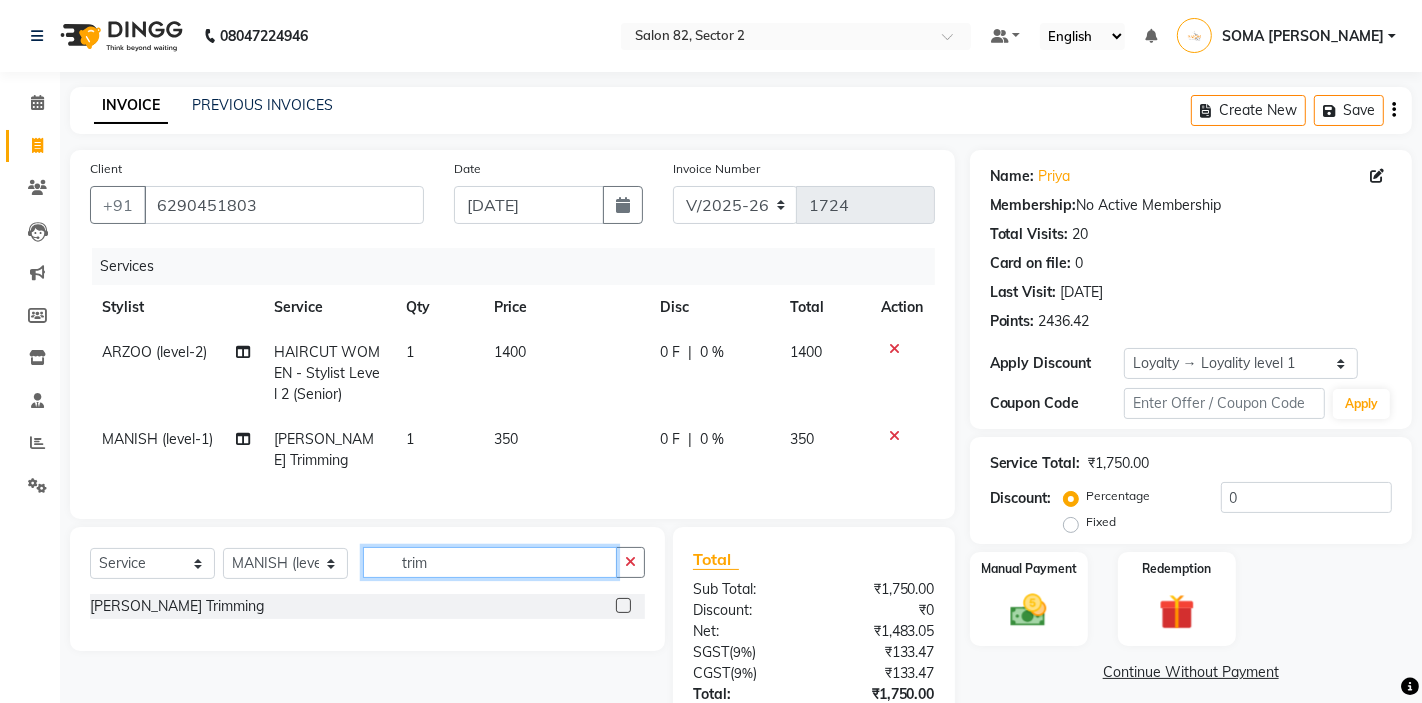 click on "trim" 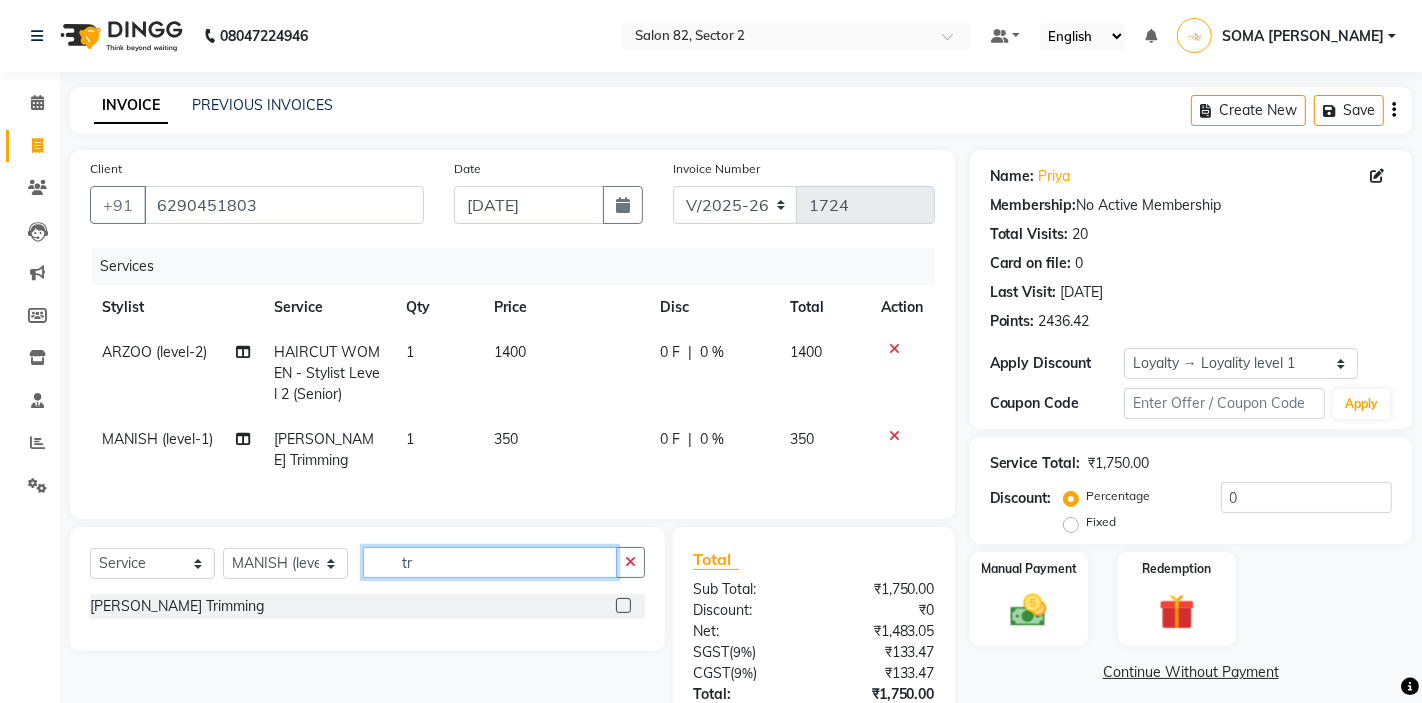 type on "t" 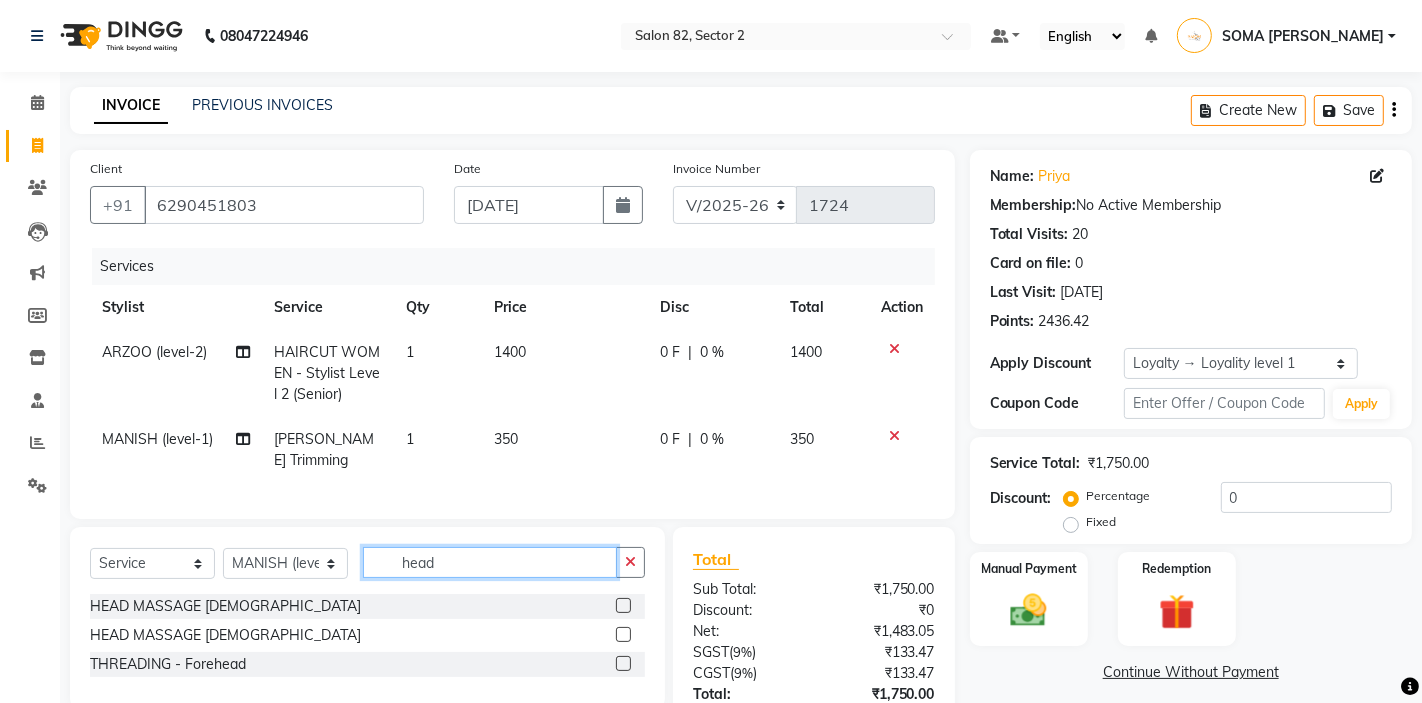 type on "head" 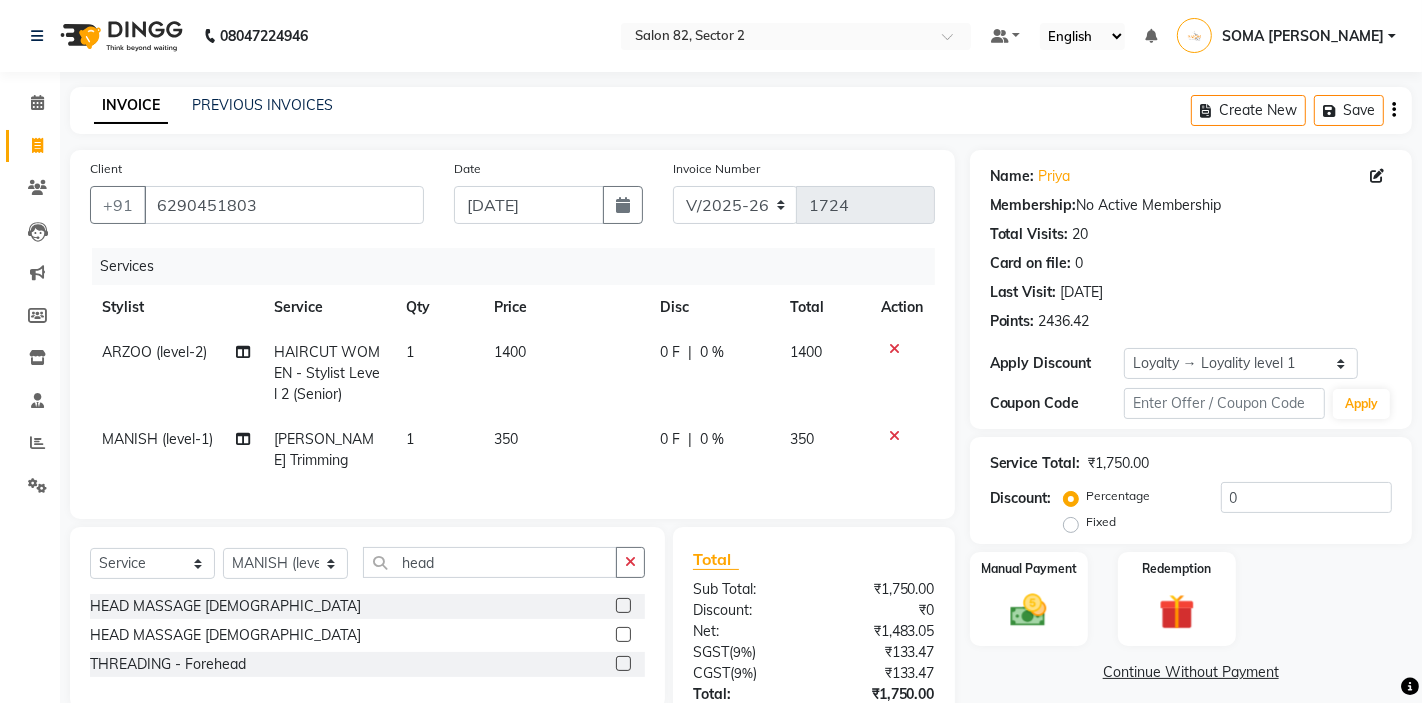 click 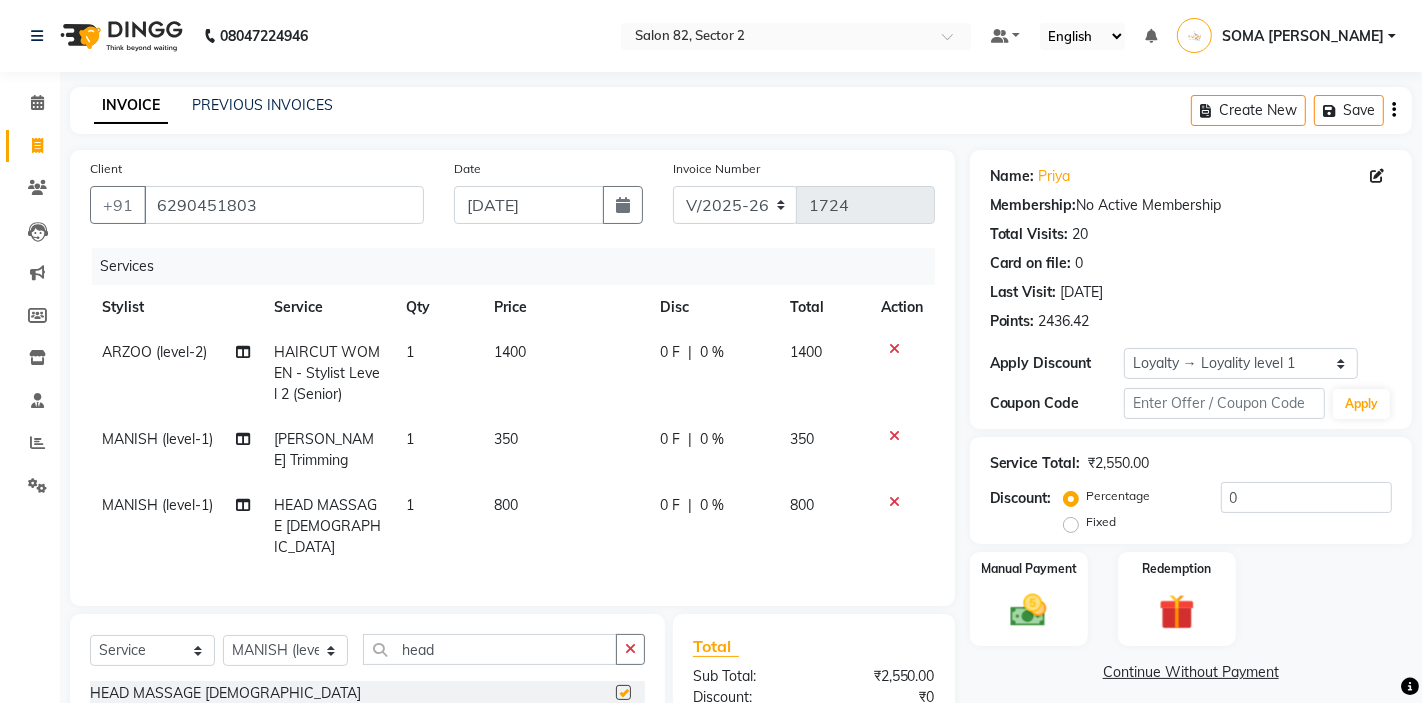 checkbox on "false" 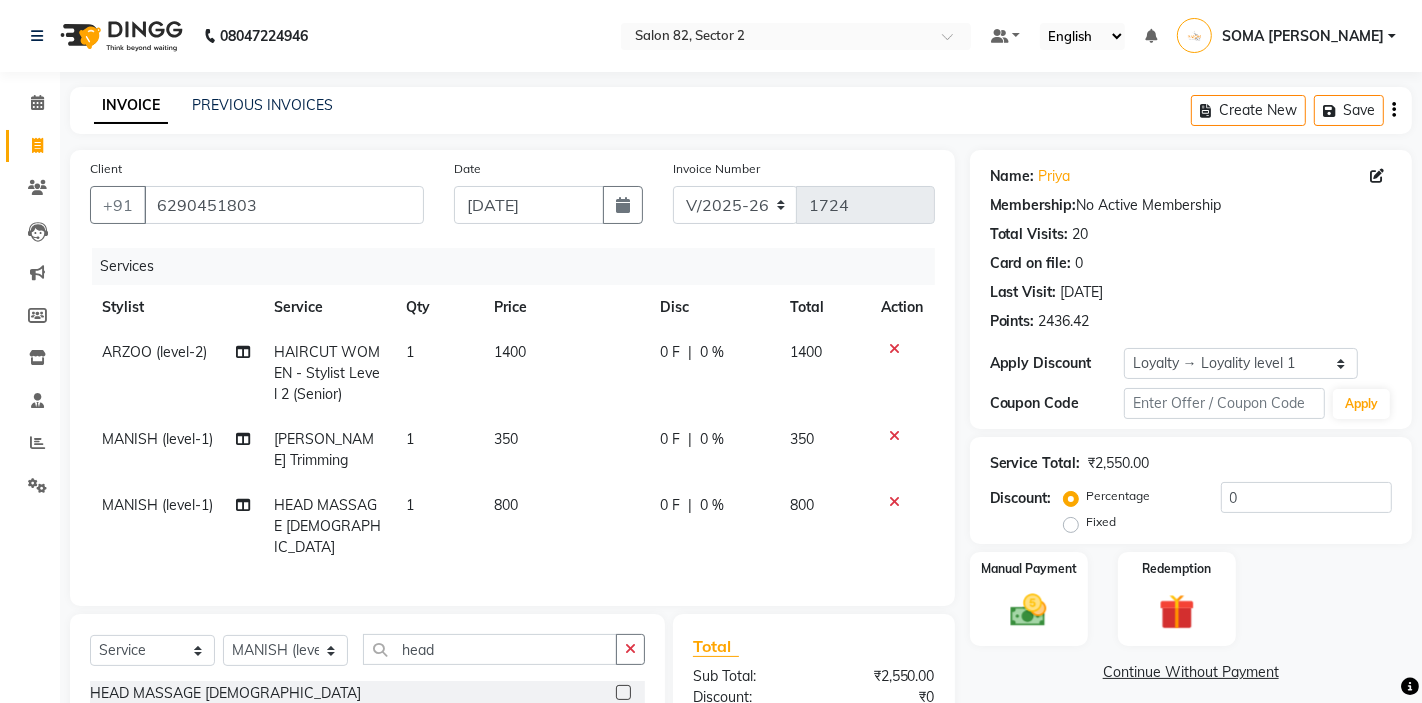 scroll, scrollTop: 214, scrollLeft: 0, axis: vertical 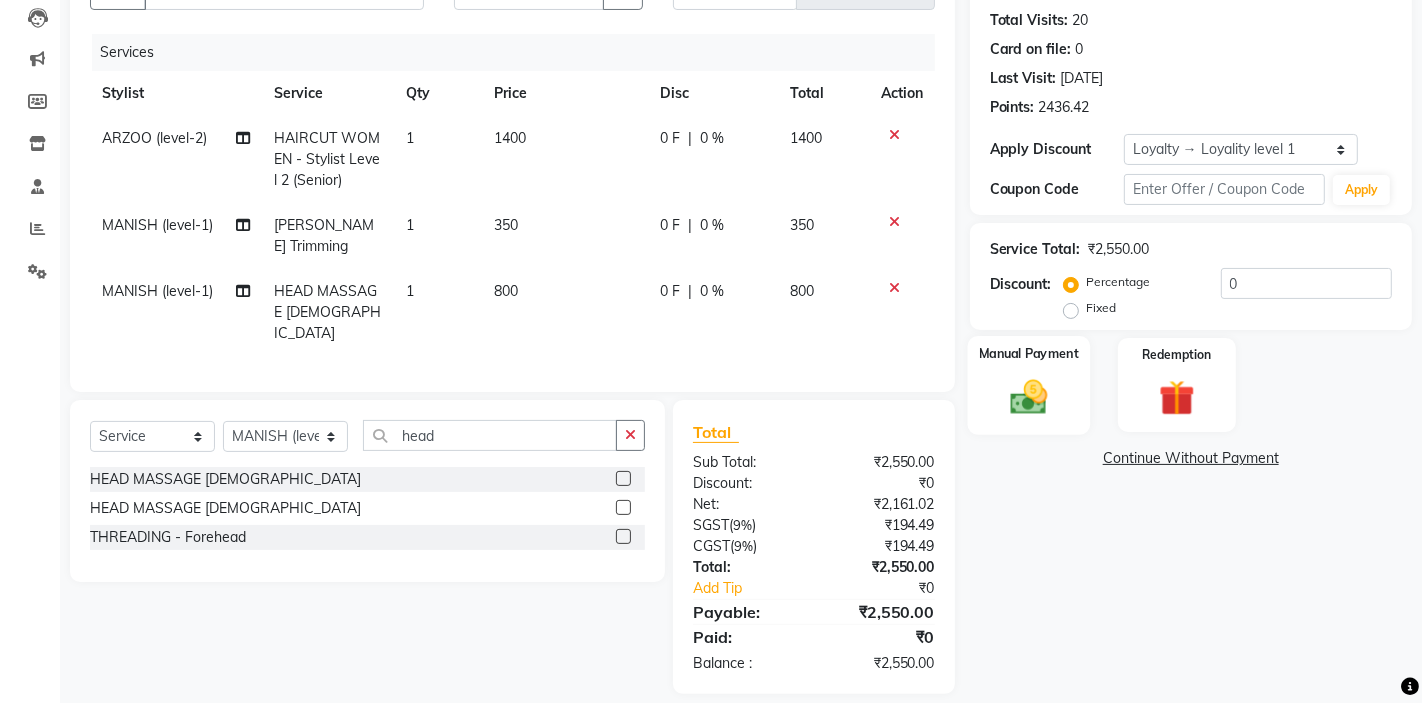 click 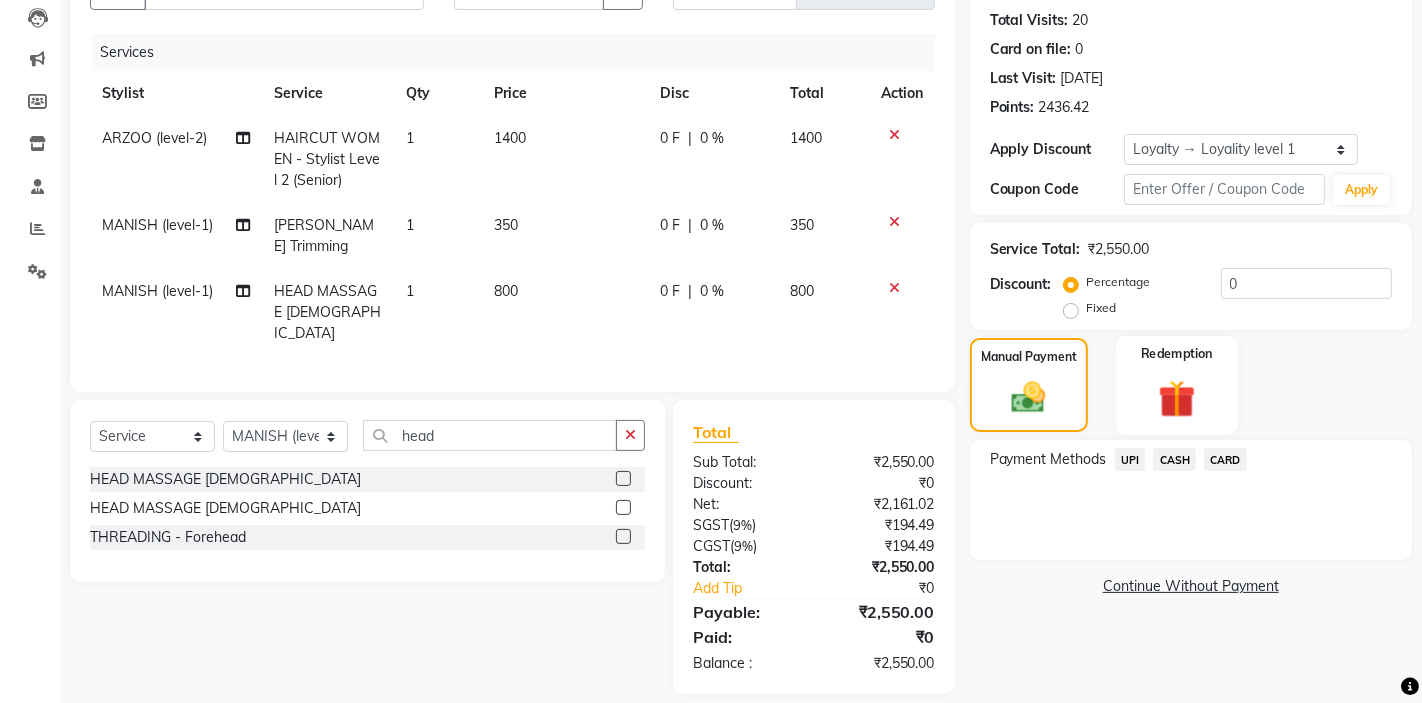 click 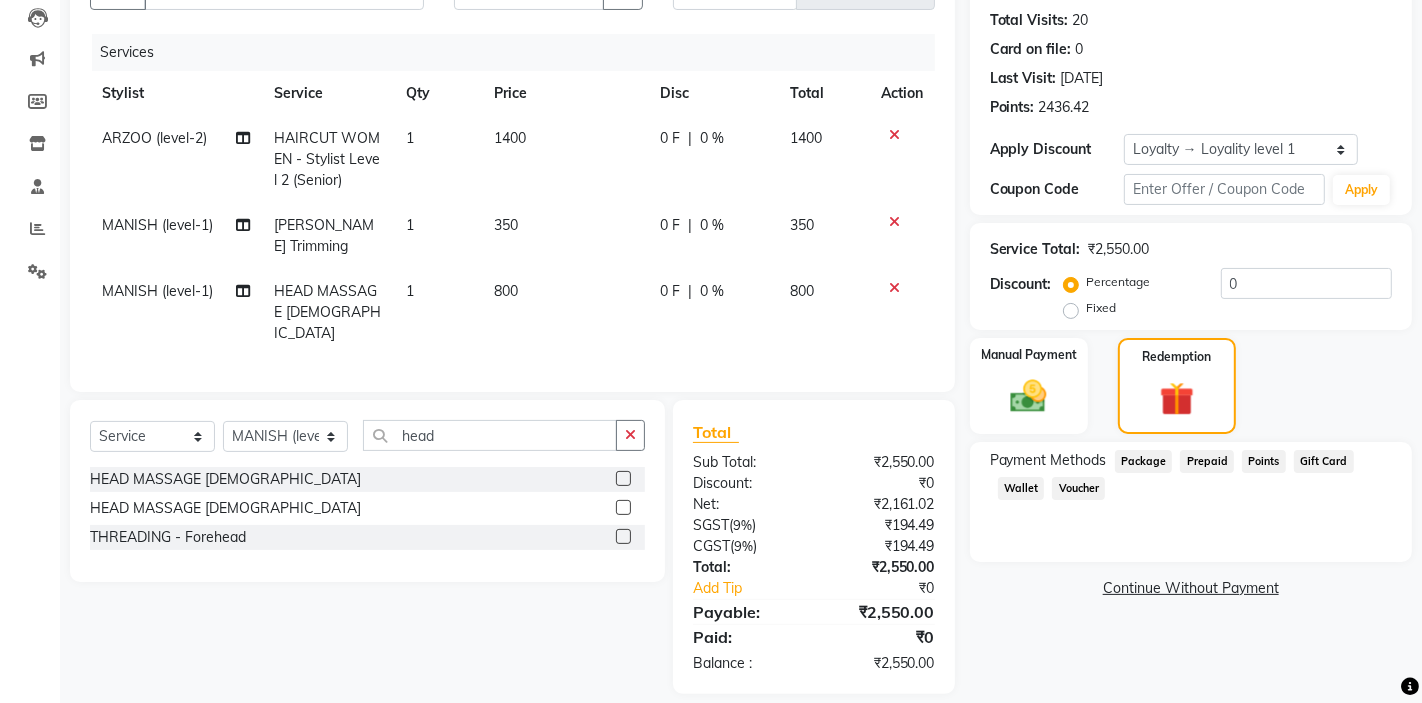 click on "Points" 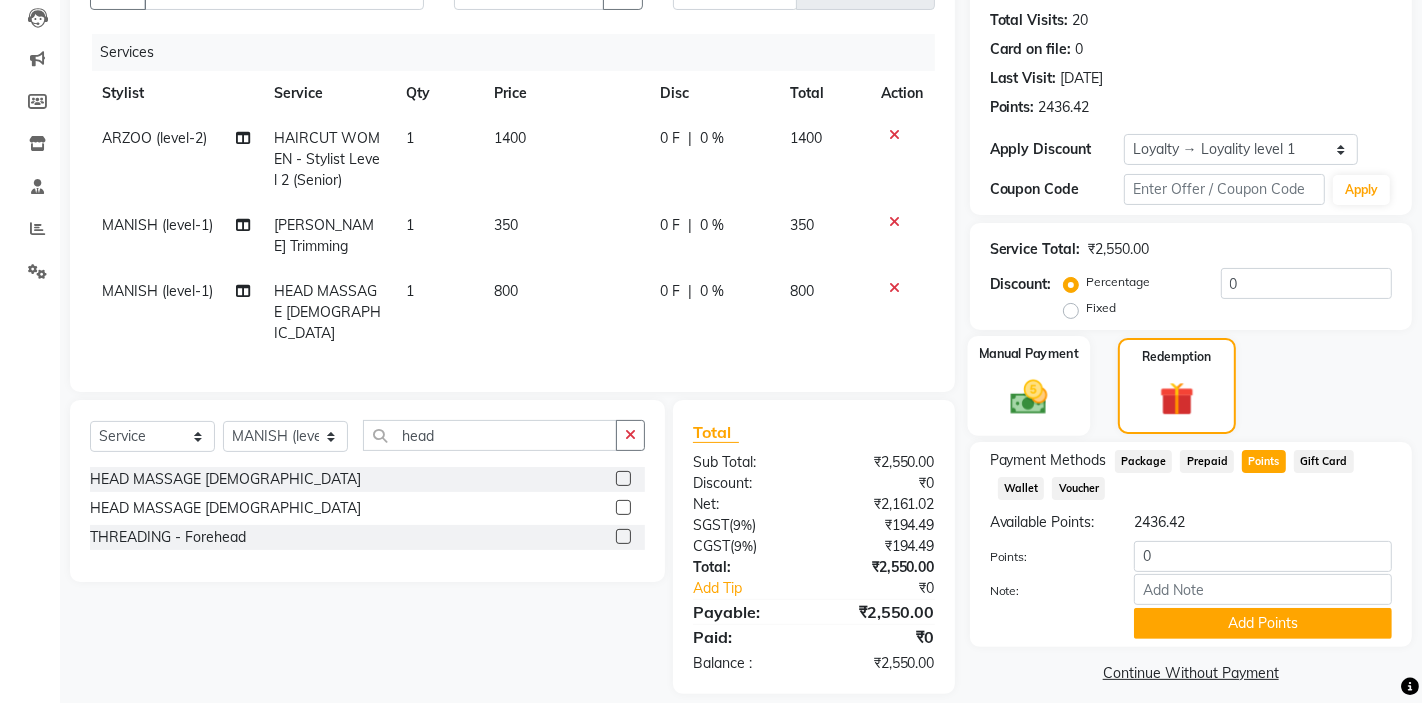 click on "Manual Payment" 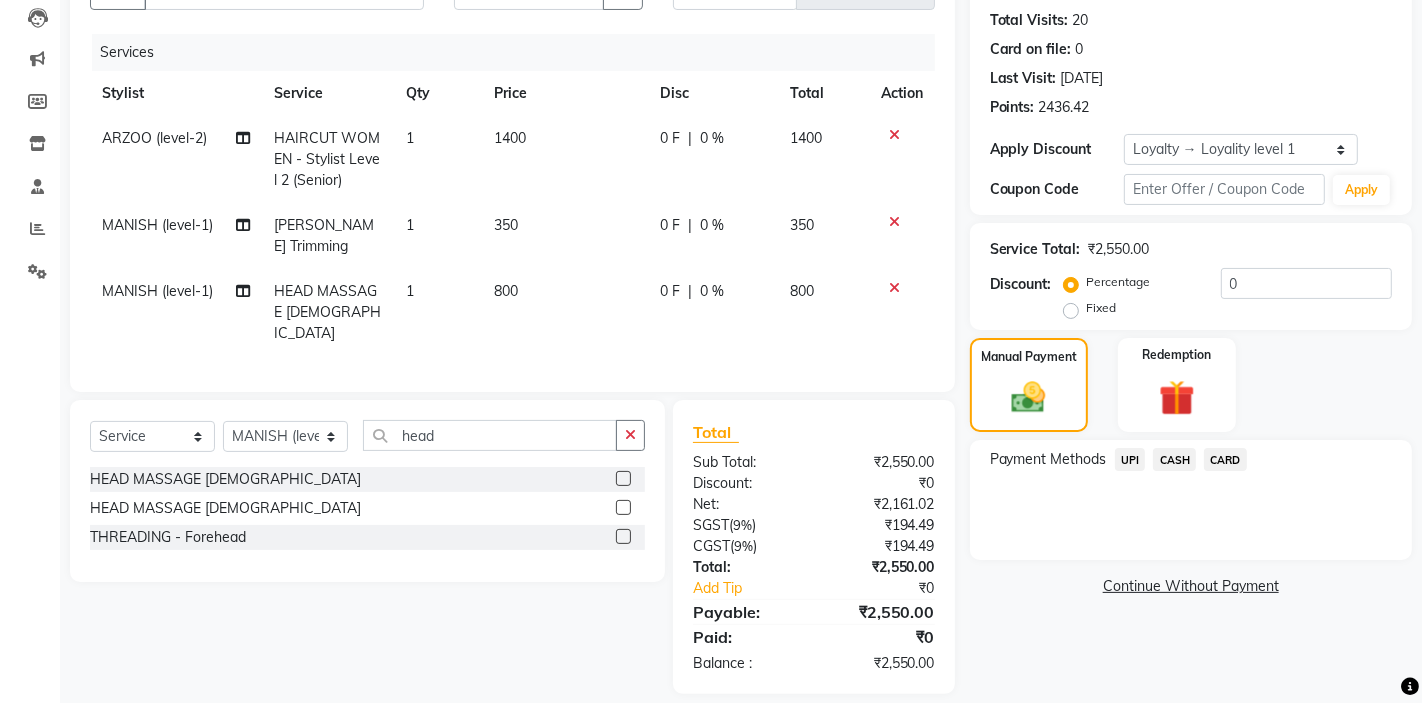 click on "CARD" 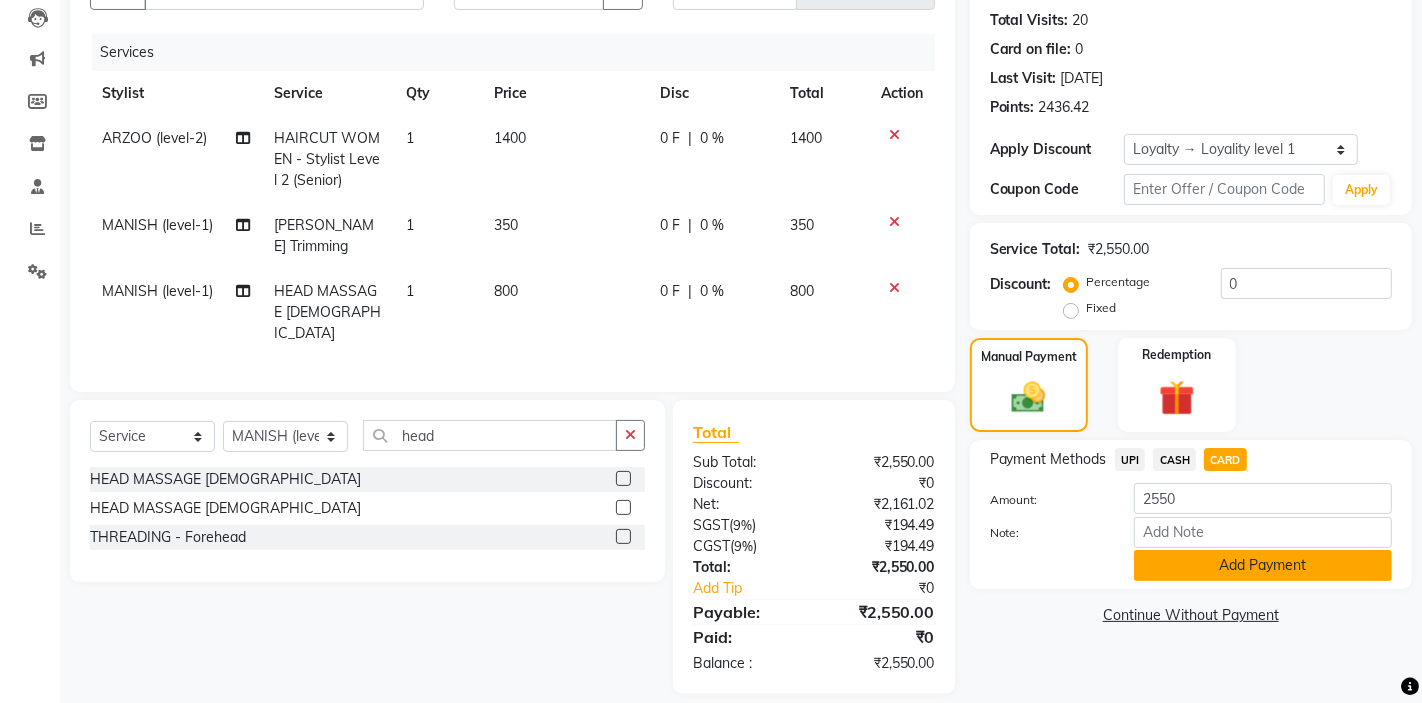 click on "Add Payment" 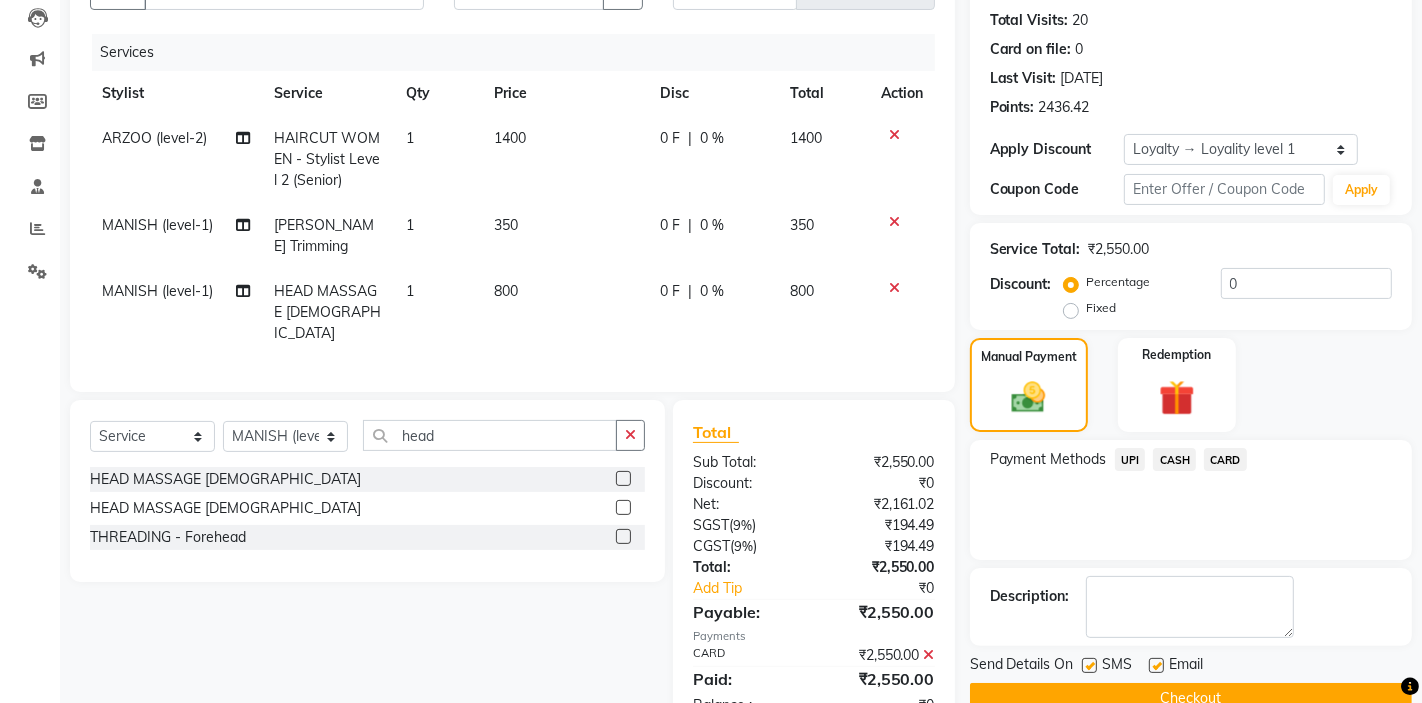 scroll, scrollTop: 354, scrollLeft: 0, axis: vertical 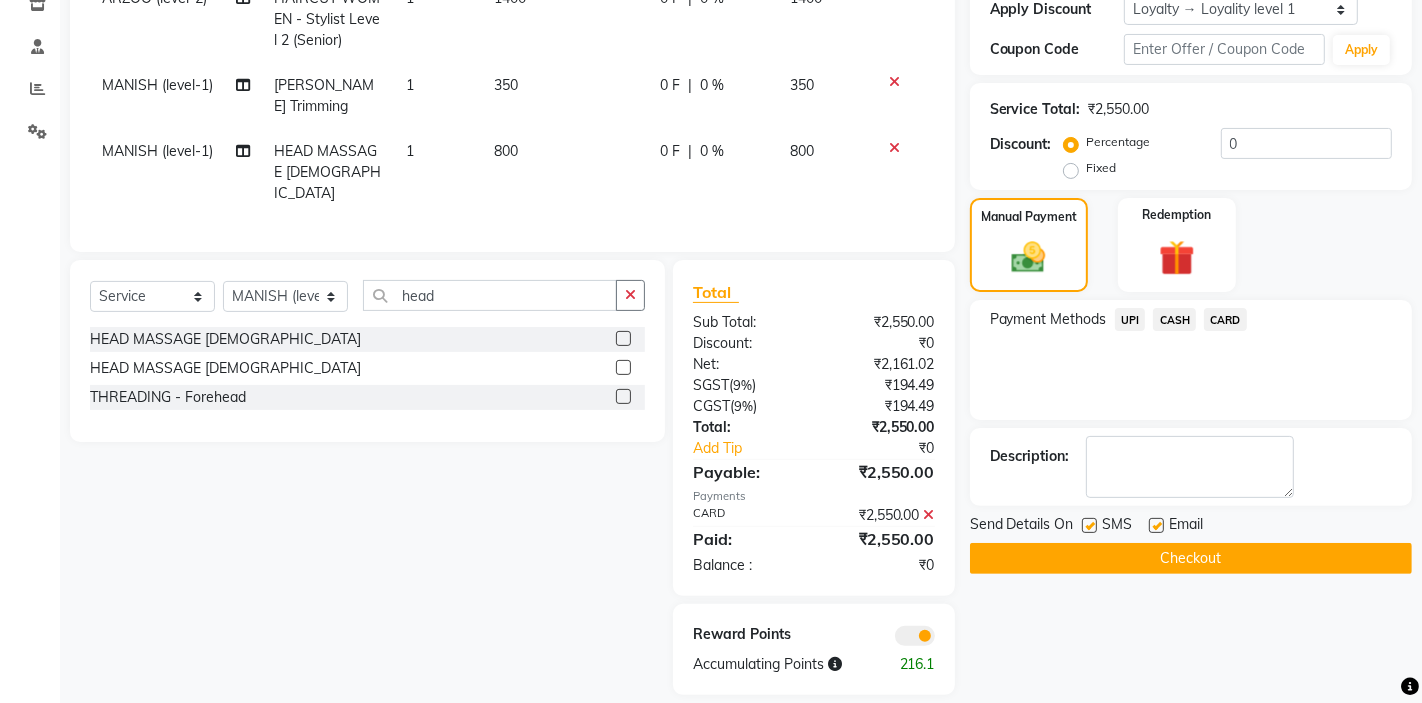 click on "Checkout" 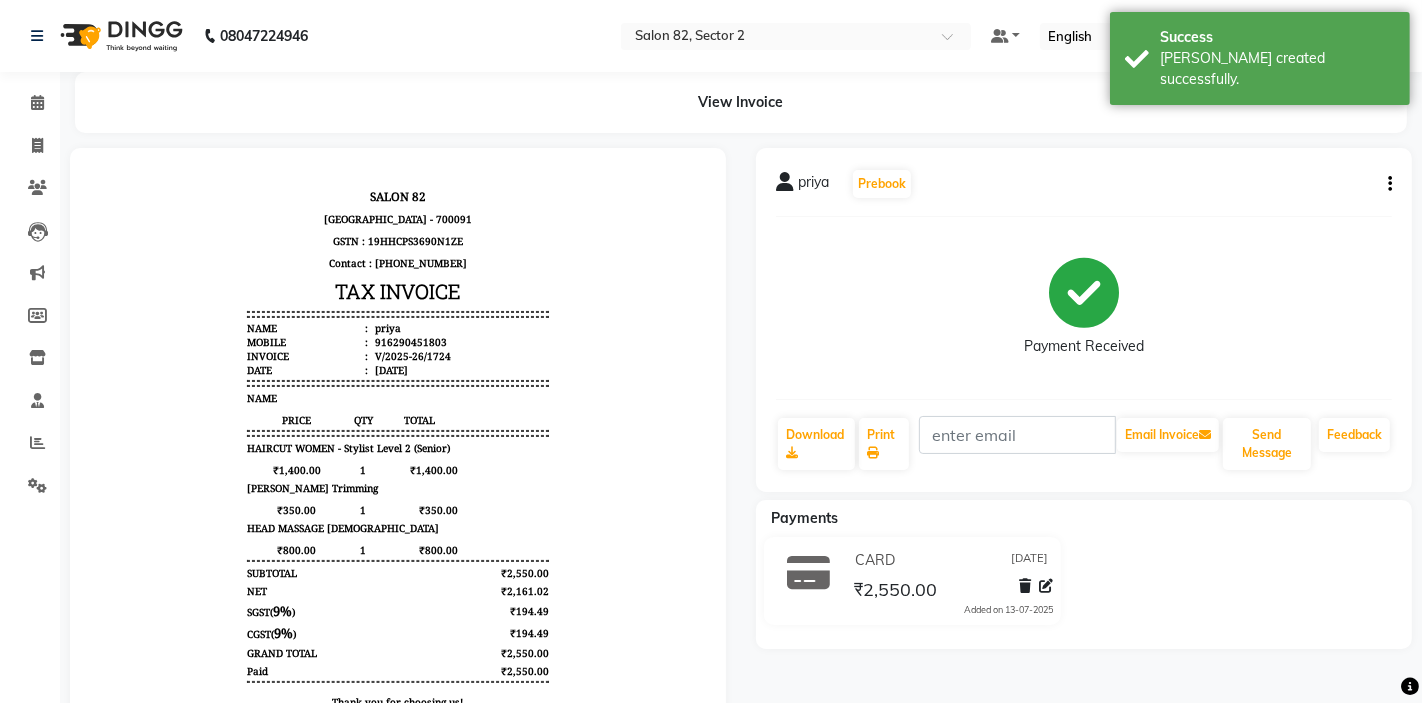 scroll, scrollTop: 0, scrollLeft: 0, axis: both 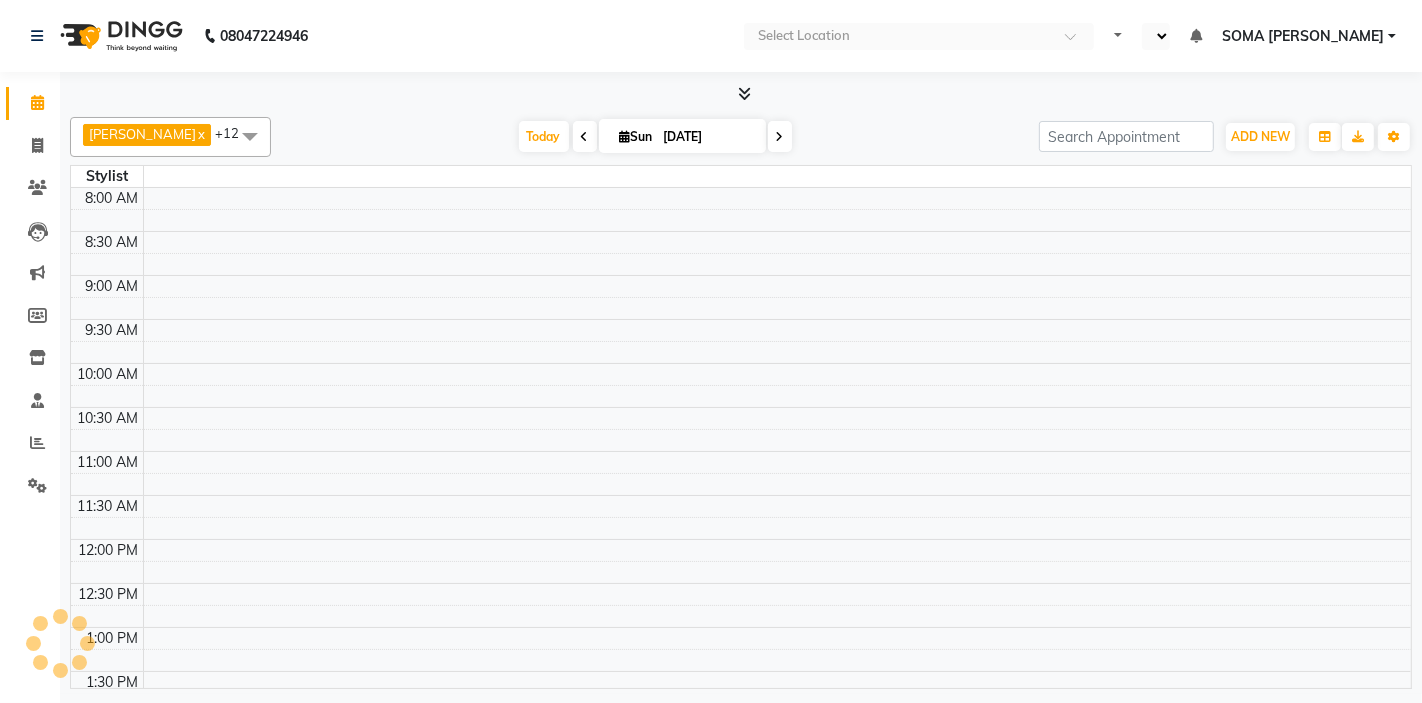 select on "en" 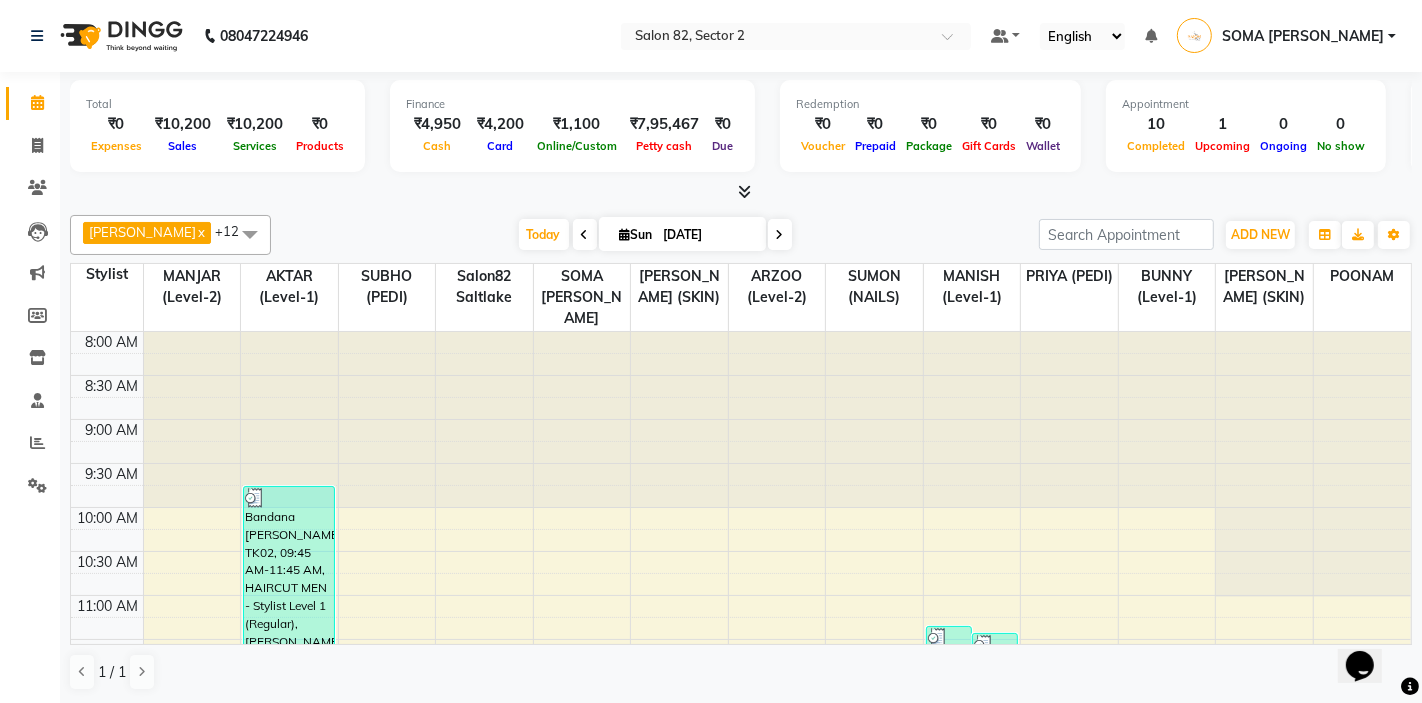 scroll, scrollTop: 0, scrollLeft: 0, axis: both 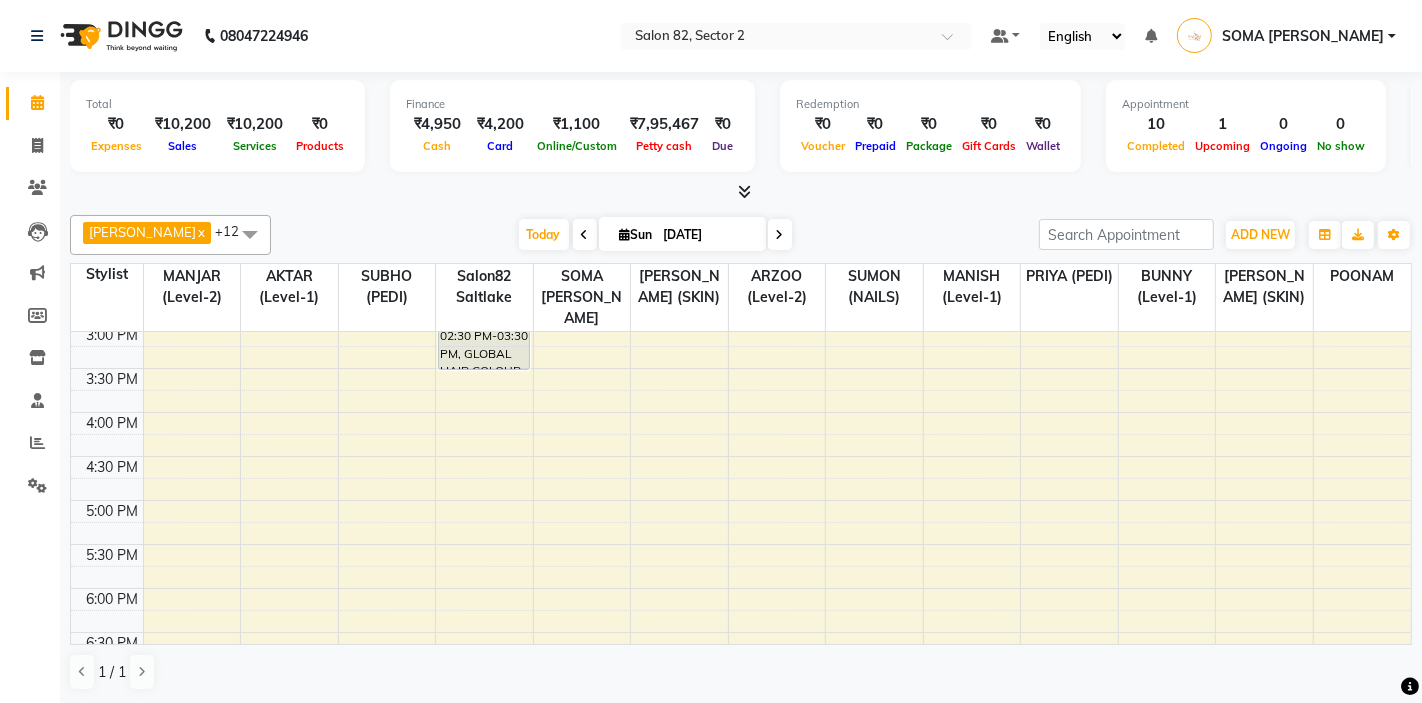 click on "8:00 AM 8:30 AM 9:00 AM 9:30 AM 10:00 AM 10:30 AM 11:00 AM 11:30 AM 12:00 PM 12:30 PM 1:00 PM 1:30 PM 2:00 PM 2:30 PM 3:00 PM 3:30 PM 4:00 PM 4:30 PM 5:00 PM 5:30 PM 6:00 PM 6:30 PM 7:00 PM 7:30 PM 8:00 PM 8:30 PM     [PERSON_NAME] ([PERSON_NAME] ) bose, TK06, 12:25 PM-01:25 PM, HAIRCUT WOMEN - Stylist Level 2 (Senior)     [PERSON_NAME], TK11, 01:20 PM-02:20 PM, HAIRCUT MEN - Stylist Level 2 (Senior)     Bandana [PERSON_NAME], TK02, 09:45 AM-11:45 AM, HAIRCUT MEN - Stylist Level 1 (Regular),[PERSON_NAME] Trimming     [PERSON_NAME], TK09, 01:10 PM-01:40 PM, LOREAL BLAST DRY/ KEUNE BLAST DRY             purnima, TK01, 02:30 PM-03:30 PM, GLOBAL HAIR COLOUR WOMEN - pH      [PERSON_NAME], TK10, 12:40 PM-01:40 PM, HAIRCUT MEN - Stylist Level 2 (Senior)     H deerama, TK03, 11:20 AM-12:20 PM, HAIRCUT MEN - Stylist Level 1 (Regular)     sumit, TK07, 11:25 AM-01:25 PM, HAIRCUT MEN - Stylist Level 1 (Regular),[PERSON_NAME]  - Shaving     [PERSON_NAME], TK05, 12:25 PM-01:25 PM, [PERSON_NAME] Trimming" at bounding box center [741, 280] 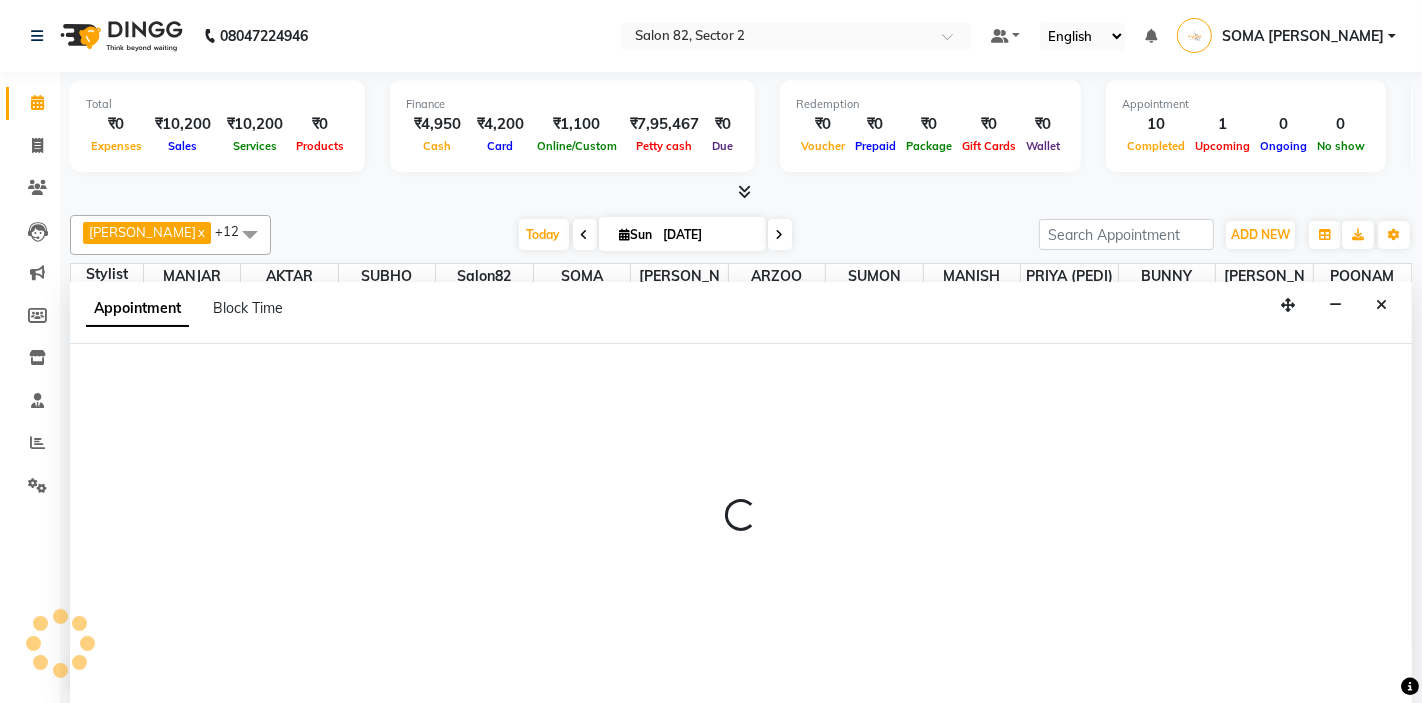 scroll, scrollTop: 1, scrollLeft: 0, axis: vertical 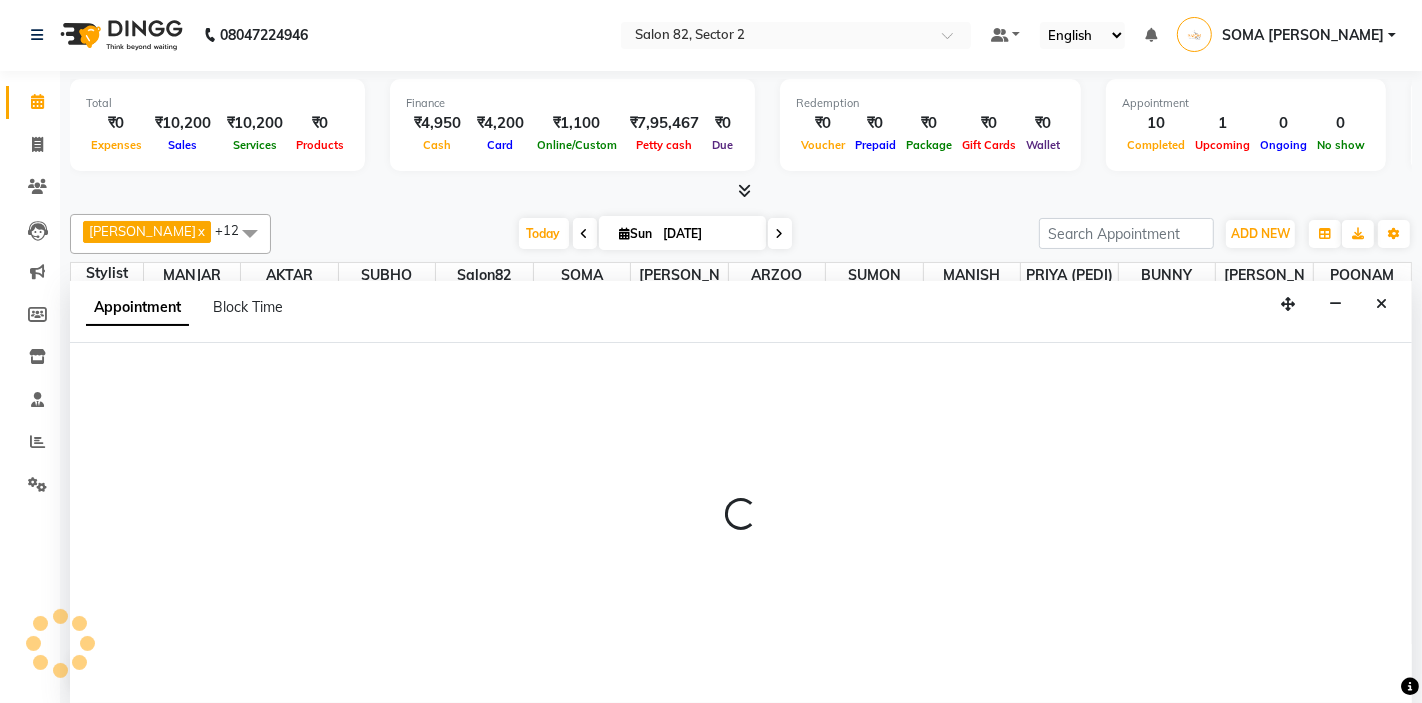 select on "63445" 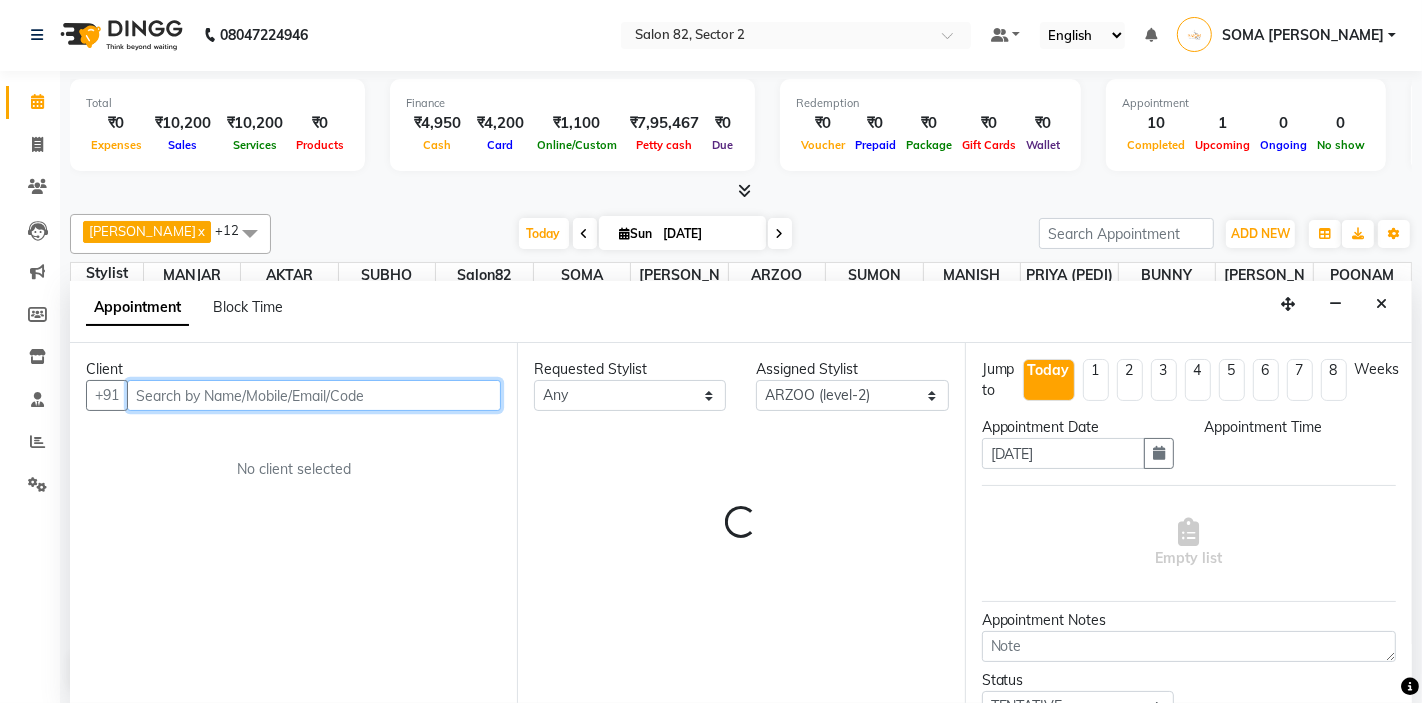 select on "990" 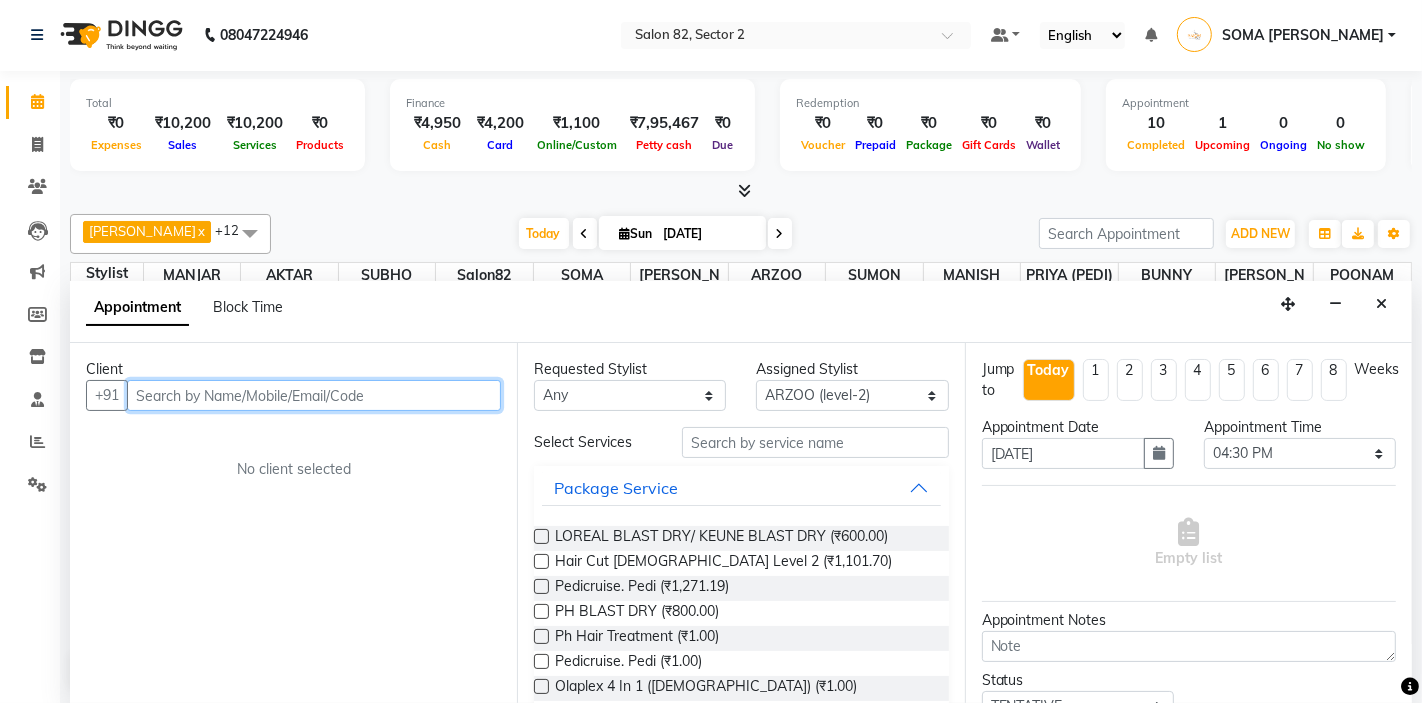 click at bounding box center [314, 395] 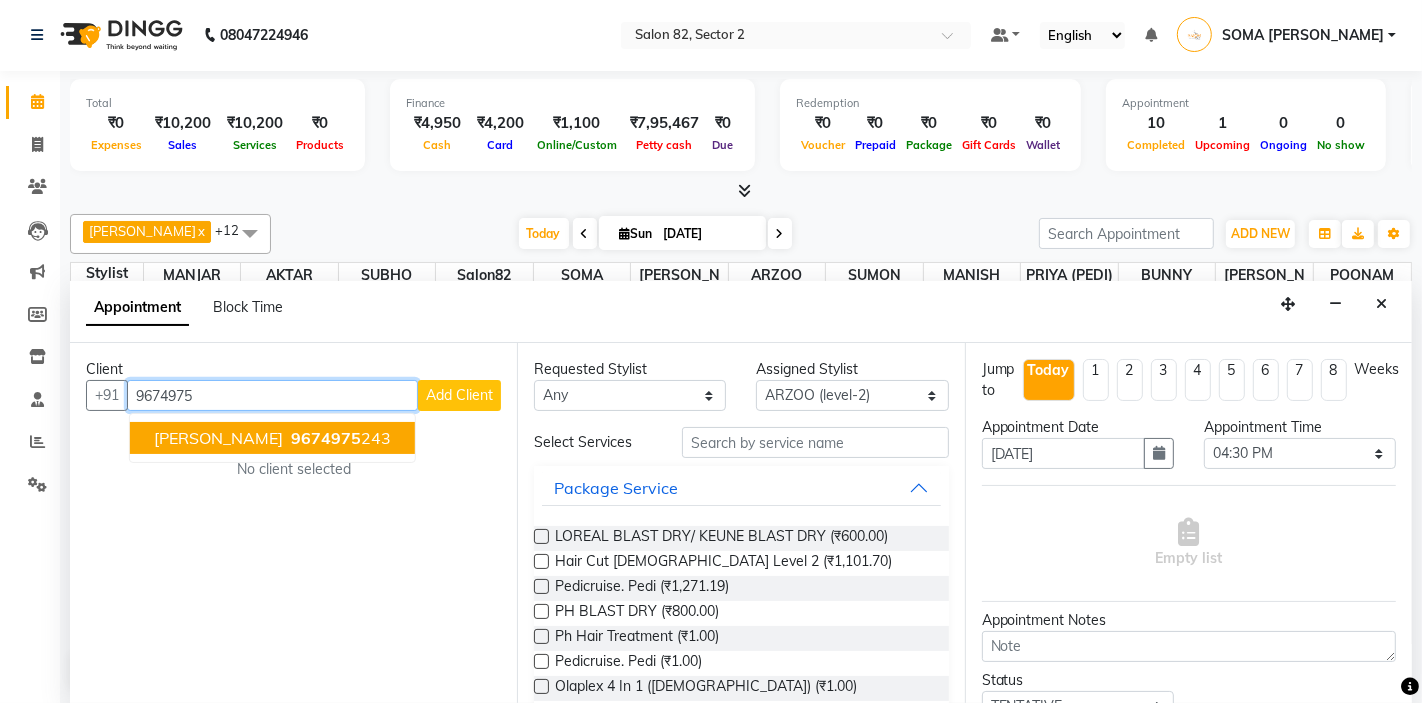 click on "9674975 243" at bounding box center [339, 438] 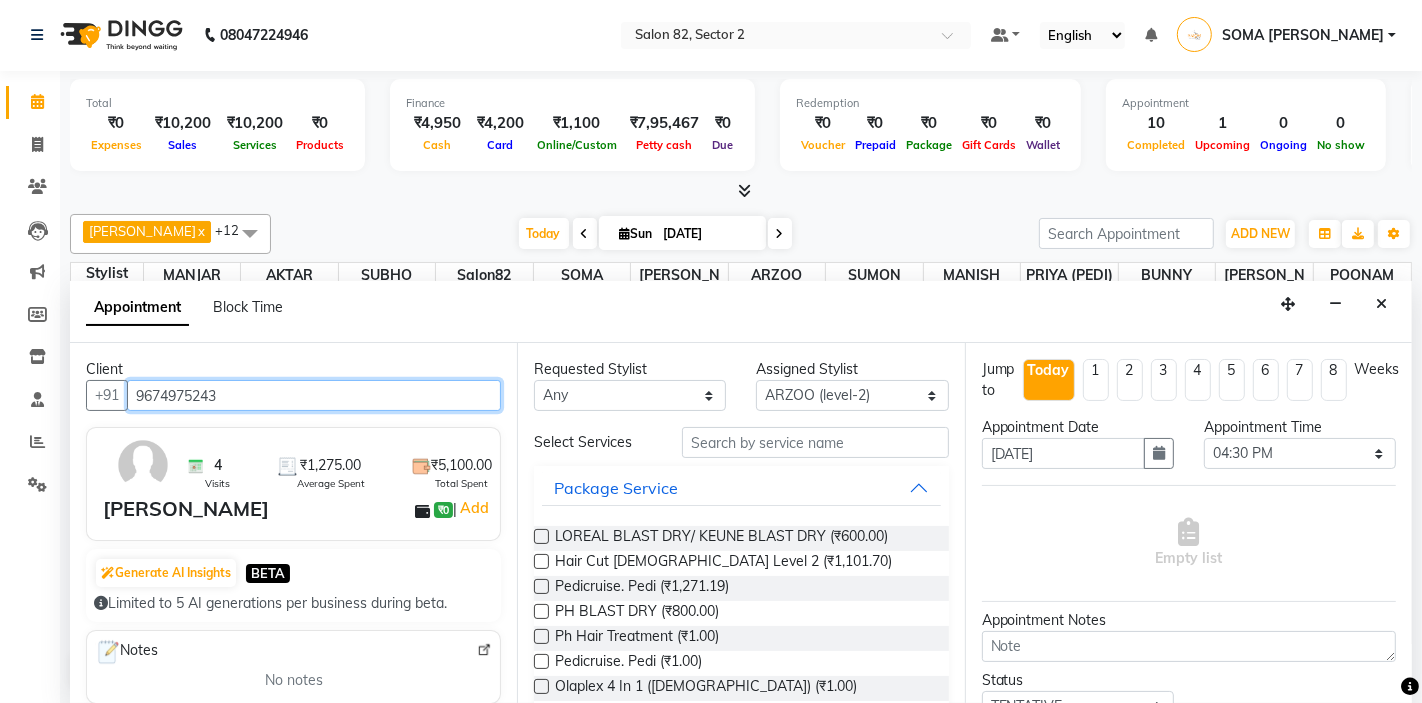 type on "9674975243" 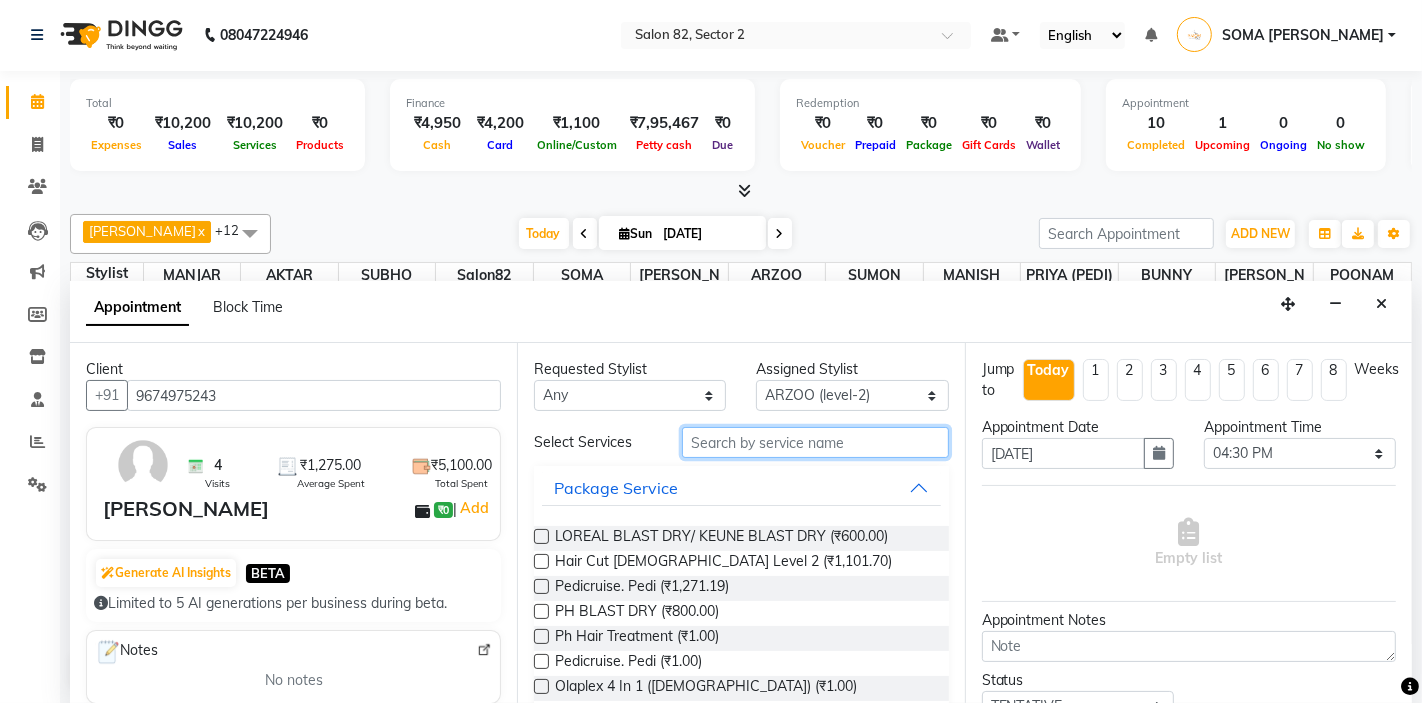 click at bounding box center (815, 442) 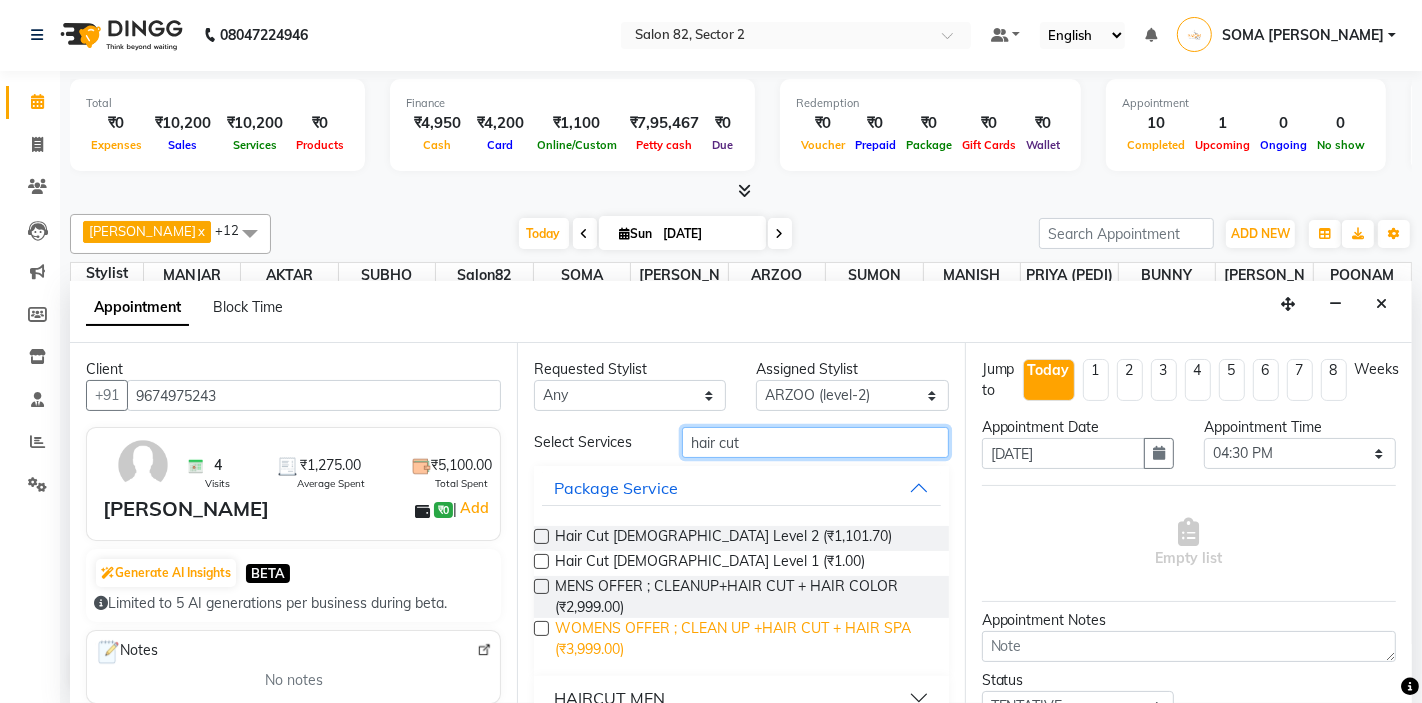 scroll, scrollTop: 76, scrollLeft: 0, axis: vertical 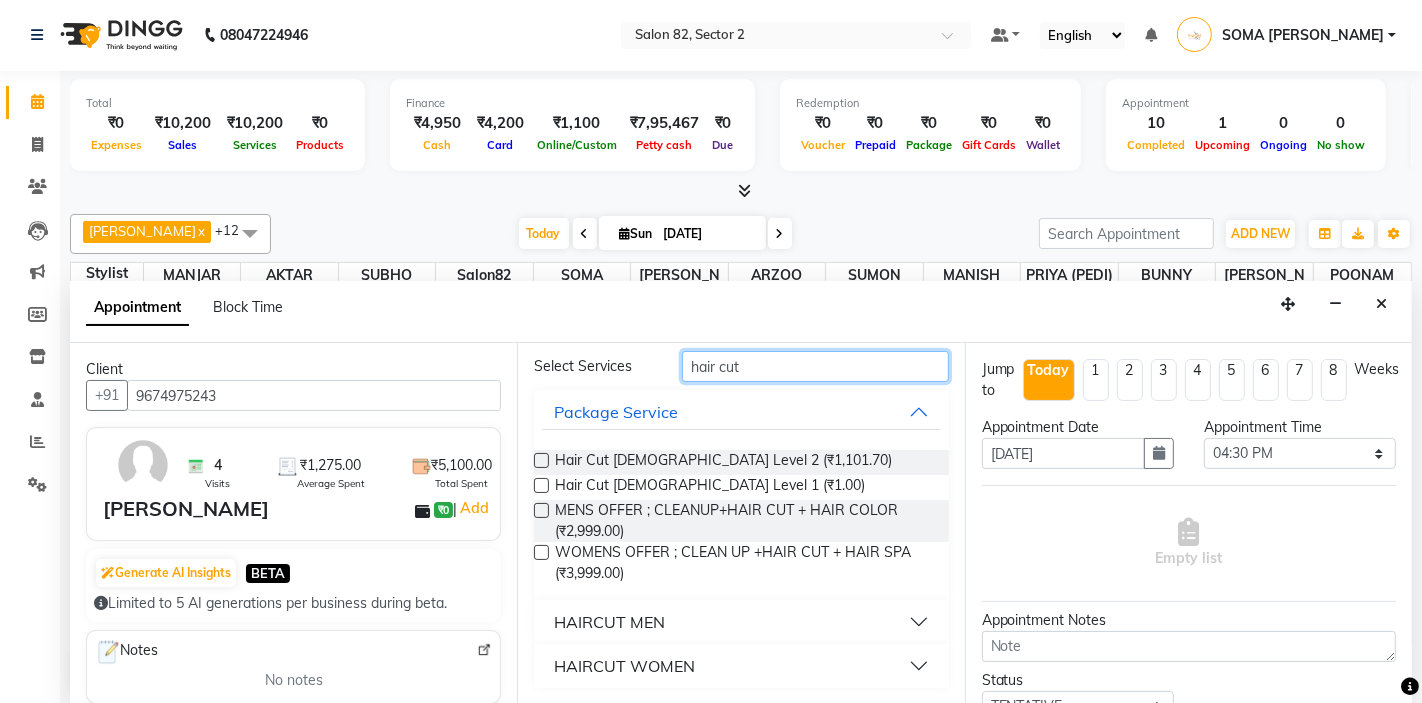 type on "hair cut" 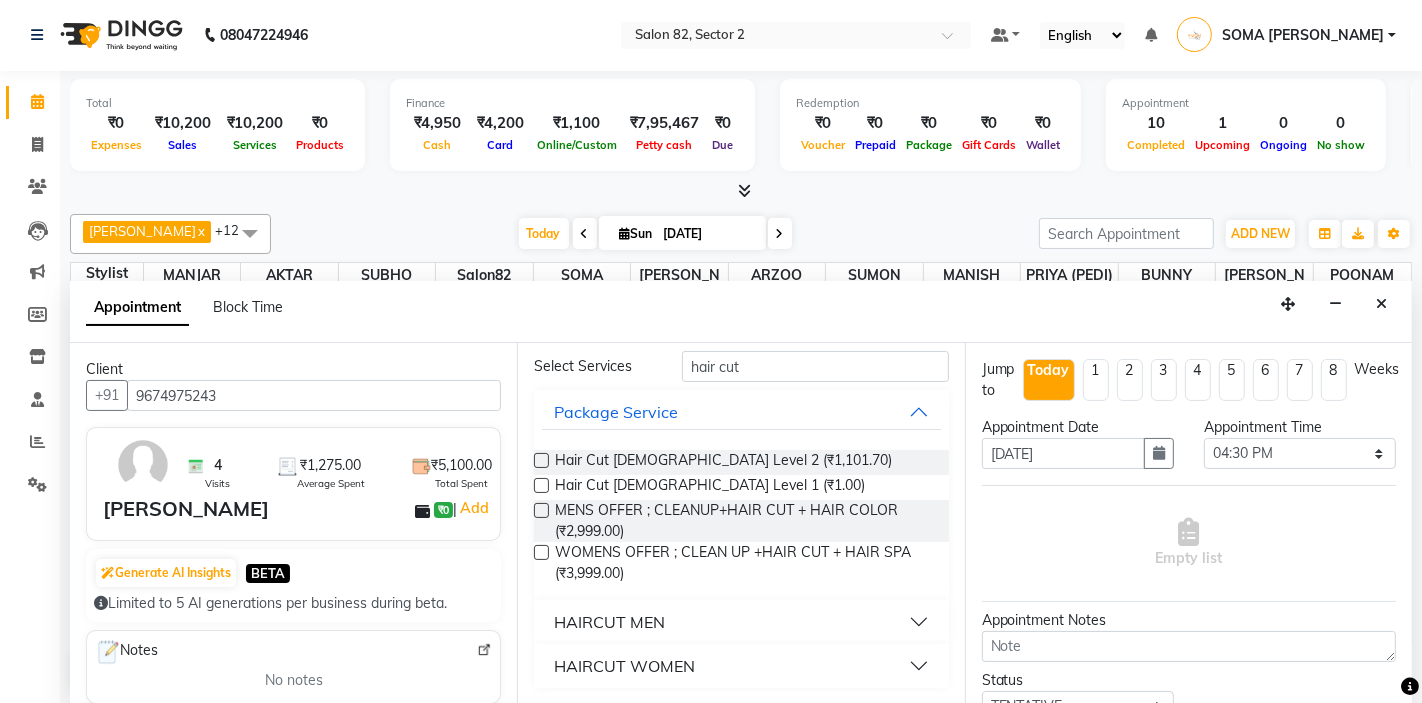 click on "HAIRCUT MEN" at bounding box center (609, 622) 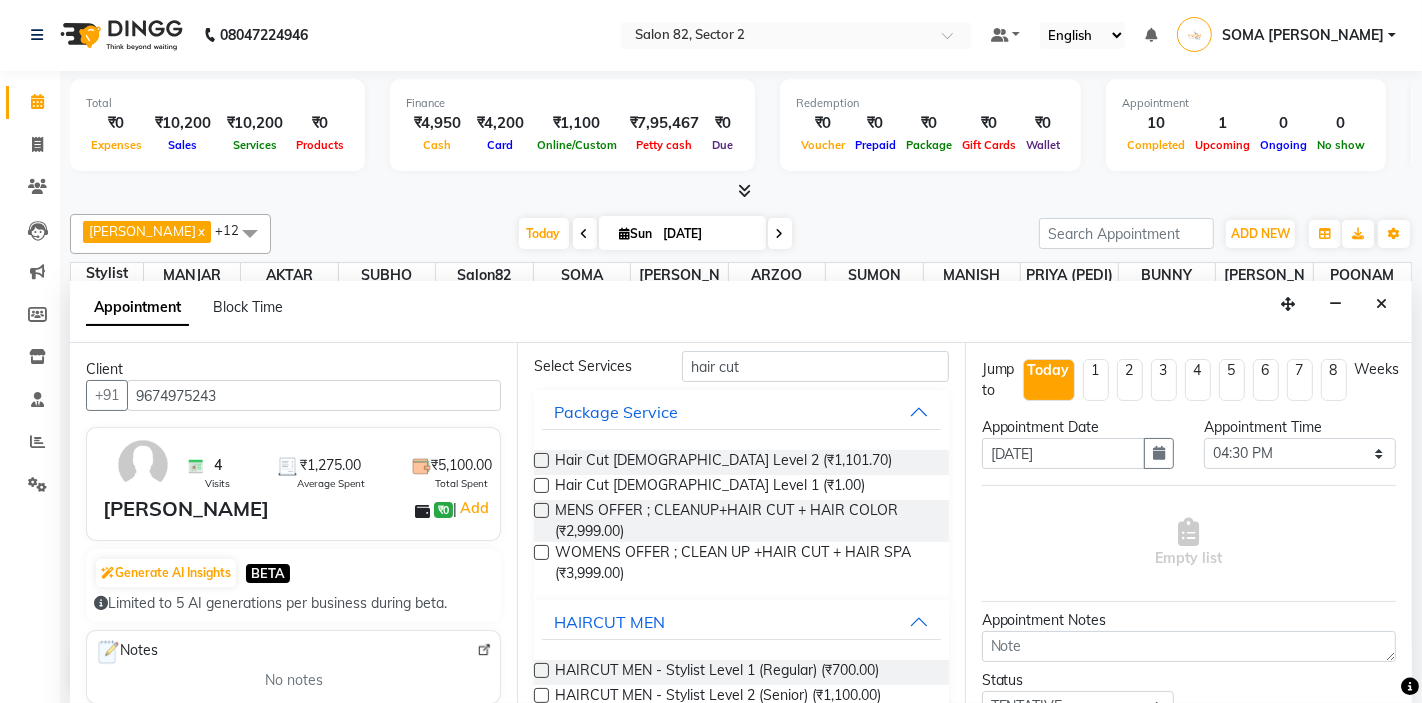 click at bounding box center (541, 695) 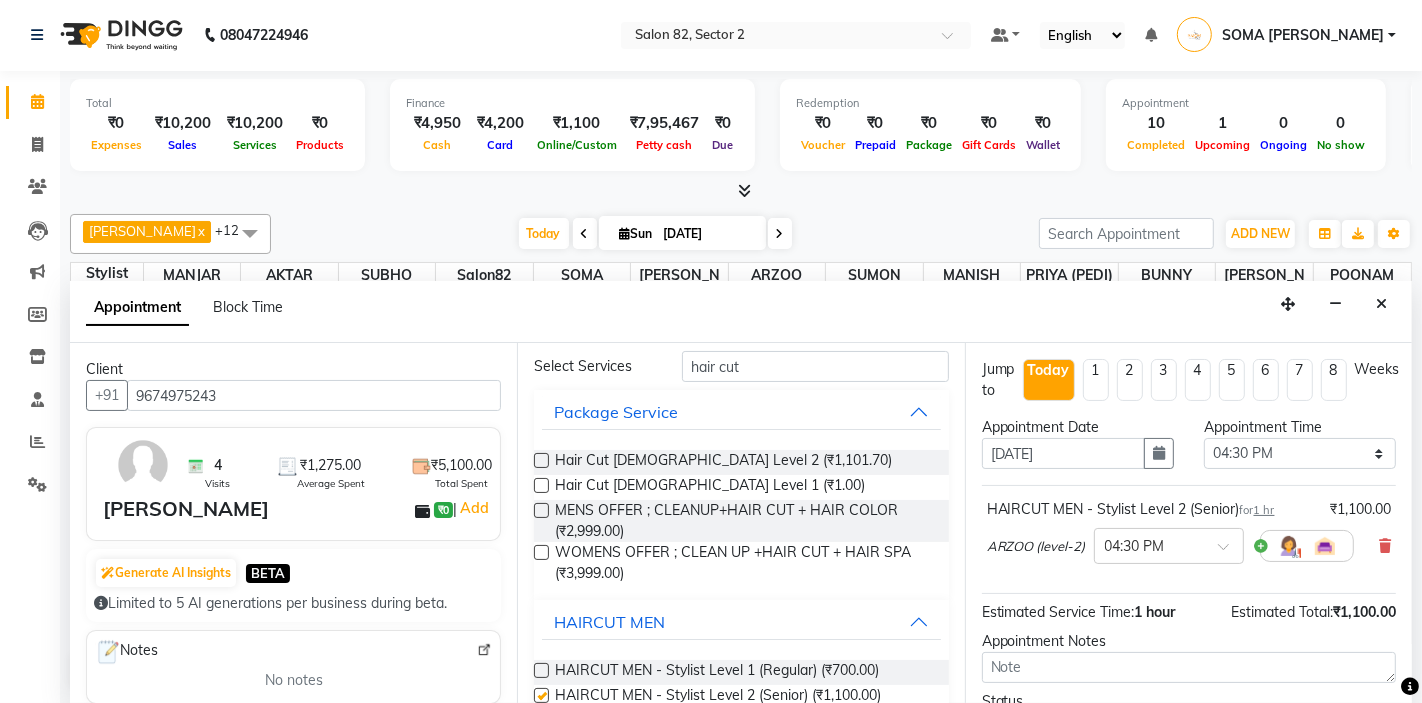 checkbox on "false" 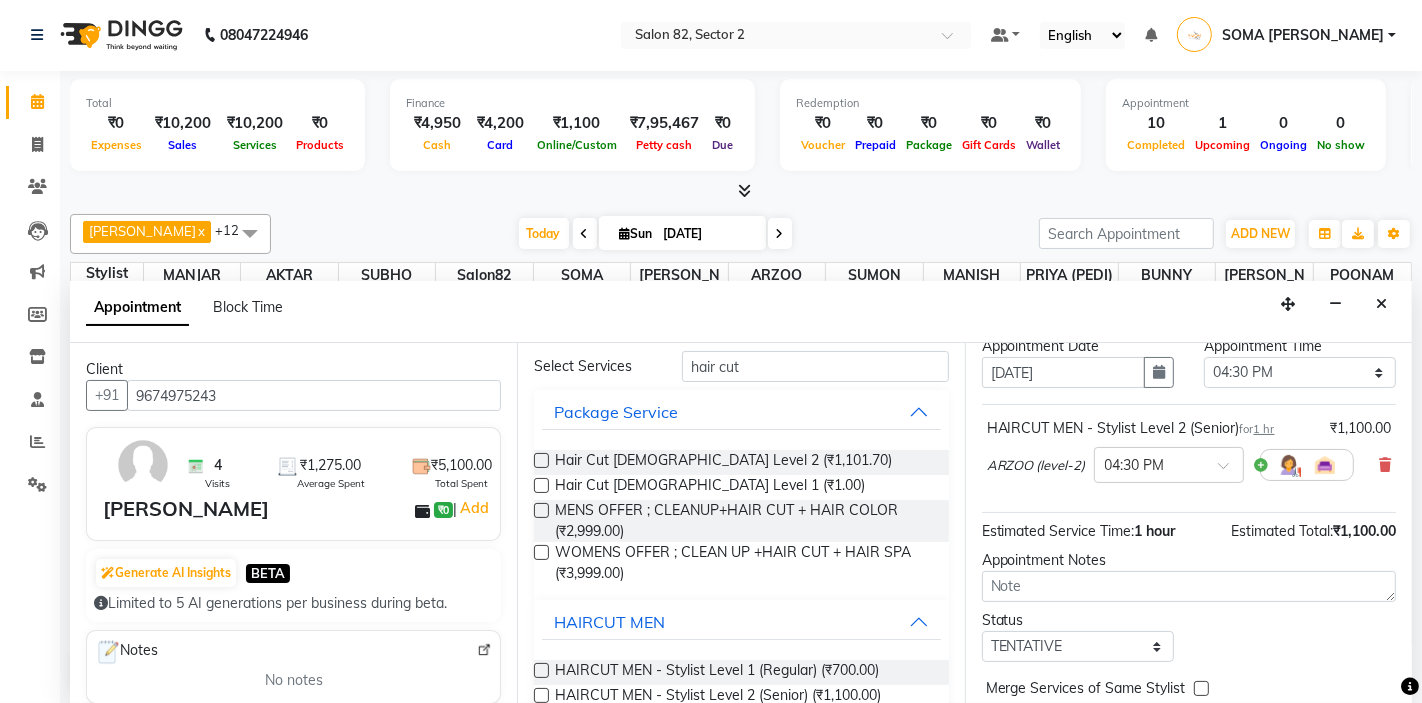 scroll, scrollTop: 166, scrollLeft: 0, axis: vertical 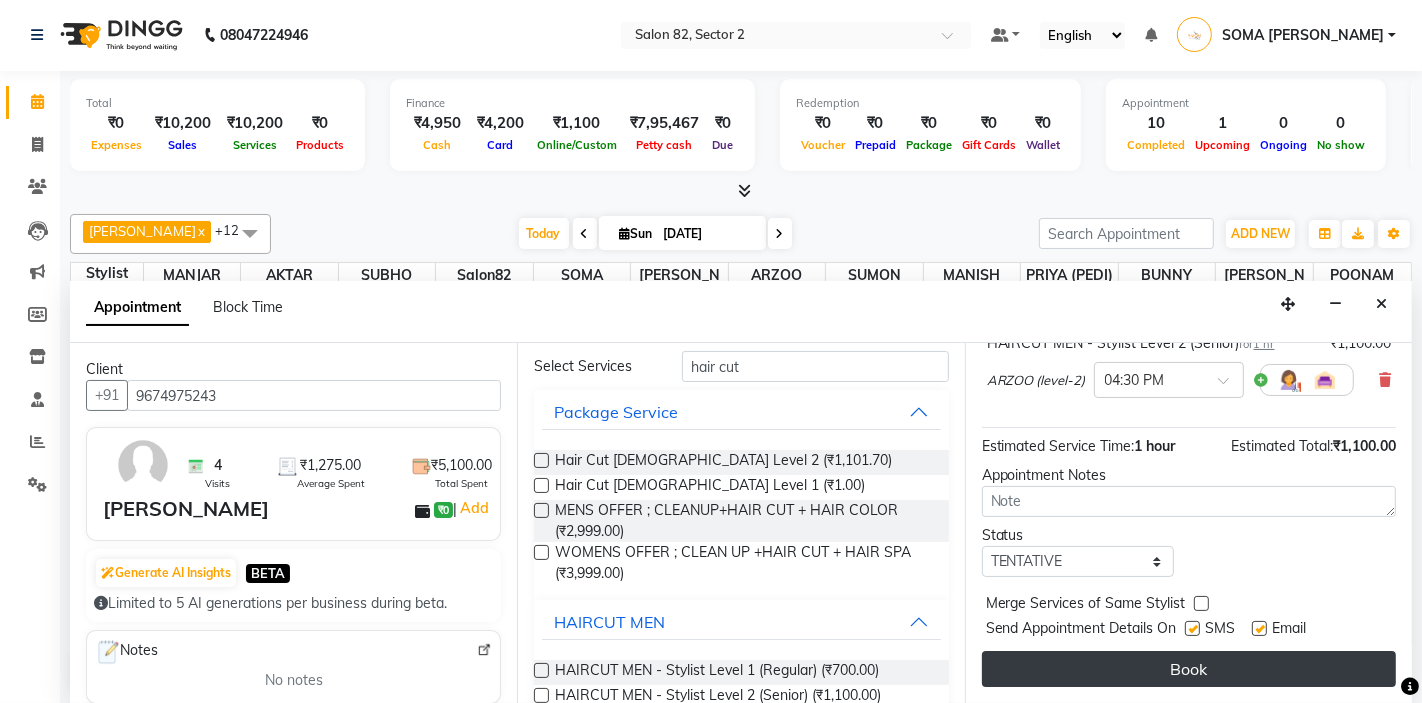 click on "Book" at bounding box center (1189, 669) 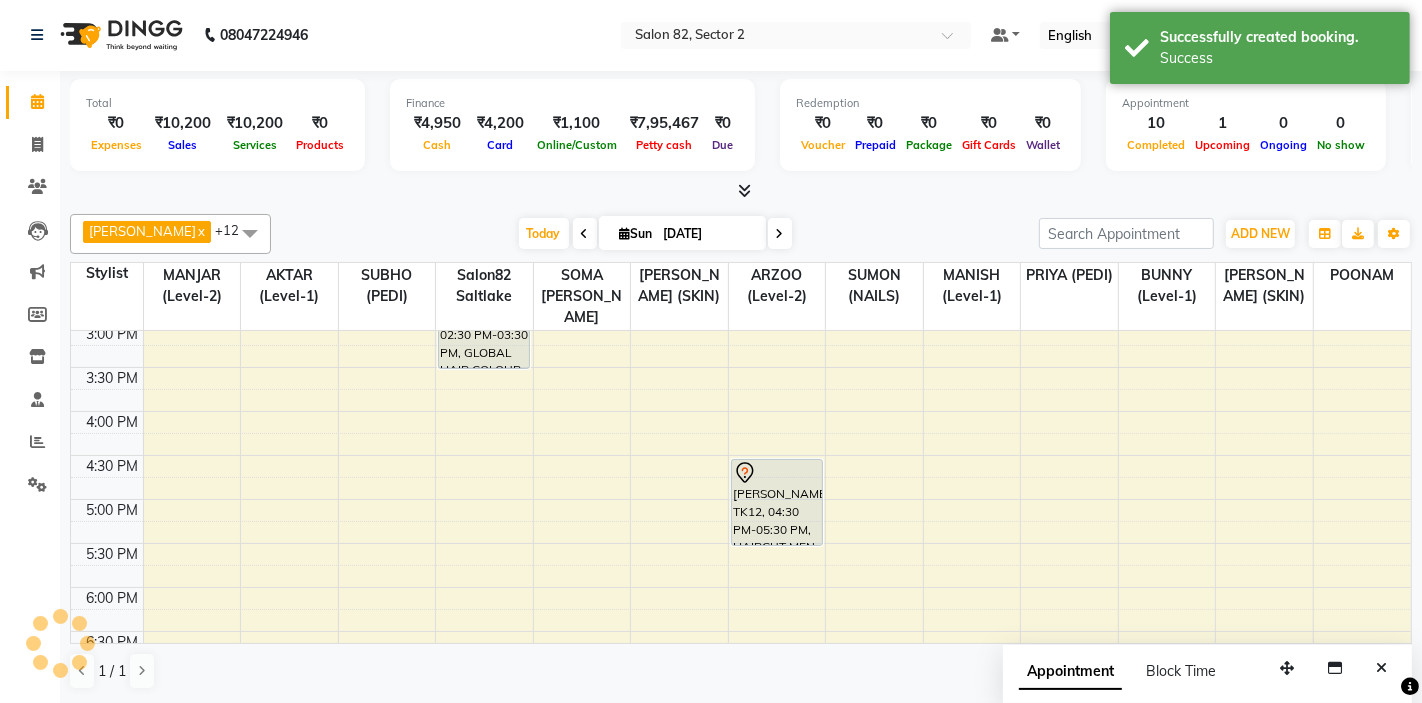 scroll, scrollTop: 0, scrollLeft: 0, axis: both 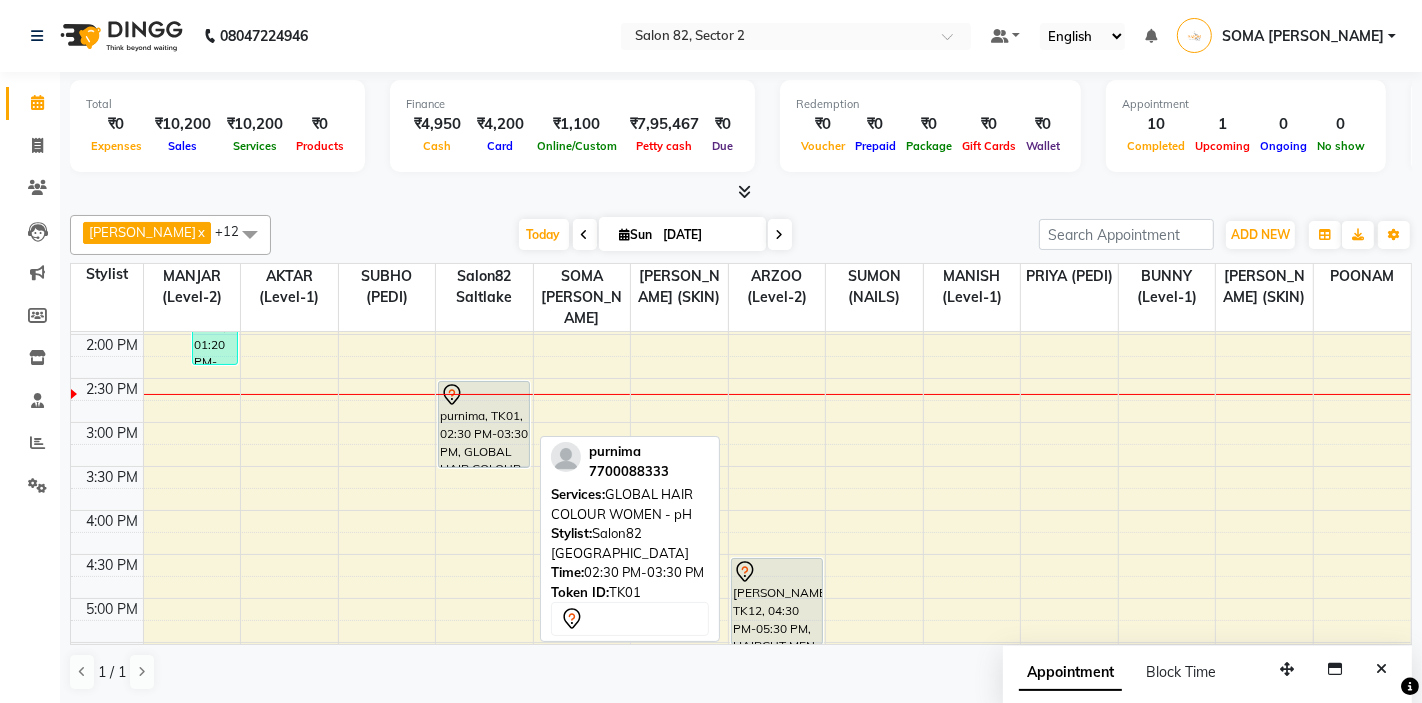 click on "purnima, TK01, 02:30 PM-03:30 PM, GLOBAL HAIR COLOUR WOMEN - pH" at bounding box center [484, 424] 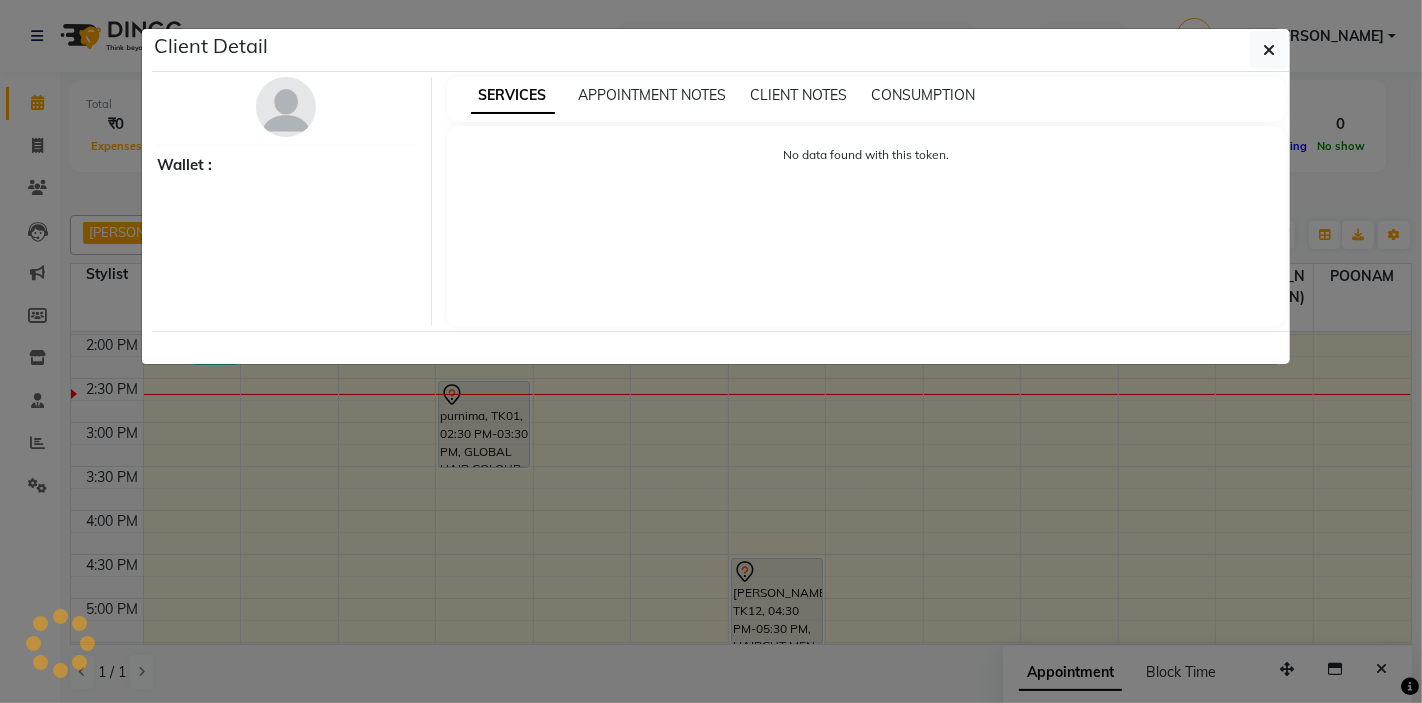 select on "7" 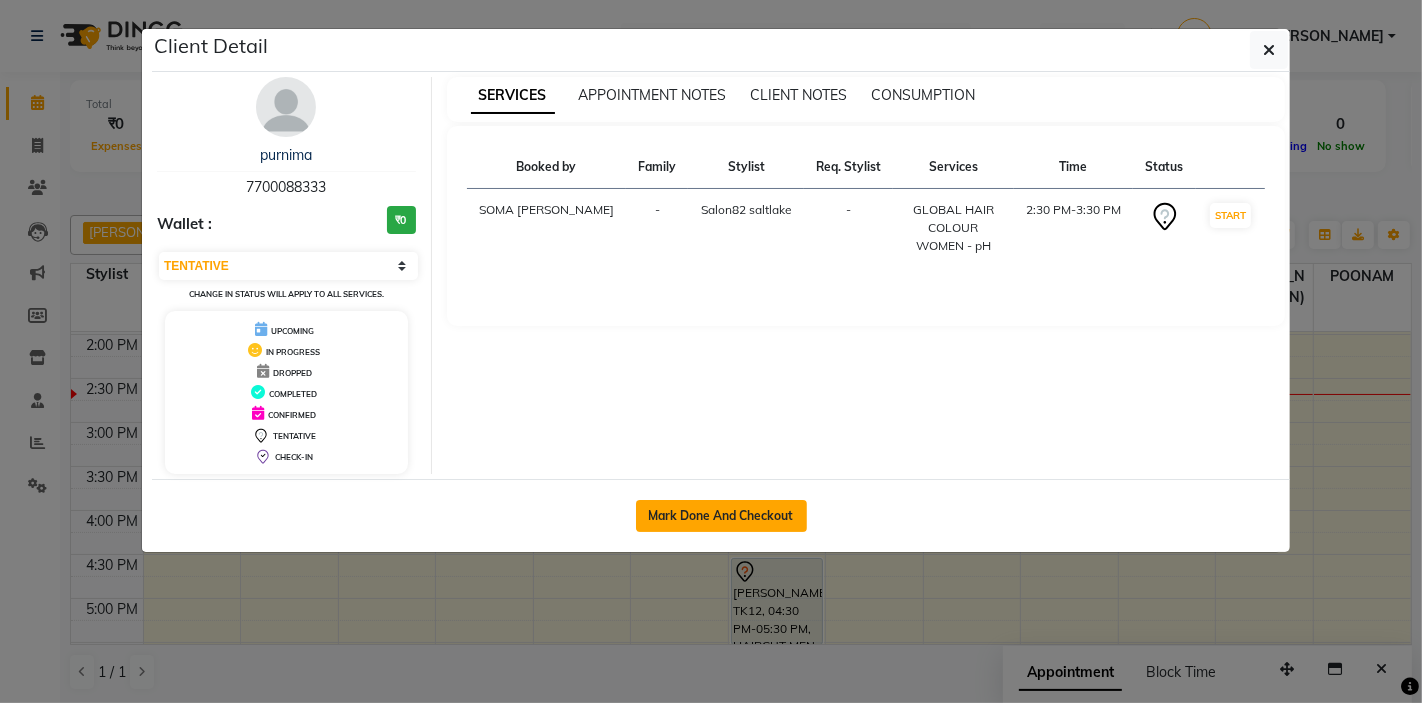 click on "Mark Done And Checkout" 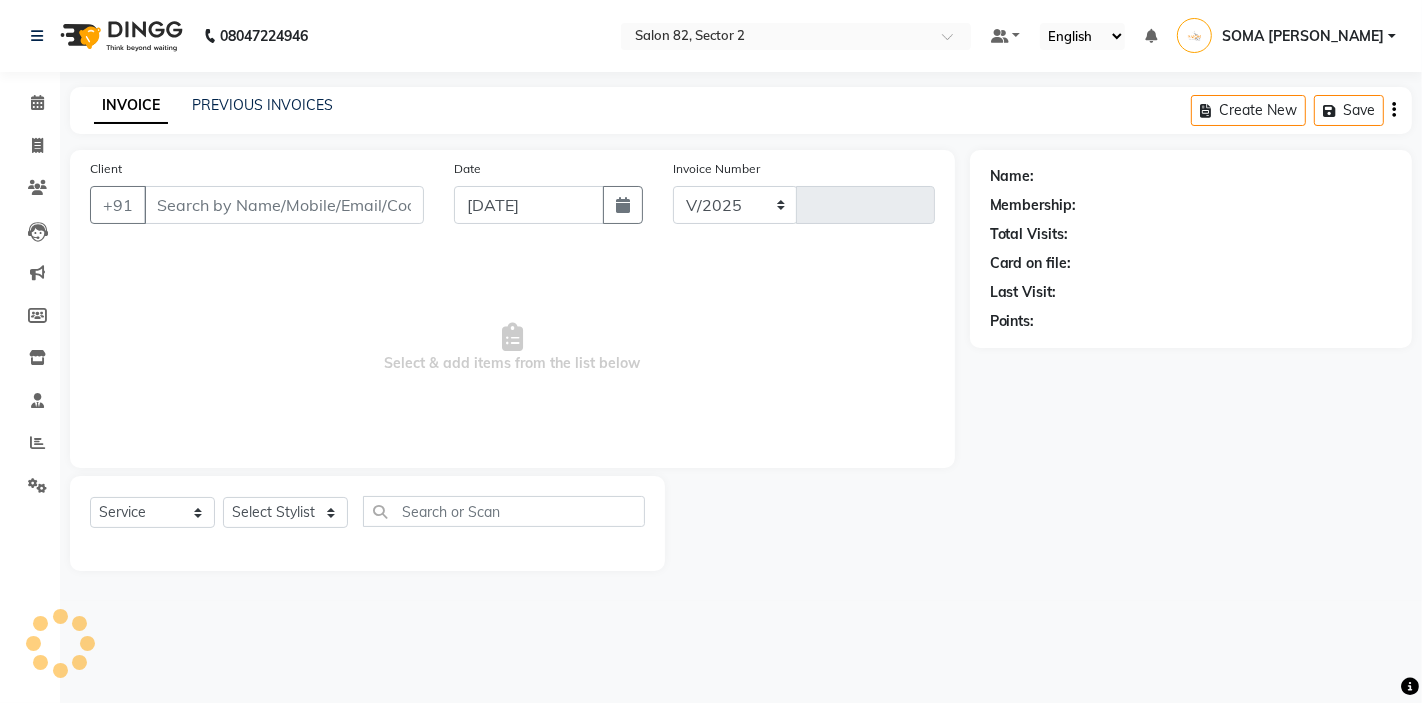 select on "5194" 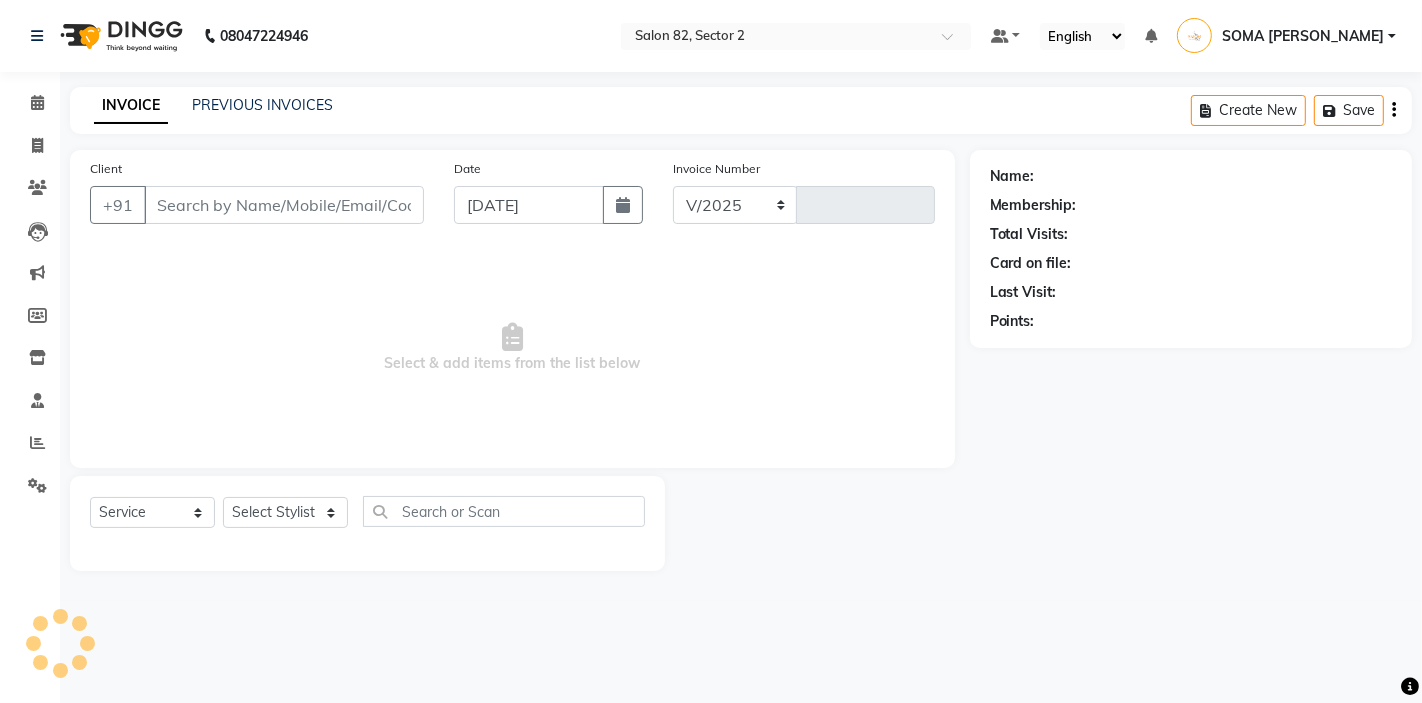 type on "1724" 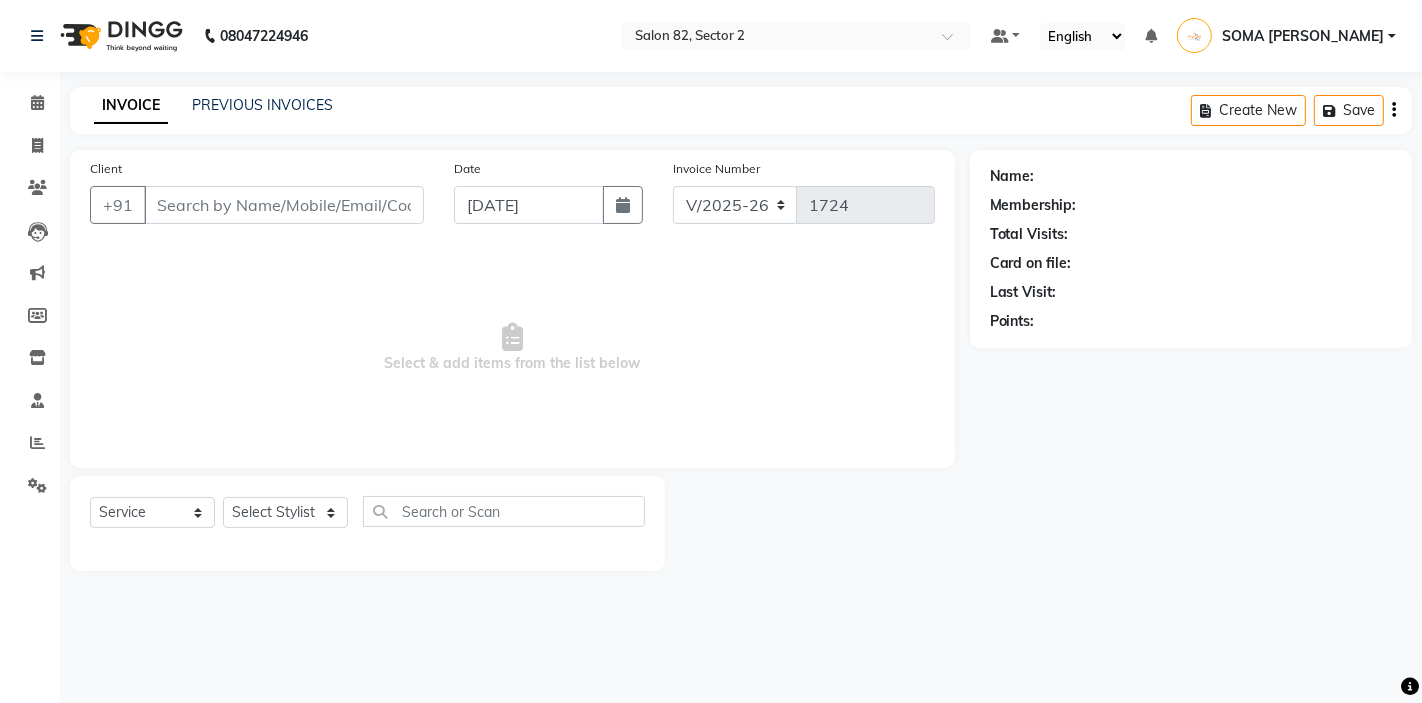 type on "7700088333" 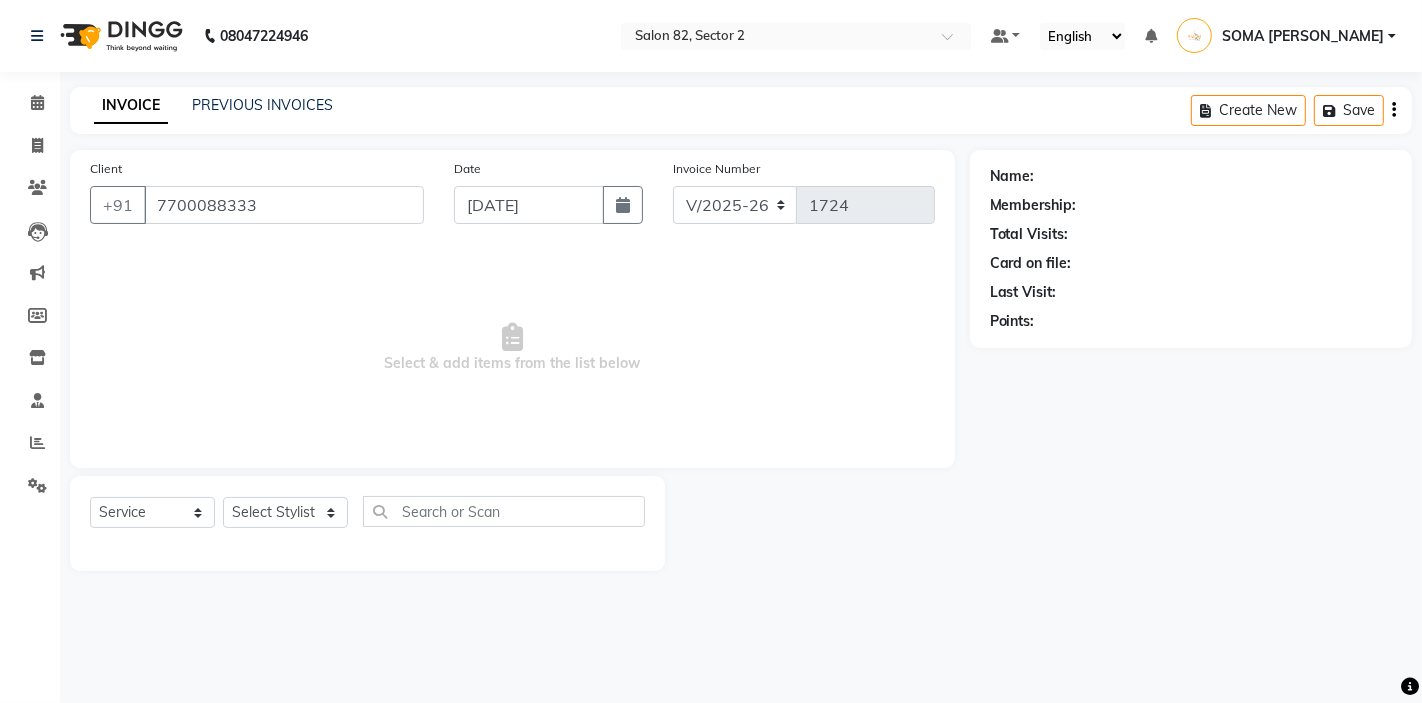 select on "34192" 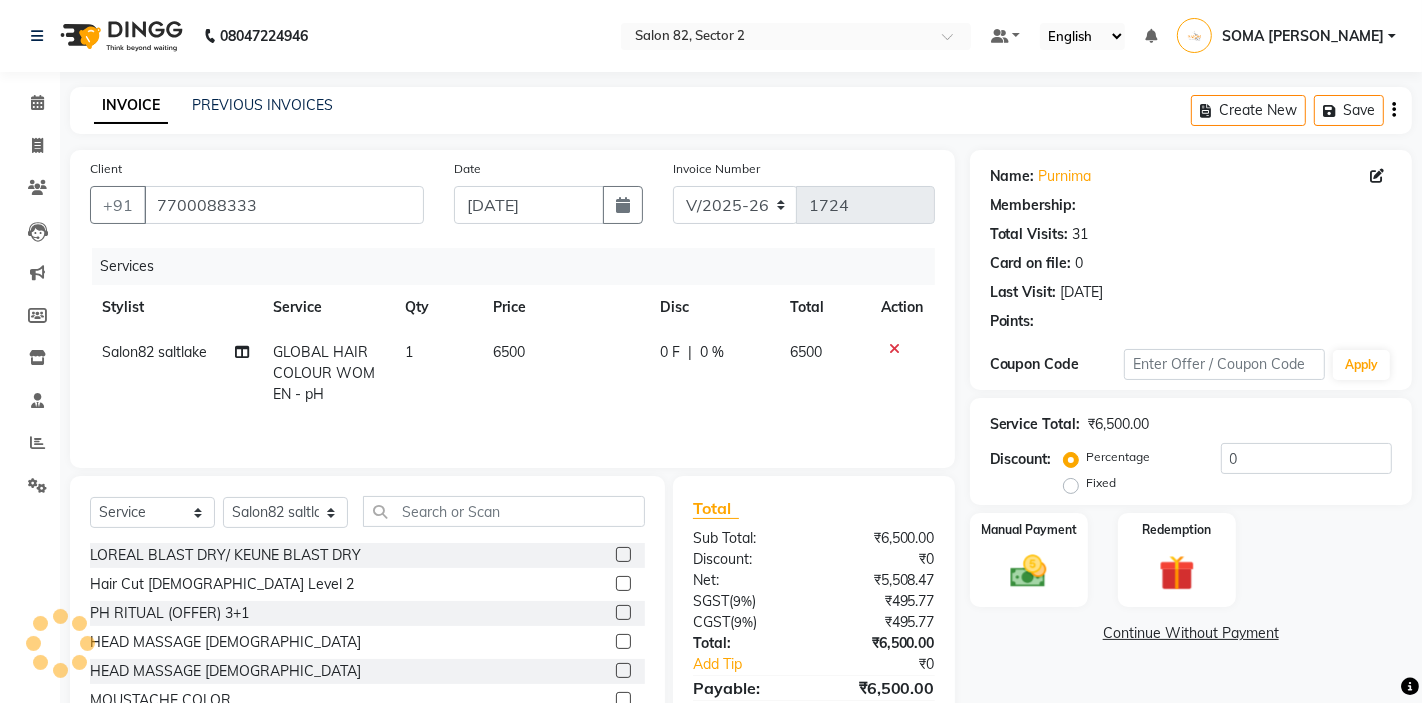 select on "1: Object" 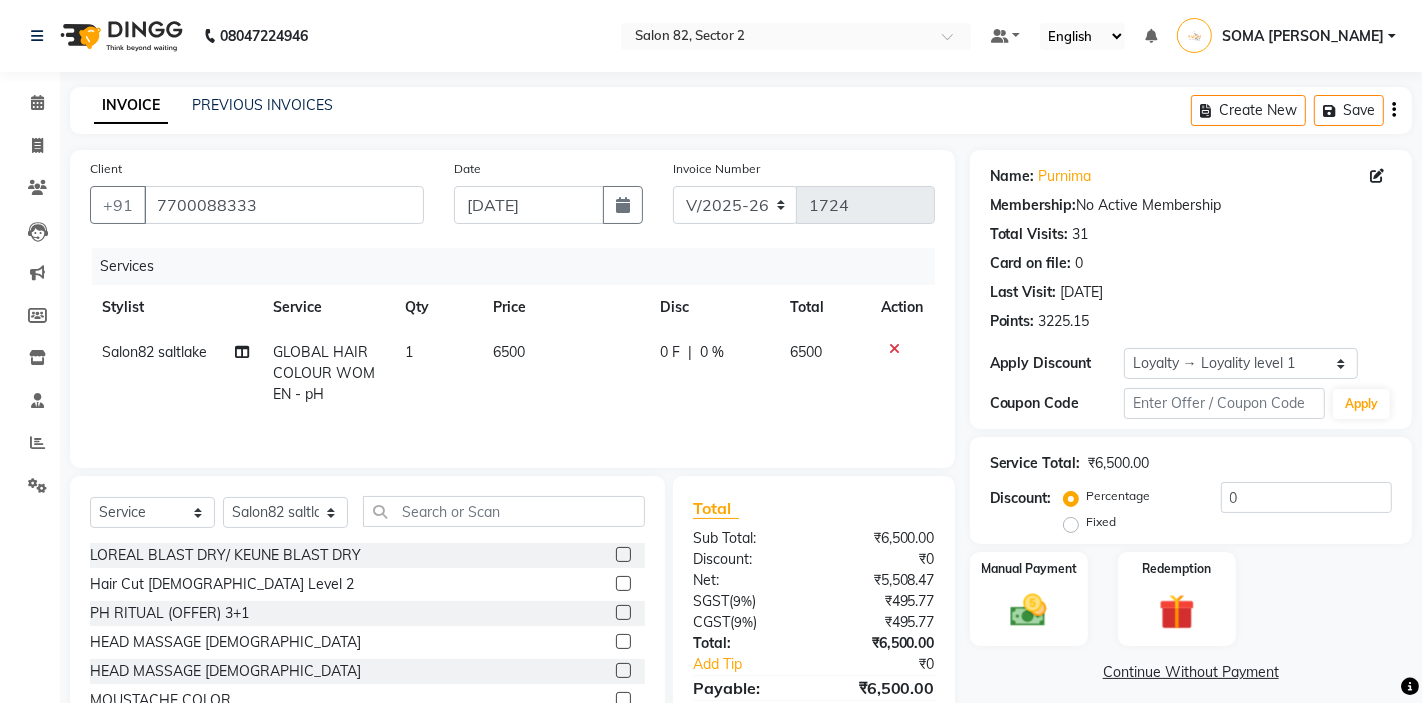 click on "Salon82 saltlake" 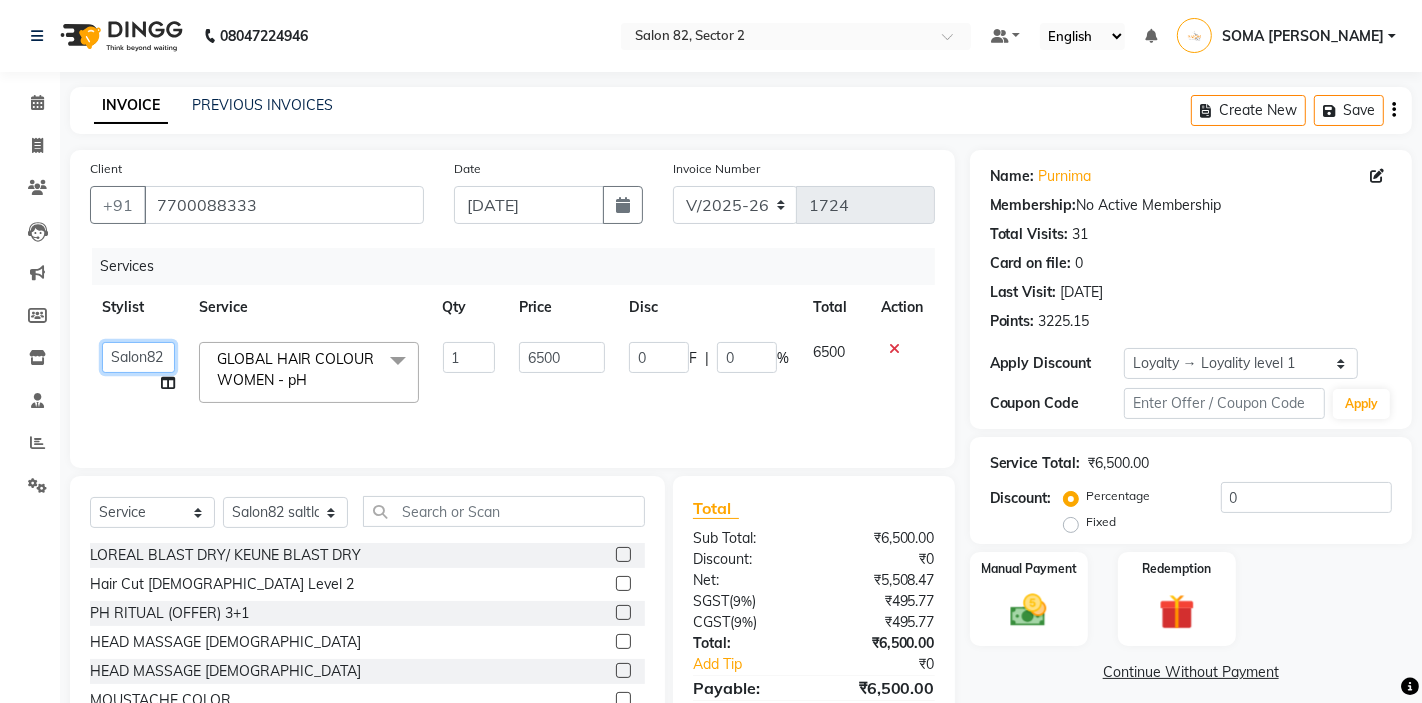 click on "AKTAR (level-1)   ARZOO (level-2)   BHARAT   BUNNY (level-1)   FAIZAL (level-2)   FARJANA   INJAMAM   MANISH (level-1)   MANJAR (Level-2)   NUPUR (SKIN)   POONAM   PRIYA (PEDI)   ROHAN RAI   ROHIT    Salon82 saltlake   SOMA DEY   SUBHO (PEDI)   SUJIT   SUKLA (SKIN)   SUMON (NAILS)" 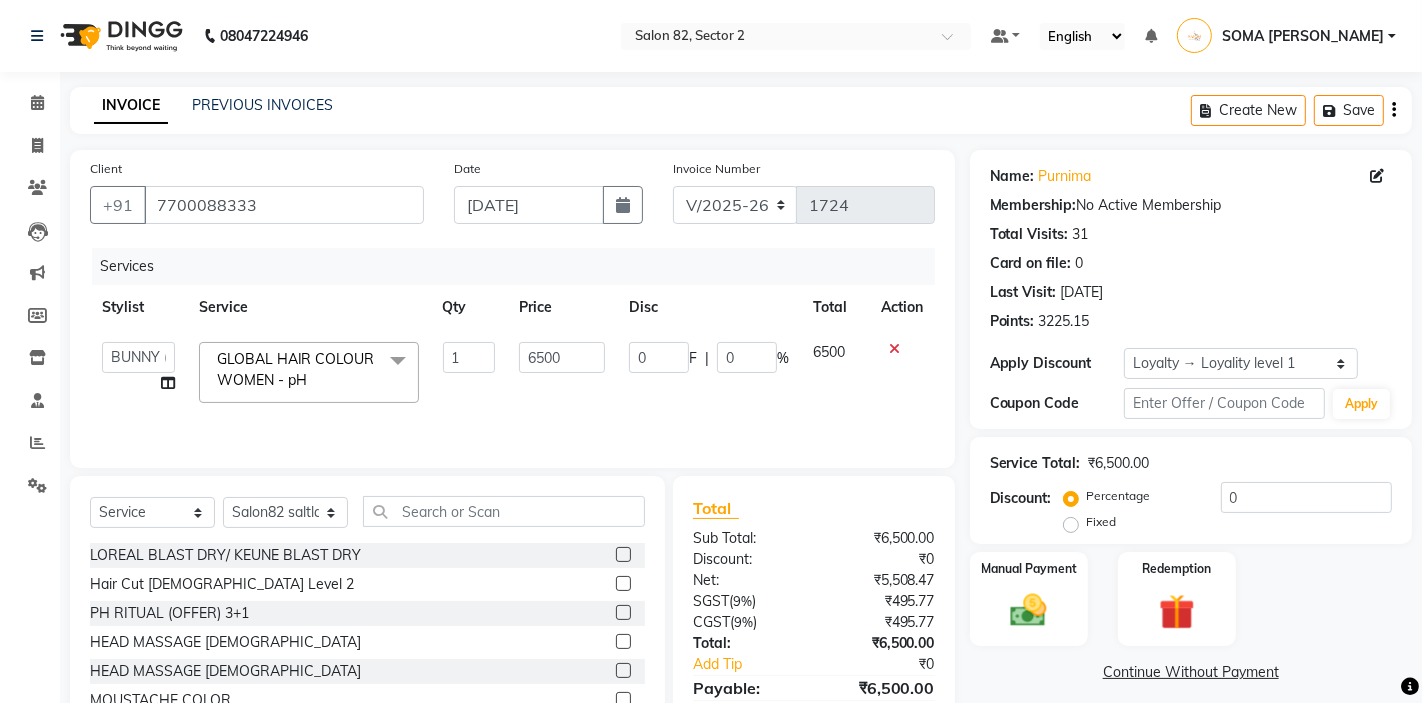 select on "75774" 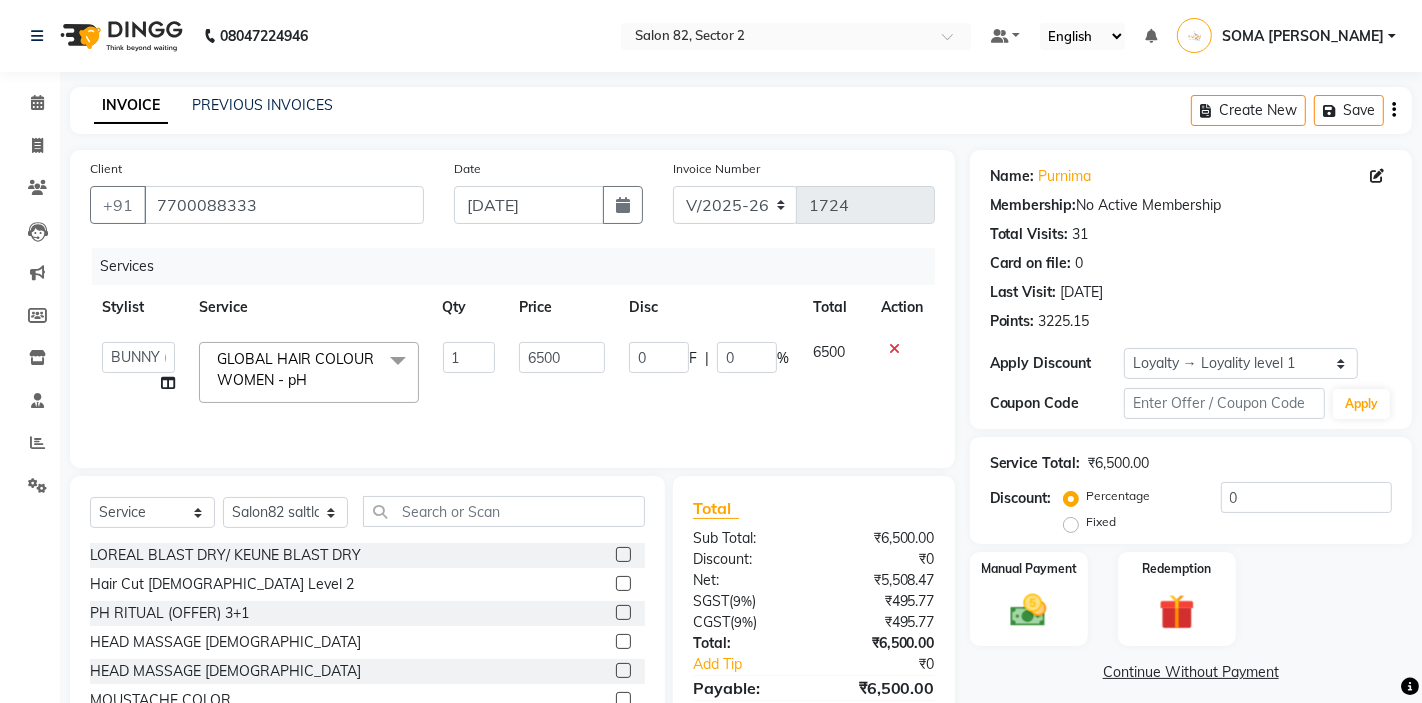 click on "GLOBAL HAIR COLOUR WOMEN - pH   x" 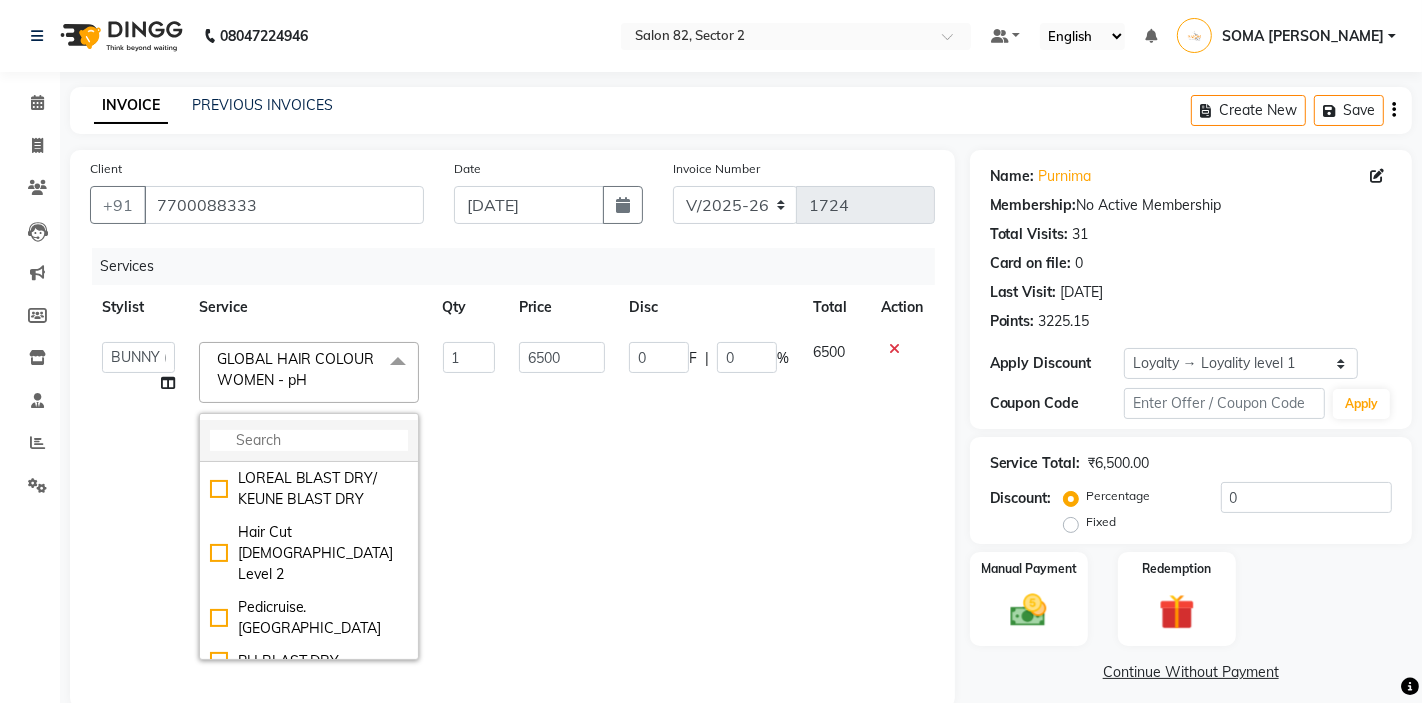 click 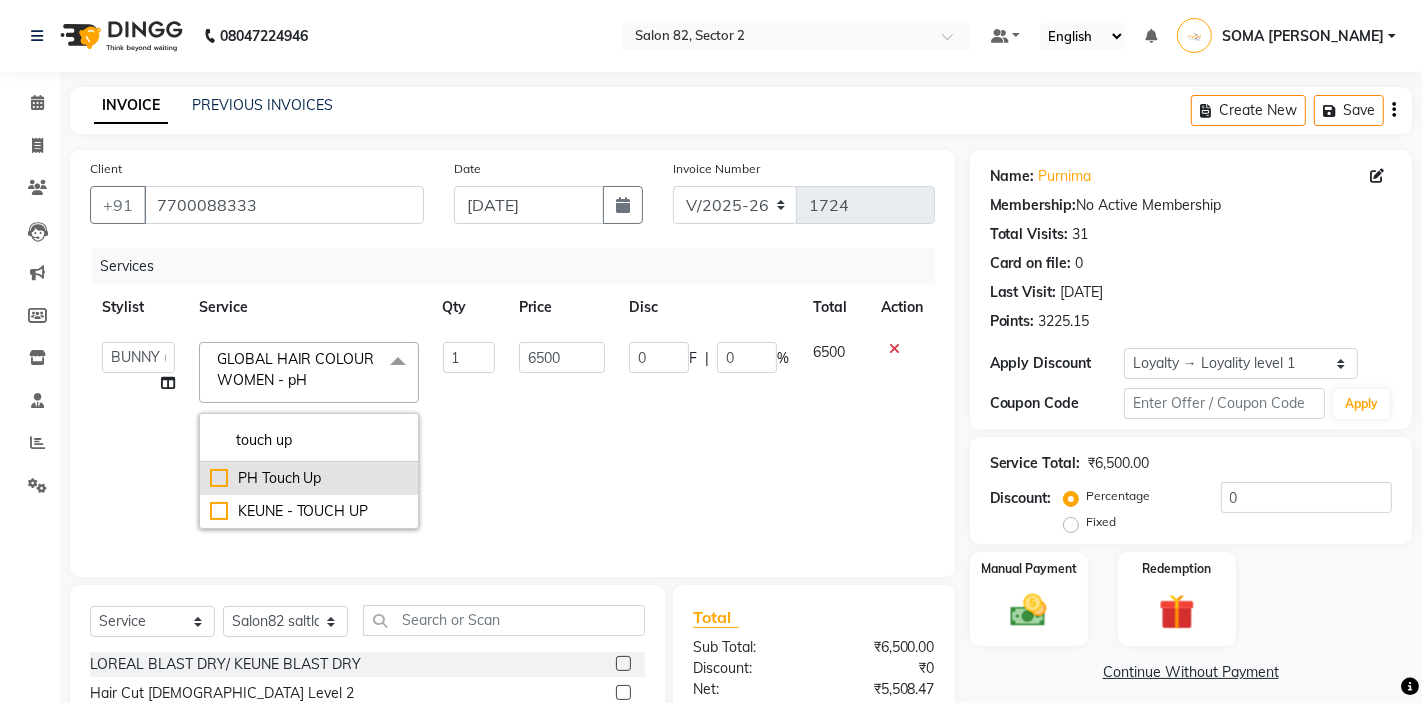 type on "touch up" 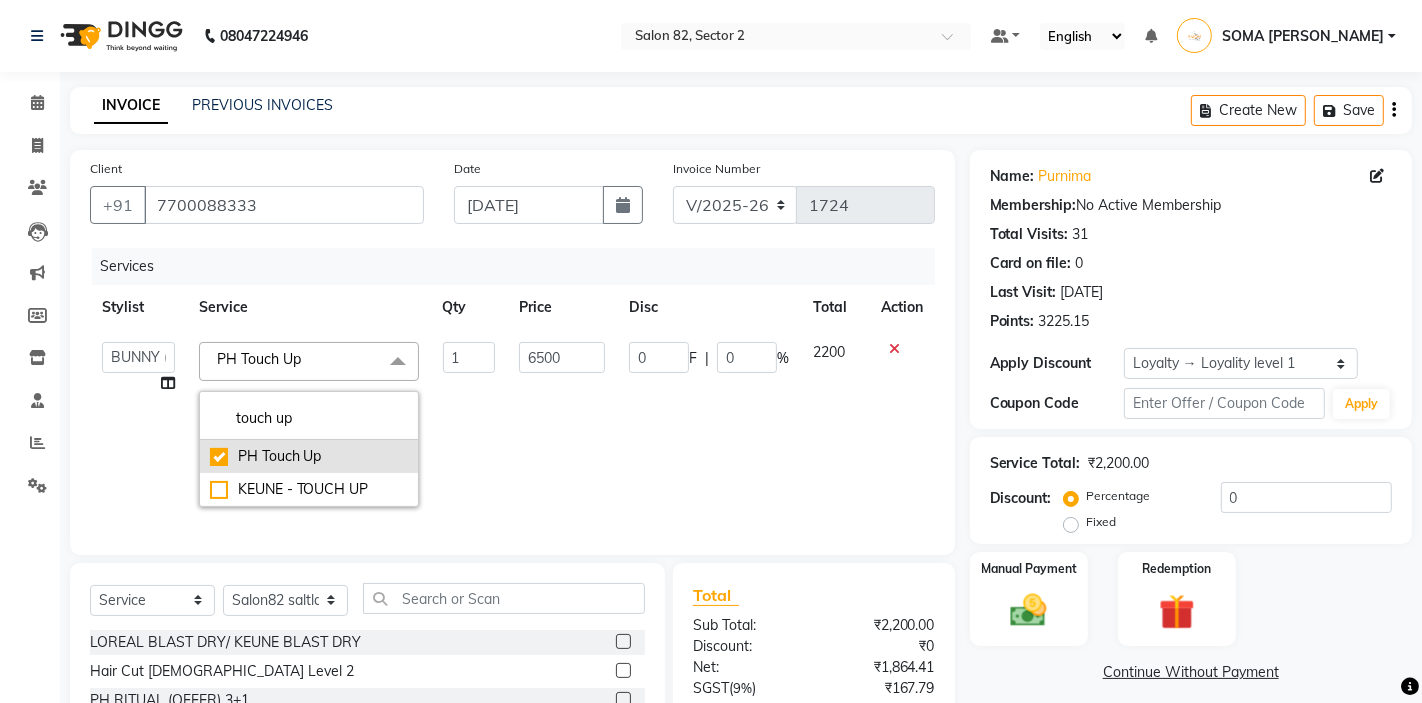 checkbox on "true" 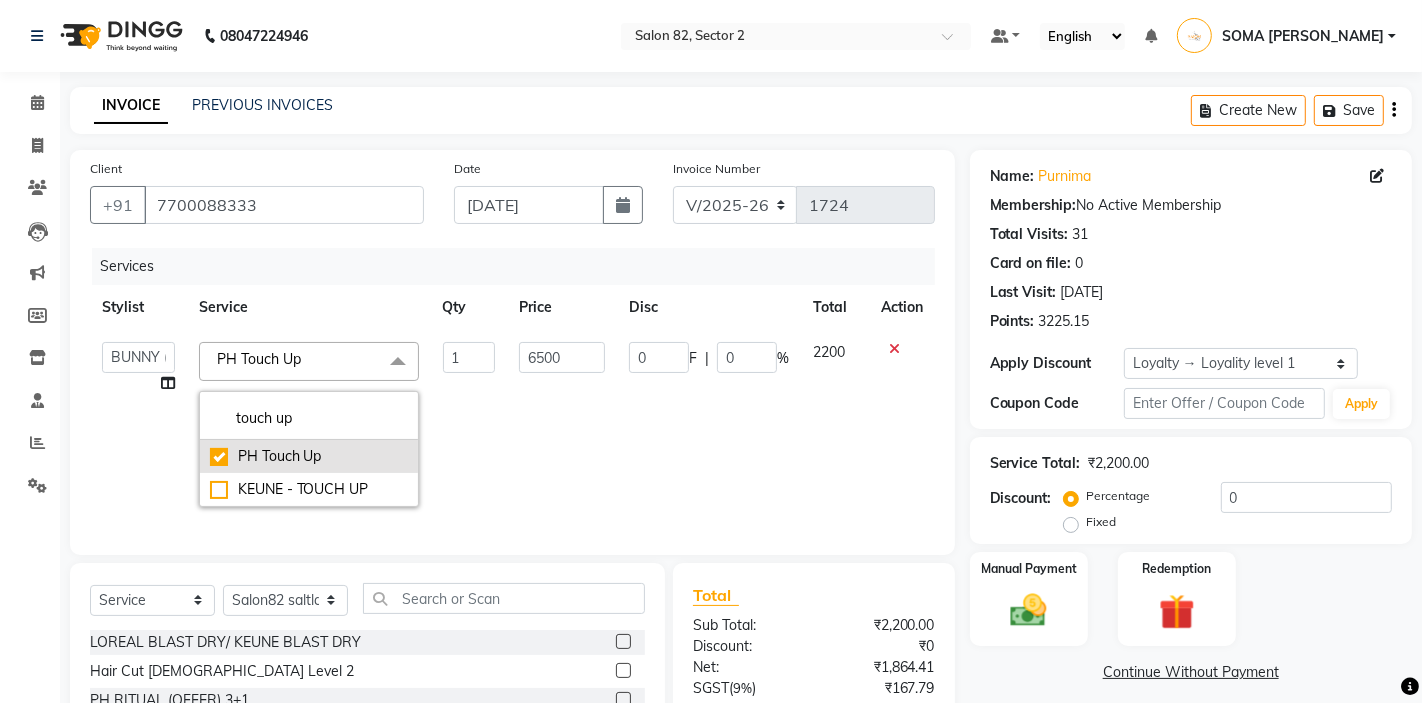 type on "2200" 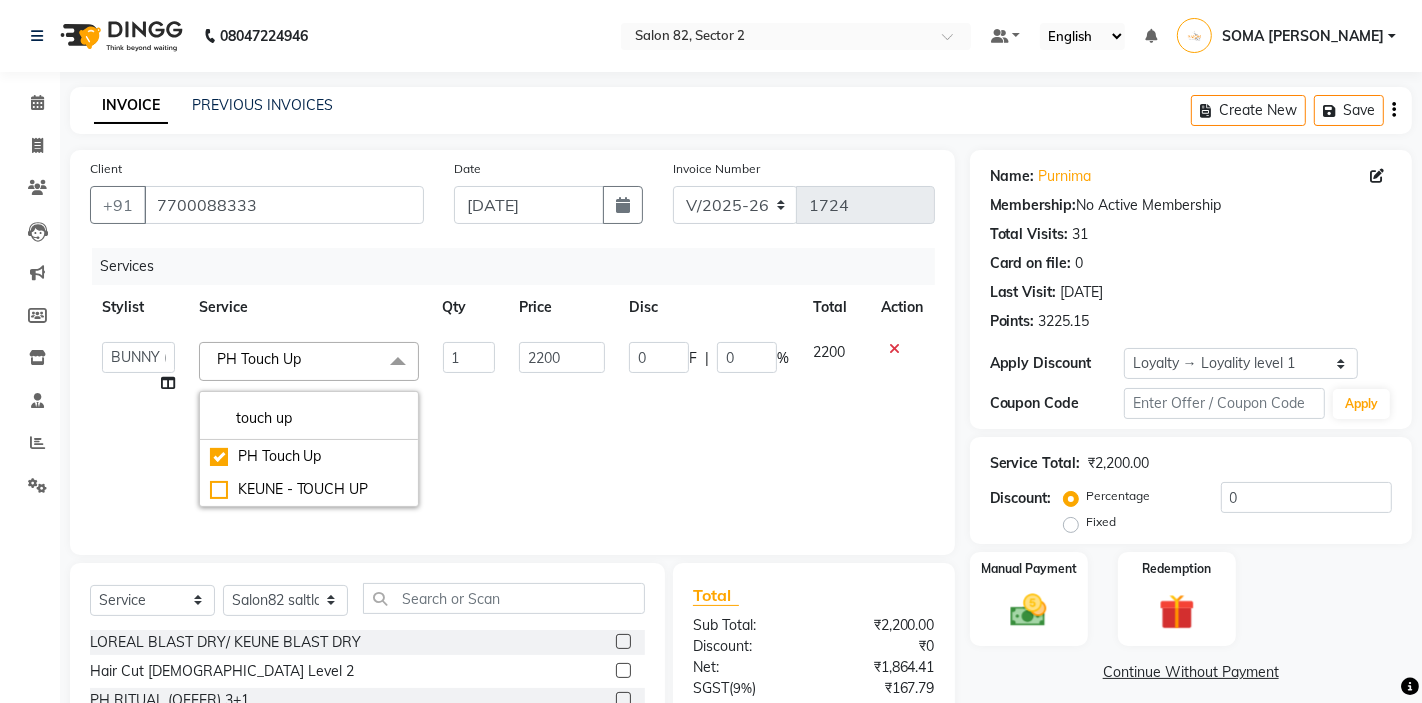 click on "1" 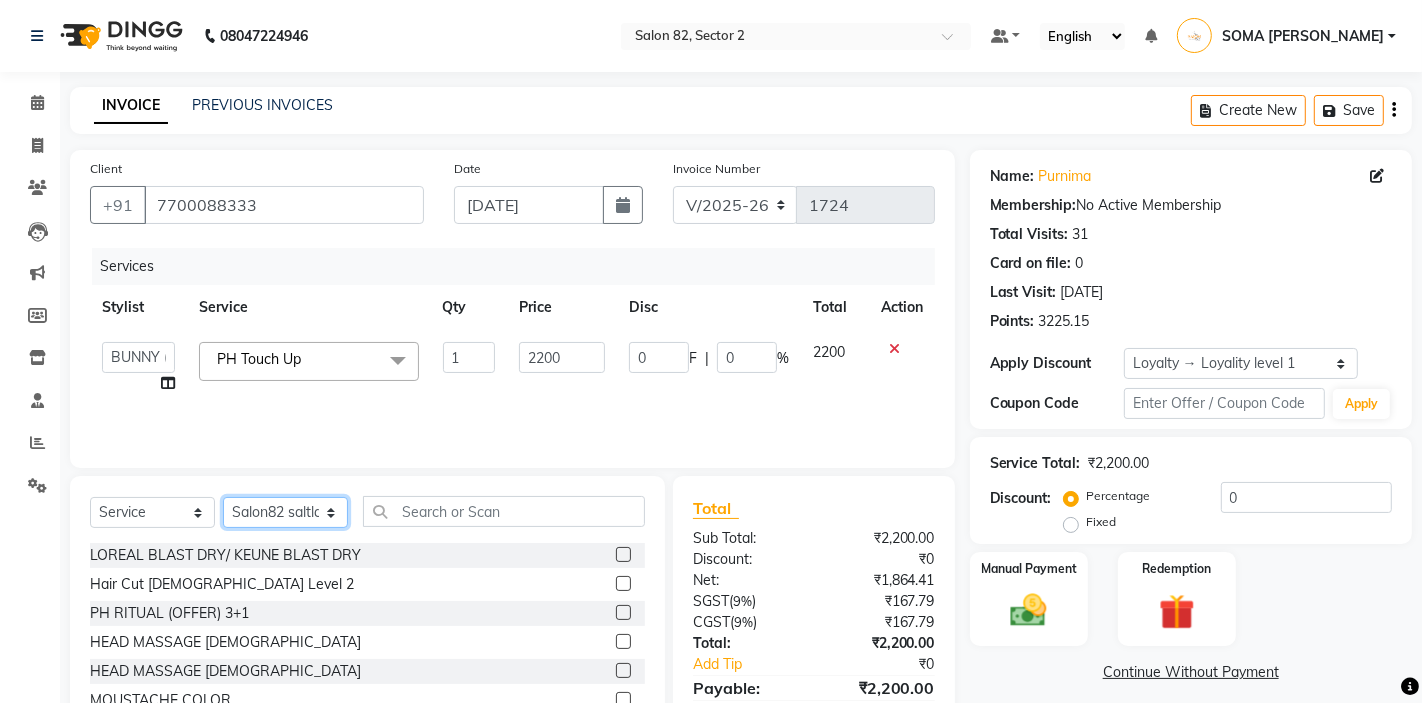 click on "Select Stylist AKTAR (level-1) ARZOO (level-2) BHARAT BUNNY (level-1) FAIZAL (level-2) FARJANA INJAMAM MANISH (level-1) MANJAR (Level-2) NUPUR (SKIN) POONAM PRIYA (PEDI) ROHAN RAI ROHIT  Salon82 saltlake SOMA DEY SUBHO (PEDI) SUJIT SUKLA (SKIN) SUMON (NAILS)" 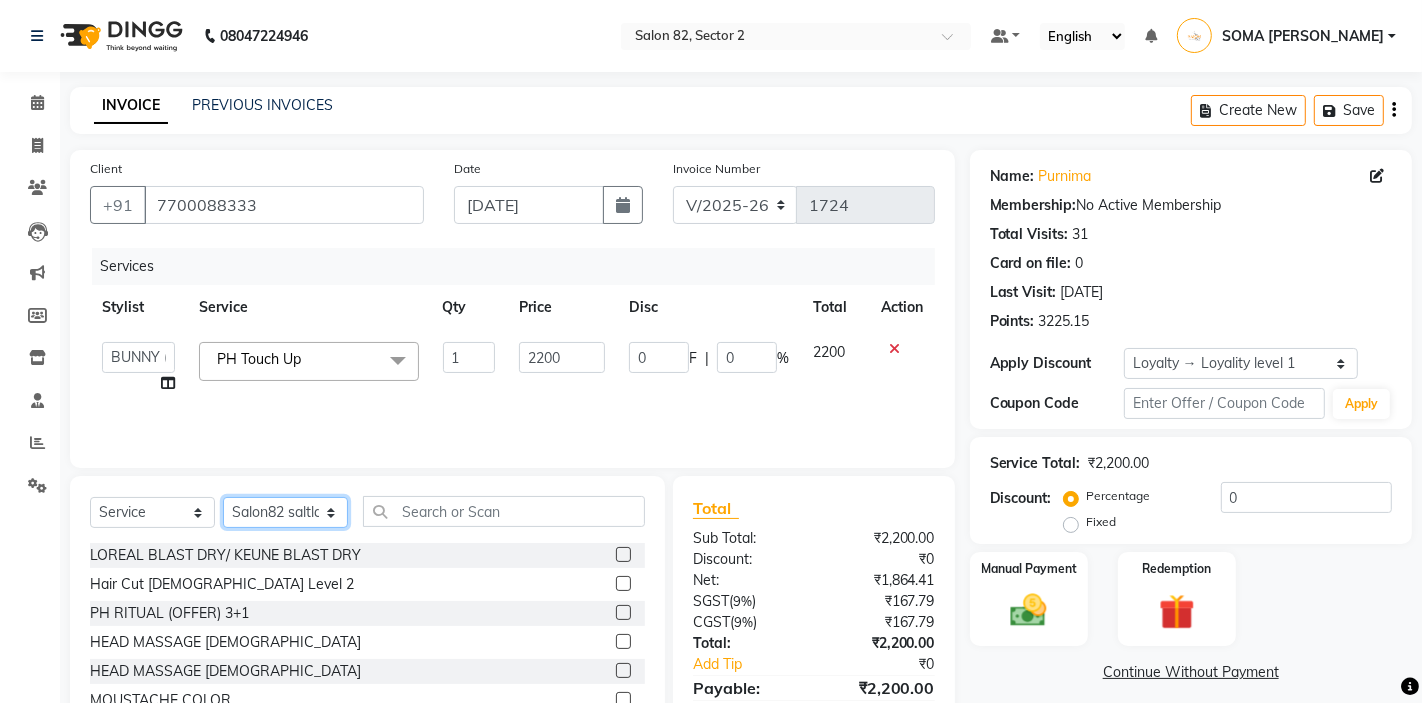select on "75774" 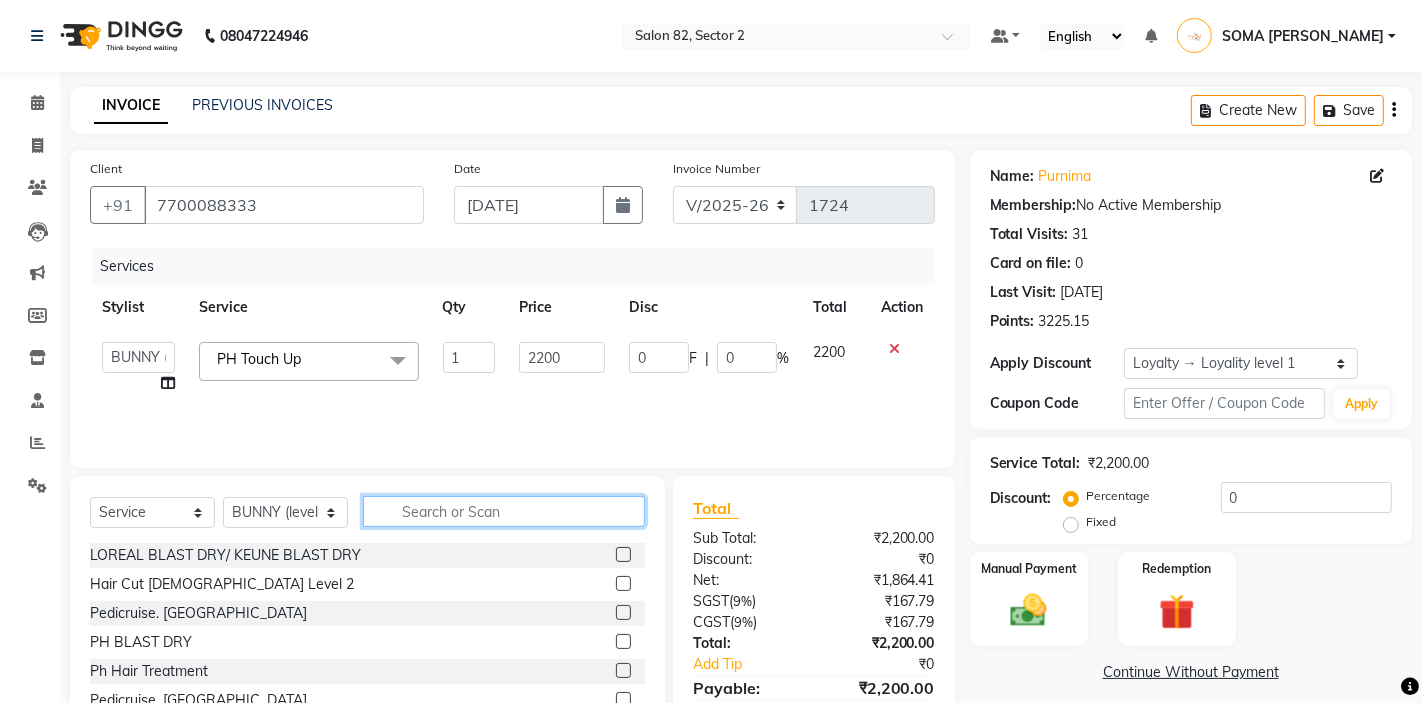 click 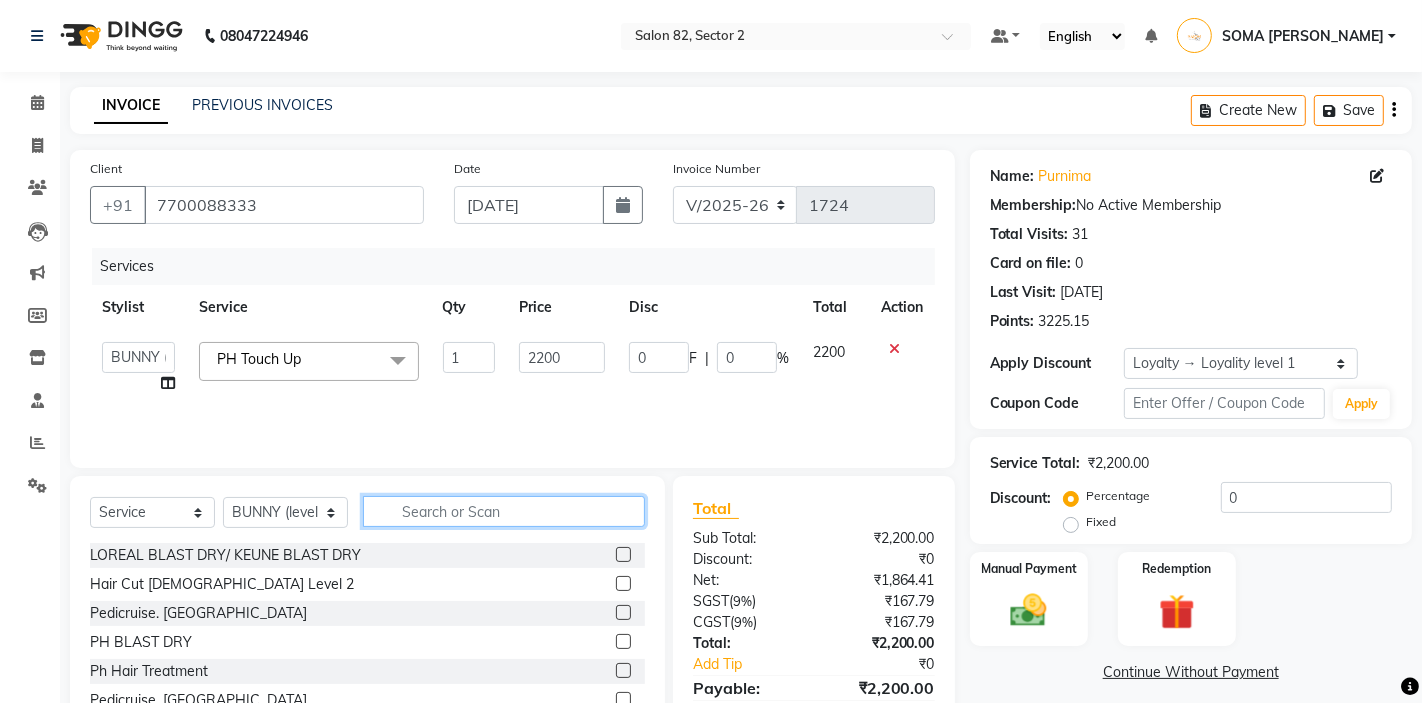 click 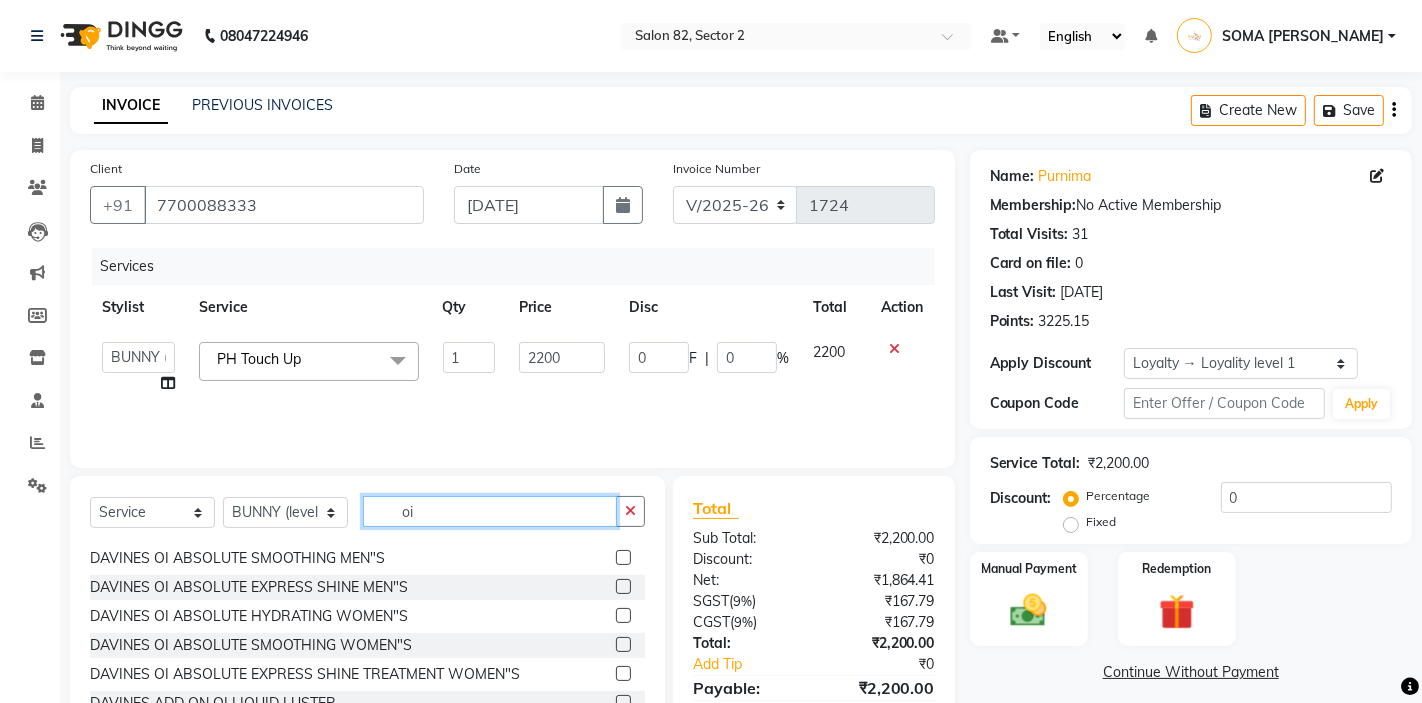 scroll, scrollTop: 27, scrollLeft: 0, axis: vertical 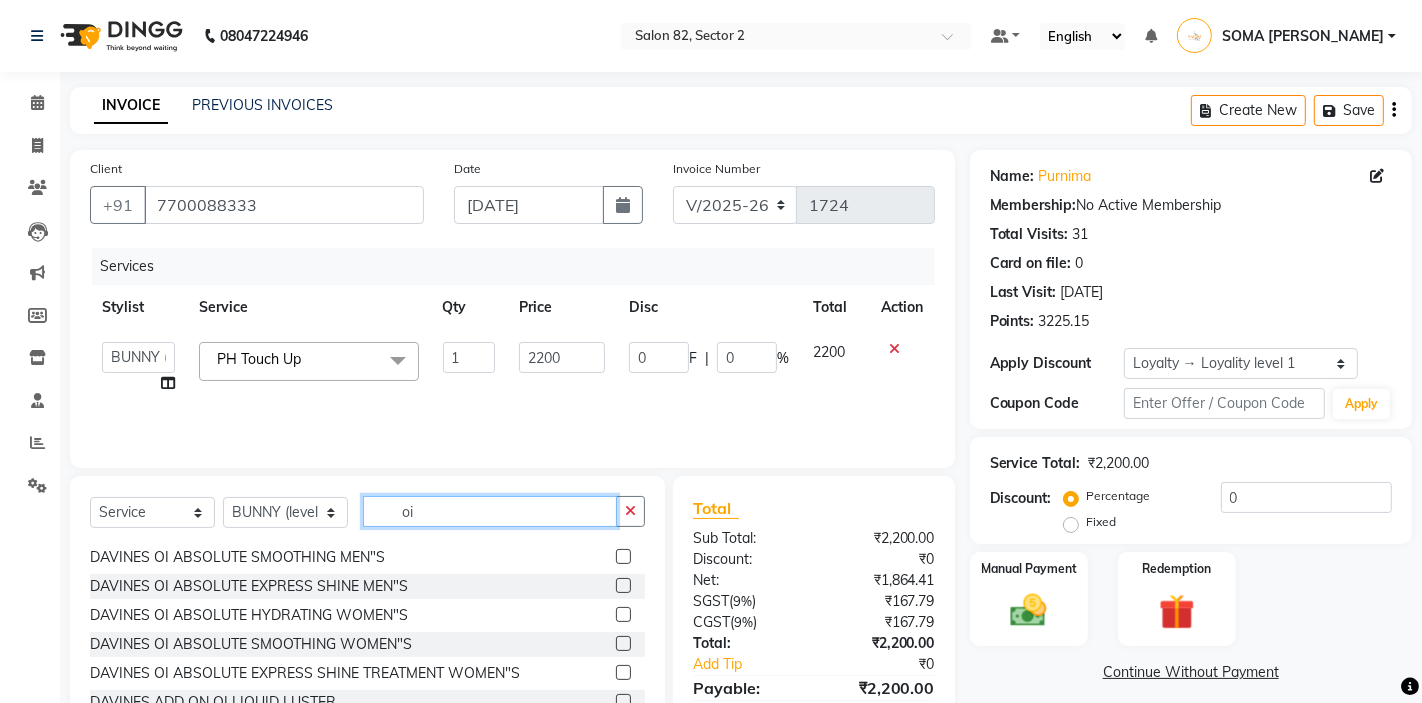 type on "oi" 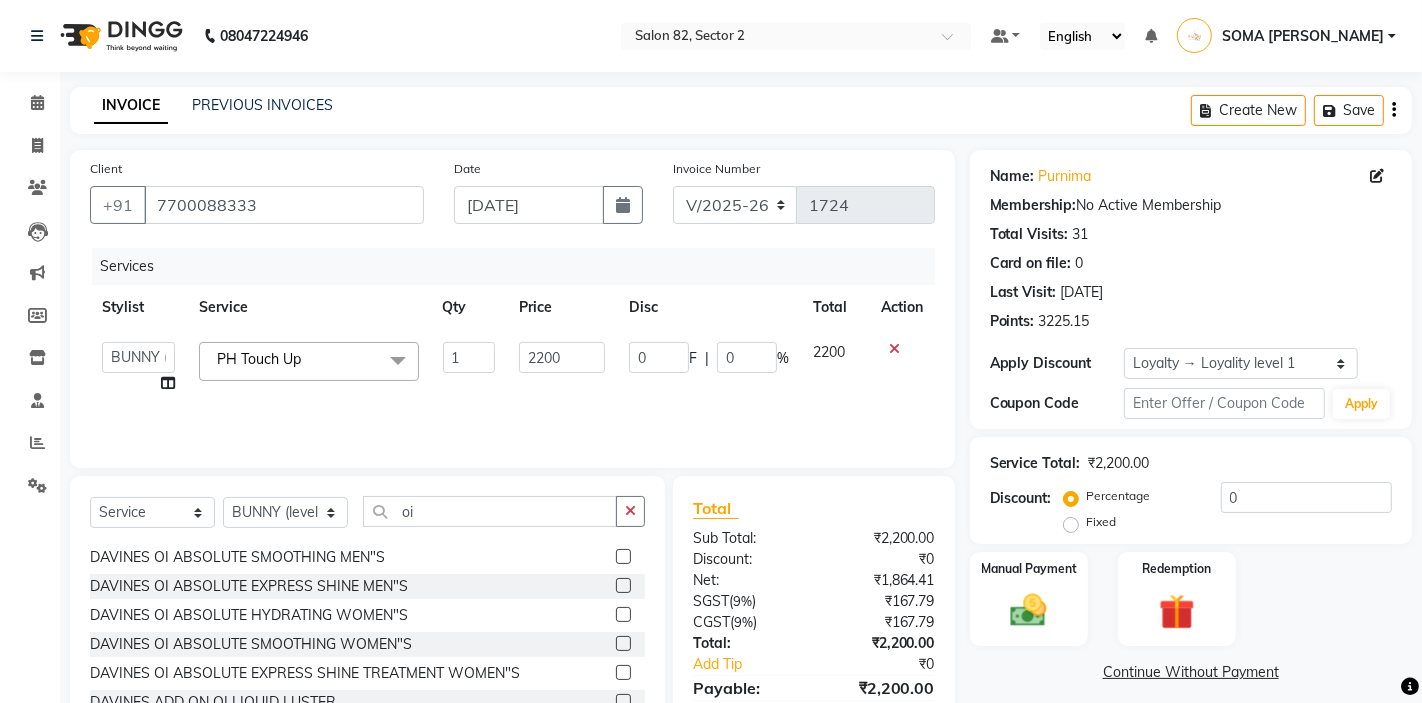 click 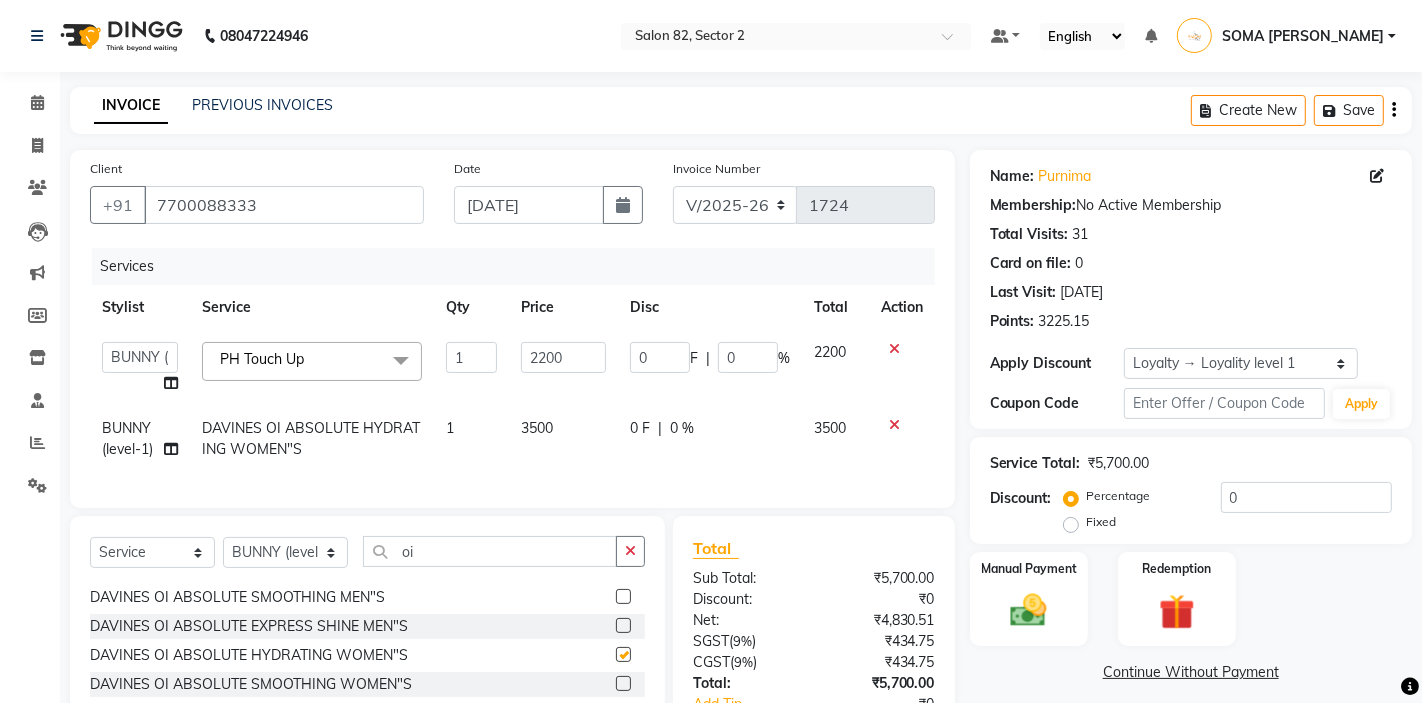 checkbox on "false" 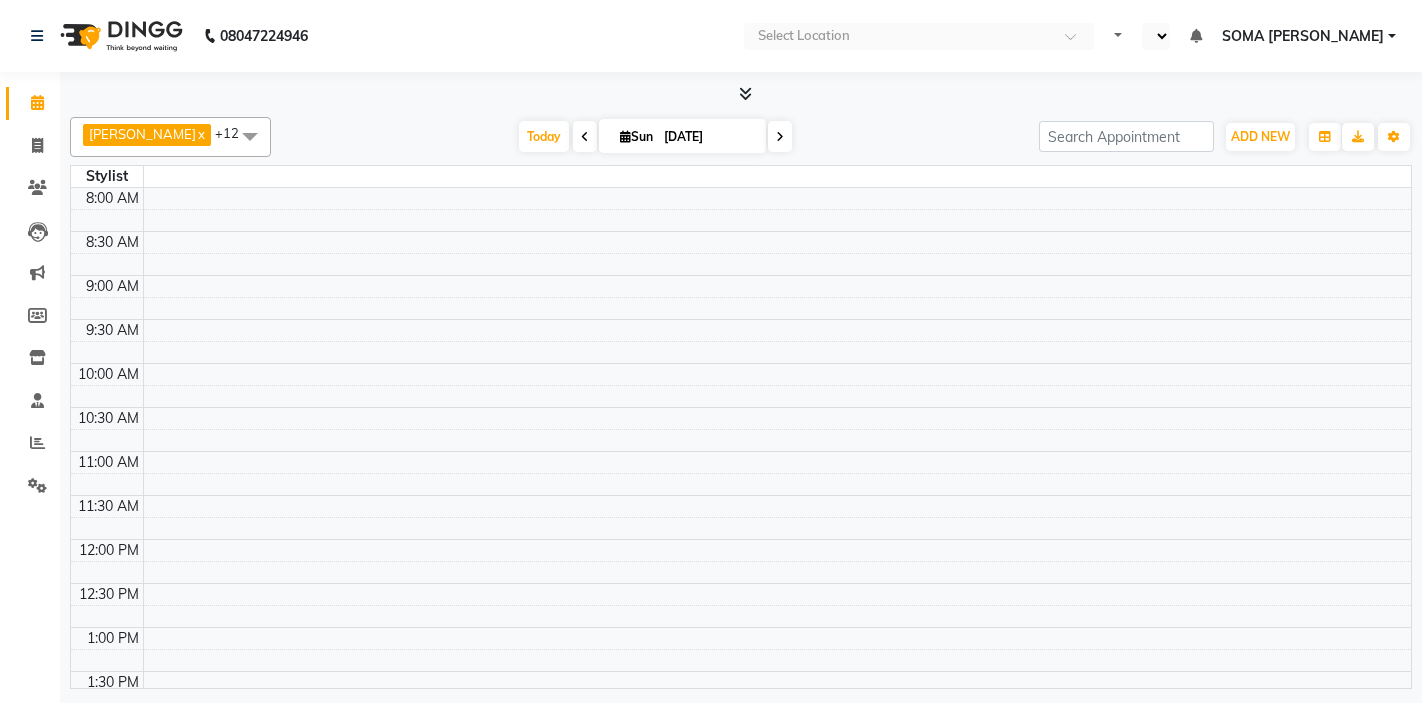 scroll, scrollTop: 0, scrollLeft: 0, axis: both 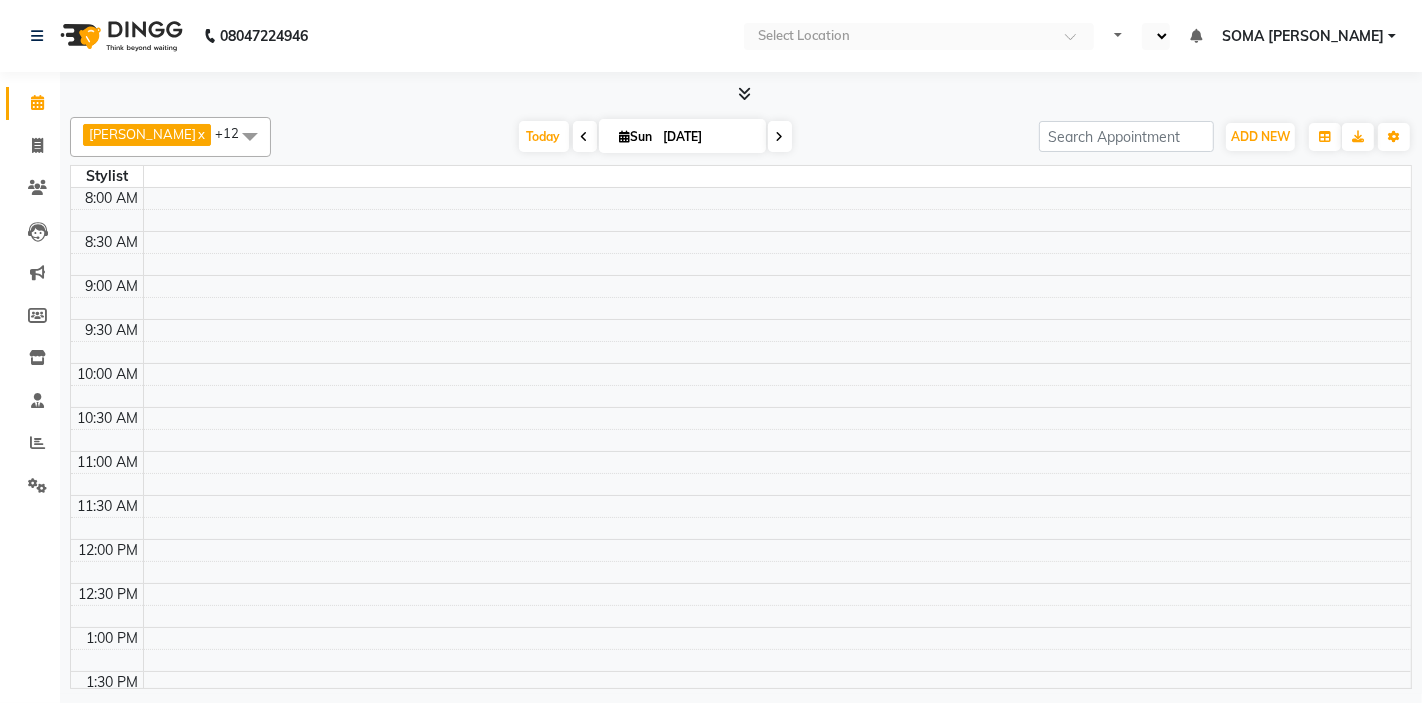 select on "en" 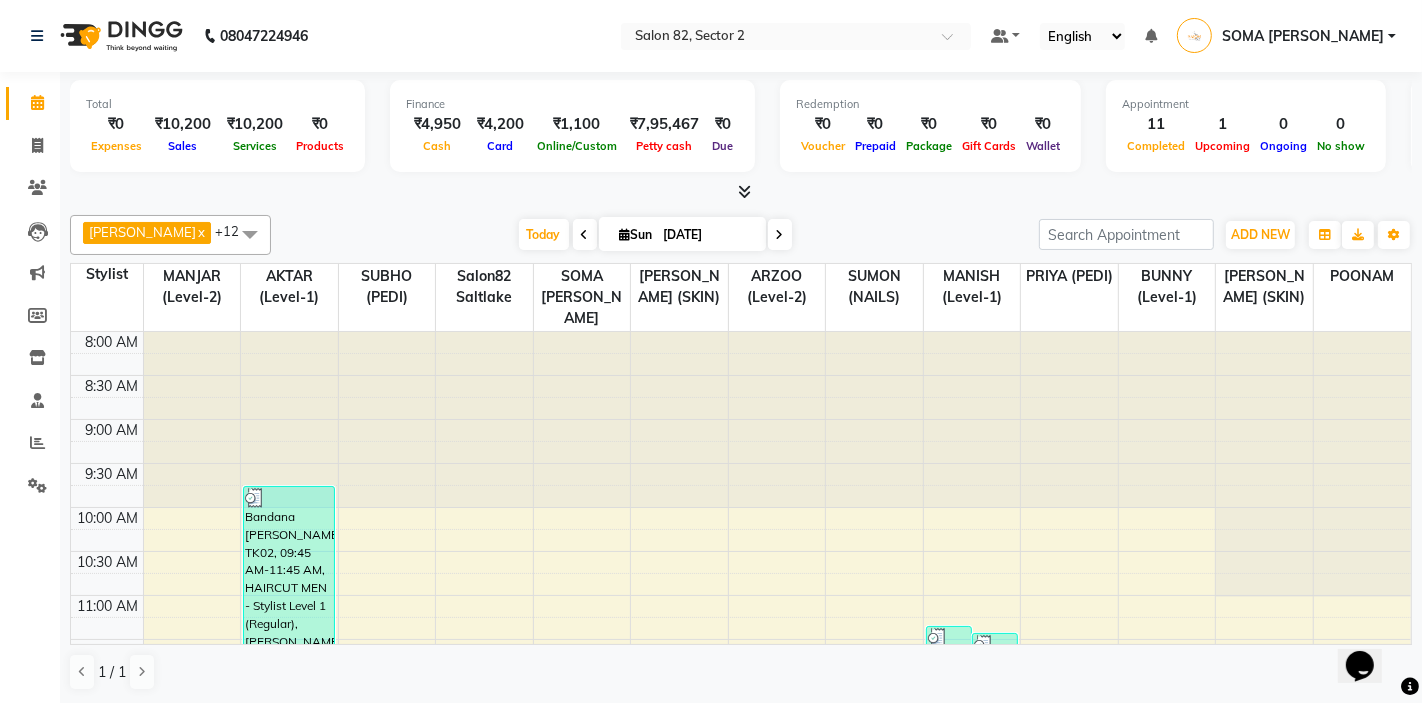 scroll, scrollTop: 0, scrollLeft: 0, axis: both 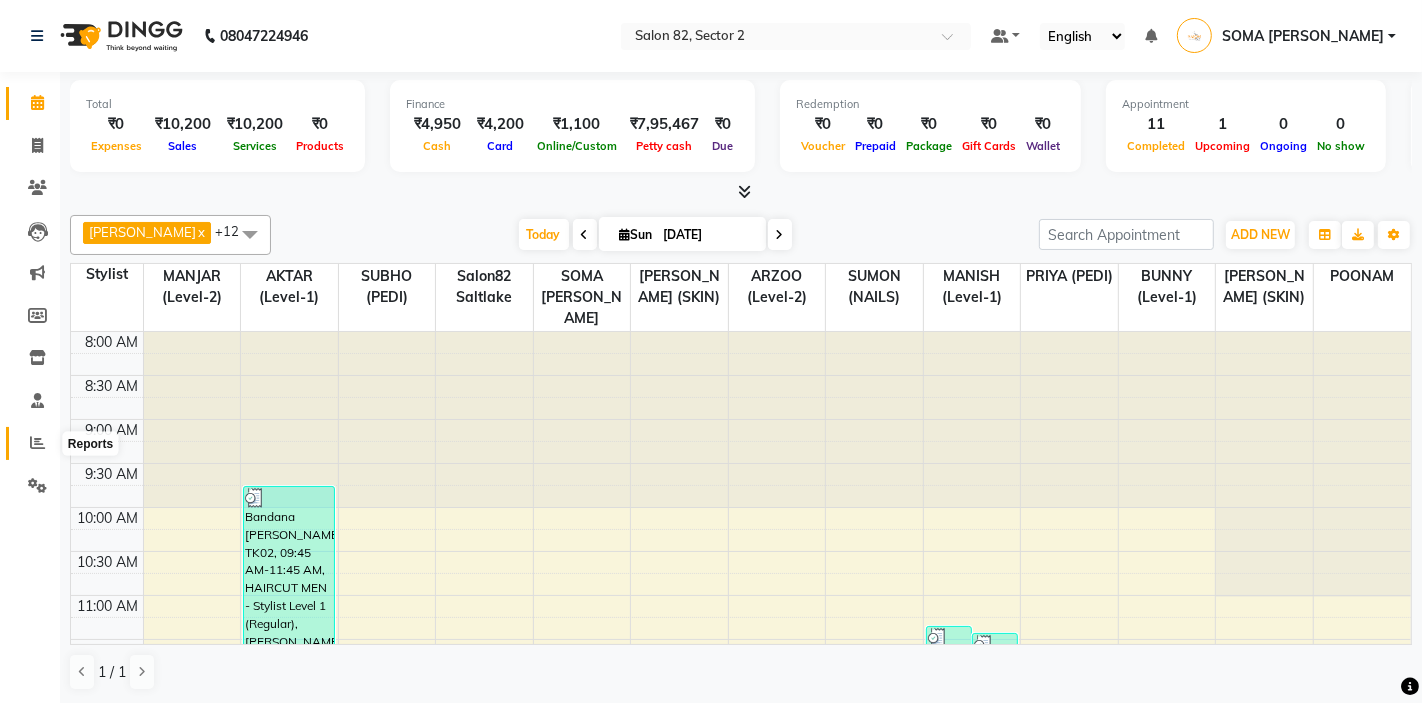 click 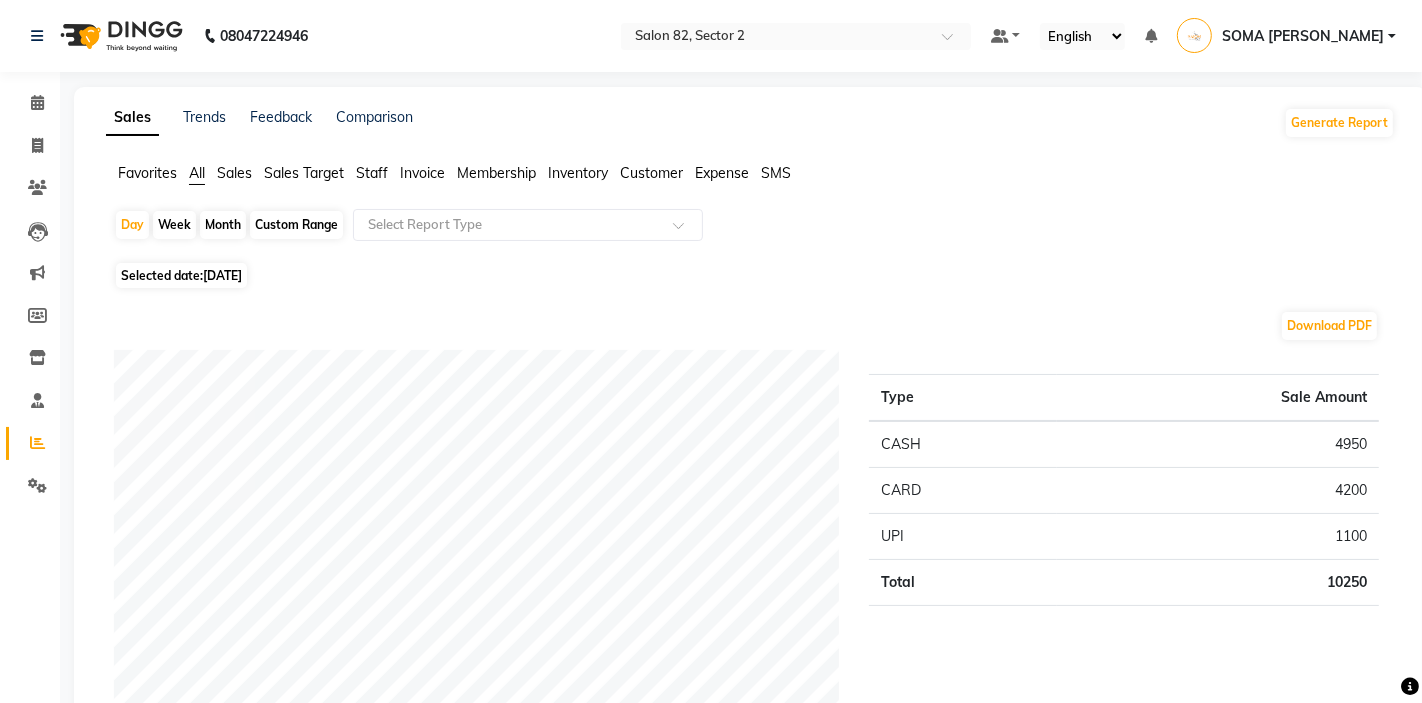 click on "Custom Range" 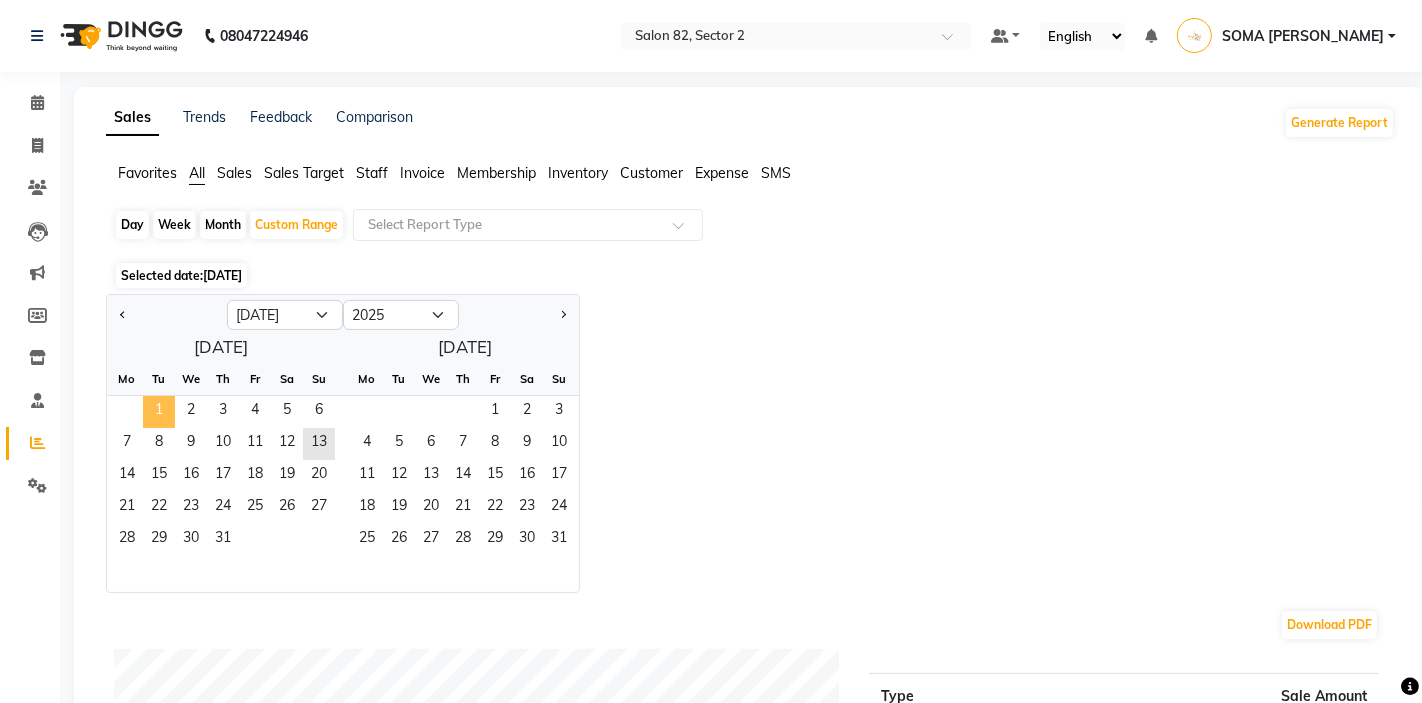 click on "1" 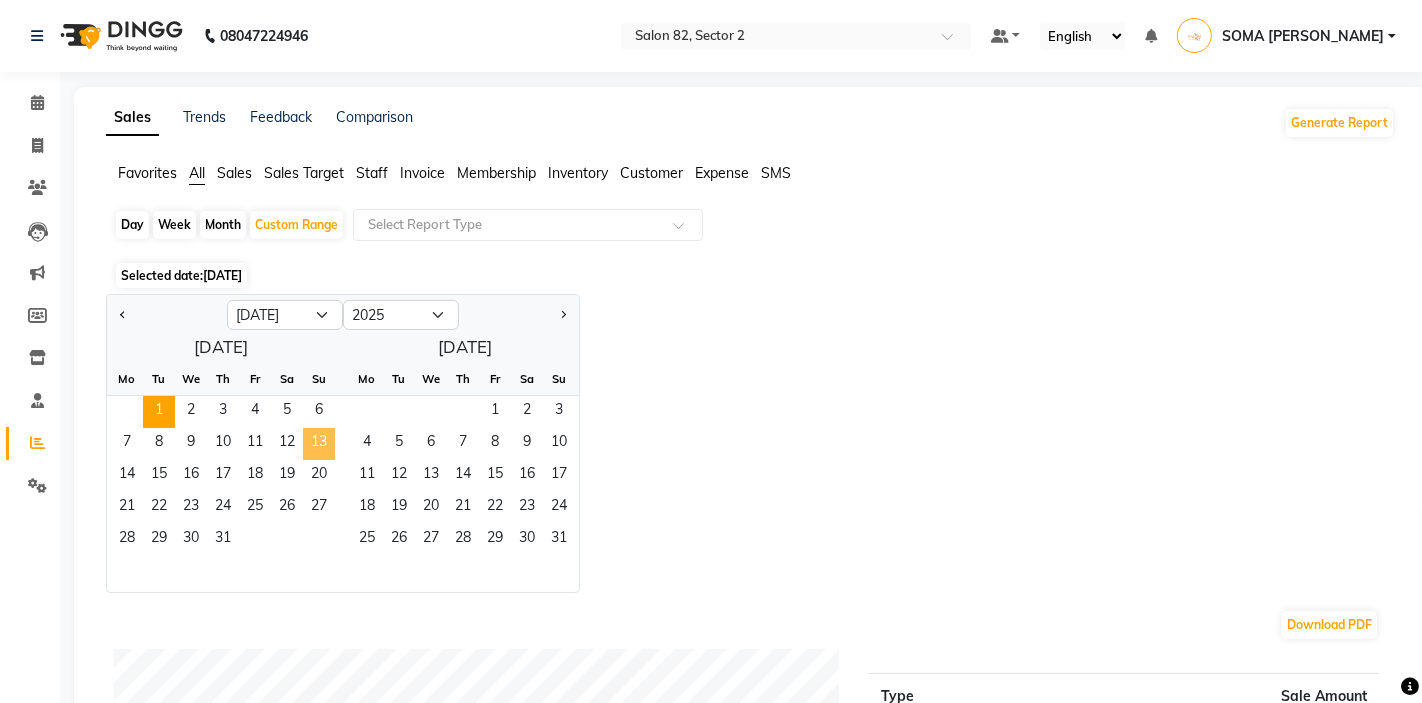 click on "13" 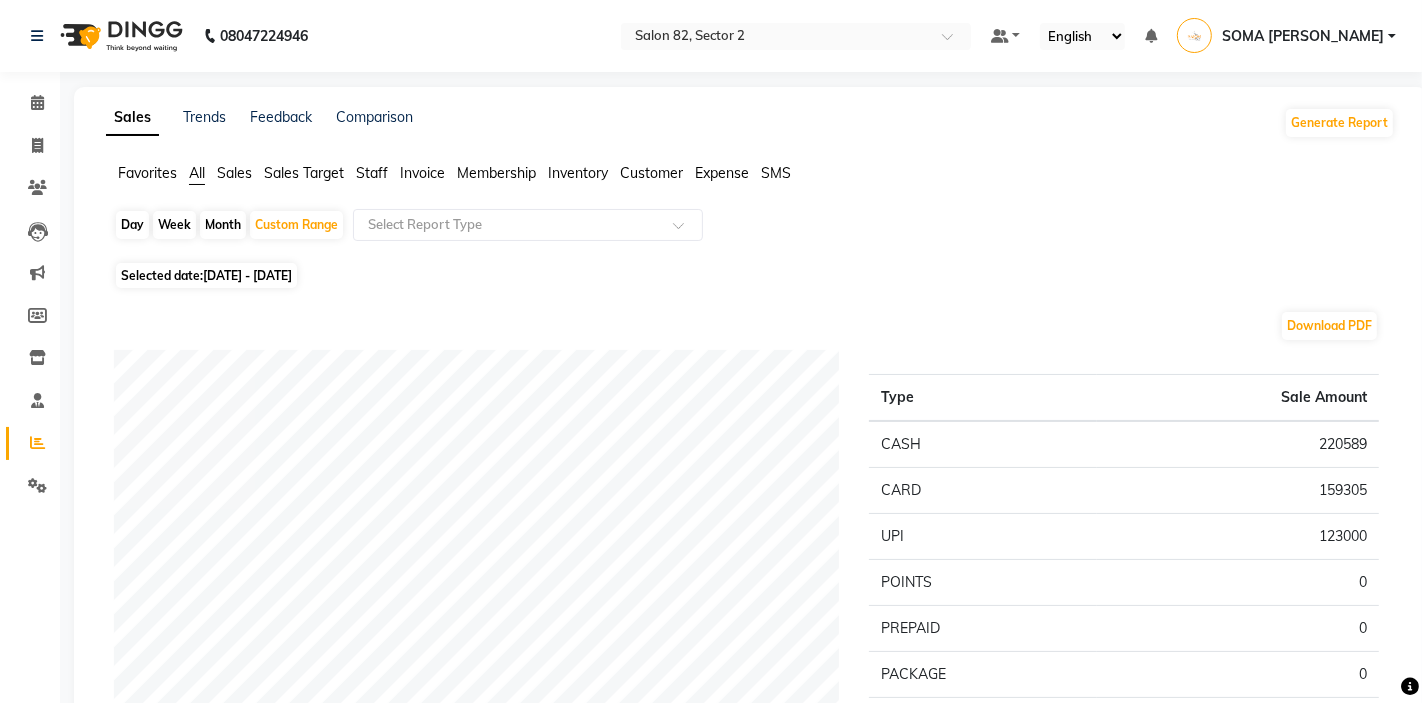 click on "Staff" 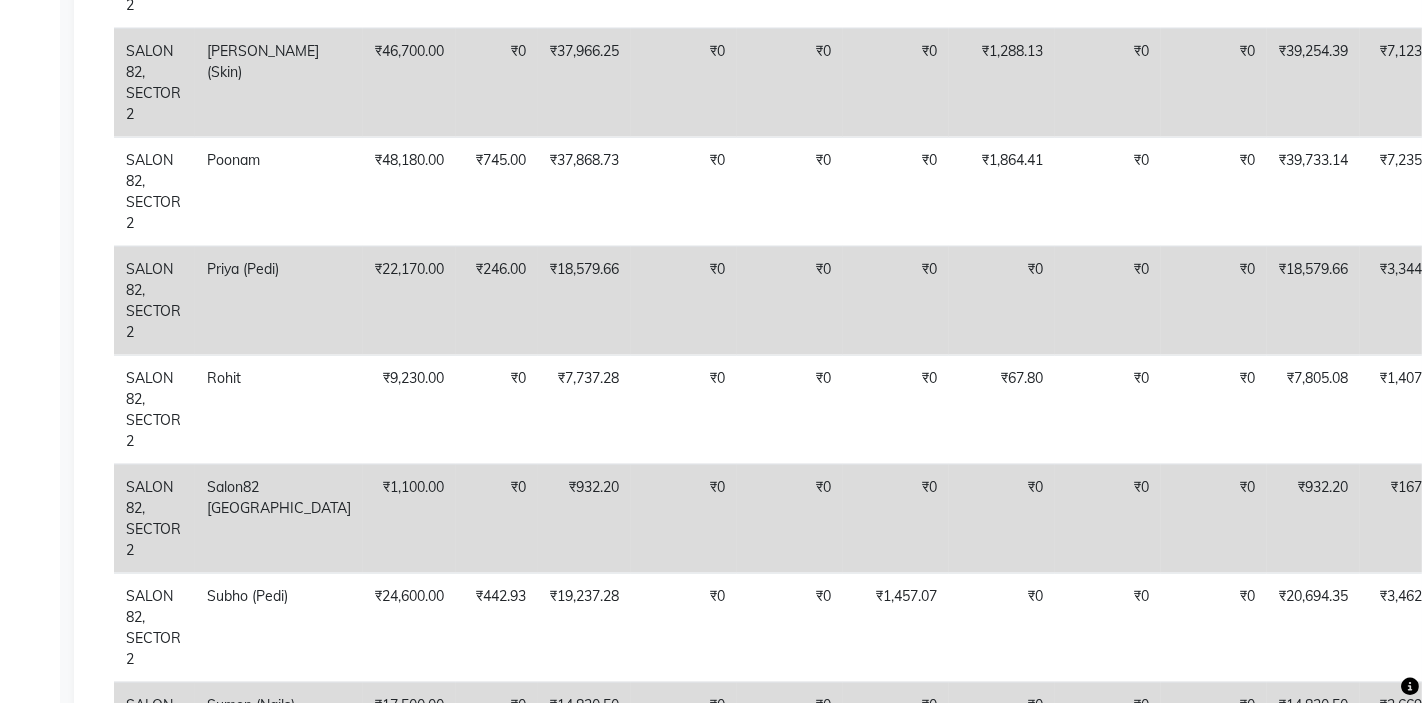 scroll, scrollTop: 1881, scrollLeft: 0, axis: vertical 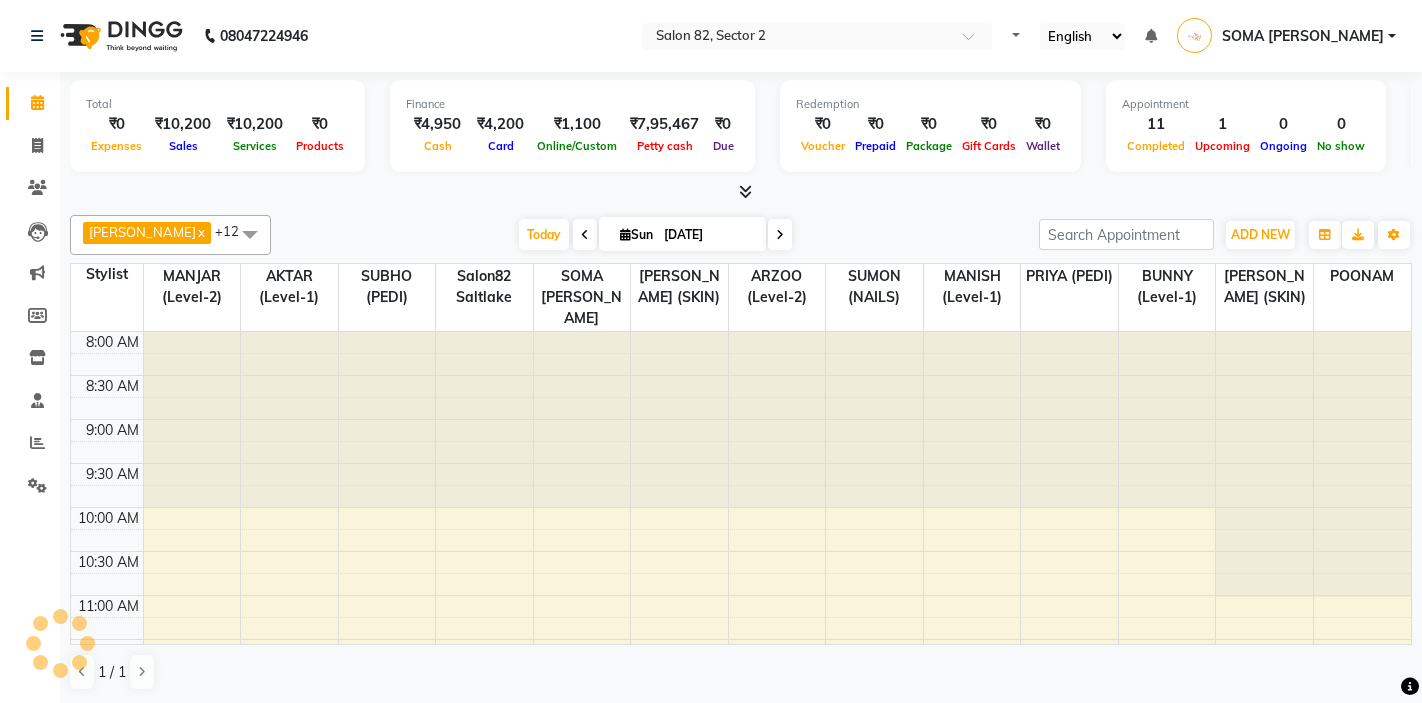 select on "en" 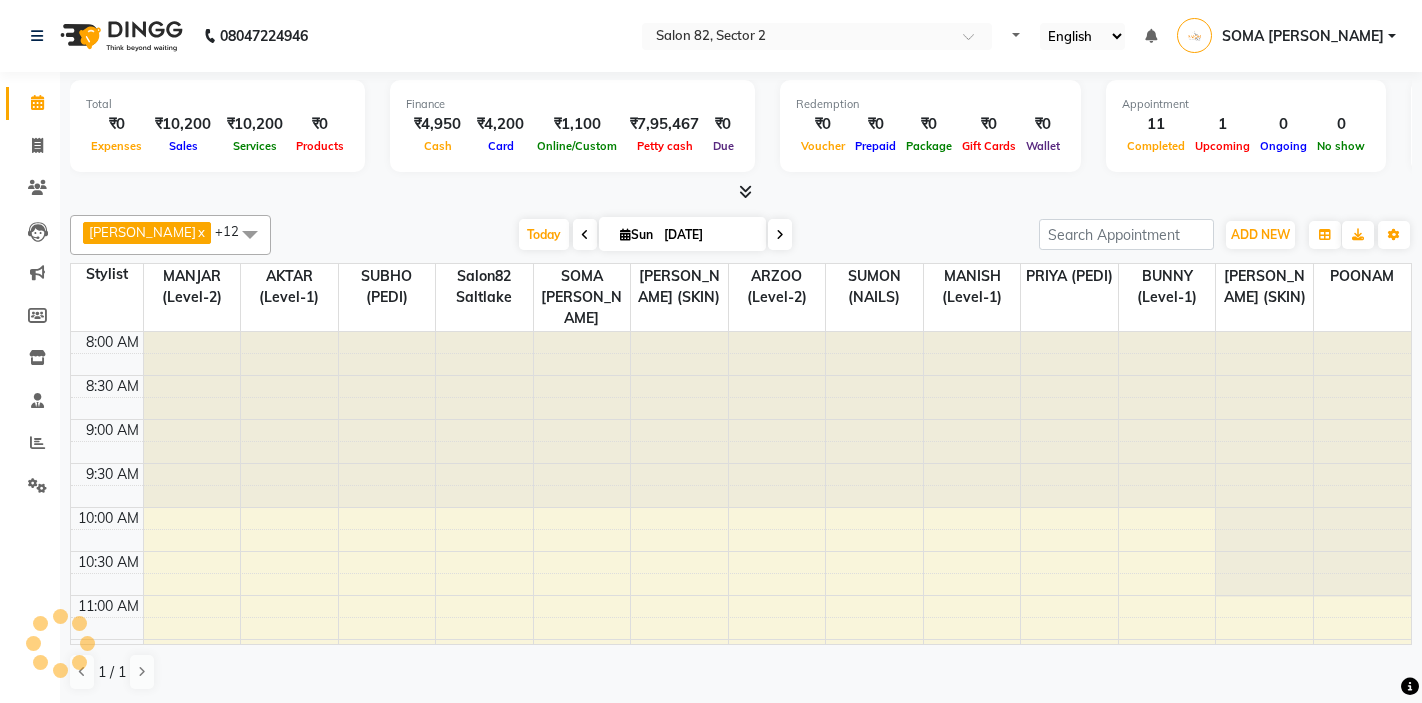 scroll, scrollTop: 0, scrollLeft: 0, axis: both 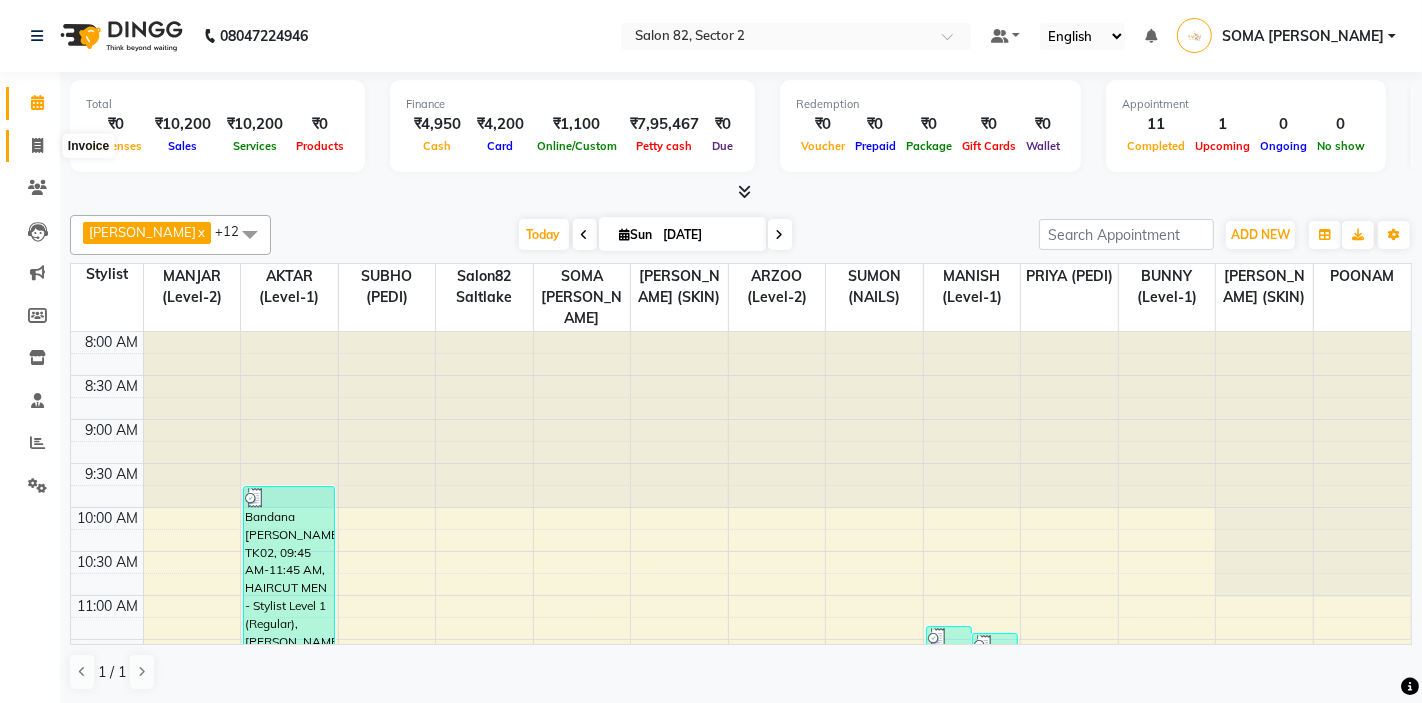 click 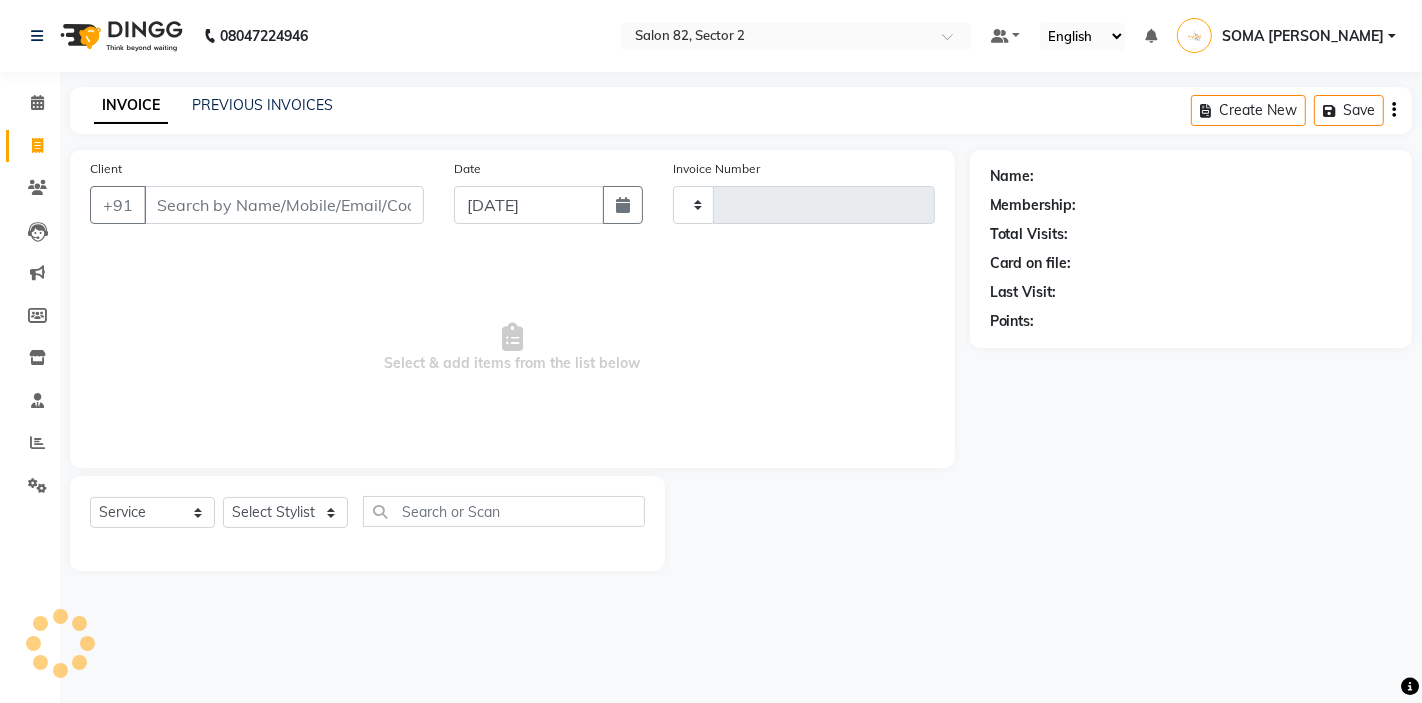 type on "1725" 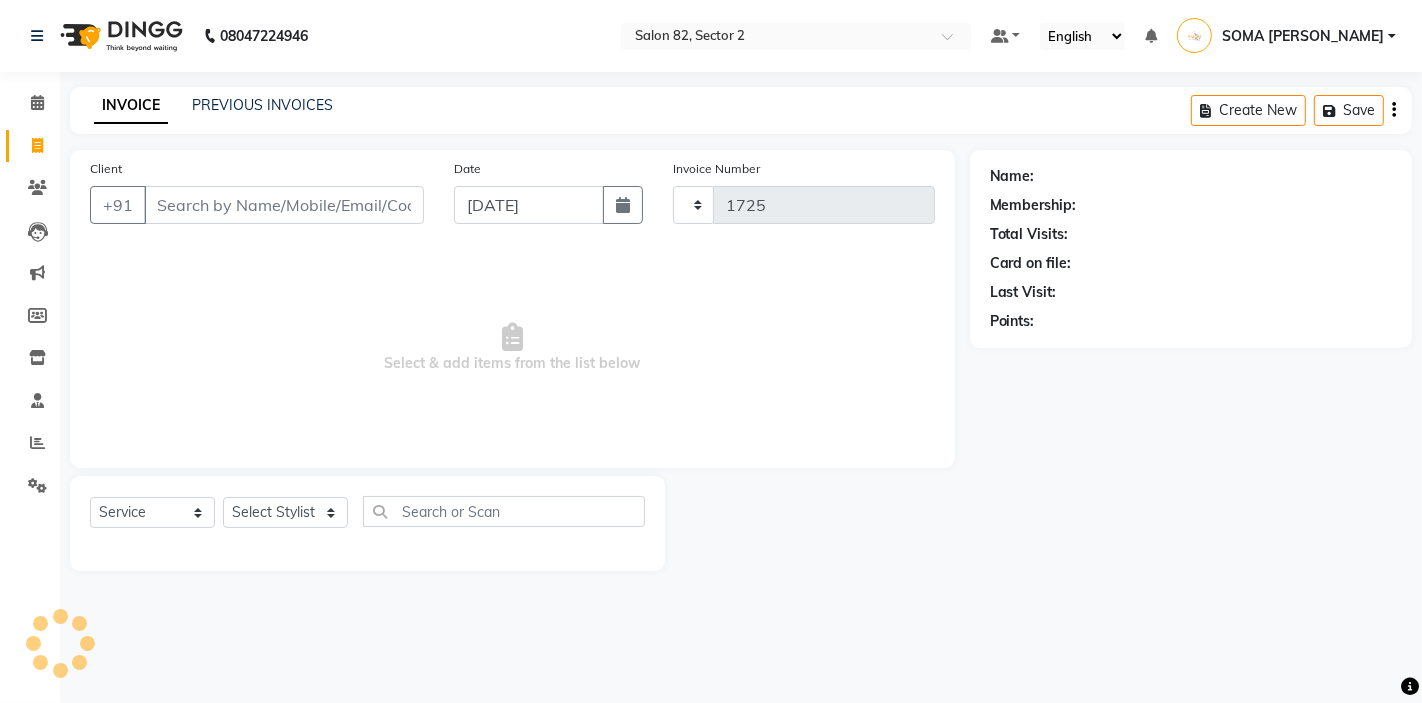 select on "5194" 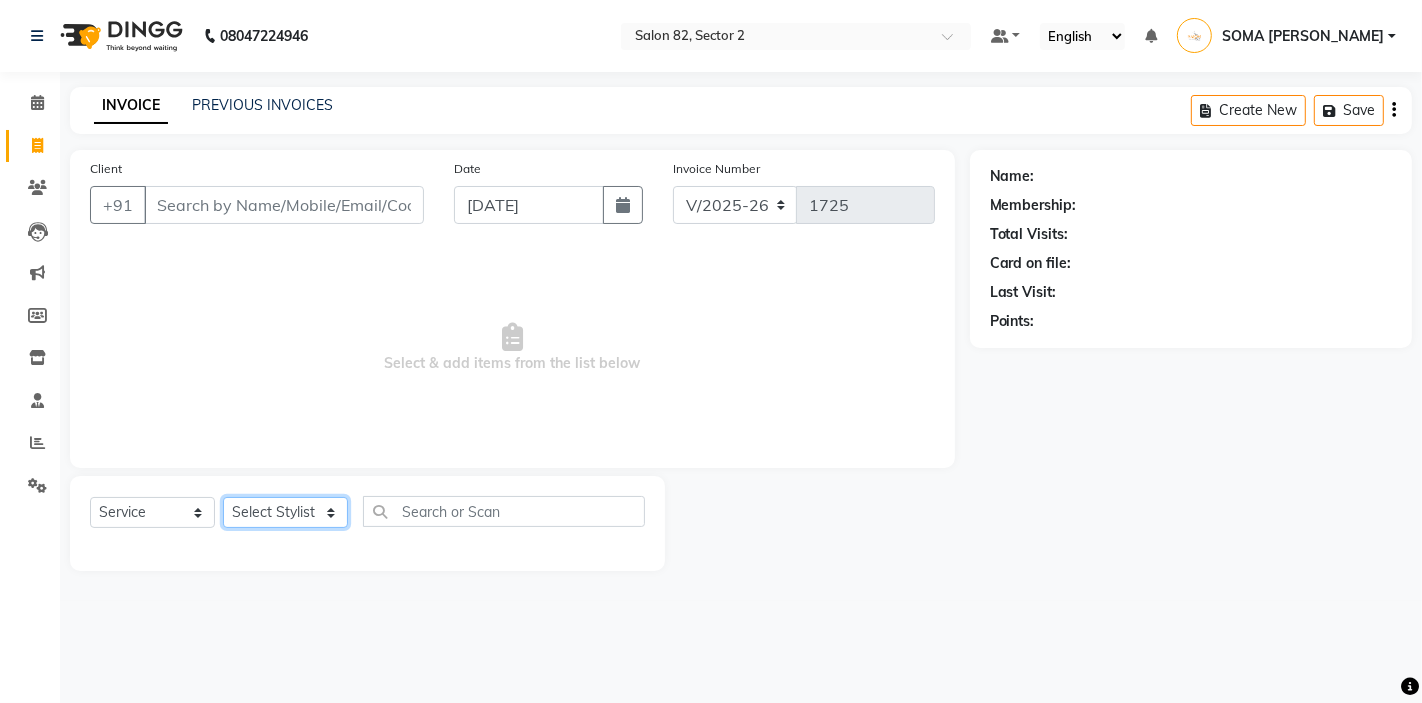 click on "Select Stylist AKTAR (level-1) ARZOO (level-2) BHARAT BUNNY (level-1) FAIZAL (level-2) [PERSON_NAME] [PERSON_NAME] (level-1) MANJAR (Level-2) [PERSON_NAME] (SKIN) POONAM PRIYA (PEDI) [PERSON_NAME] ROHIT  Salon82 saltlake SOMA [PERSON_NAME] (PEDI) [PERSON_NAME] (SKIN) SUMON (NAILS)" 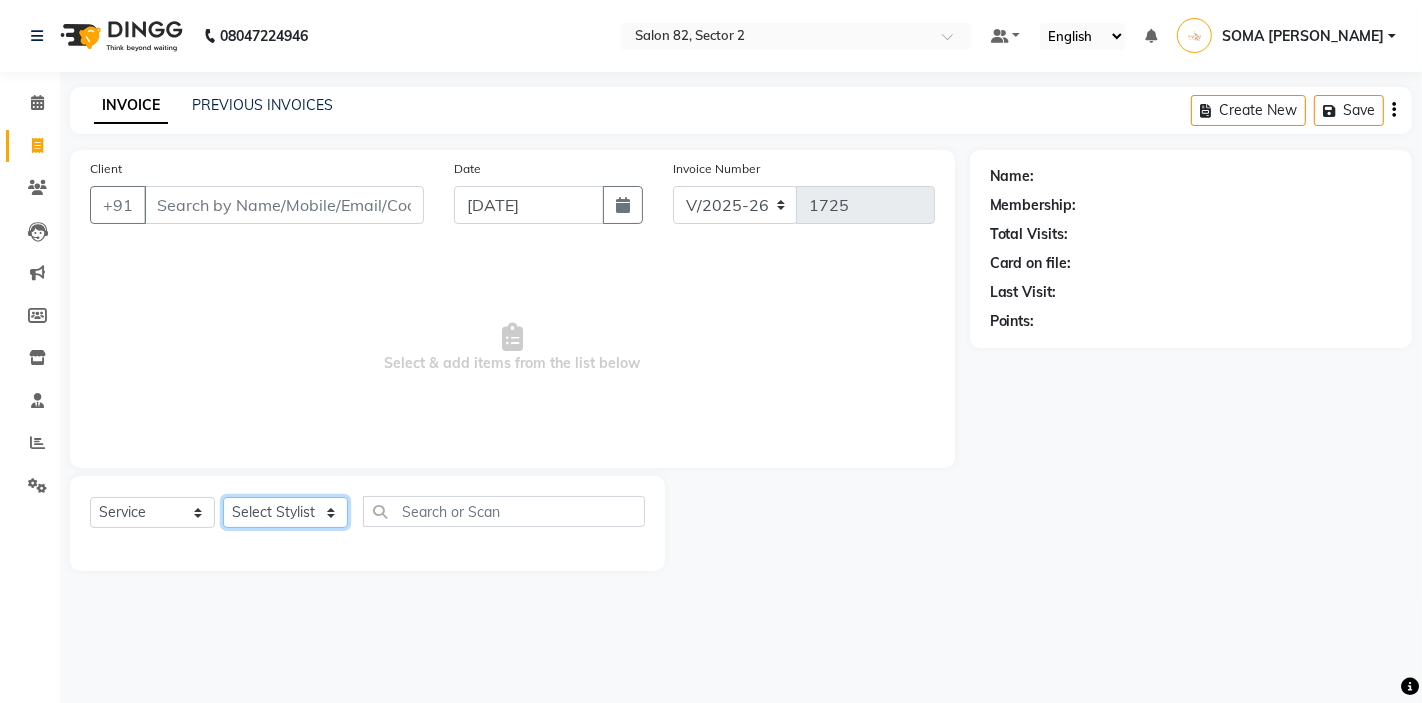 select on "67954" 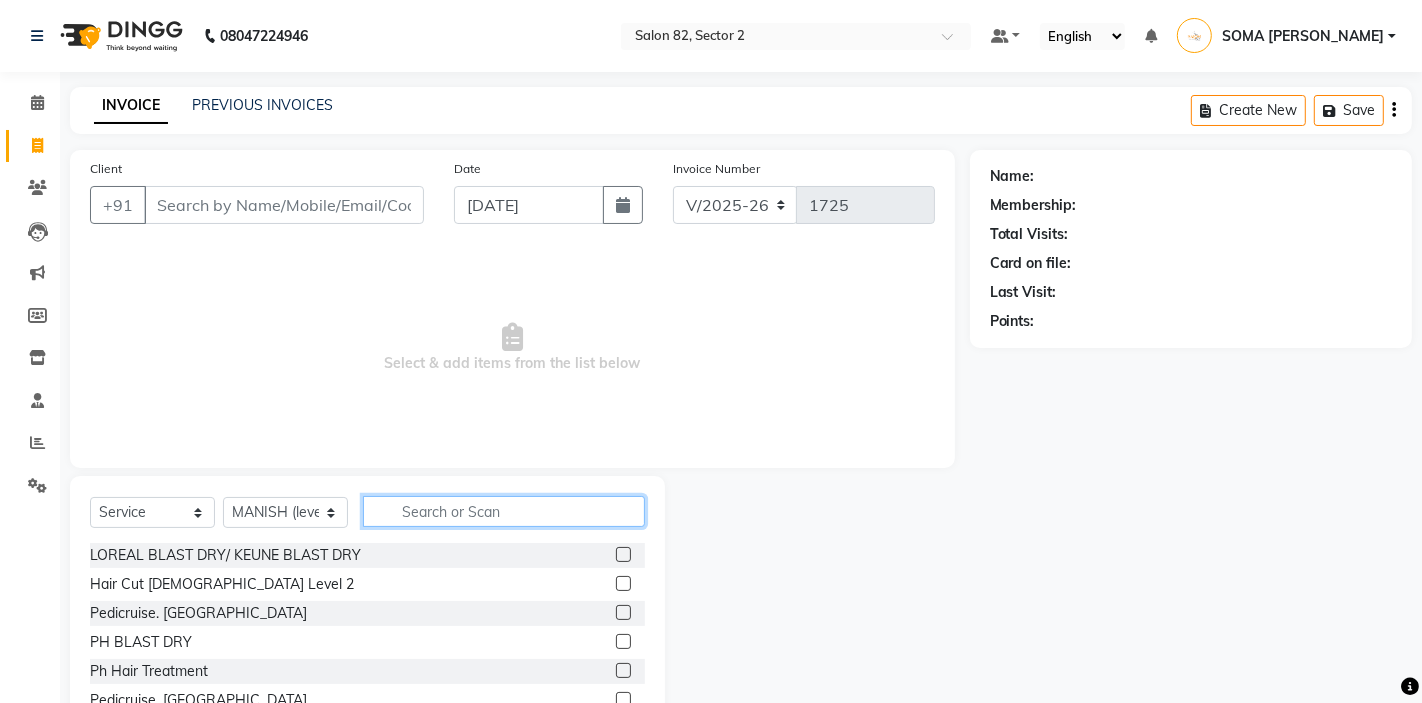 click 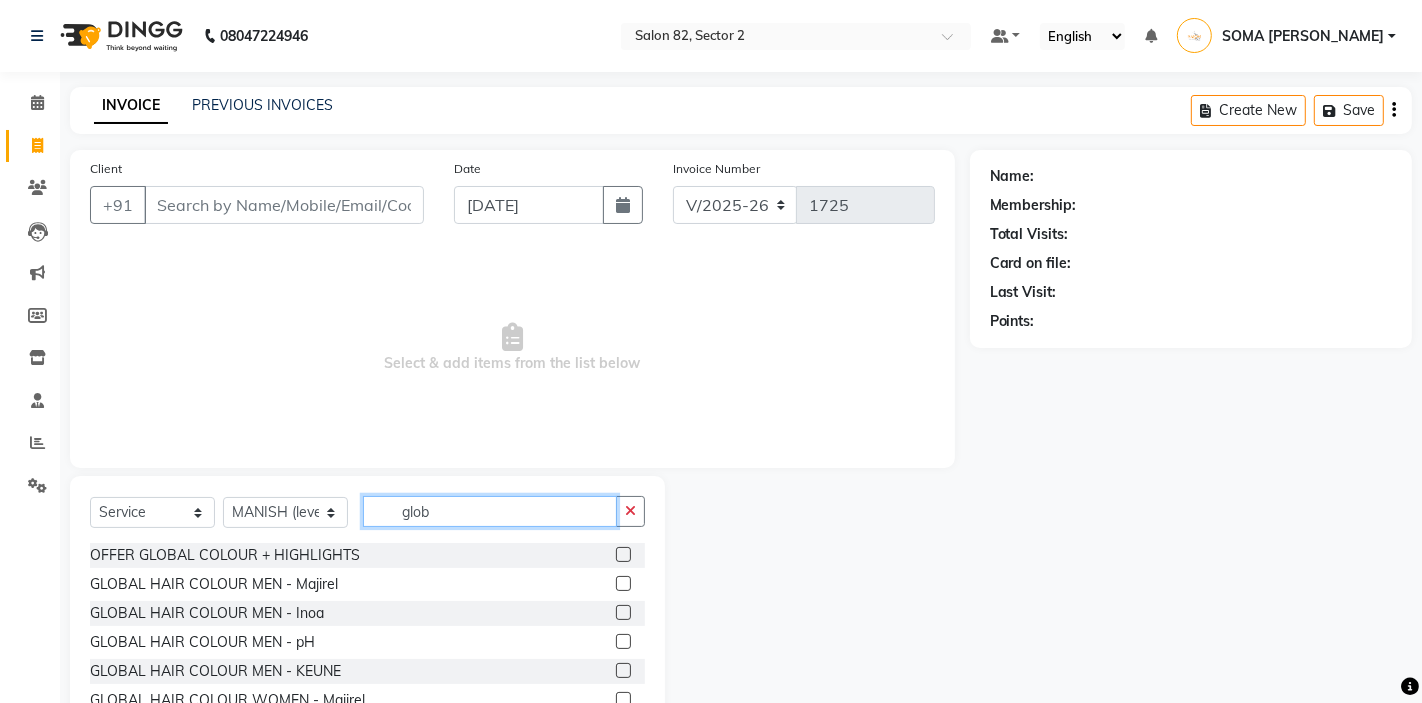 type on "glob" 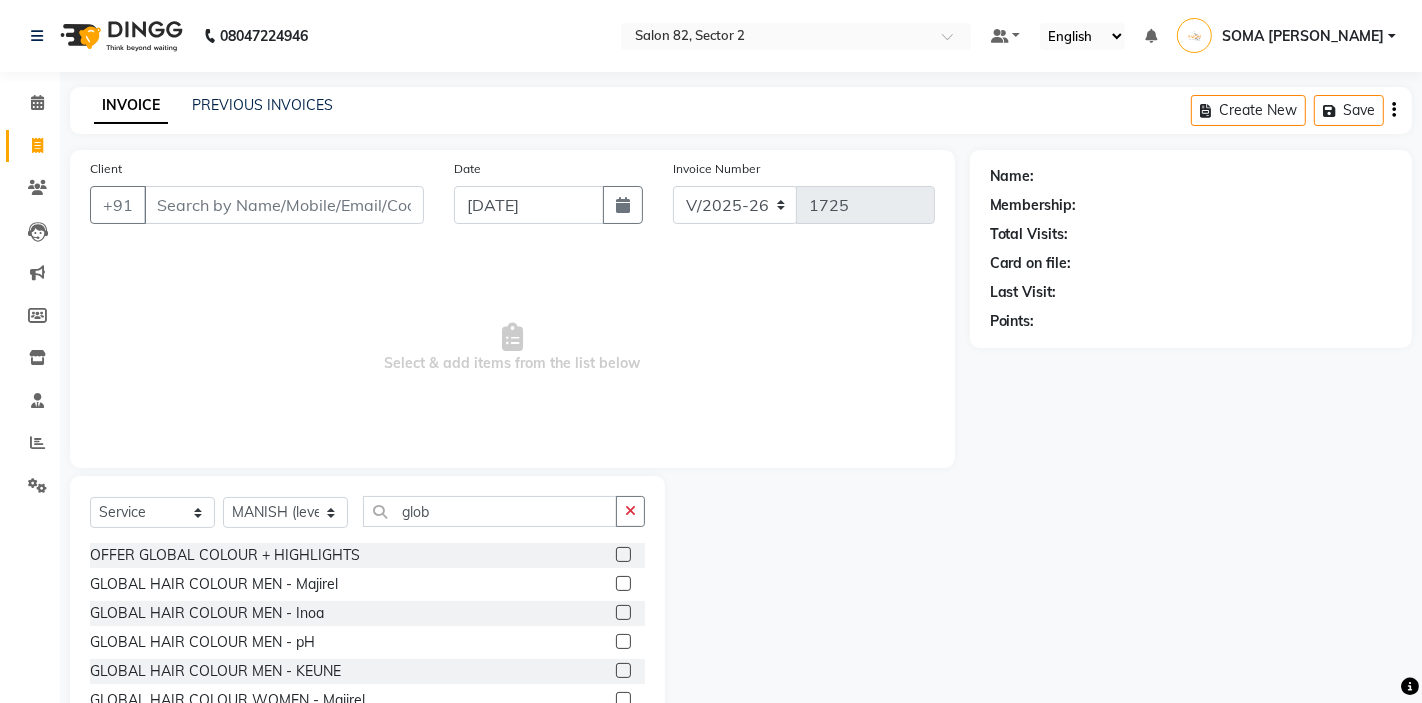click 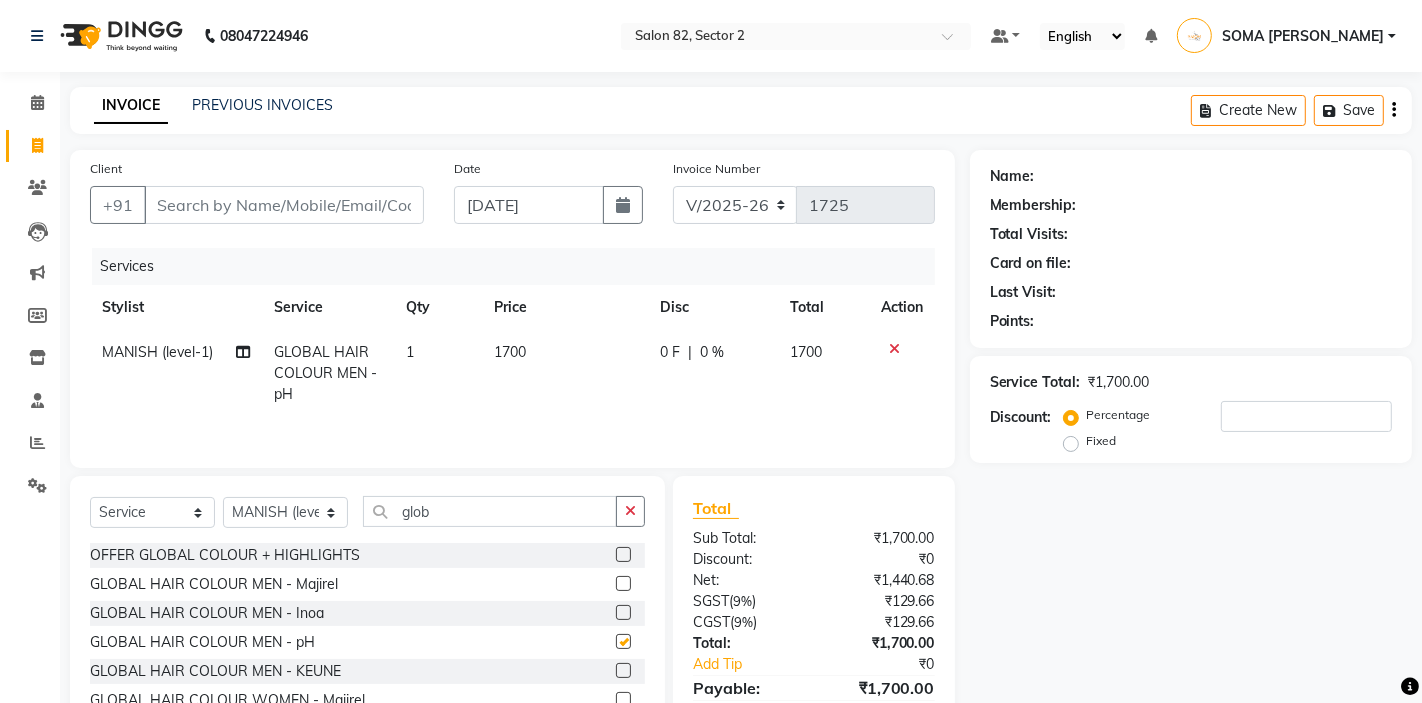 checkbox on "false" 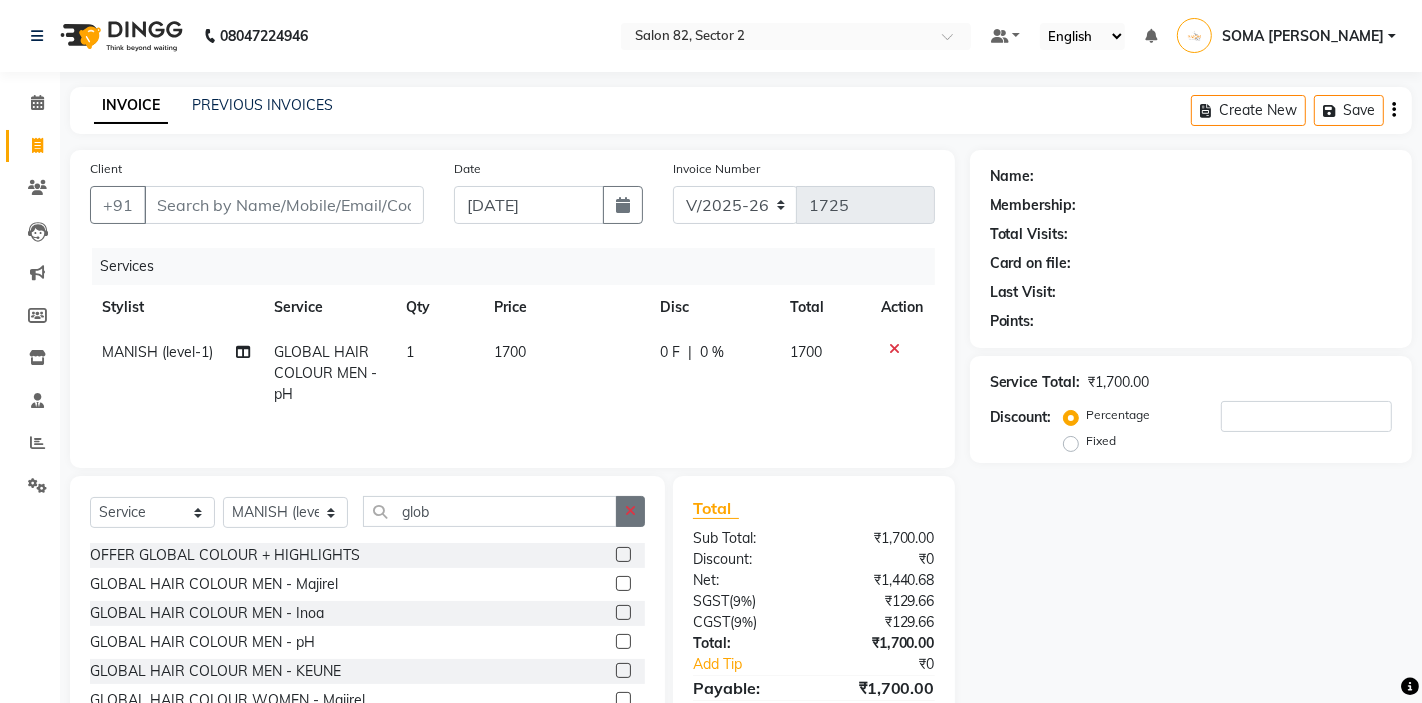 click 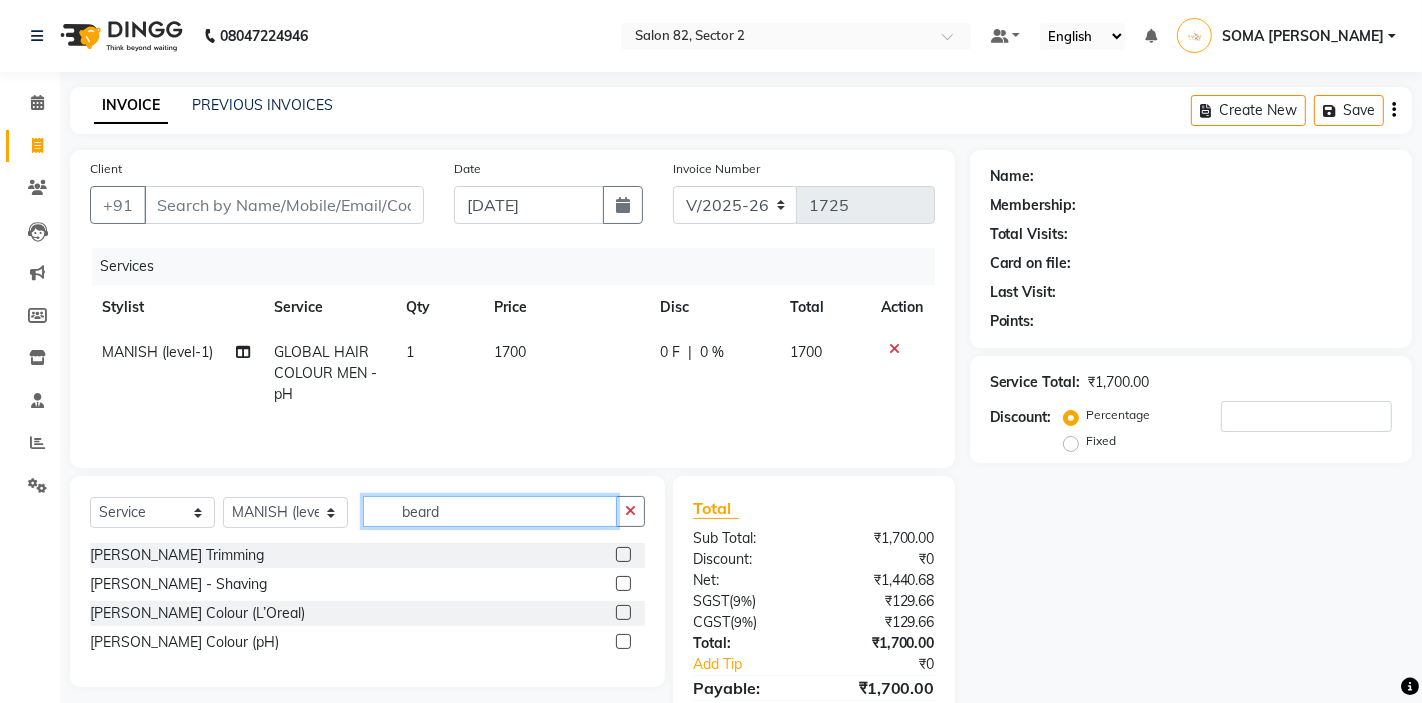 type on "beard" 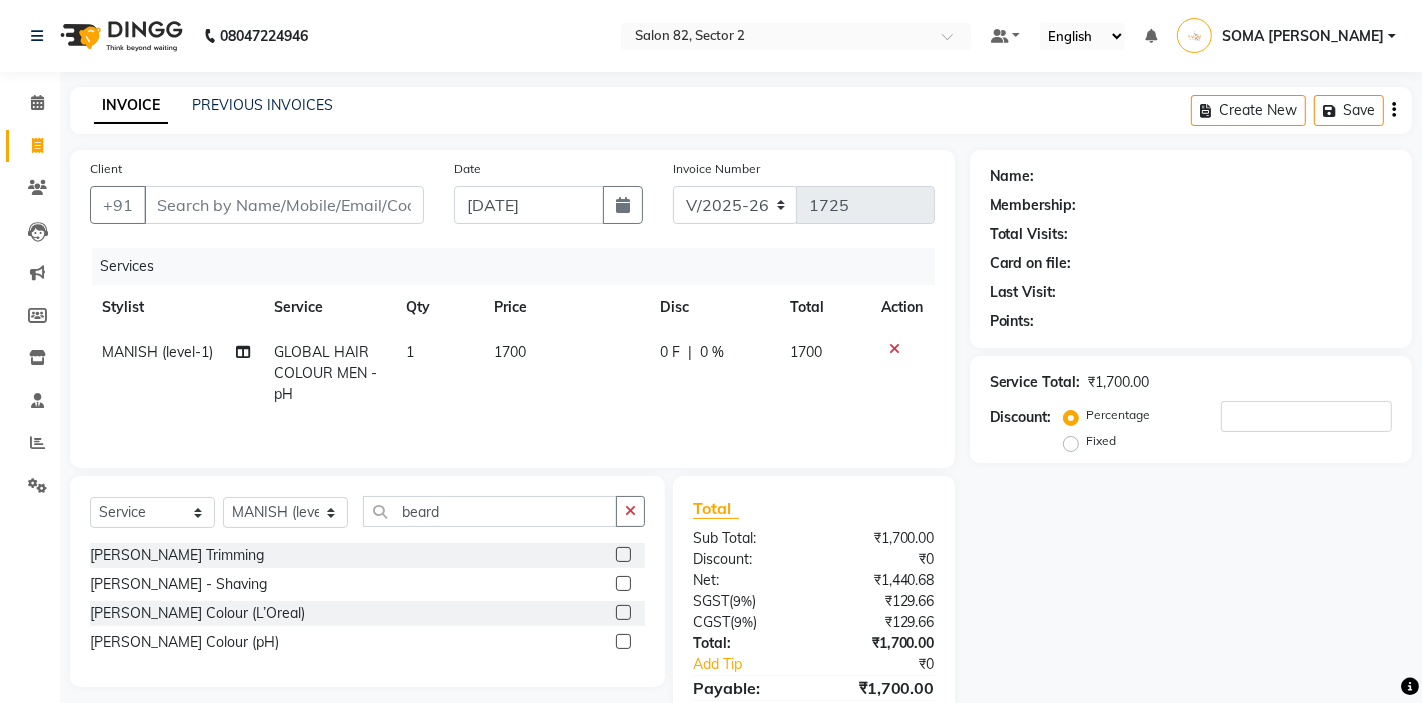 click 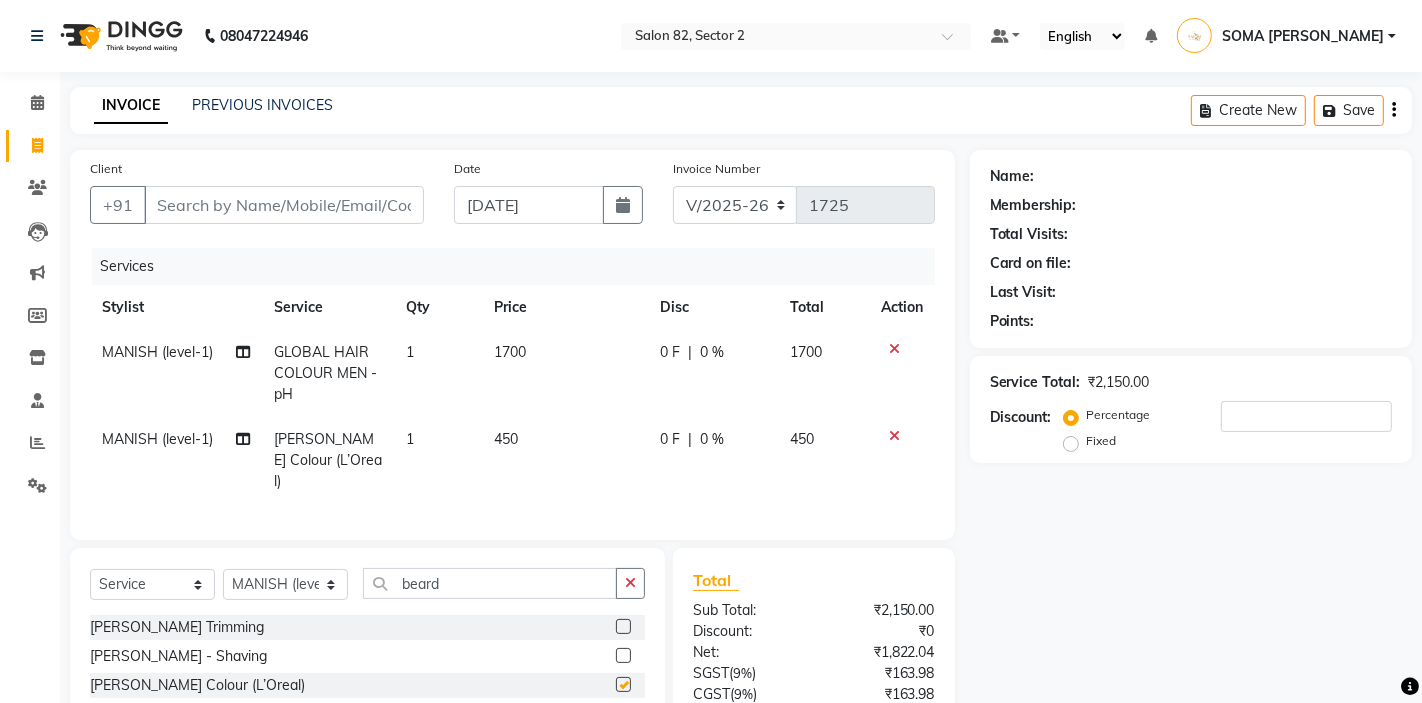 checkbox on "false" 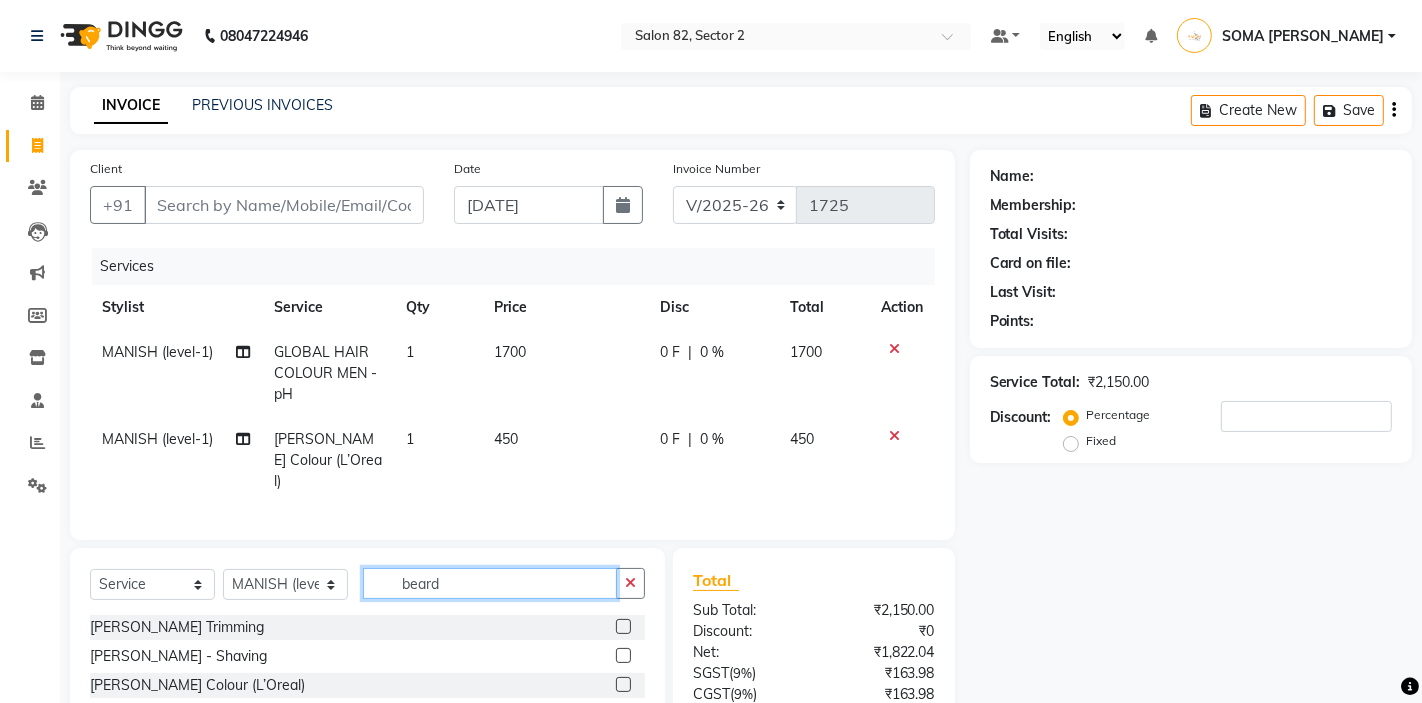 click on "beard" 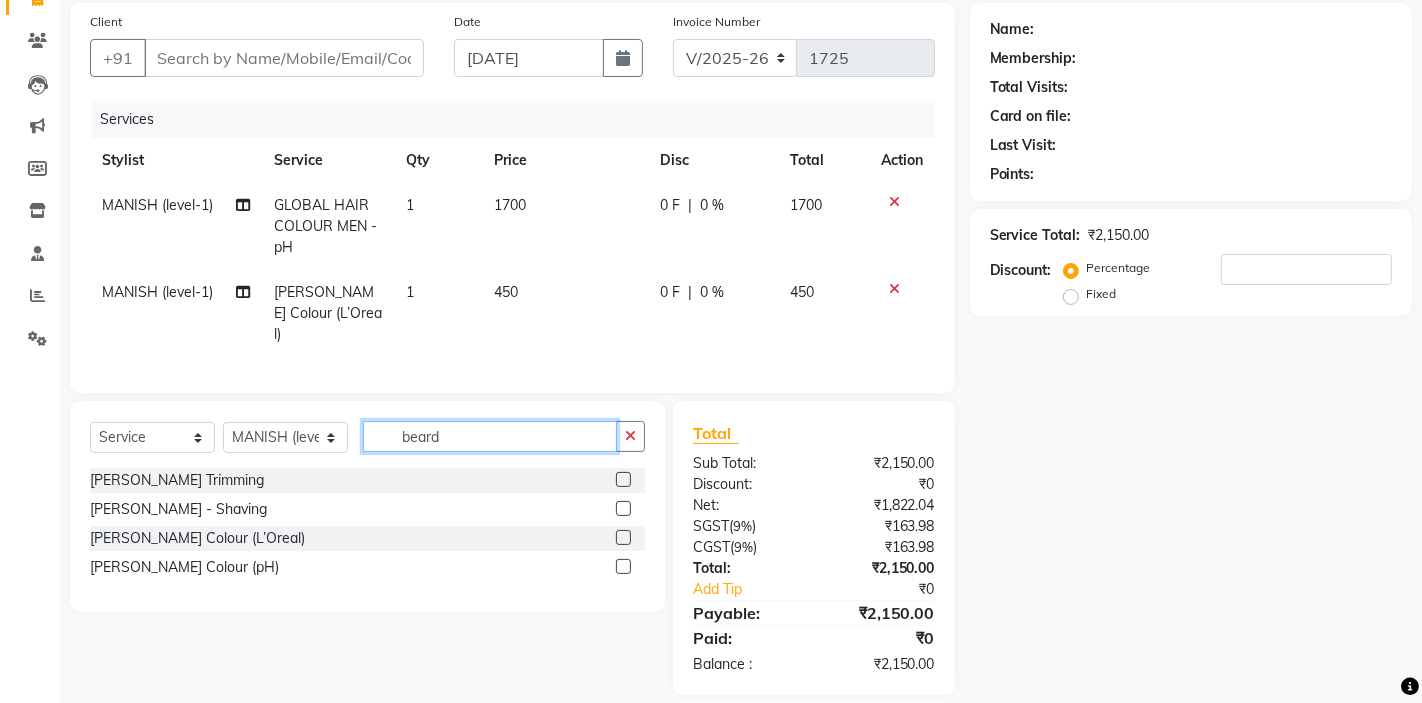 scroll, scrollTop: 87, scrollLeft: 0, axis: vertical 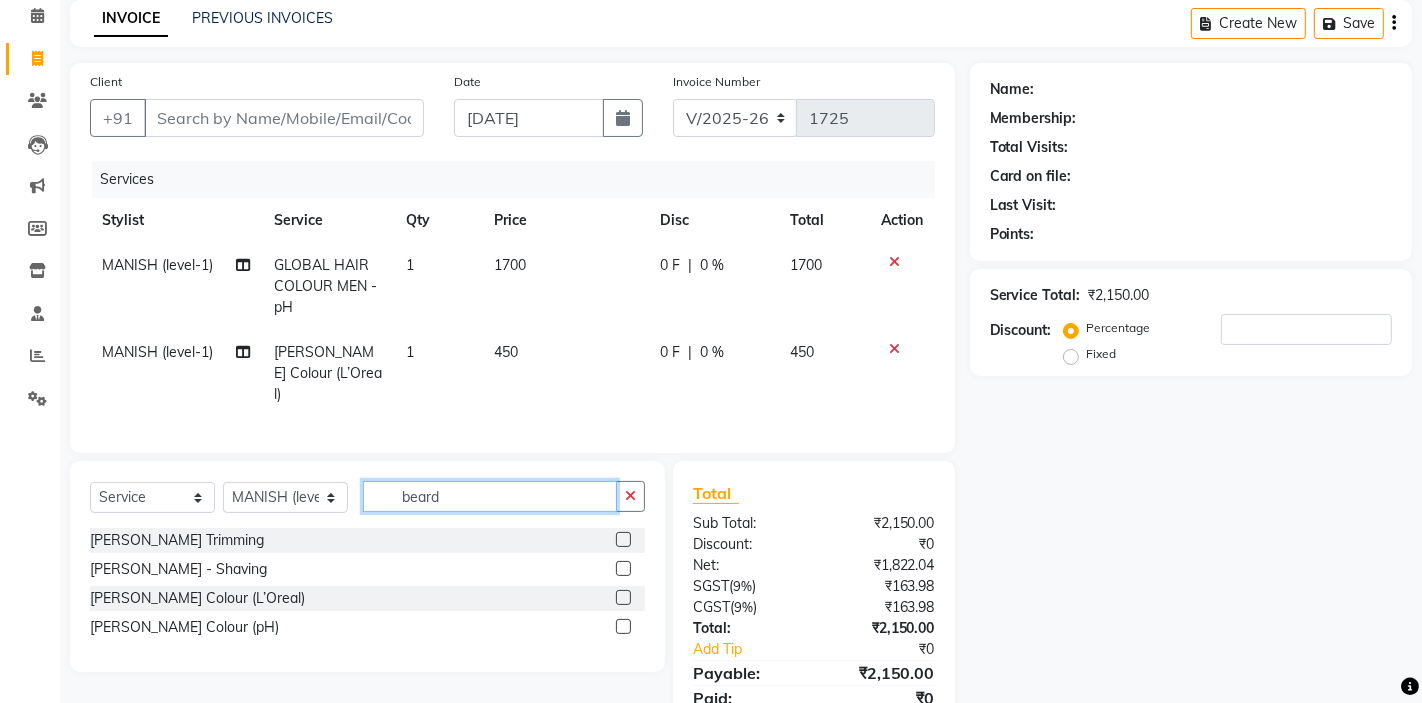 click on "beard" 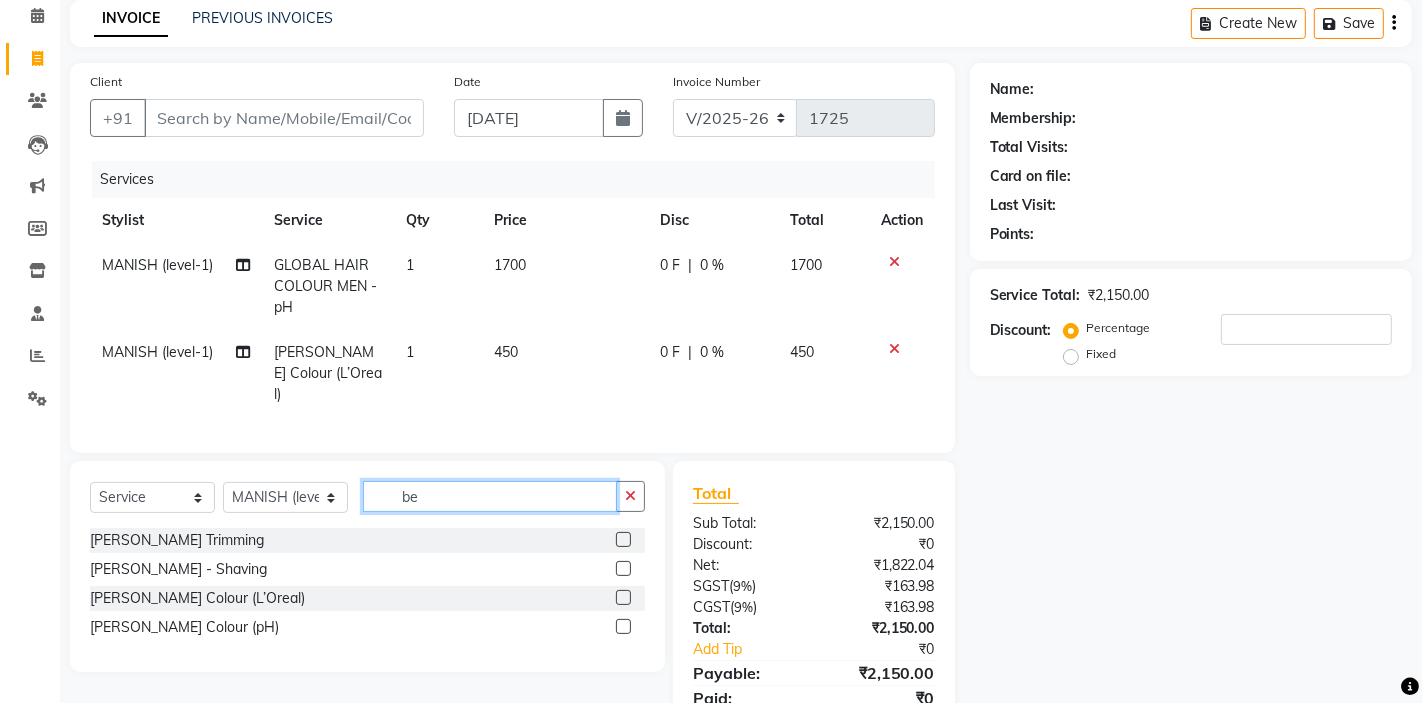 type on "b" 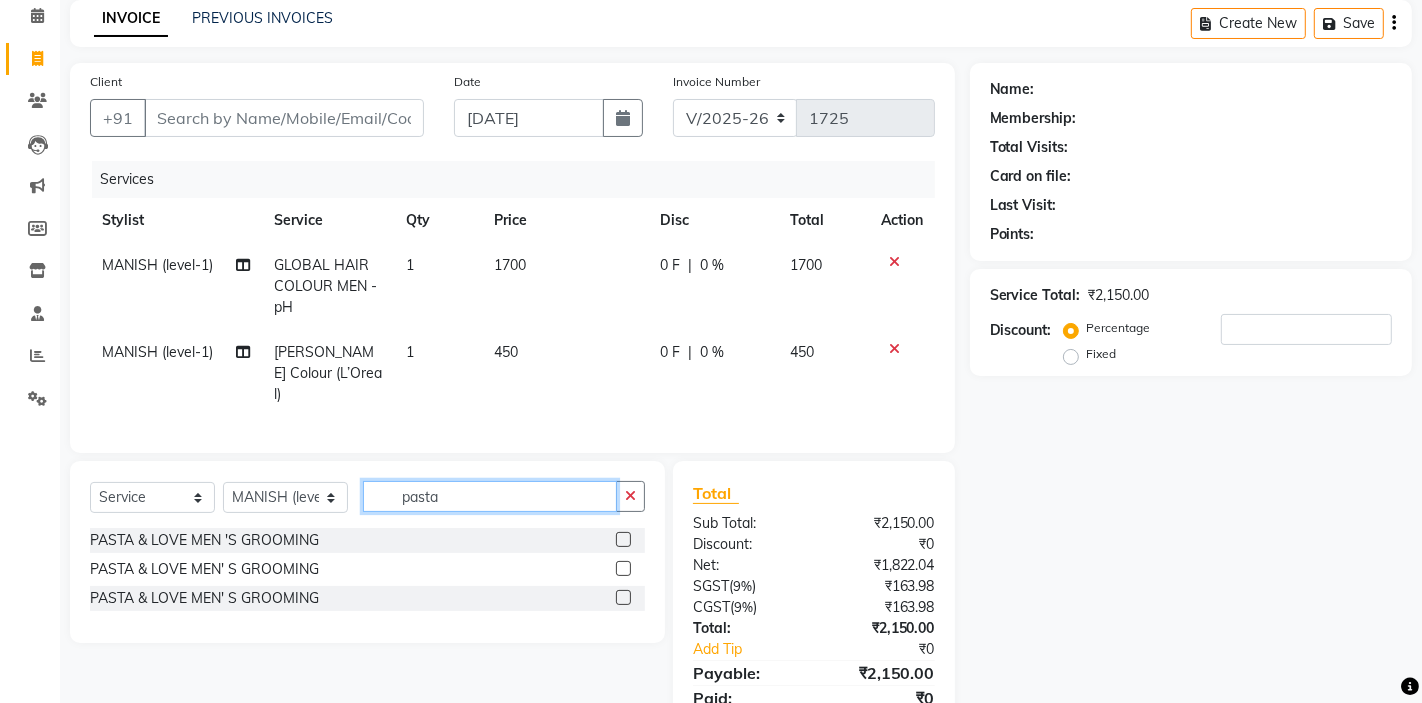 type on "pasta" 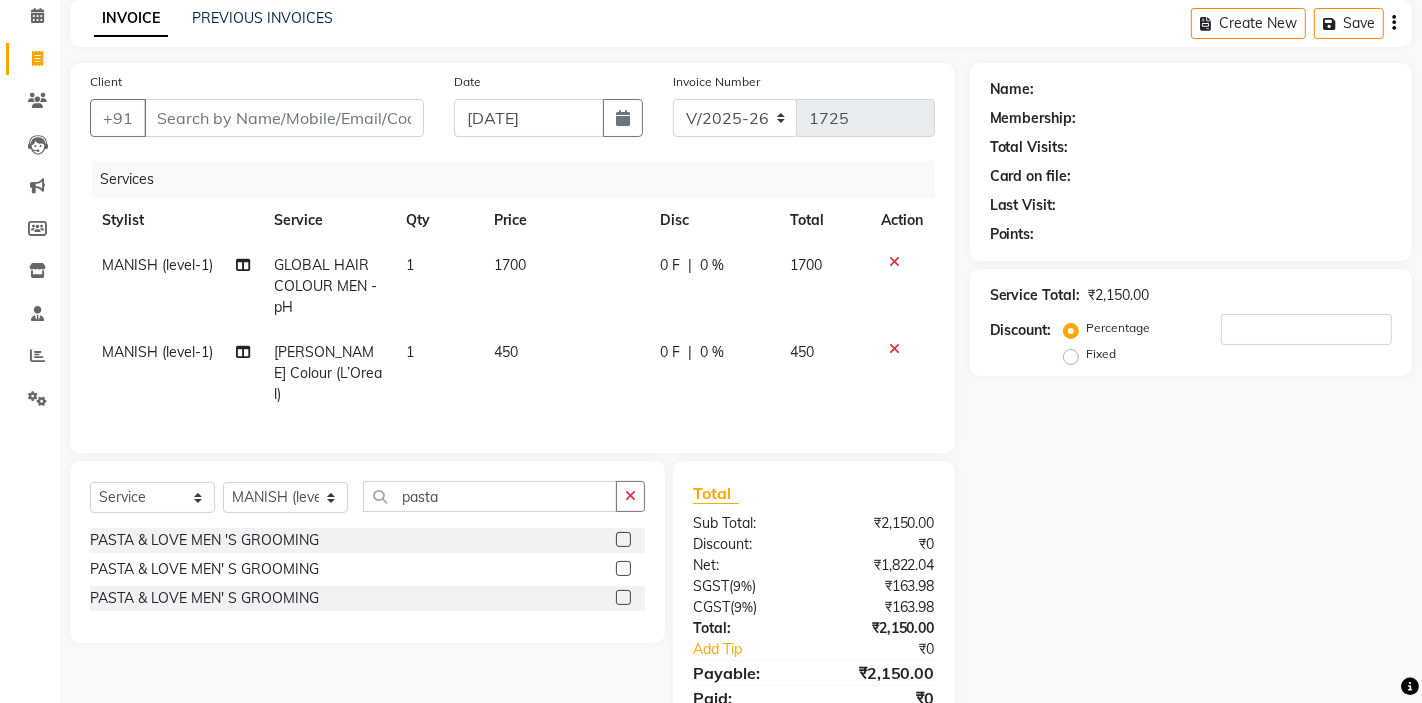 click 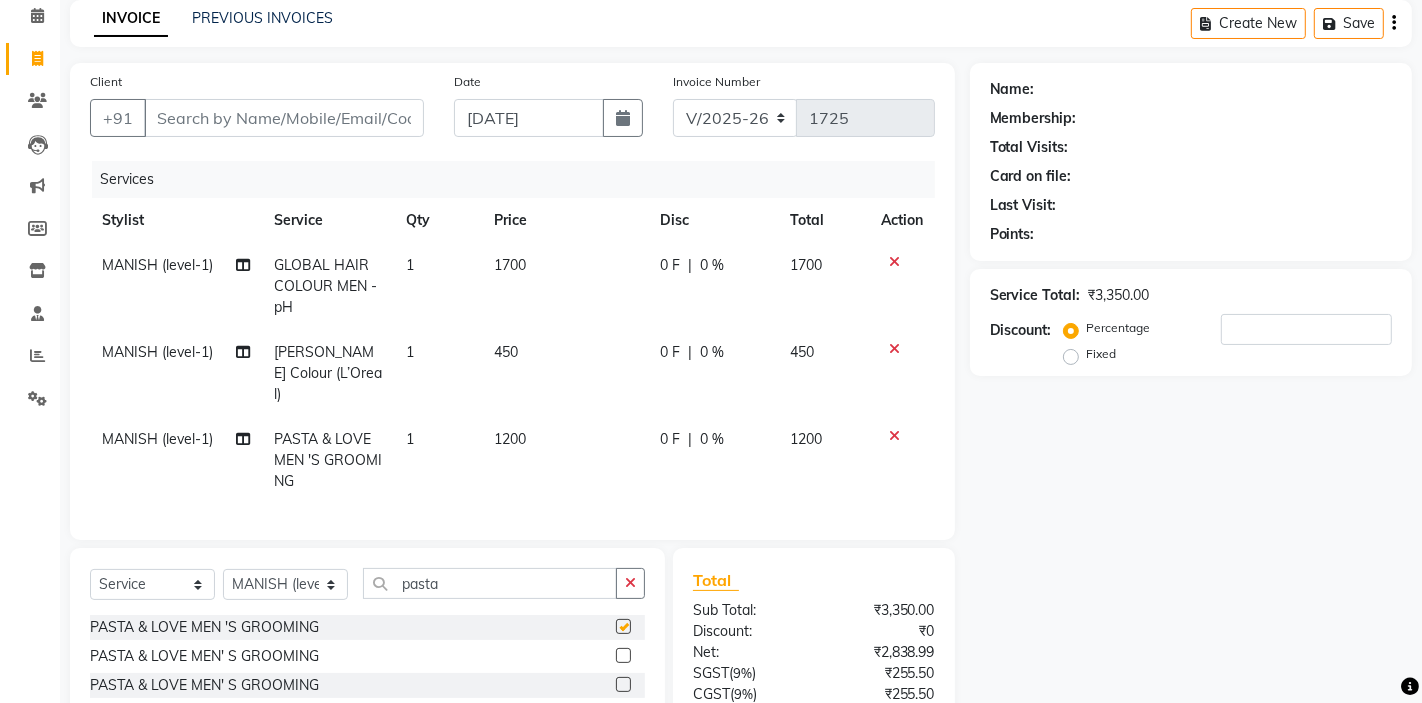 checkbox on "false" 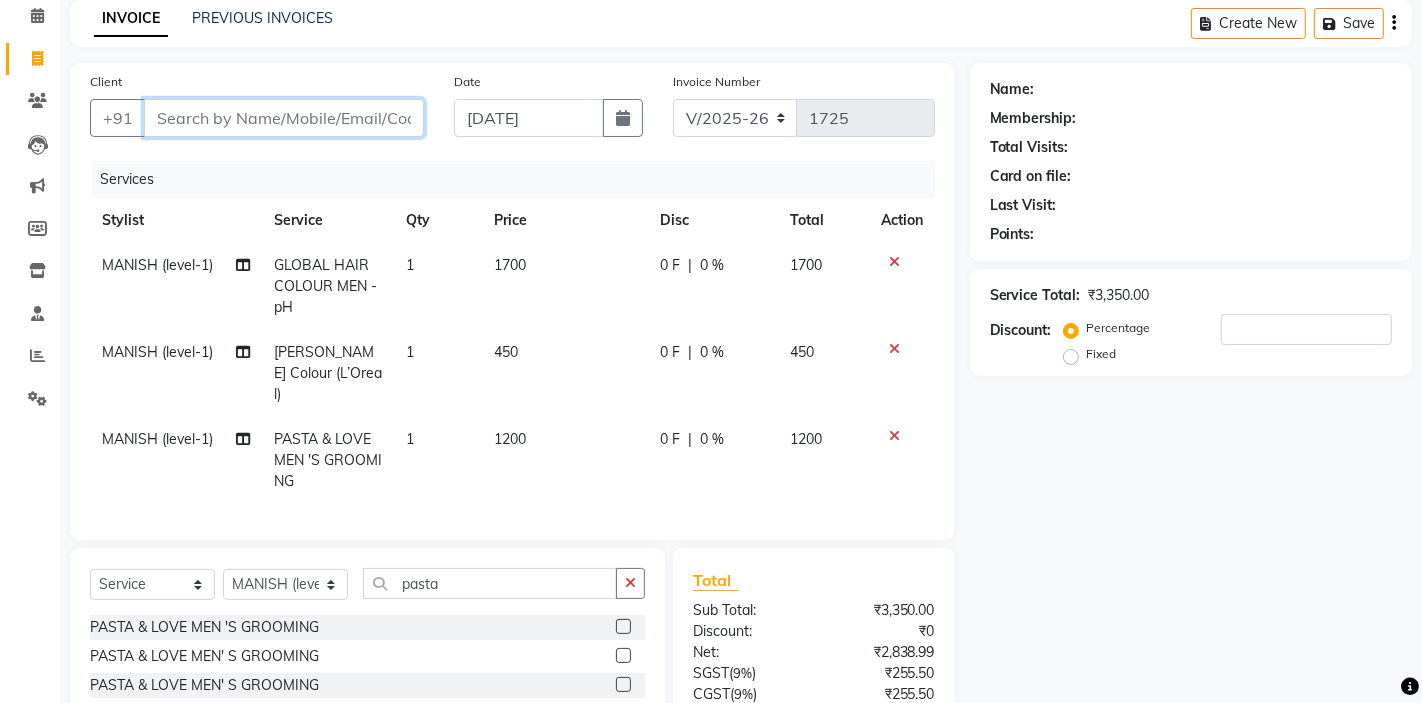 click on "Client" at bounding box center (284, 118) 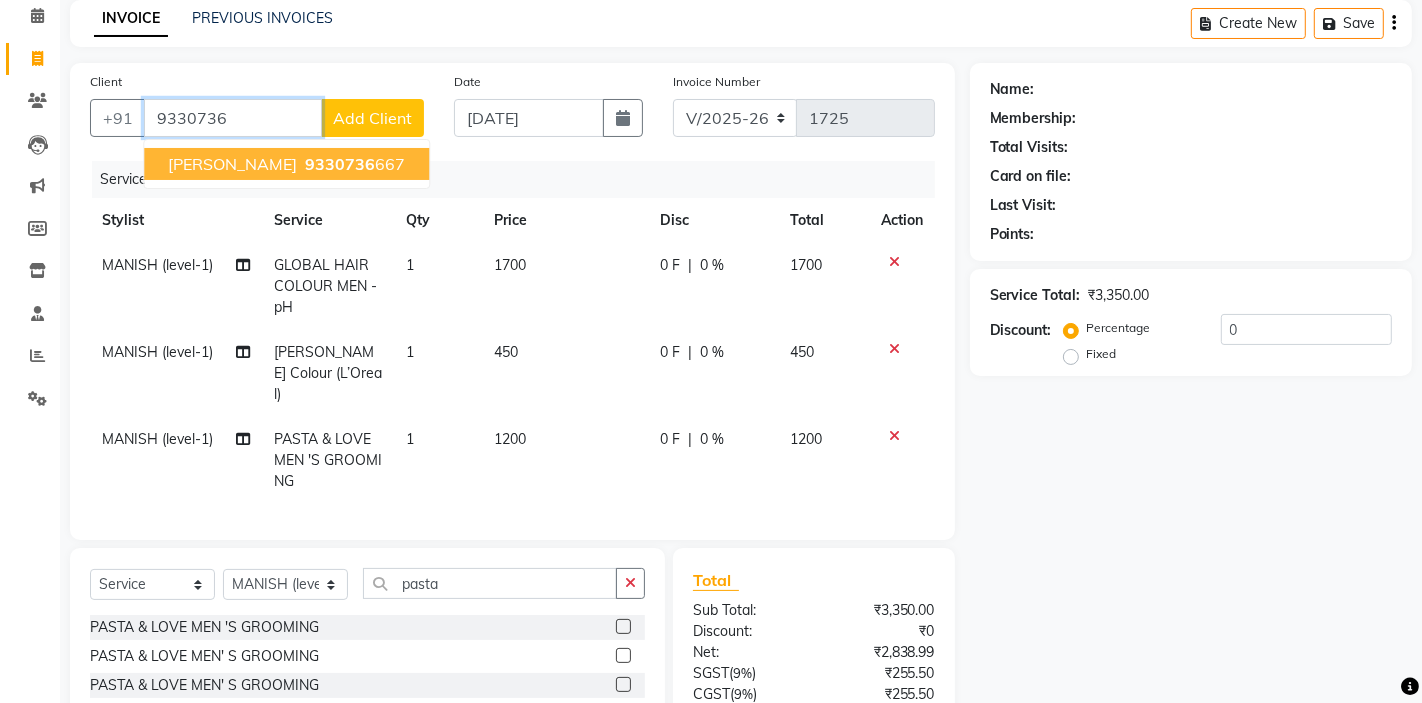 click on "9330736" at bounding box center (233, 118) 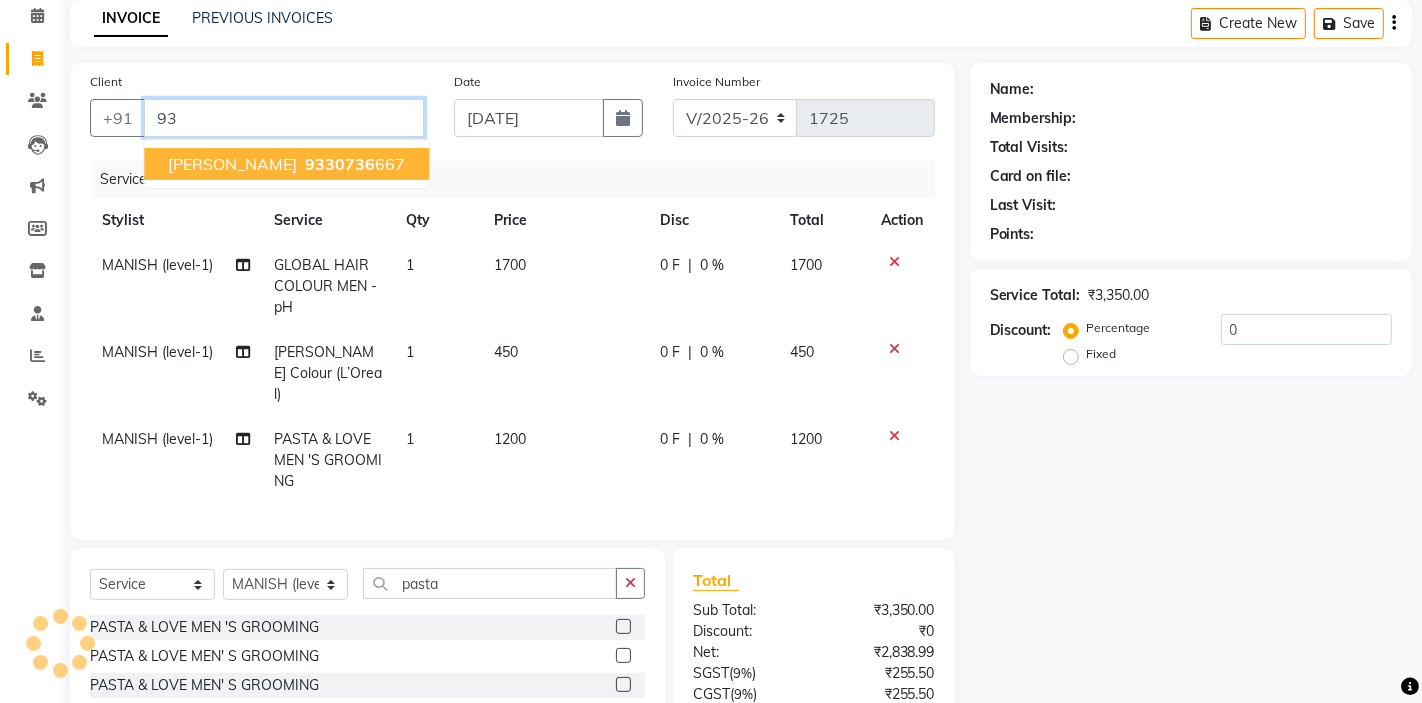 type on "9" 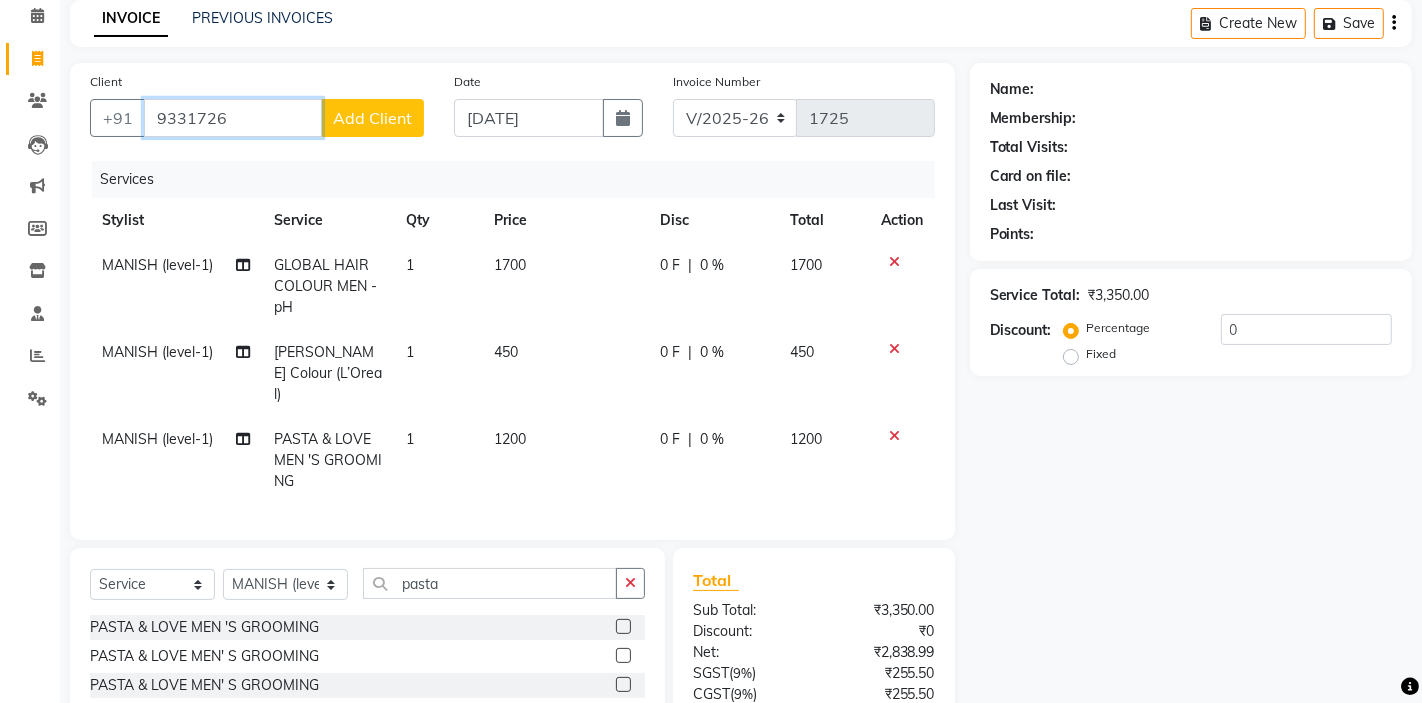 click on "9331726" at bounding box center (233, 118) 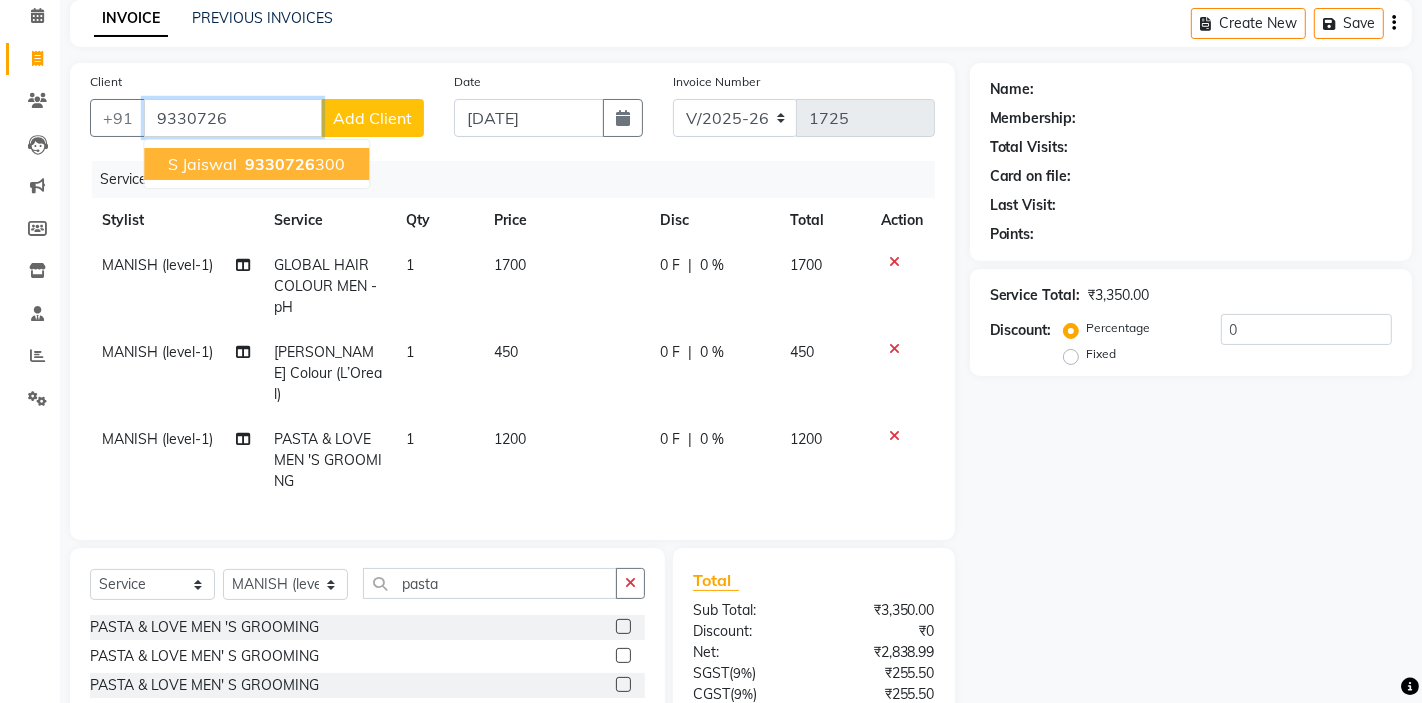 click on "9330726" at bounding box center [233, 118] 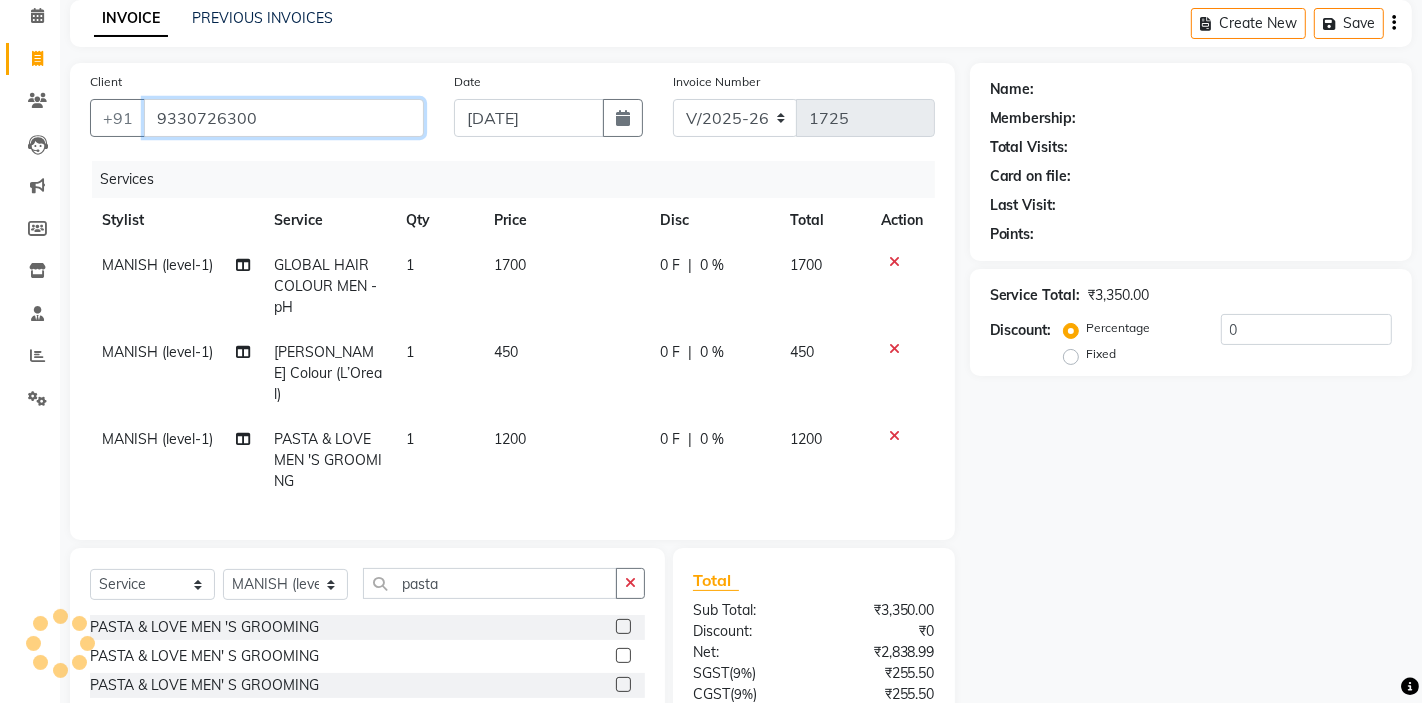 type on "9330726300" 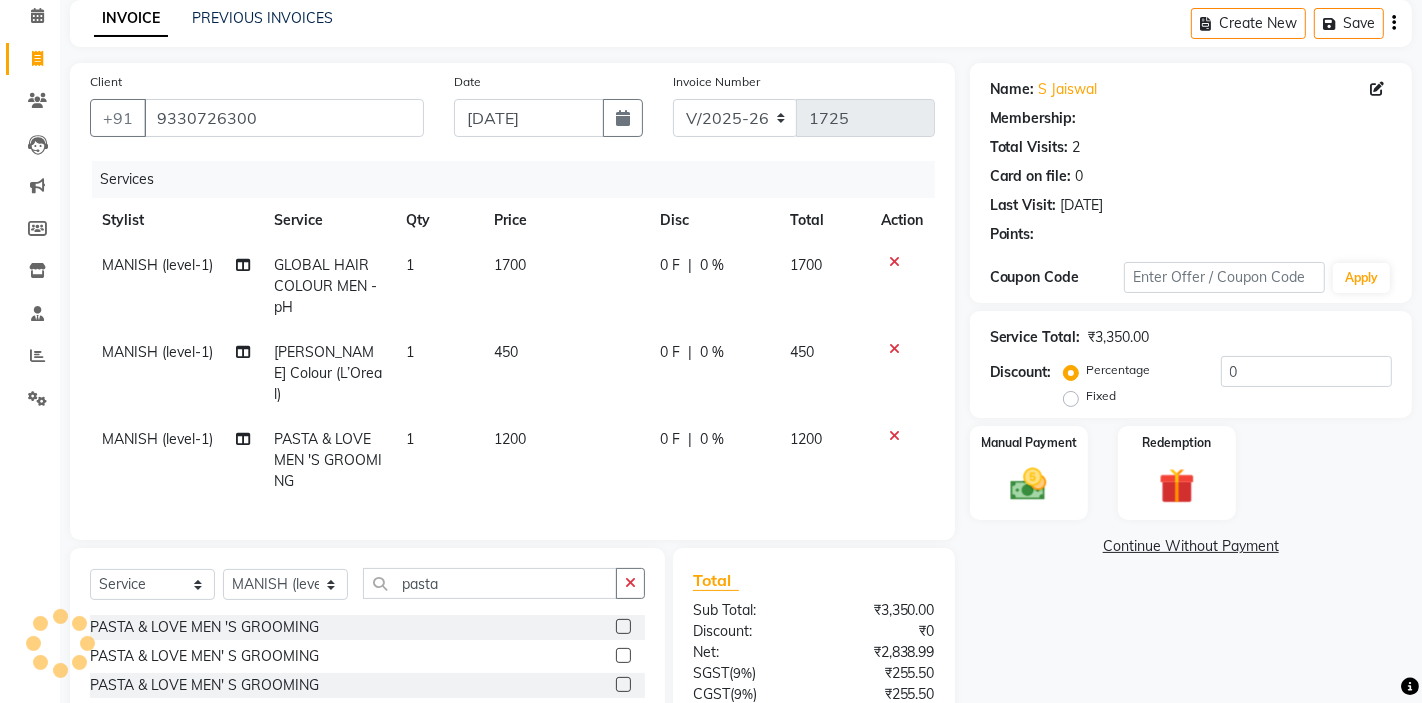 select on "1: Object" 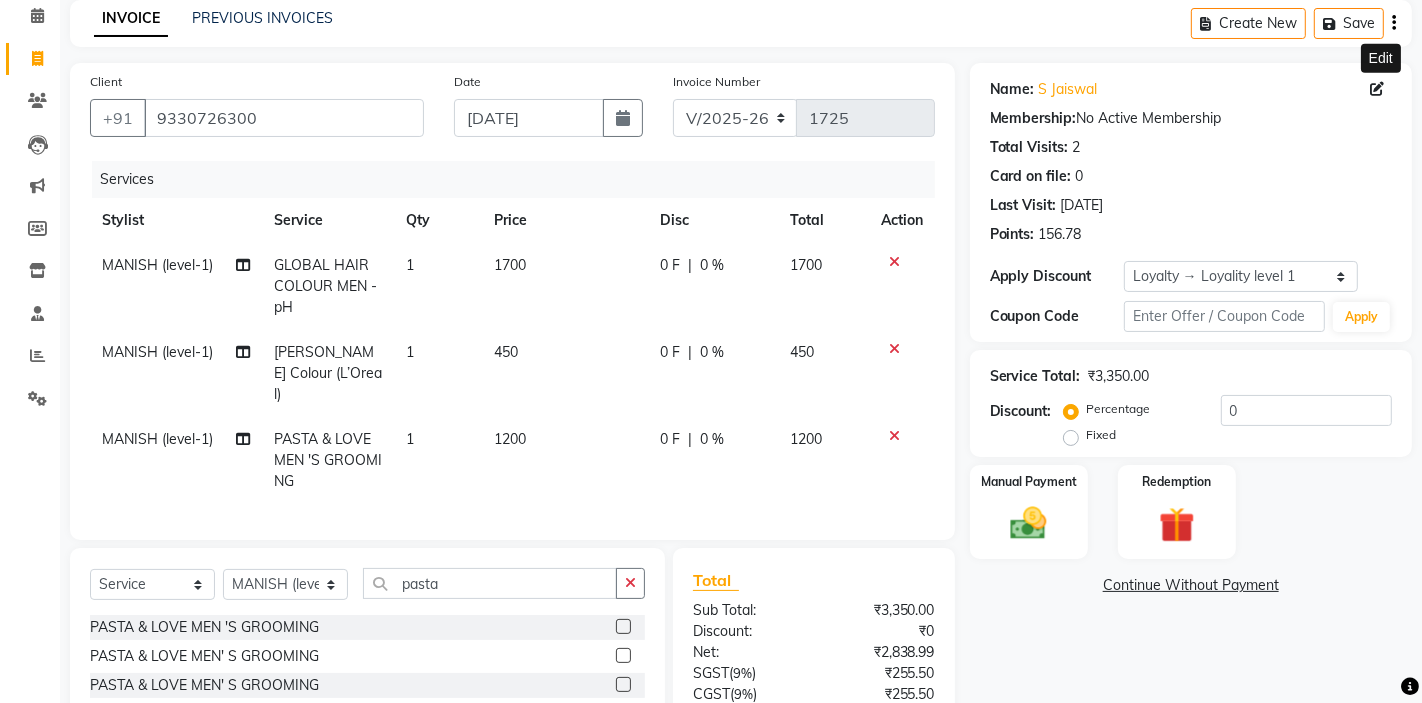 click 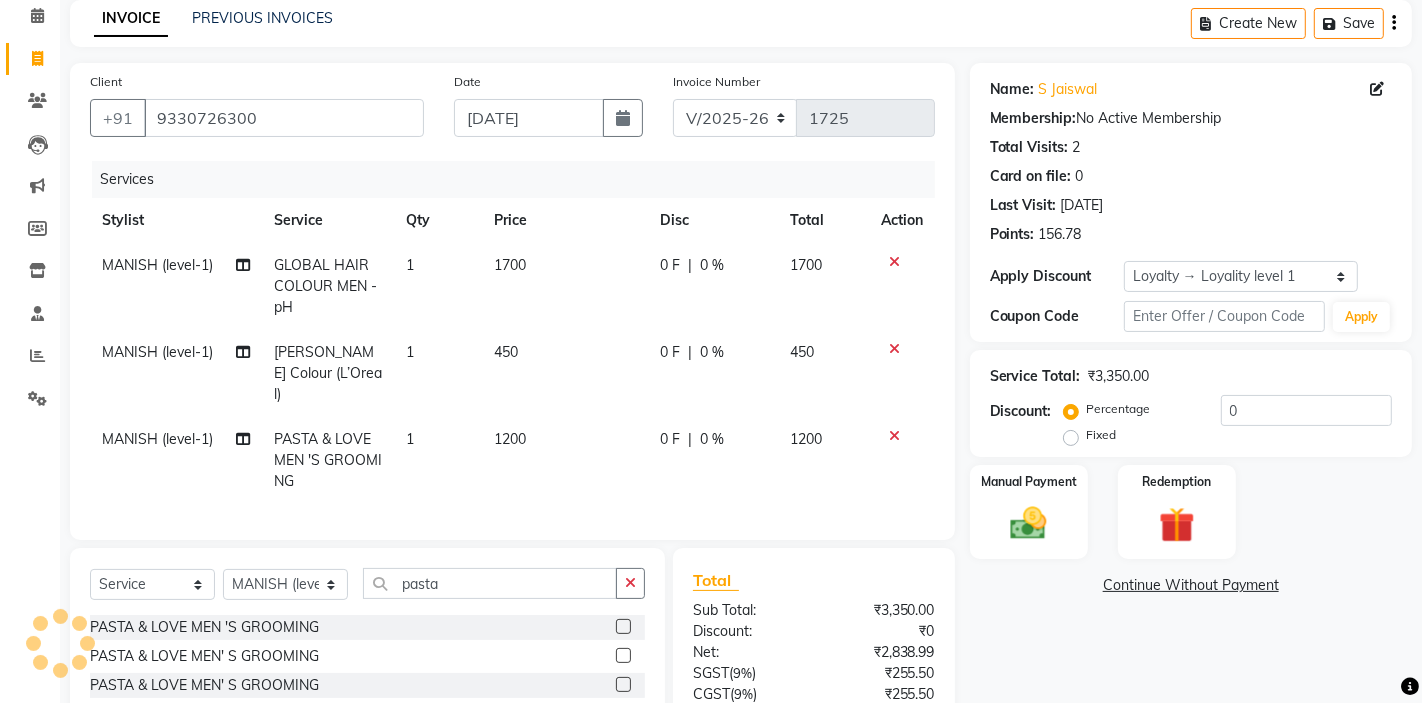 select on "male" 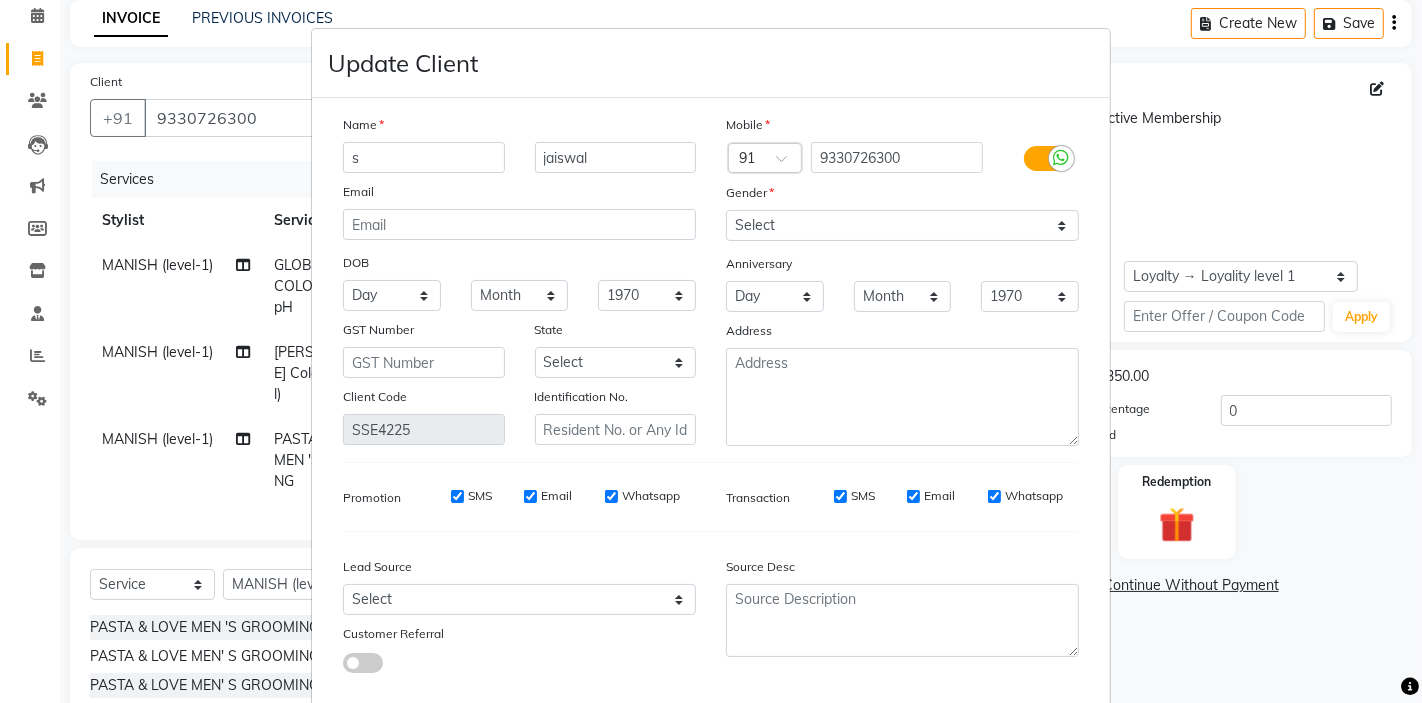 click on "s" at bounding box center (424, 157) 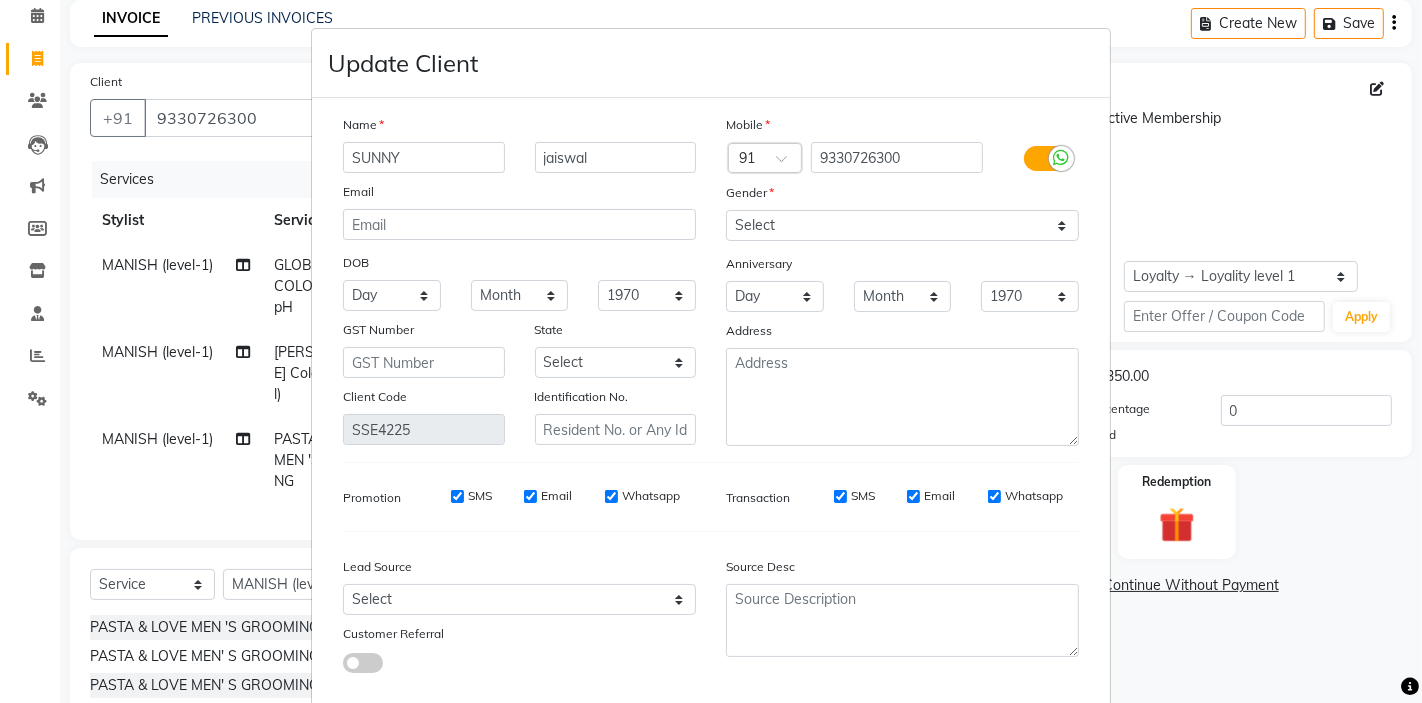 type on "SUNNY" 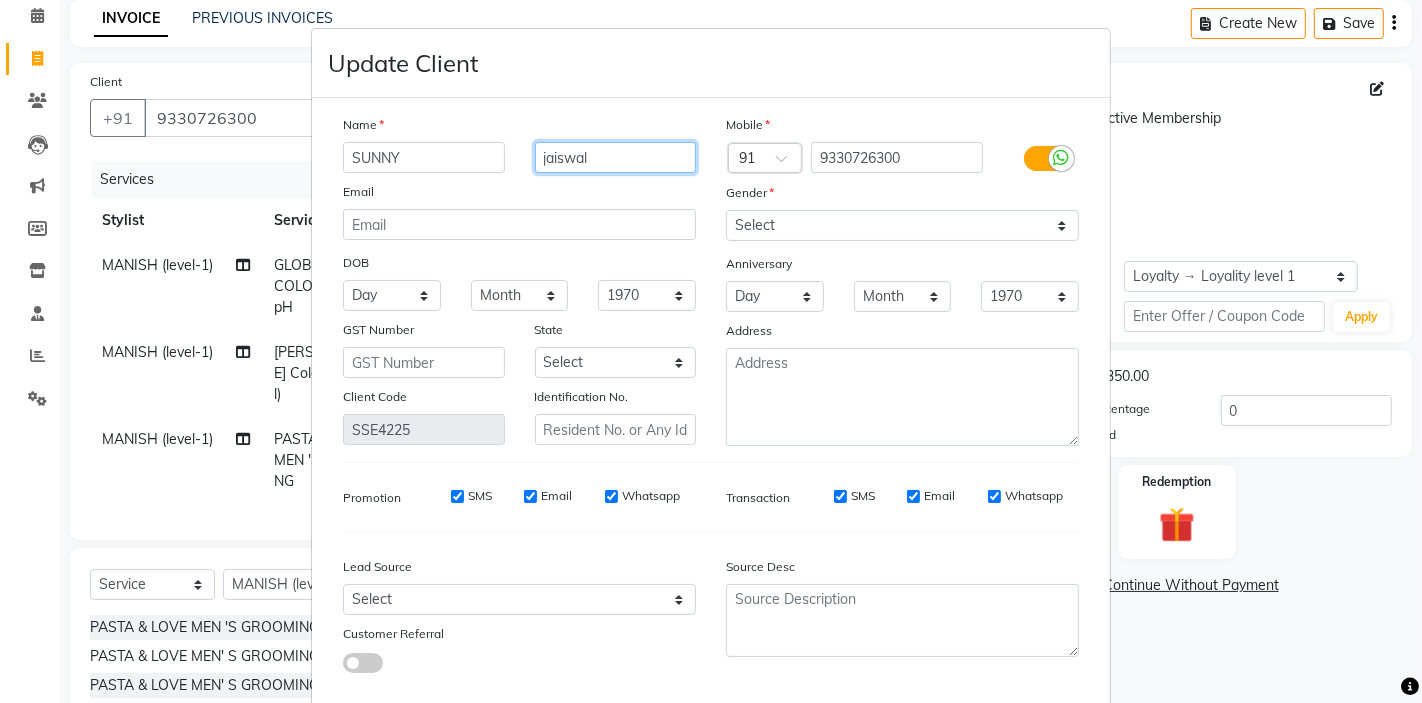 click on "jaiswal" at bounding box center (616, 157) 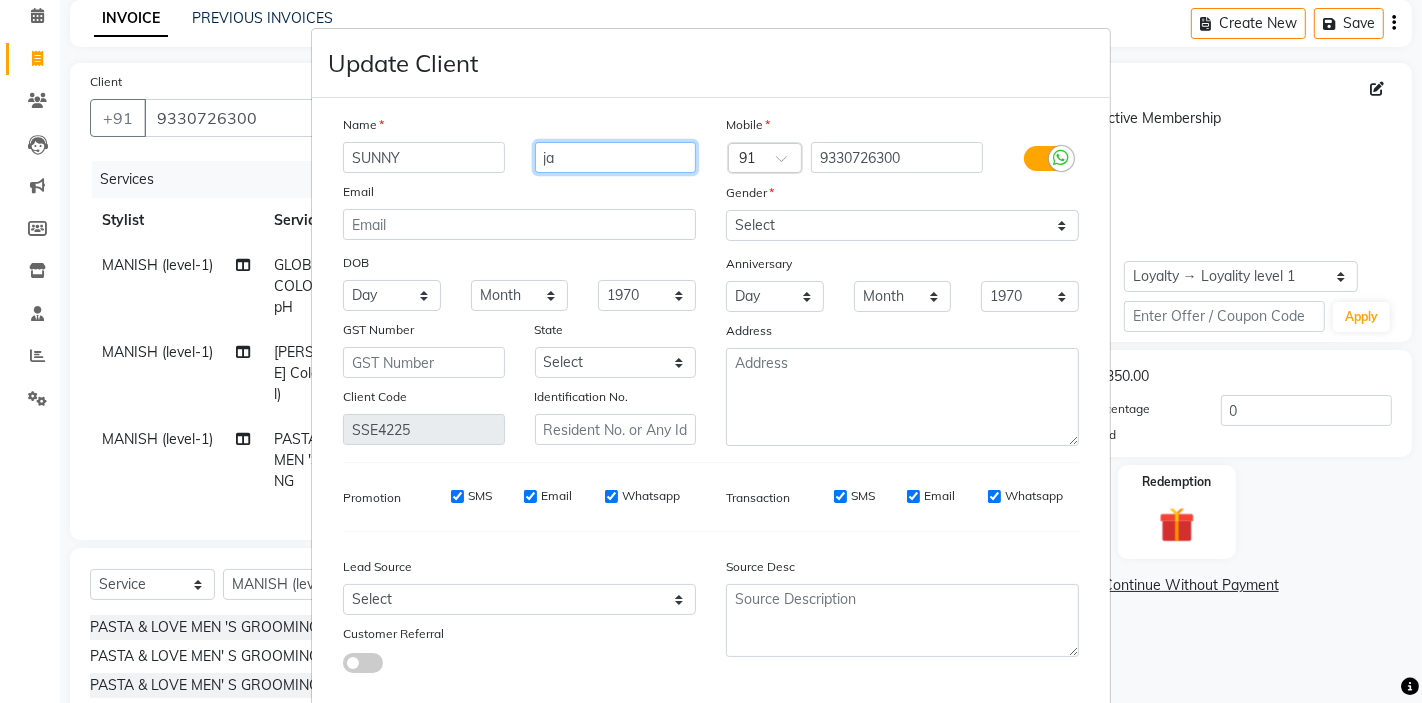 type on "j" 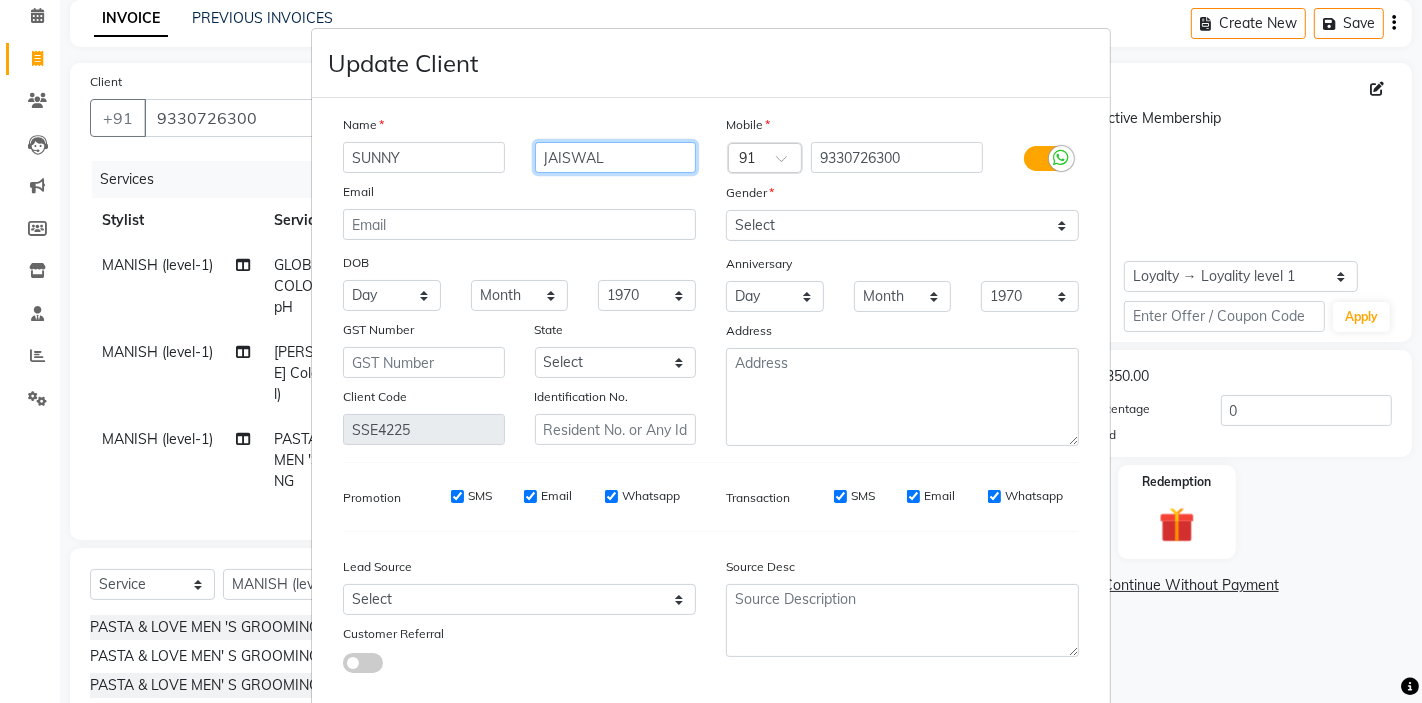 scroll, scrollTop: 112, scrollLeft: 0, axis: vertical 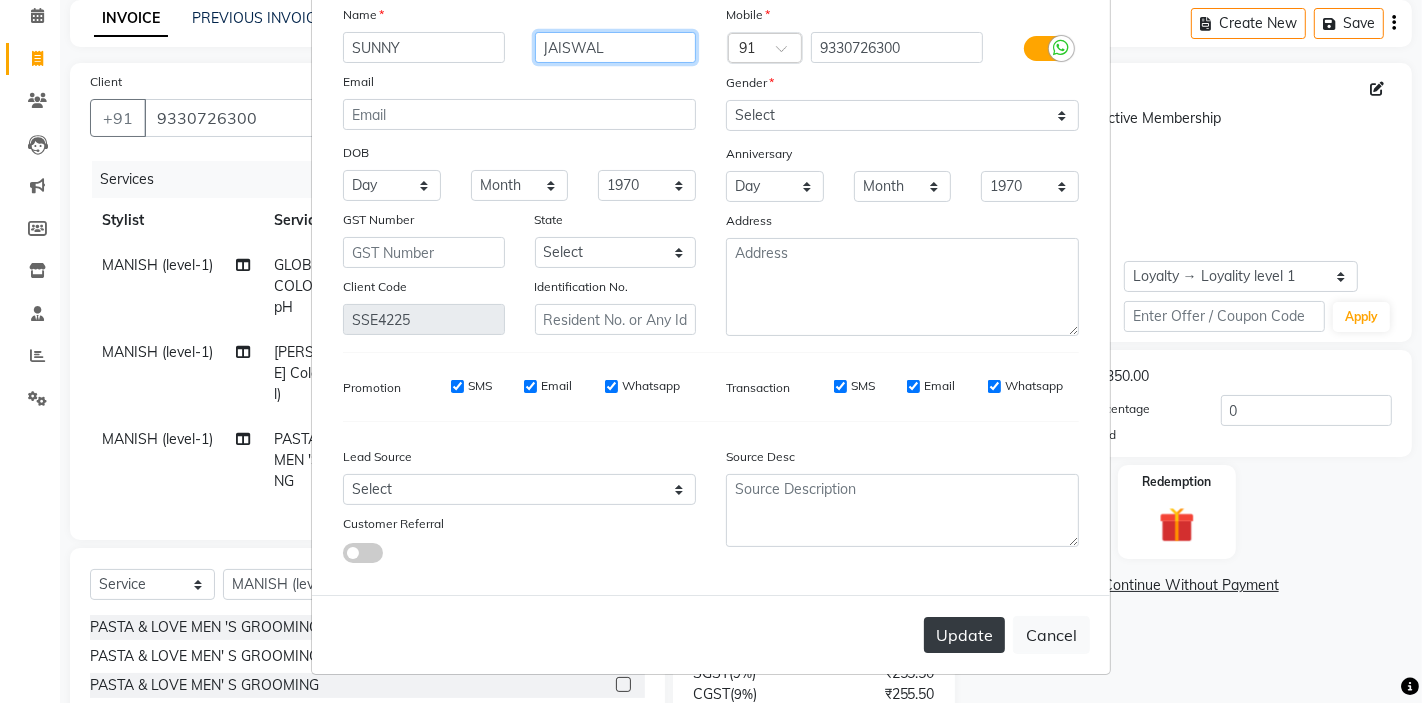 type on "JAISWAL" 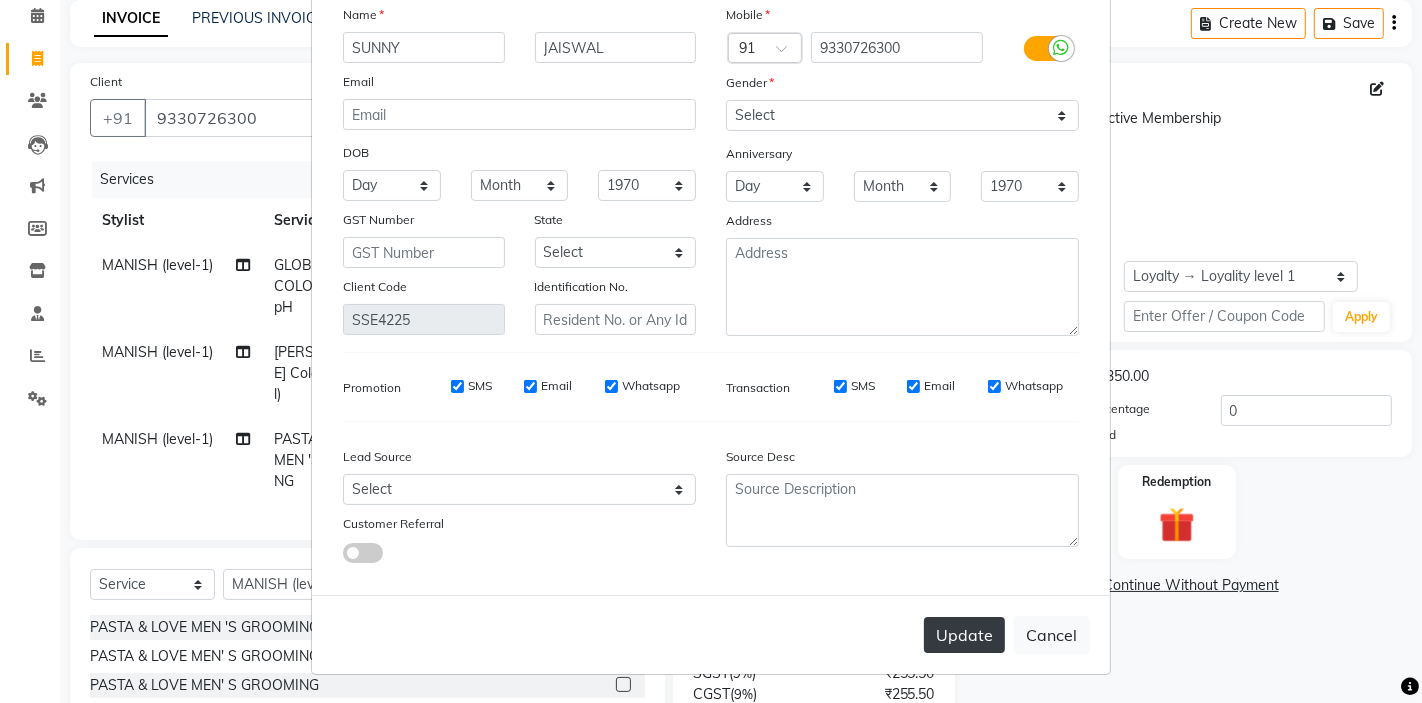 click on "Update" at bounding box center [964, 635] 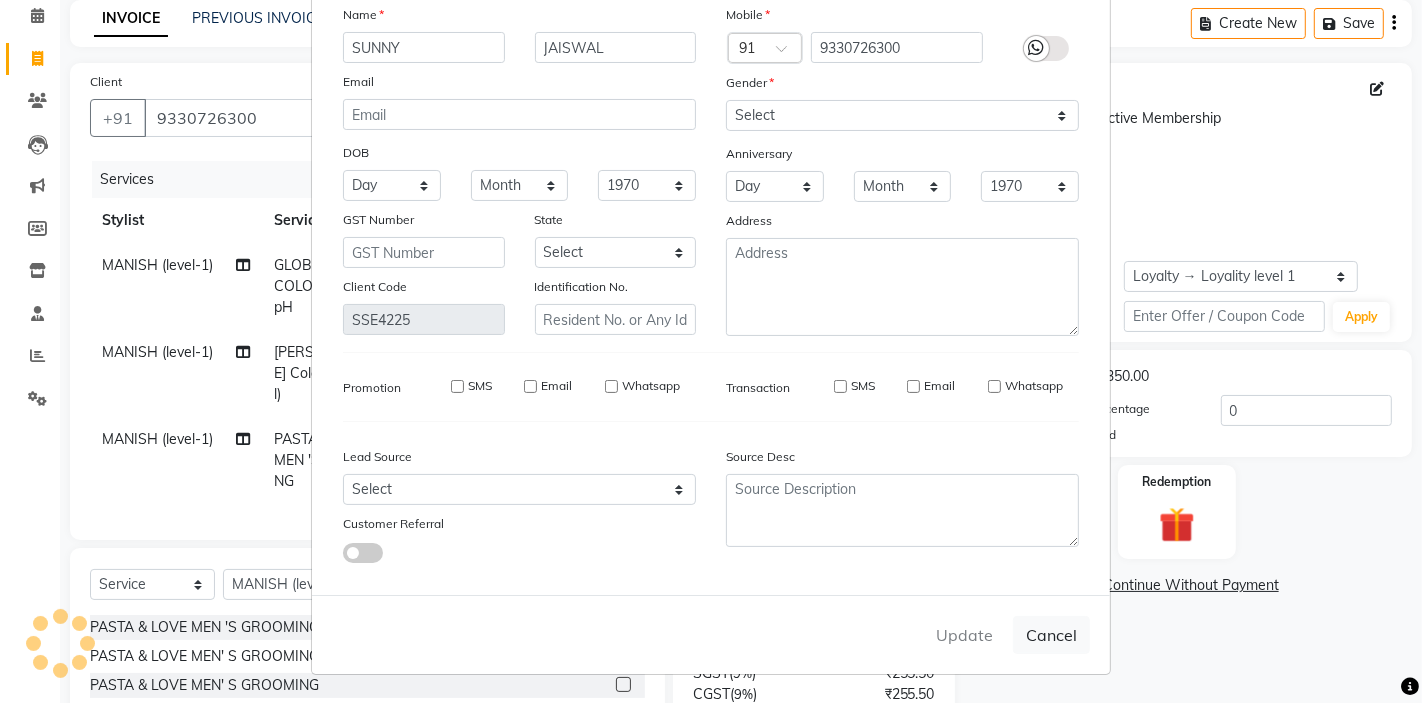 type 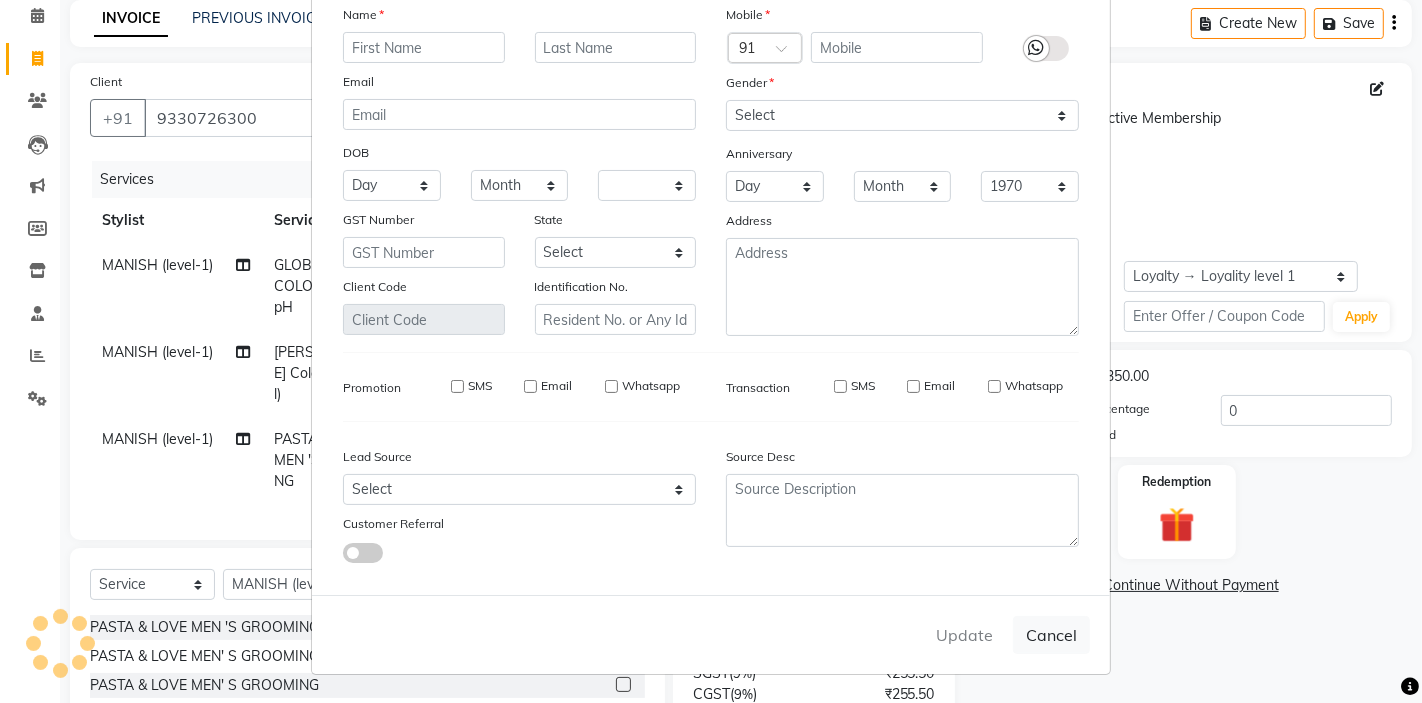 select 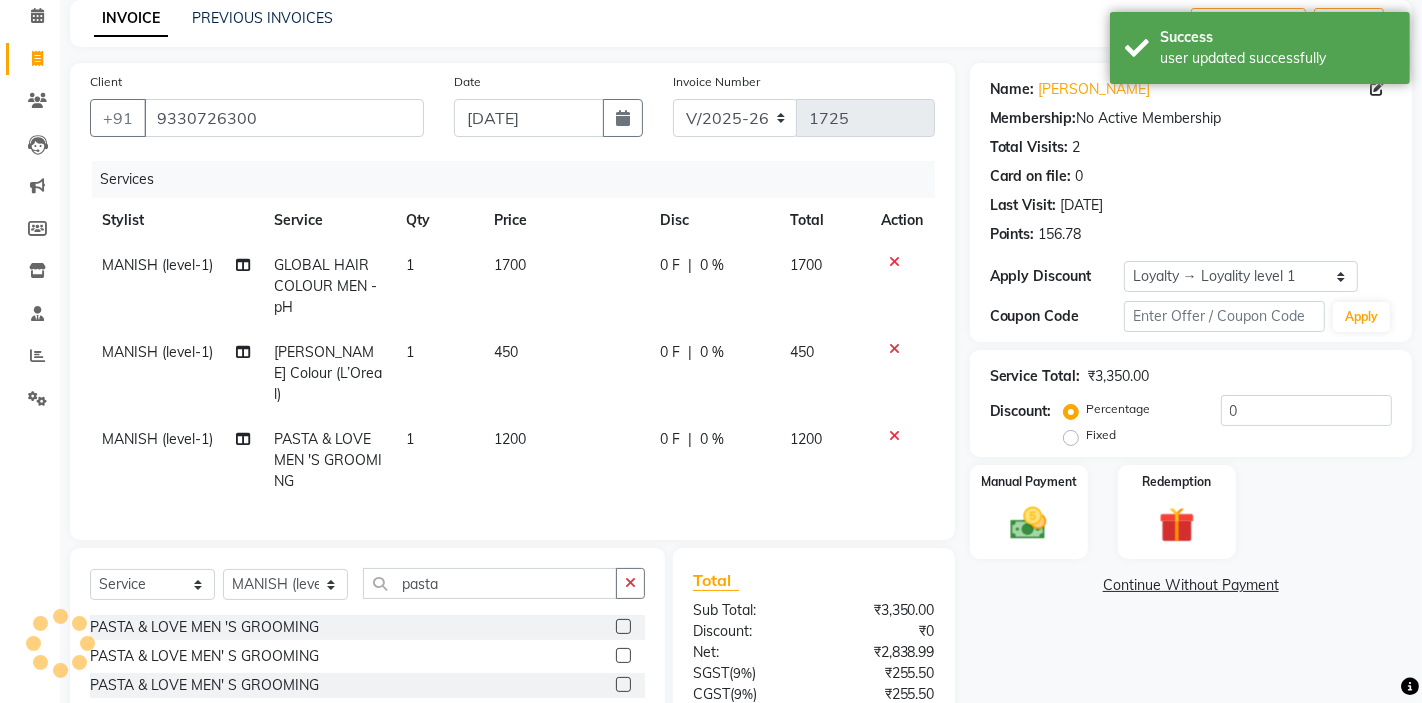 select on "1: Object" 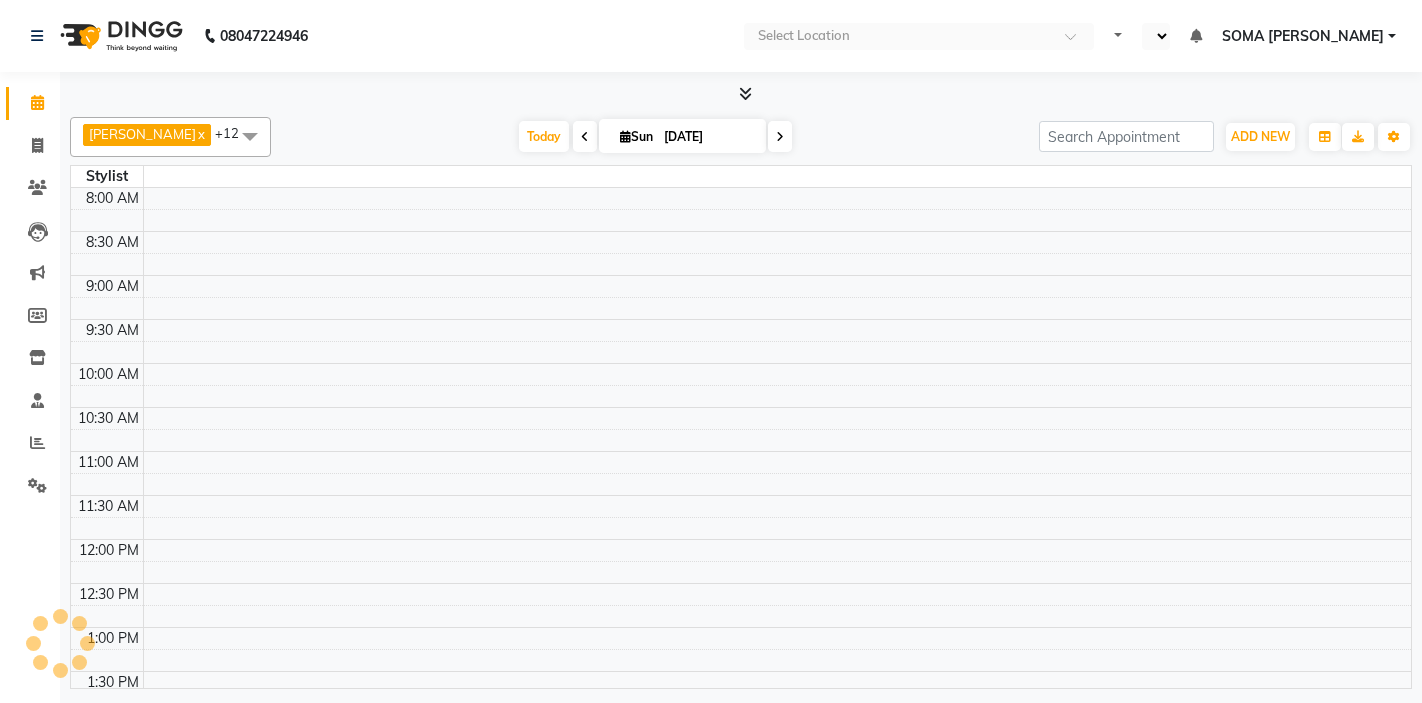 scroll, scrollTop: 0, scrollLeft: 0, axis: both 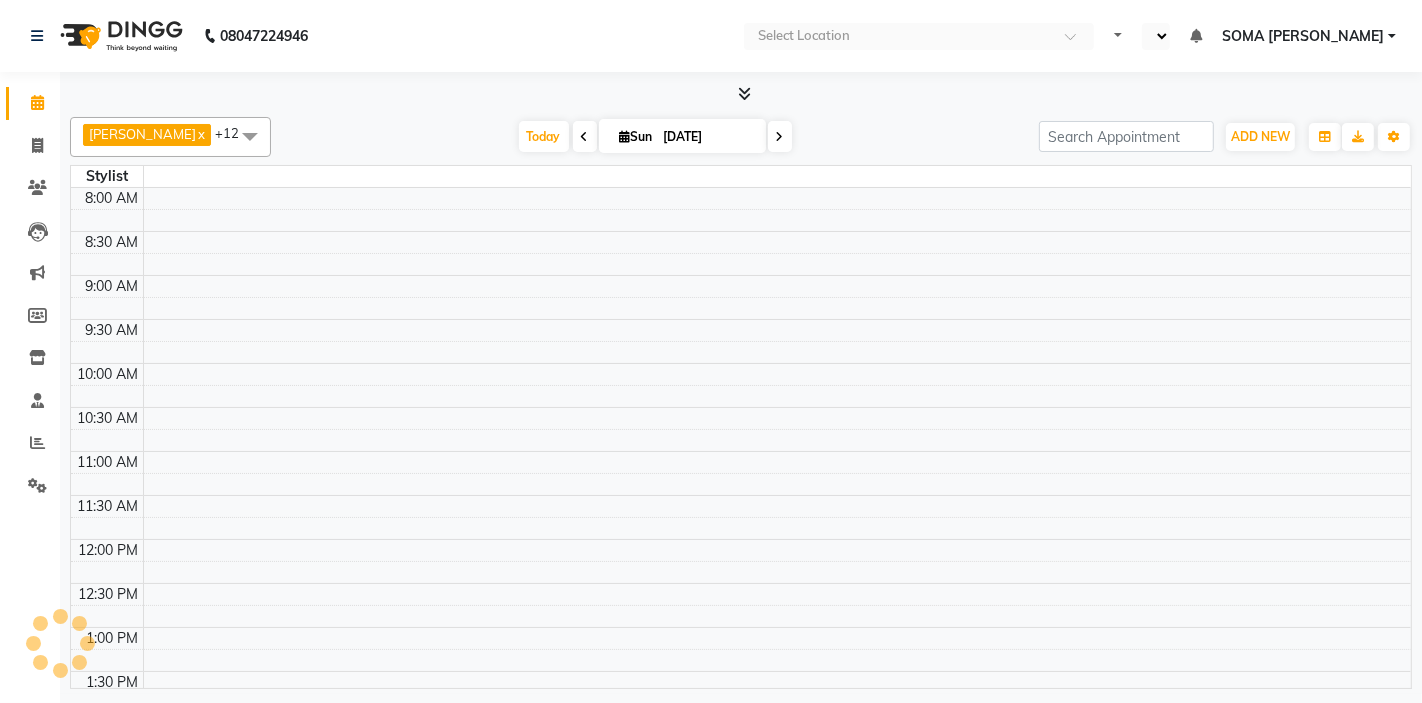 select on "en" 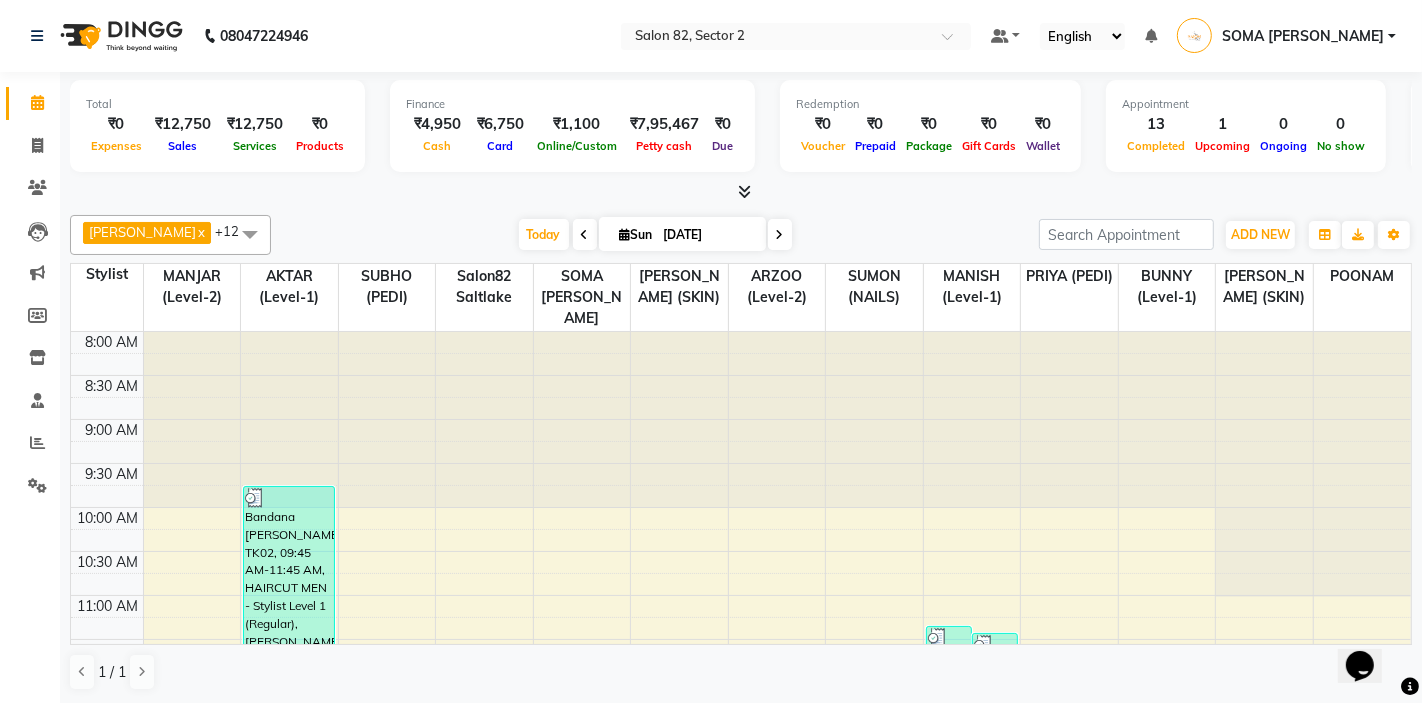 scroll, scrollTop: 0, scrollLeft: 0, axis: both 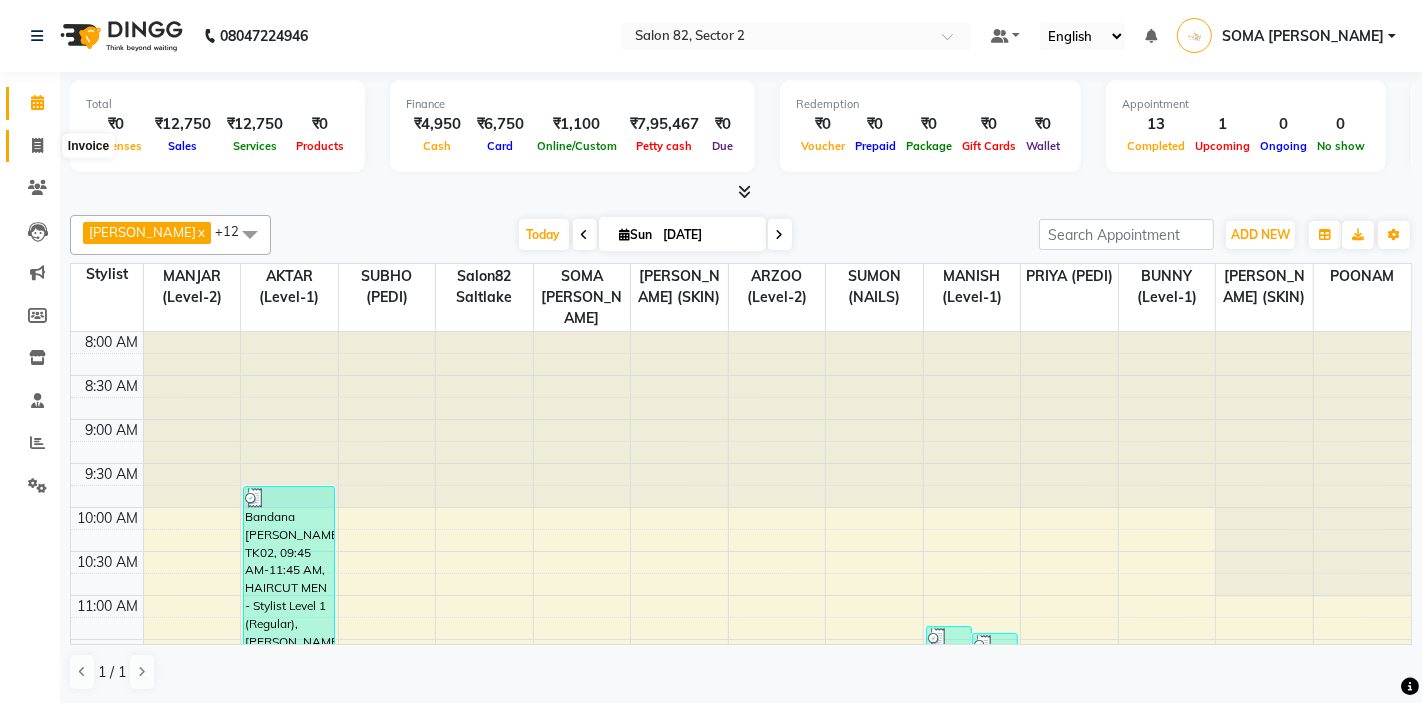 click 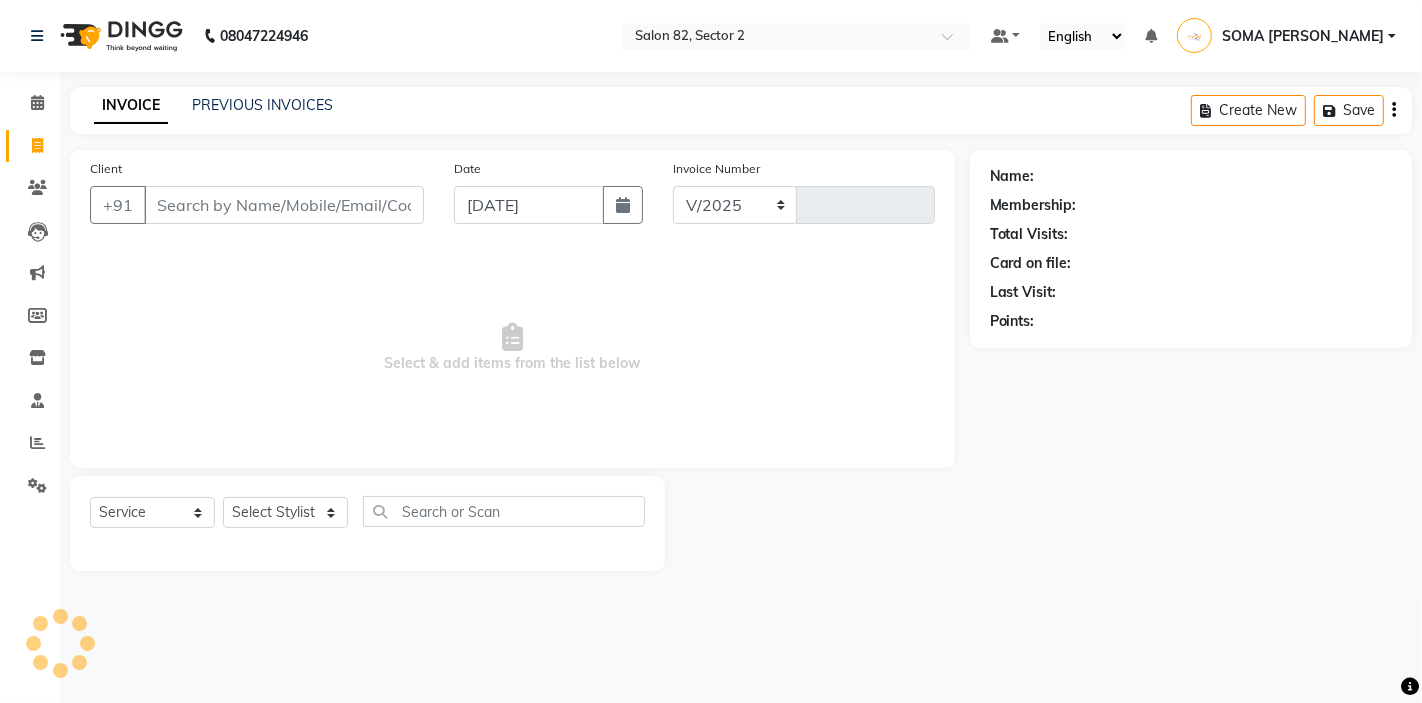 select on "5194" 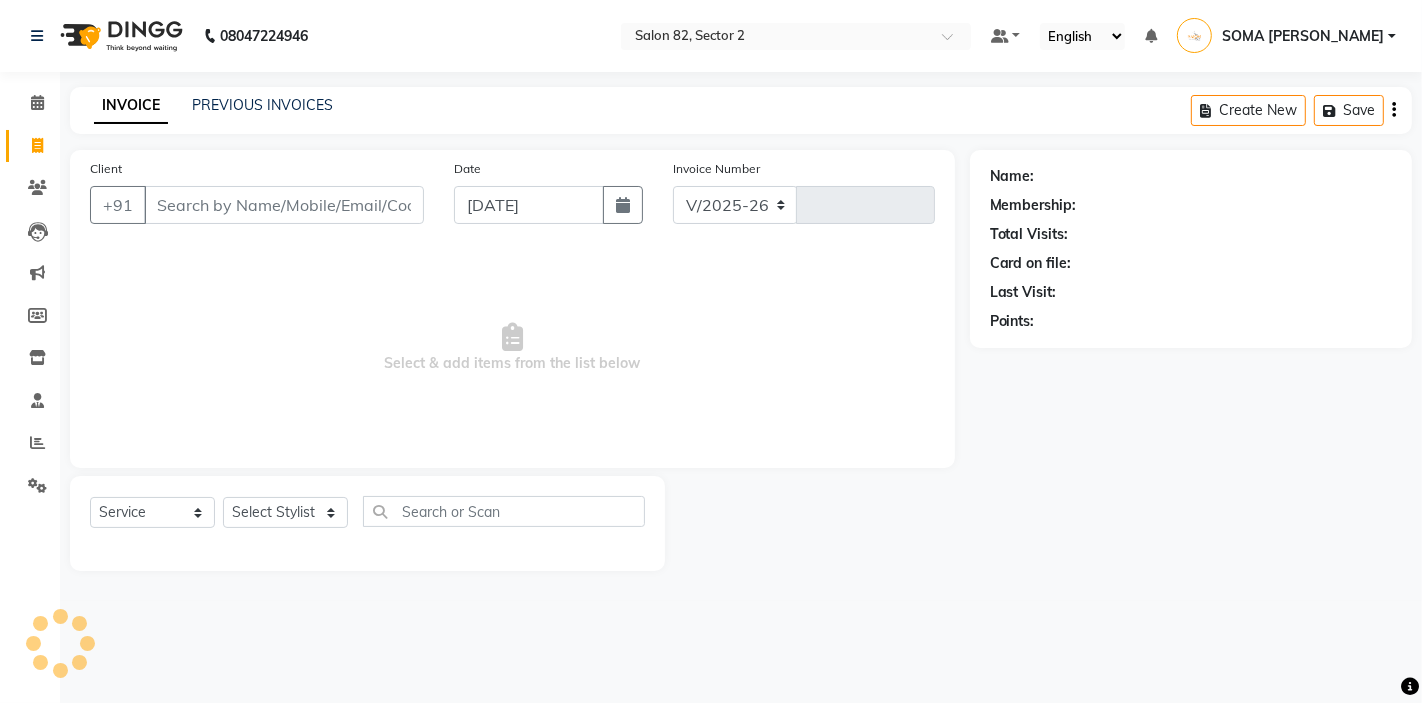 type on "1725" 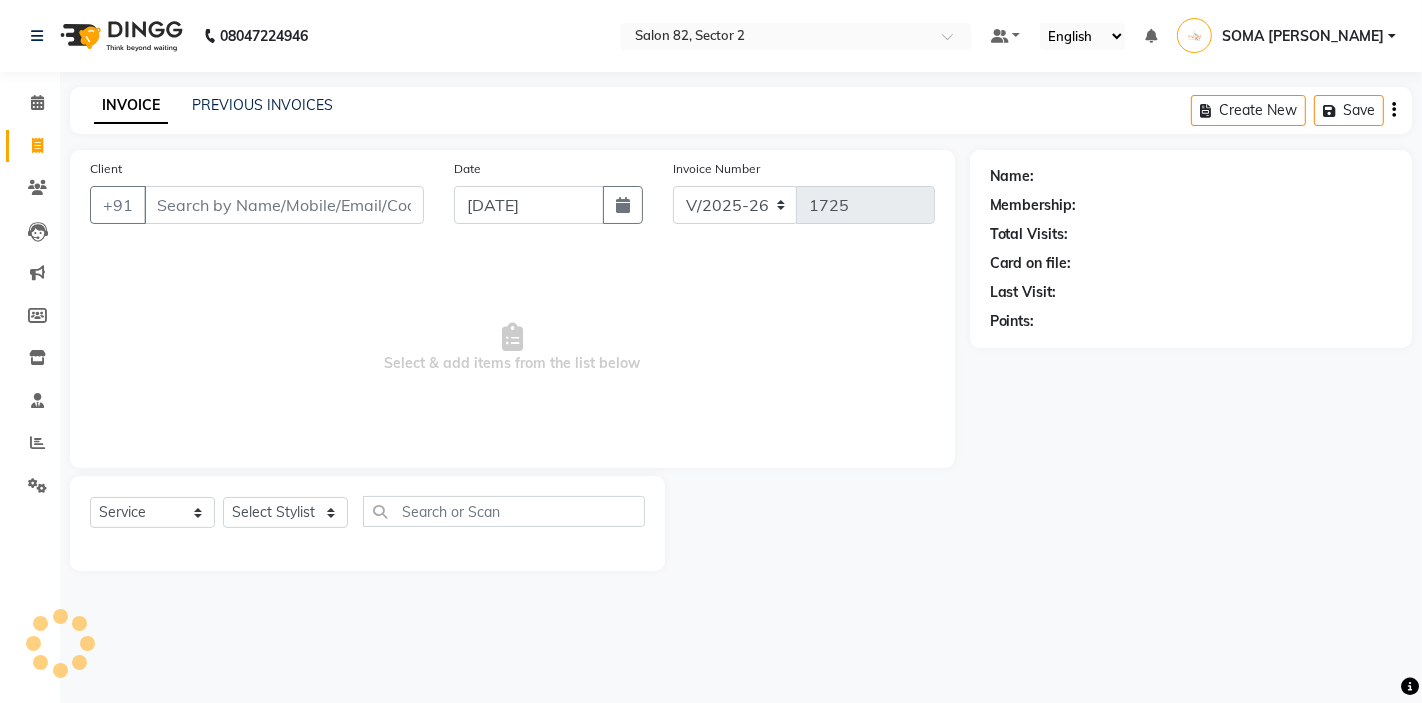 click on "Client" at bounding box center (284, 205) 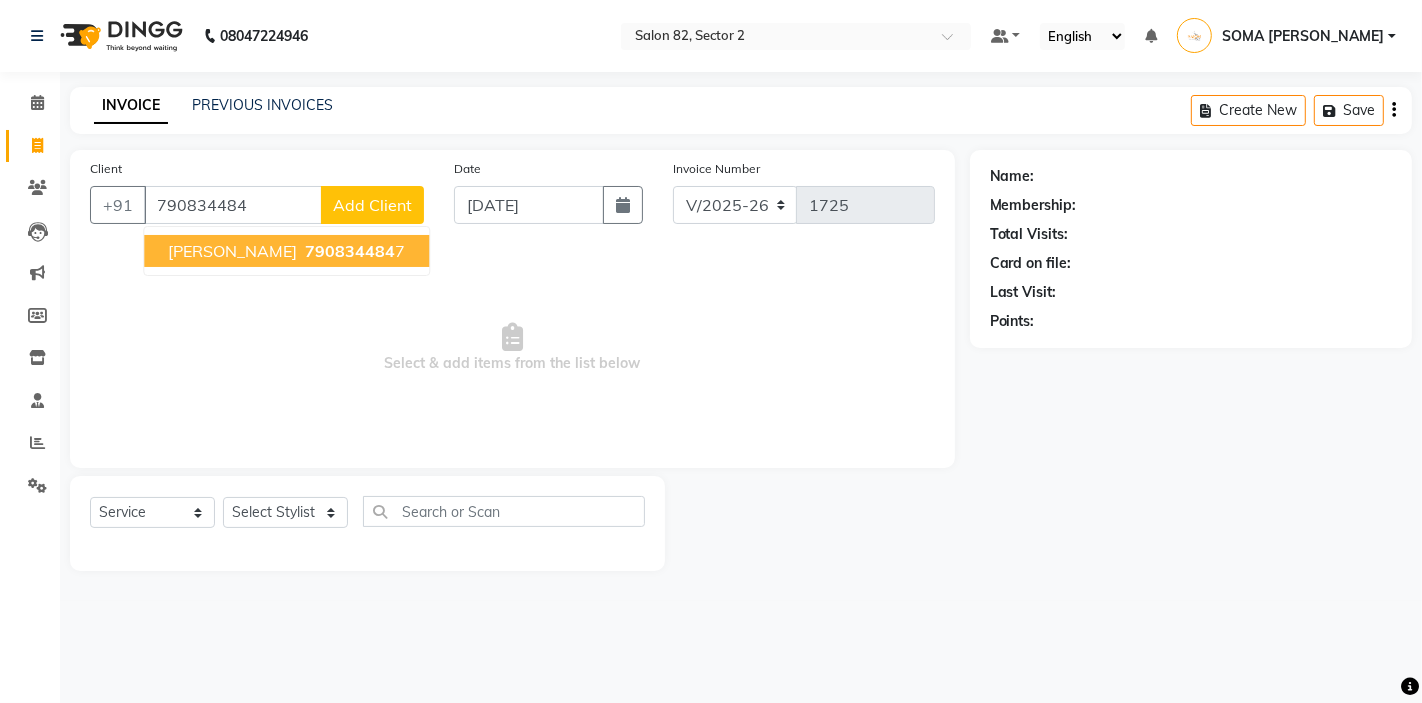 click on "790834484" at bounding box center [350, 251] 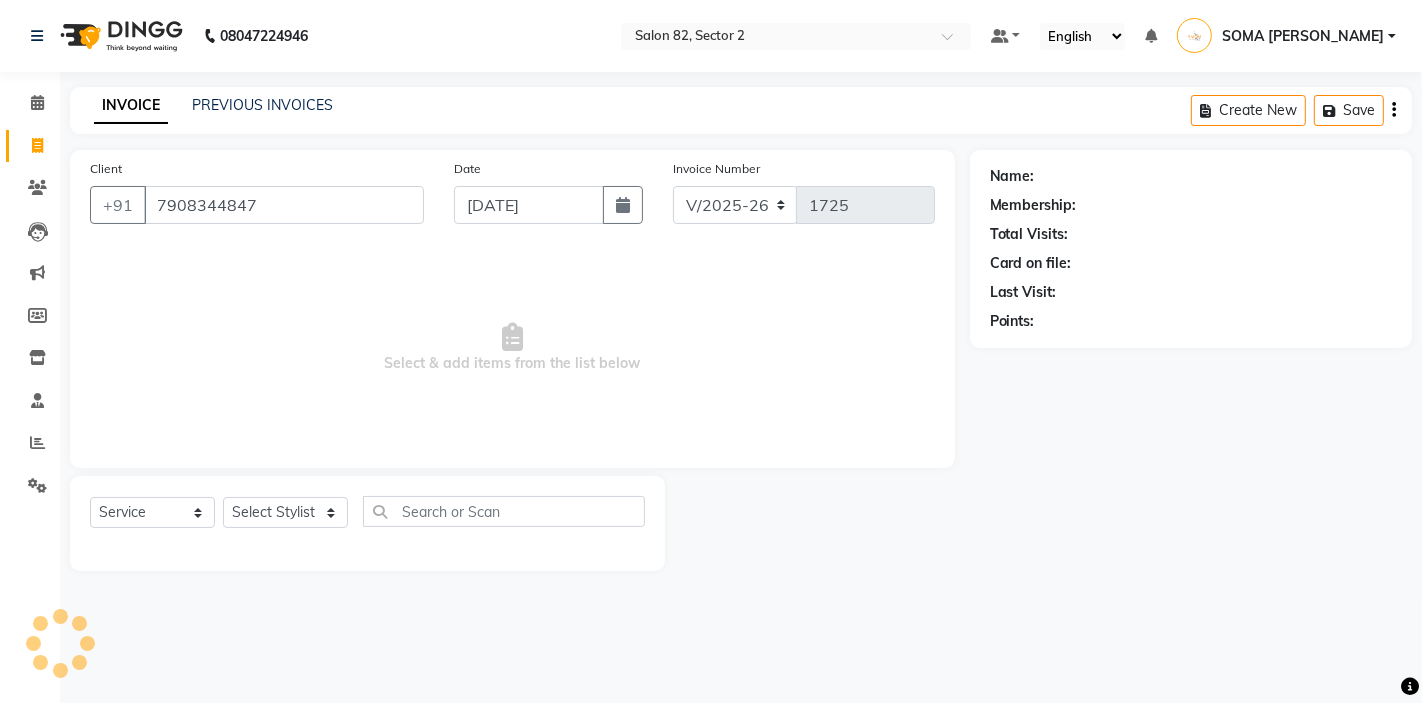 type on "7908344847" 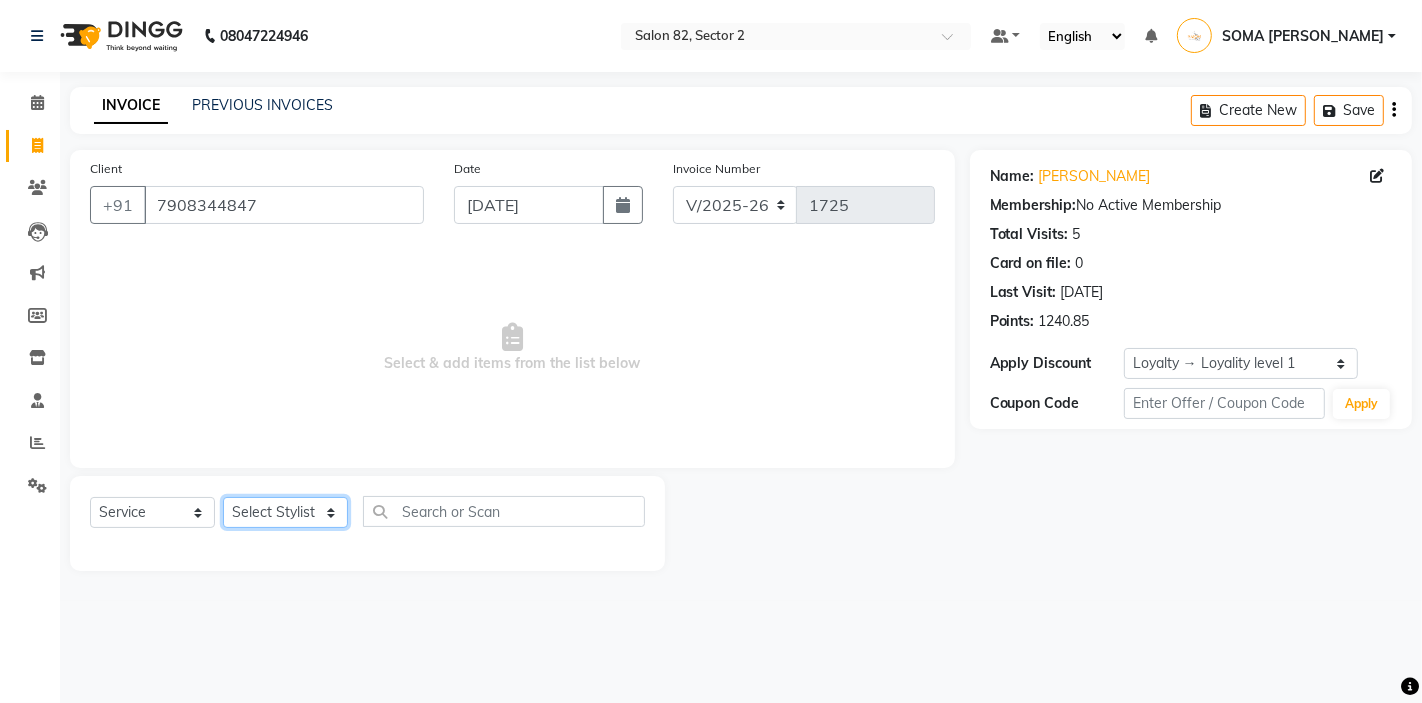 click on "Select Stylist AKTAR (level-1) ARZOO (level-2) BHARAT BUNNY (level-1) FAIZAL (level-2) FARJANA INJAMAM MANISH (level-1) MANJAR (Level-2) NUPUR (SKIN) POONAM PRIYA (PEDI) ROHAN RAI ROHIT  Salon82 saltlake SOMA DEY SUBHO (PEDI) SUJIT SUKLA (SKIN) SUMON (NAILS)" 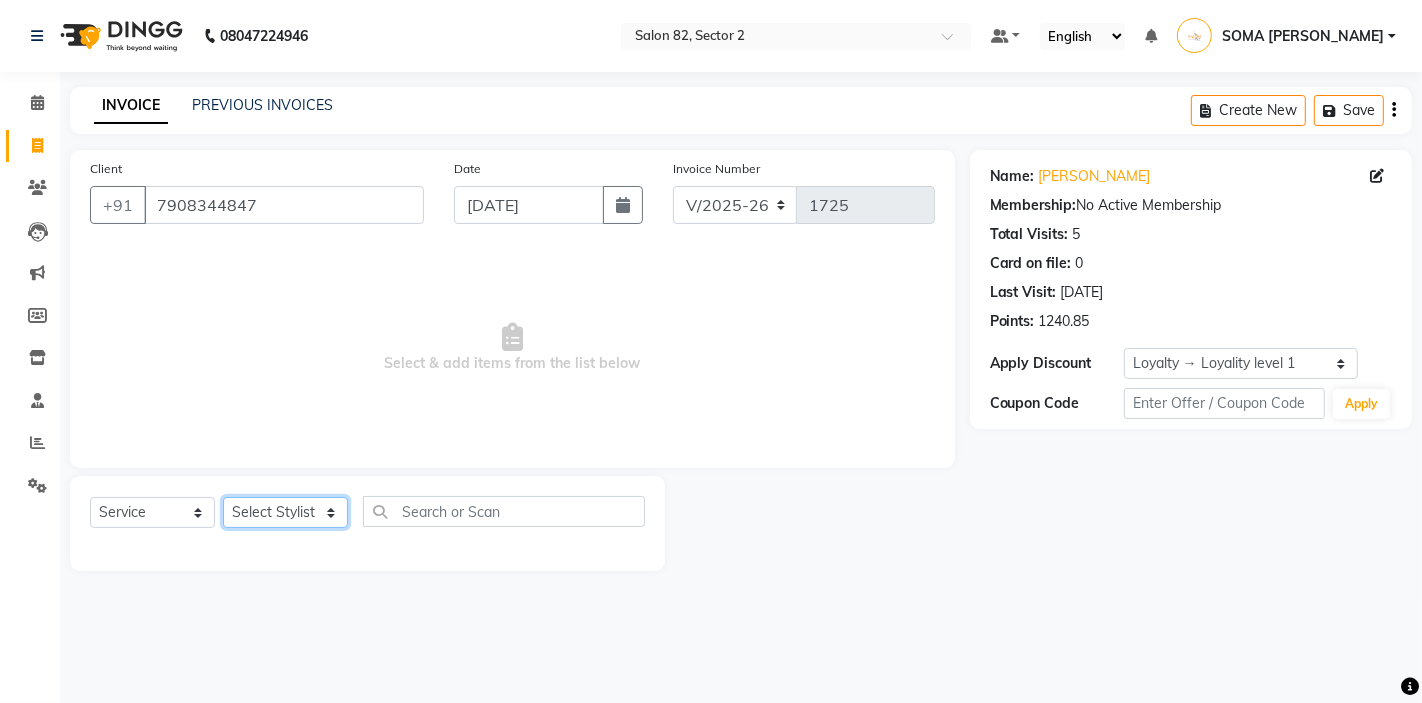 select on "33728" 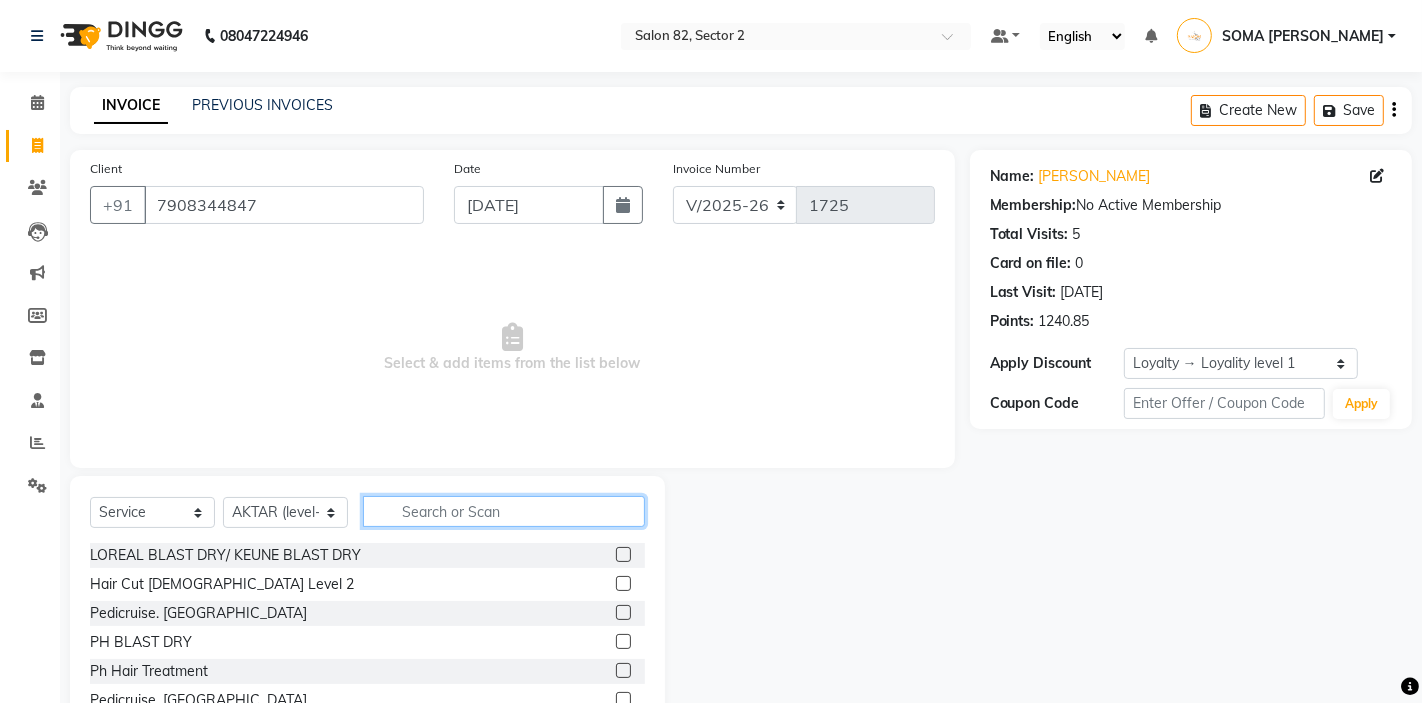 click 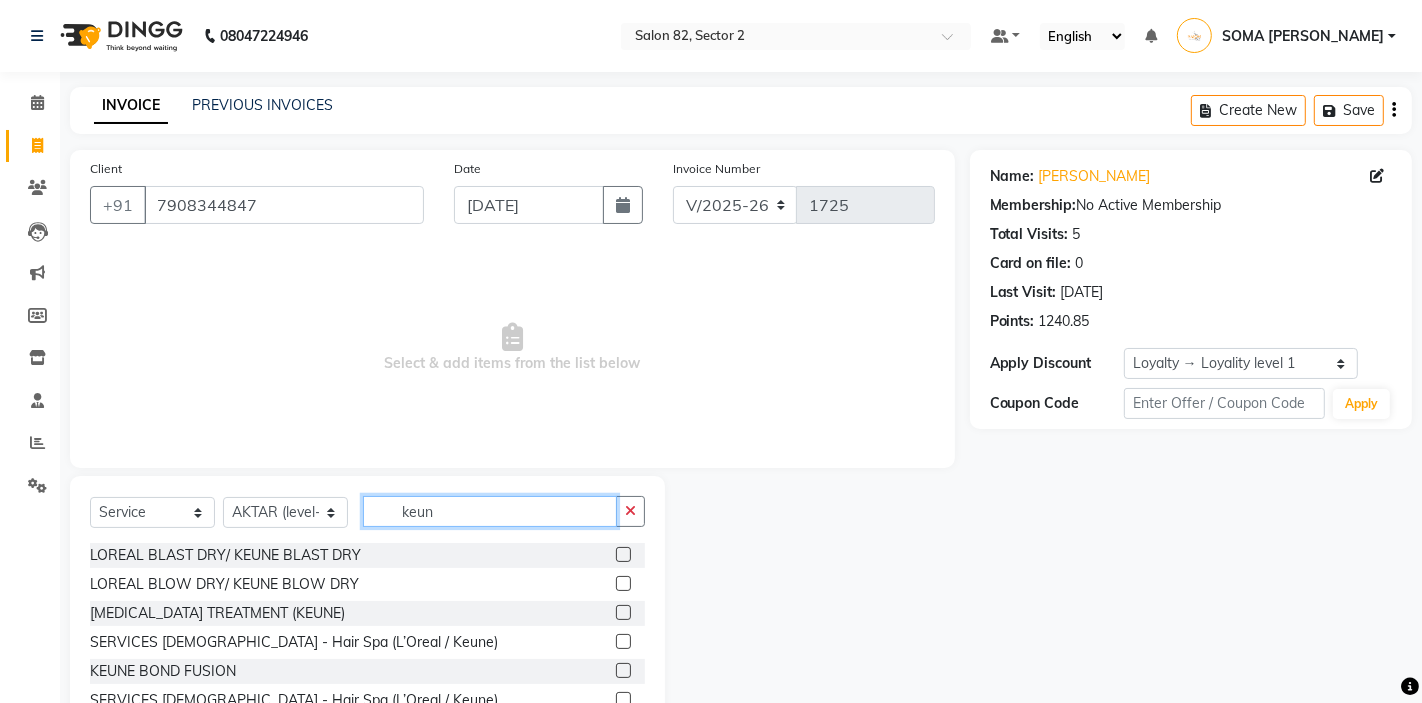 type on "keun" 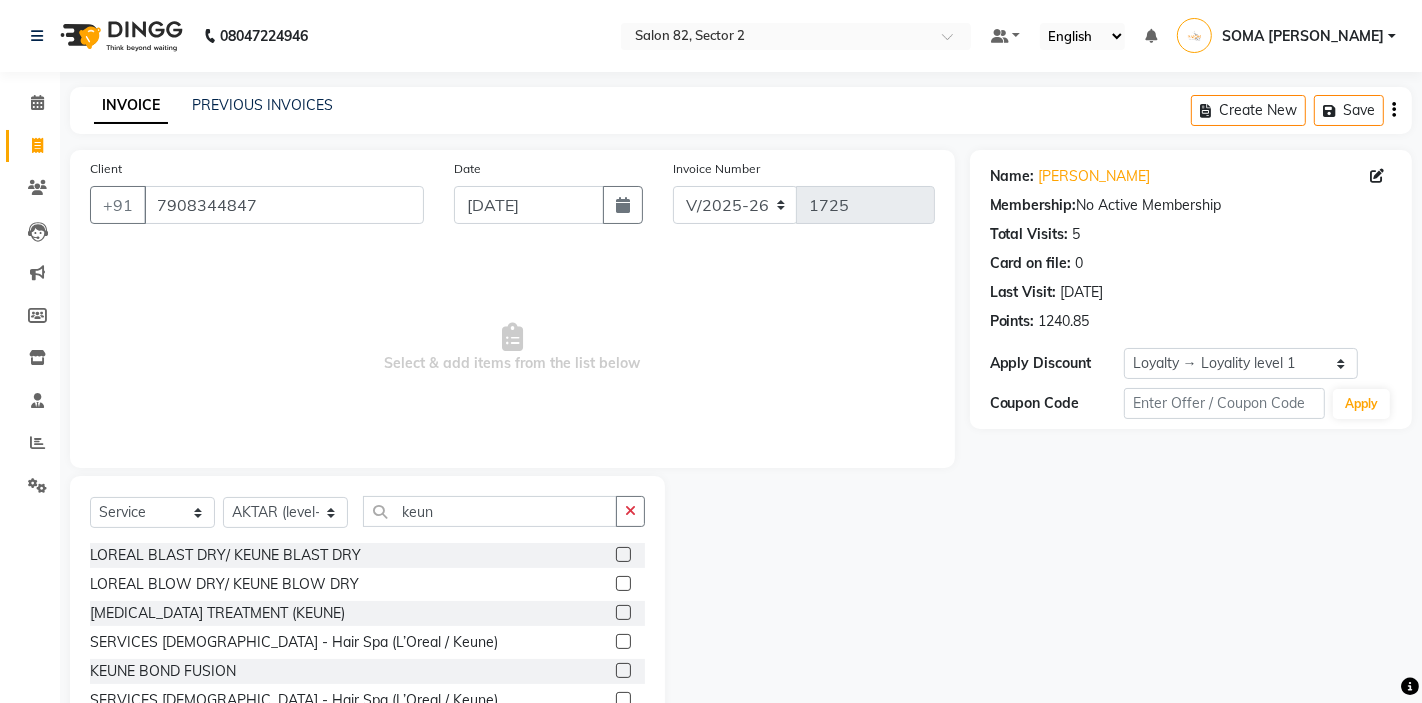 click 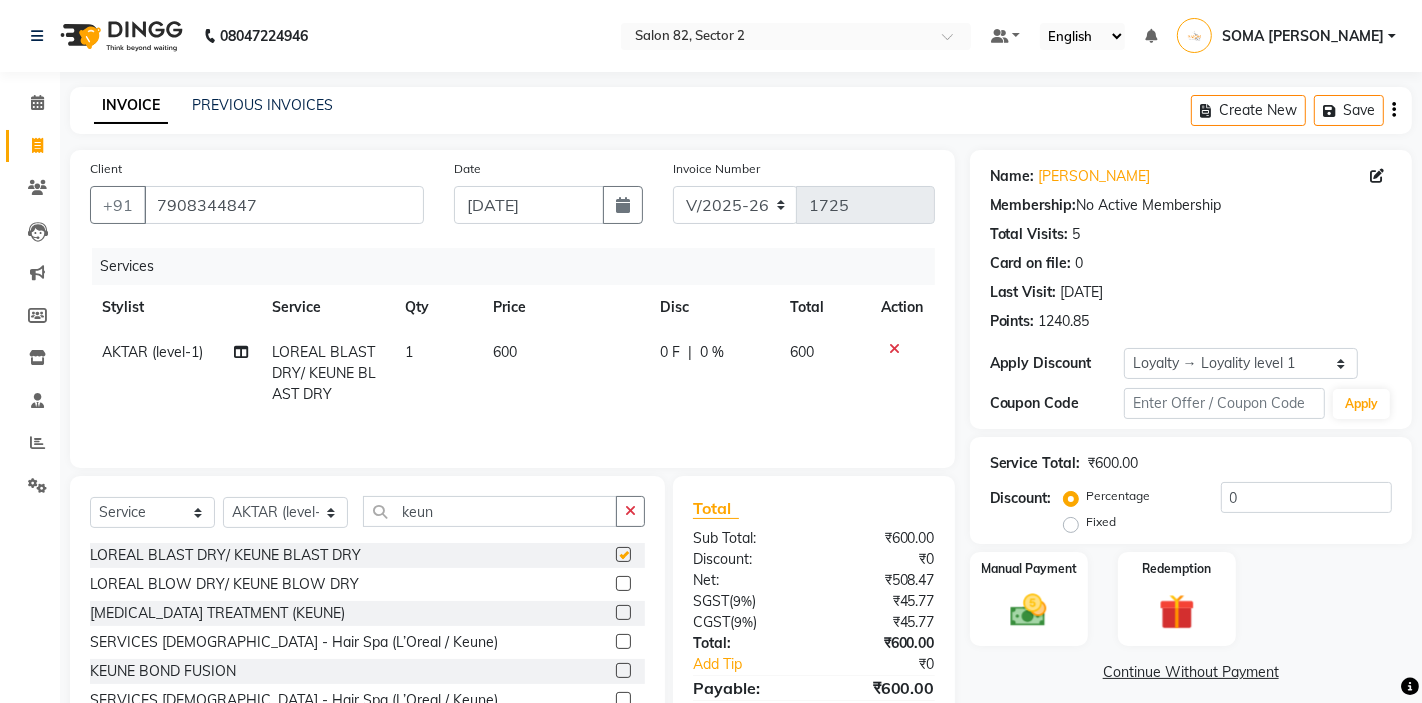 checkbox on "false" 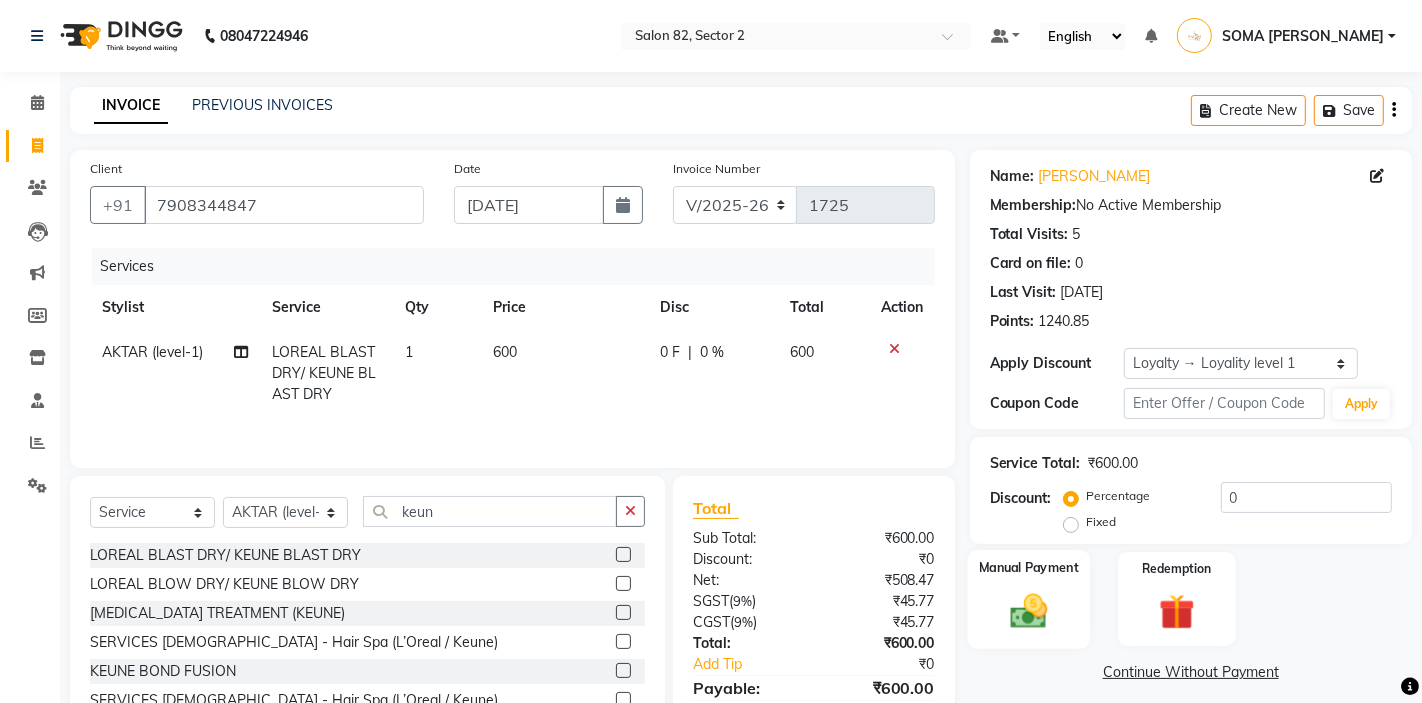 click 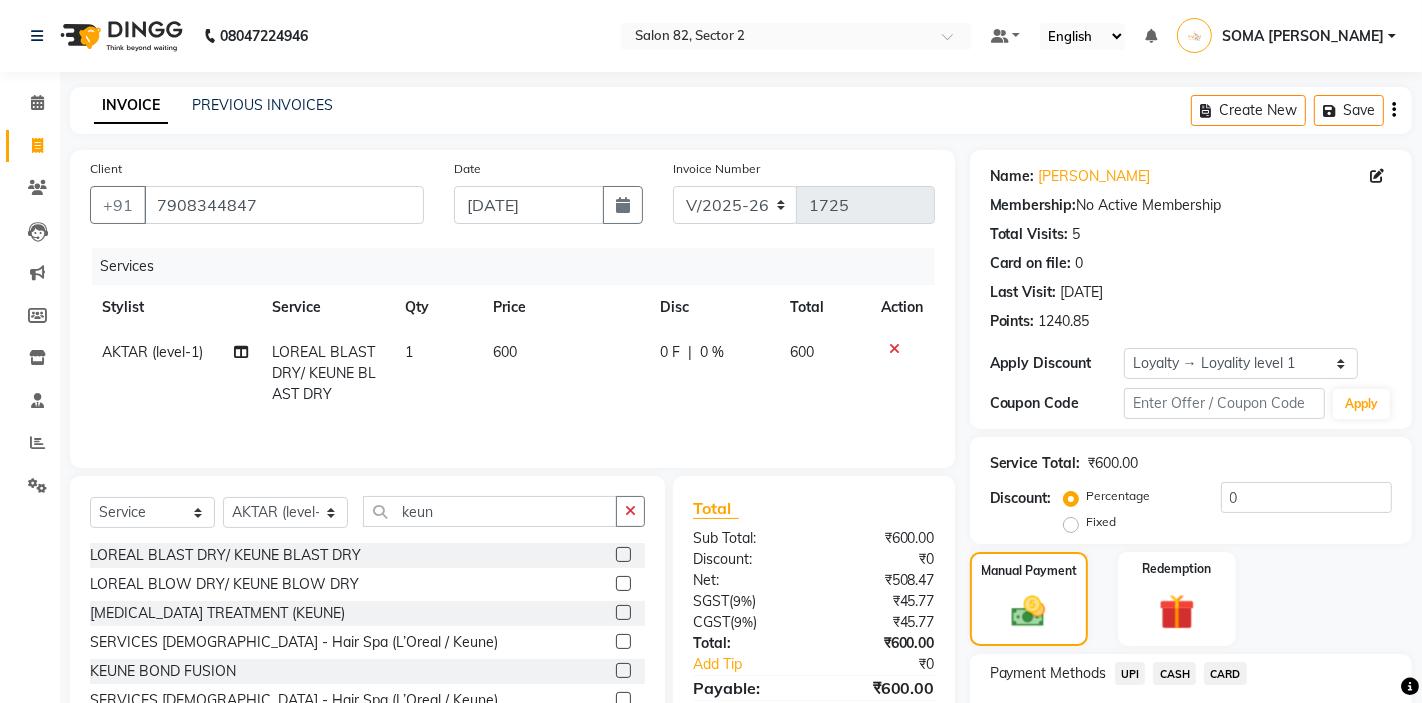 click on "UPI" 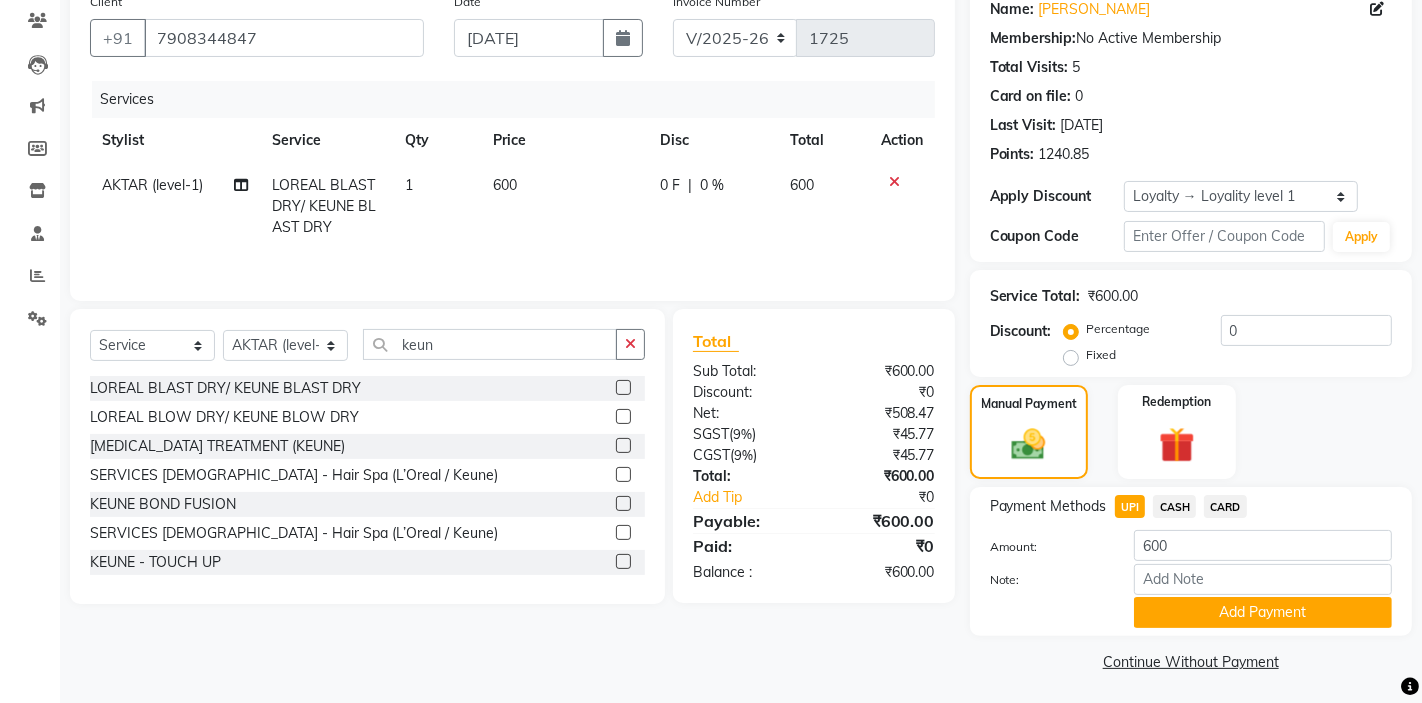 scroll, scrollTop: 172, scrollLeft: 0, axis: vertical 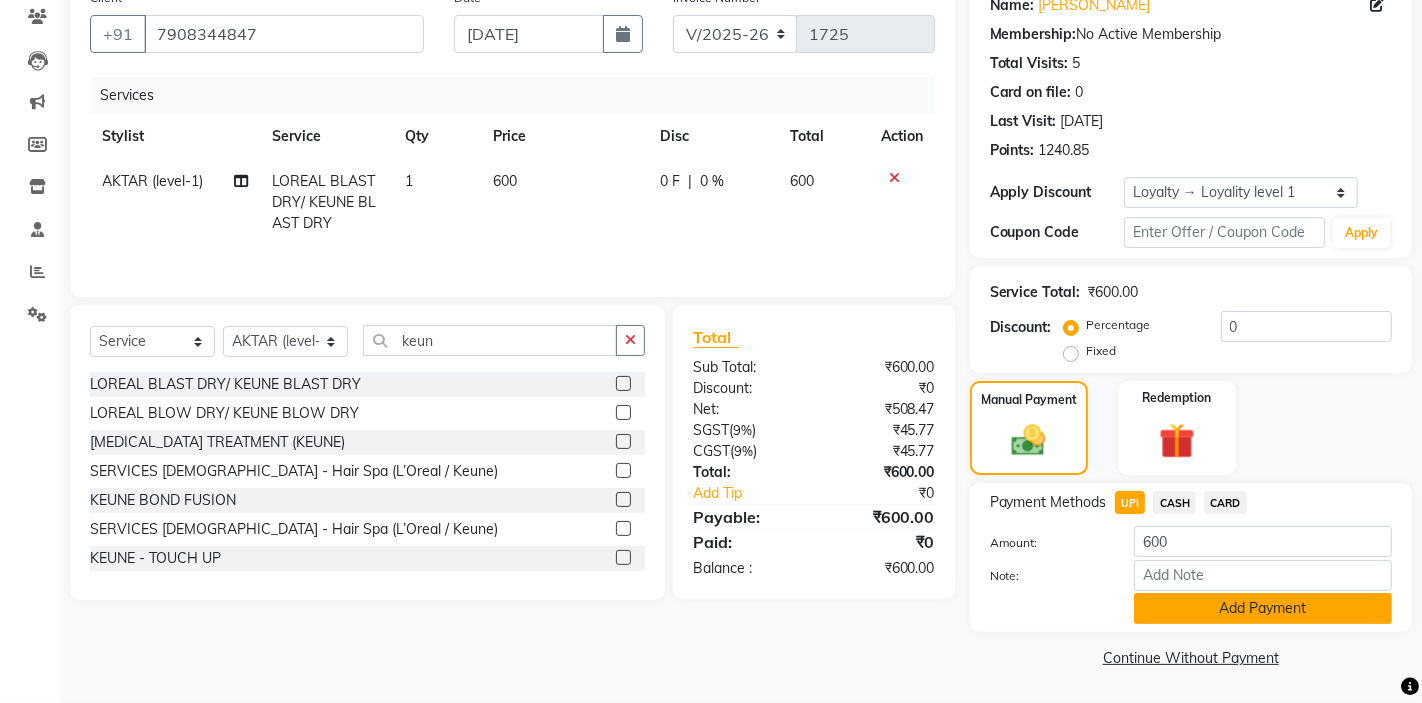 click on "Add Payment" 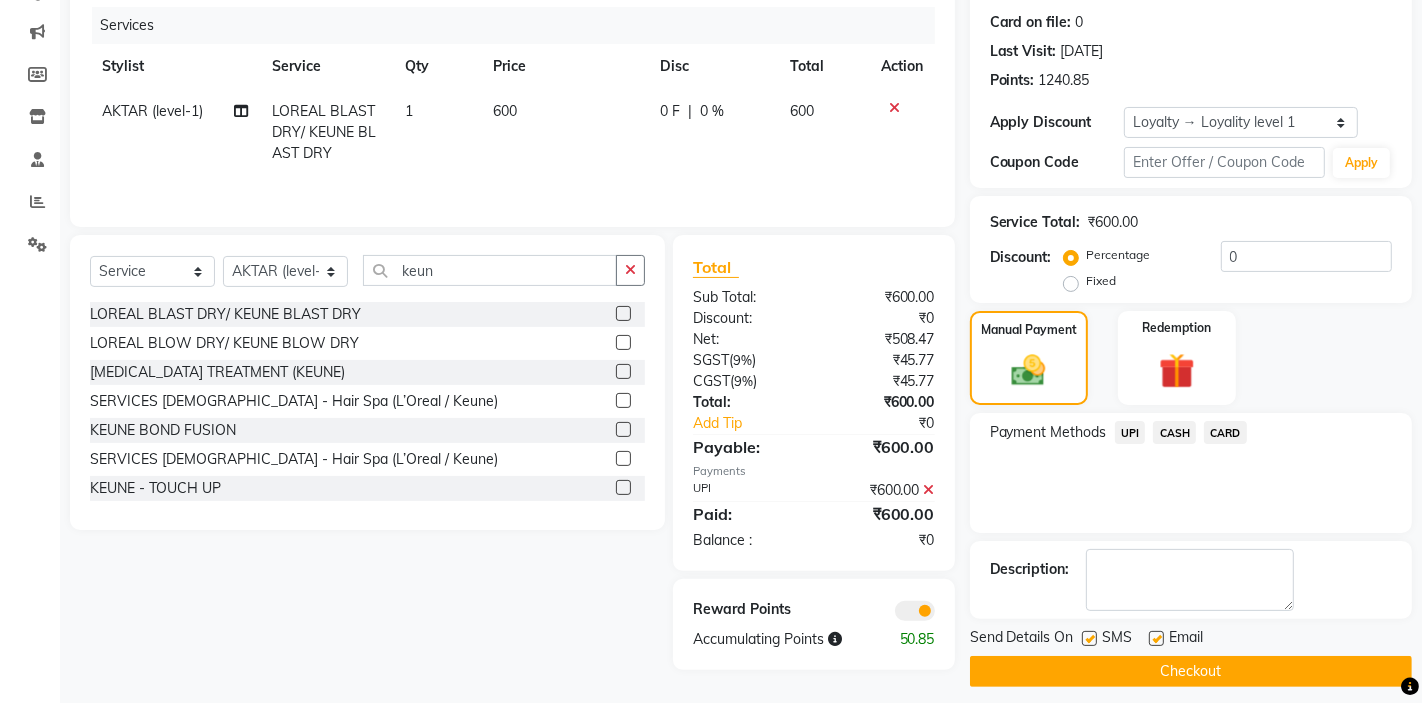 scroll, scrollTop: 255, scrollLeft: 0, axis: vertical 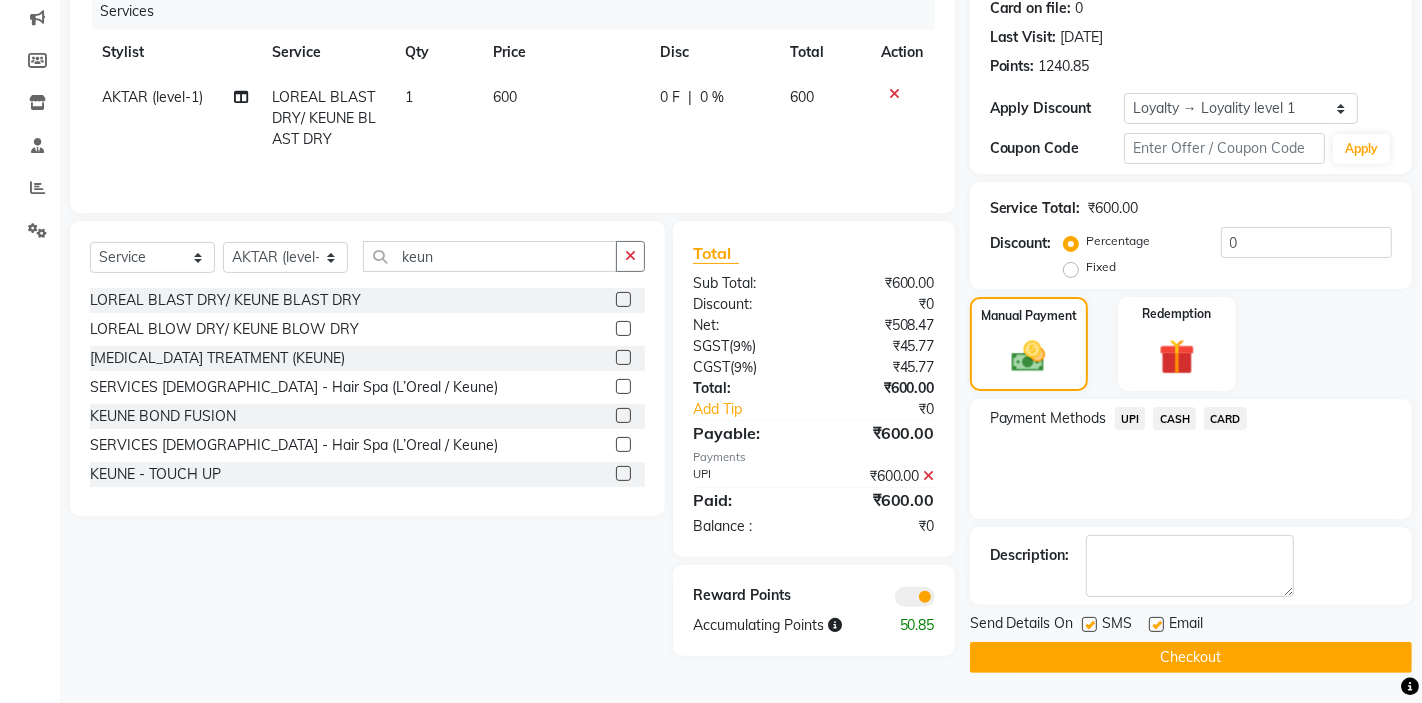click on "Checkout" 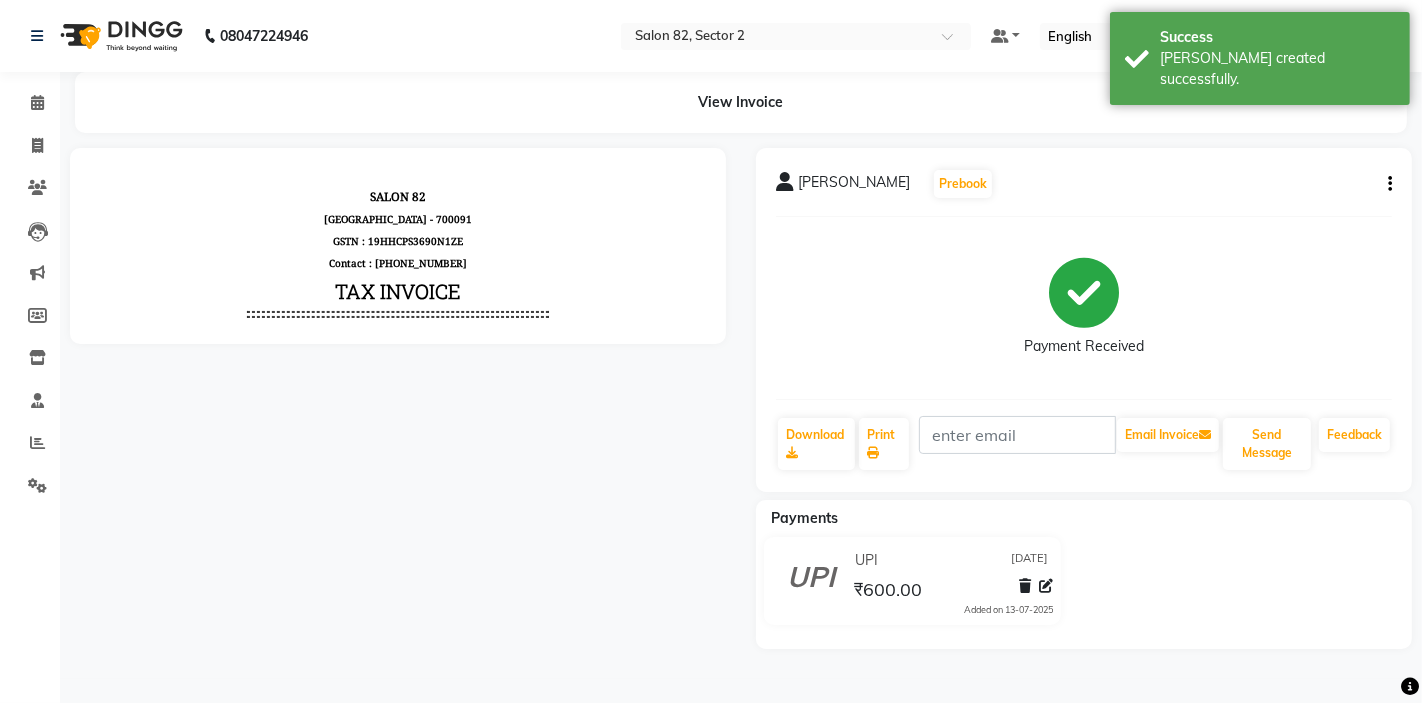 scroll, scrollTop: 0, scrollLeft: 0, axis: both 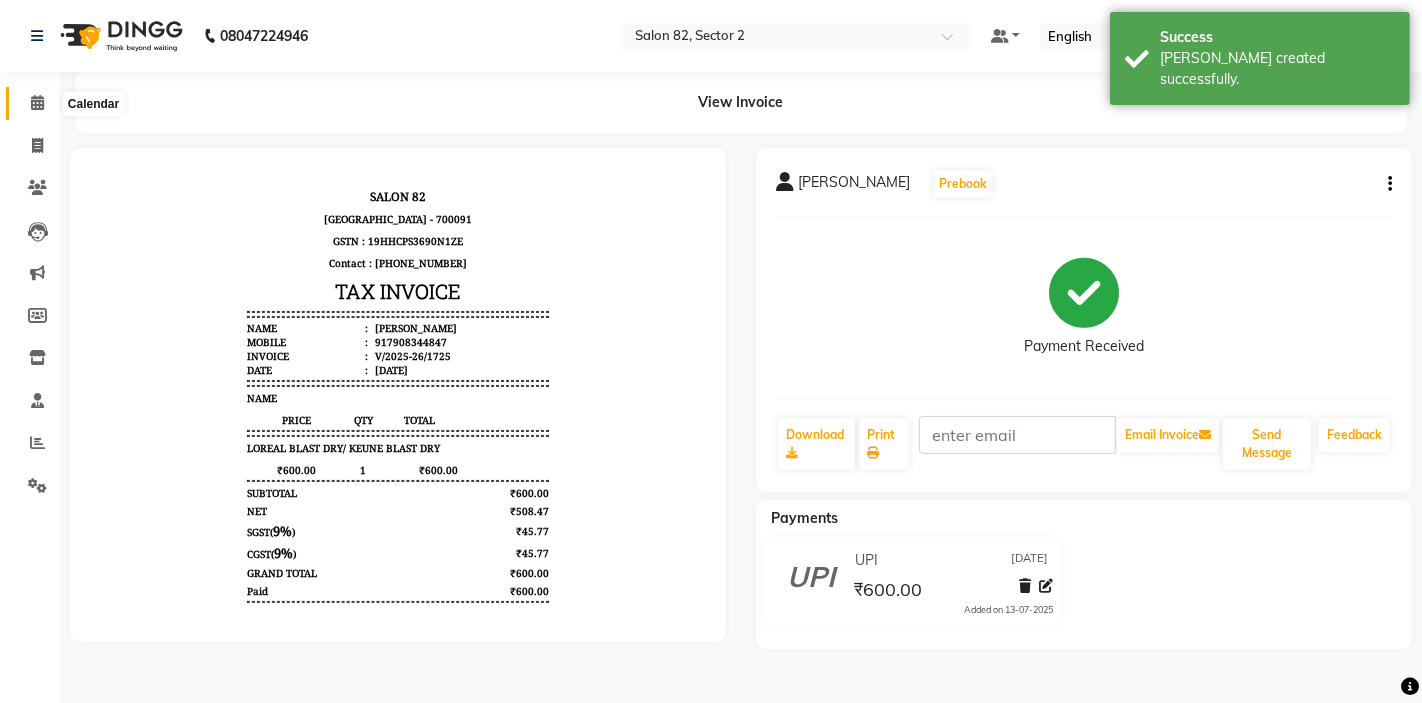 click 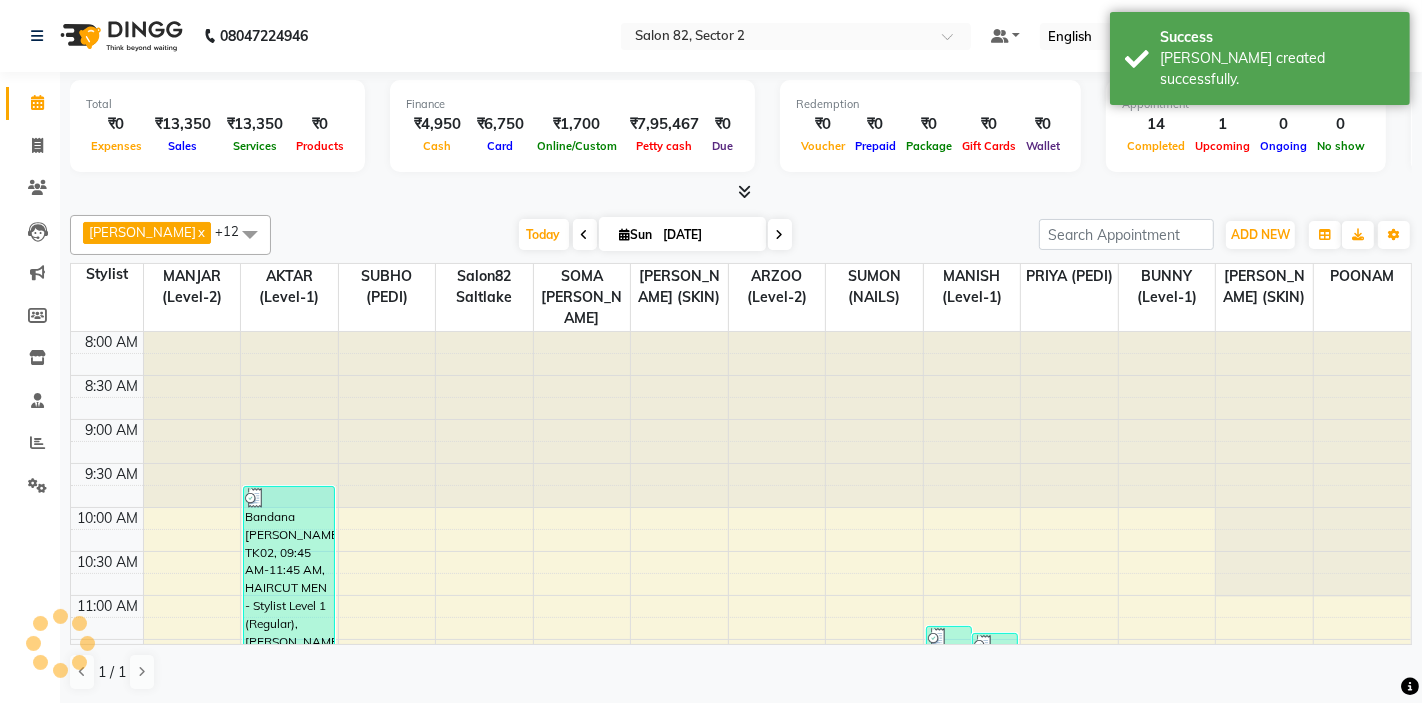 scroll, scrollTop: 0, scrollLeft: 0, axis: both 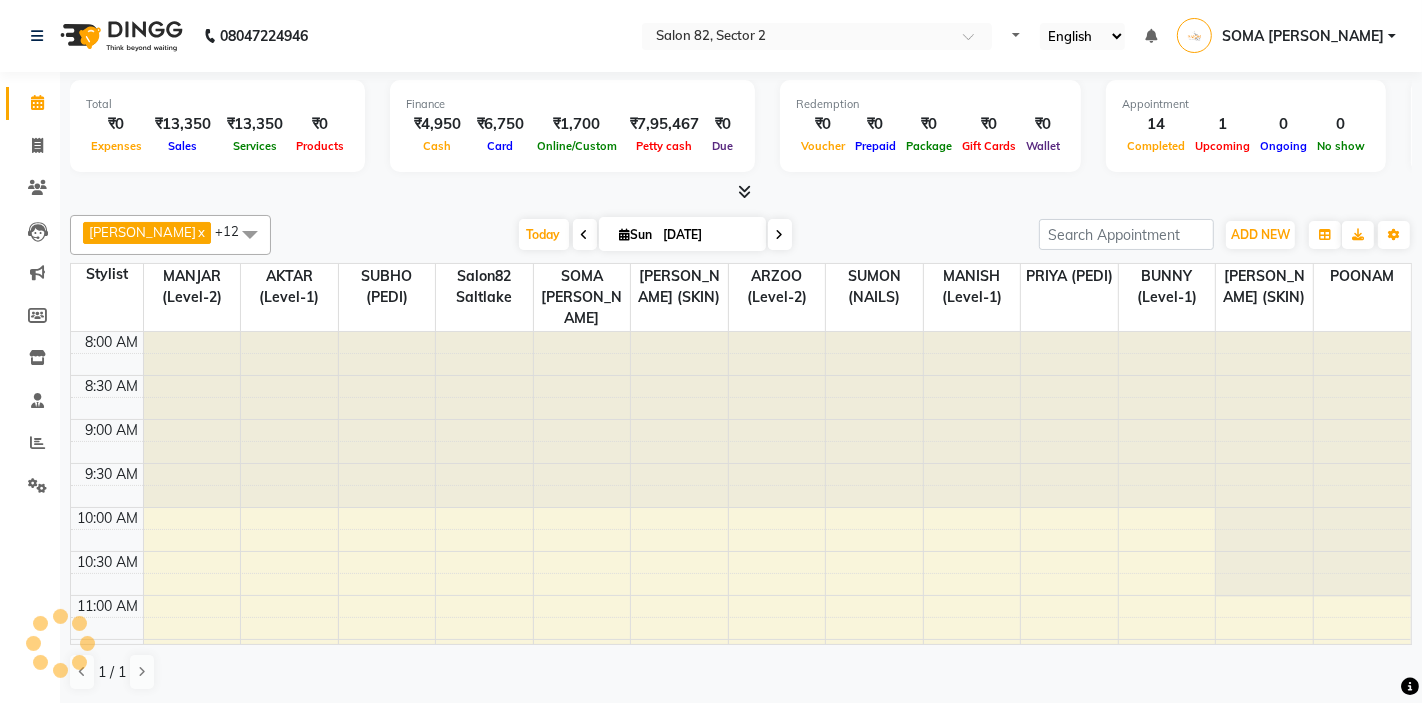 select on "en" 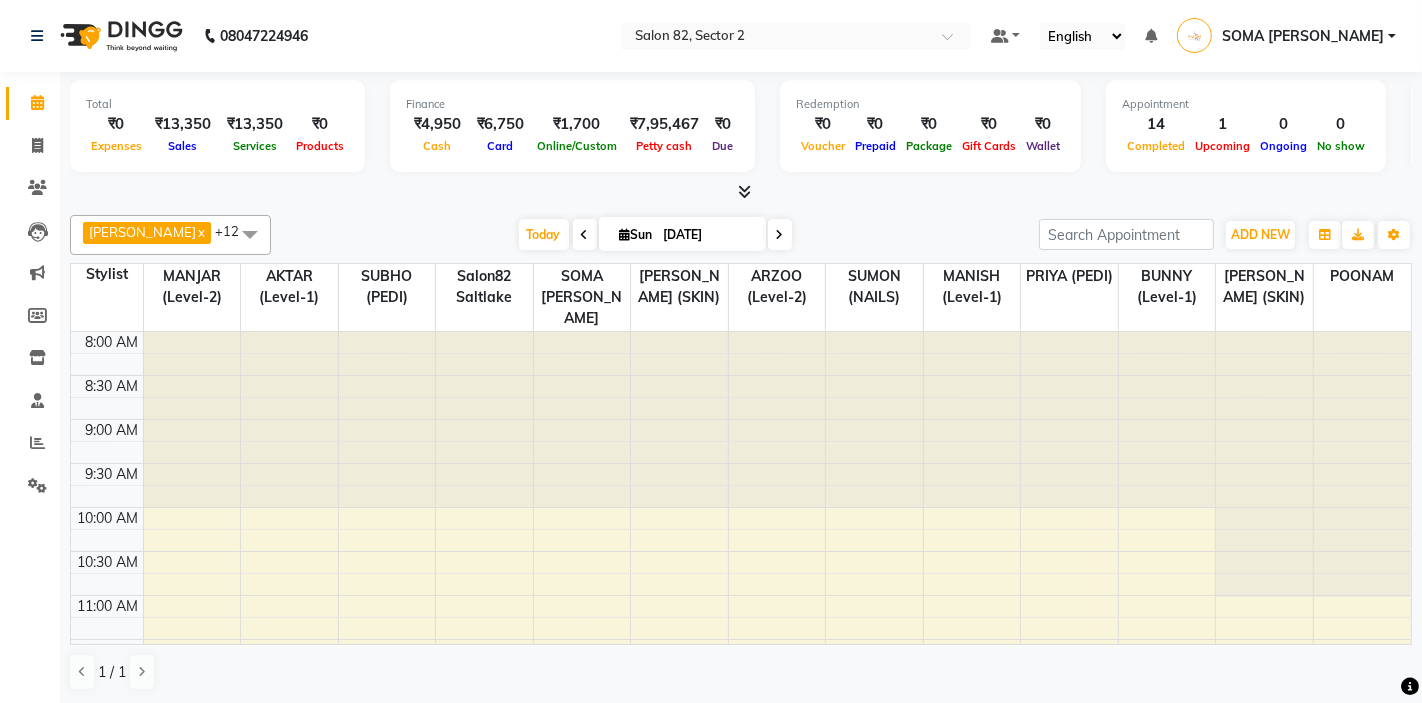 scroll, scrollTop: 0, scrollLeft: 0, axis: both 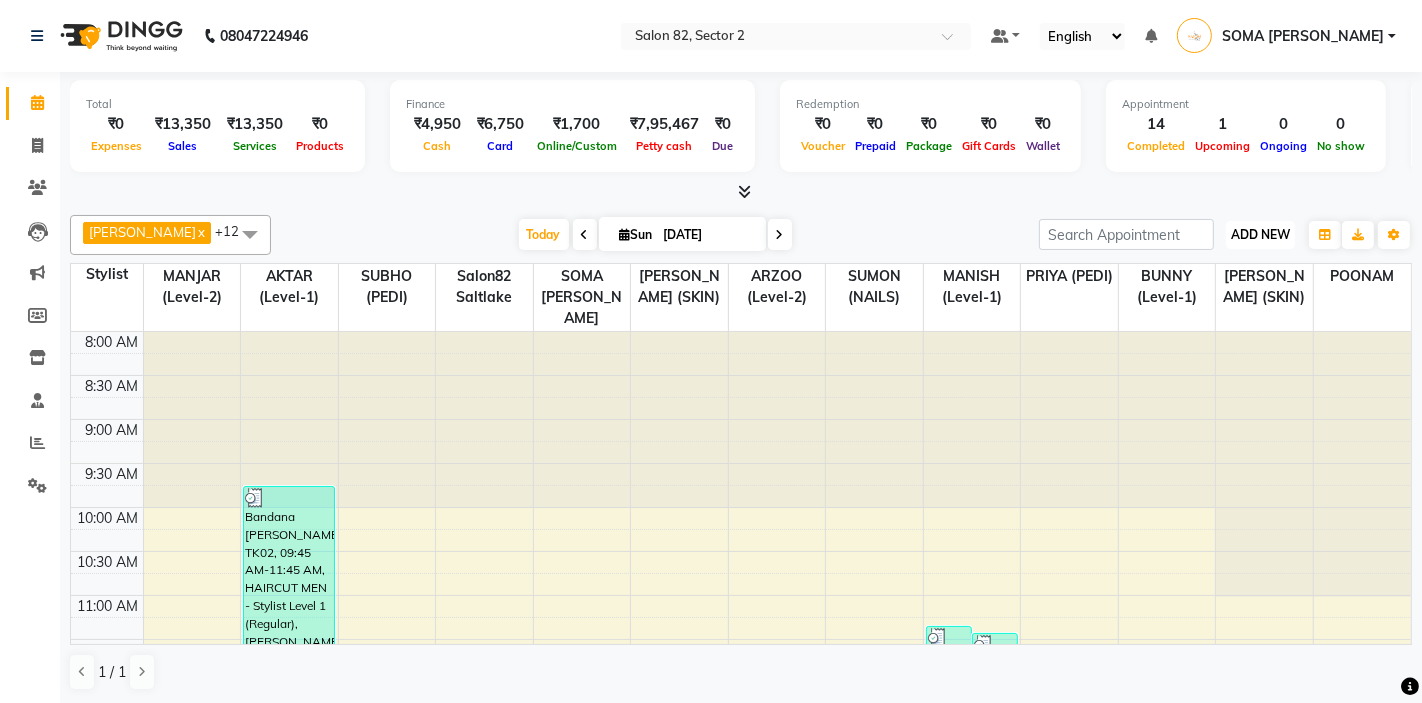 click on "ADD NEW" at bounding box center (1260, 234) 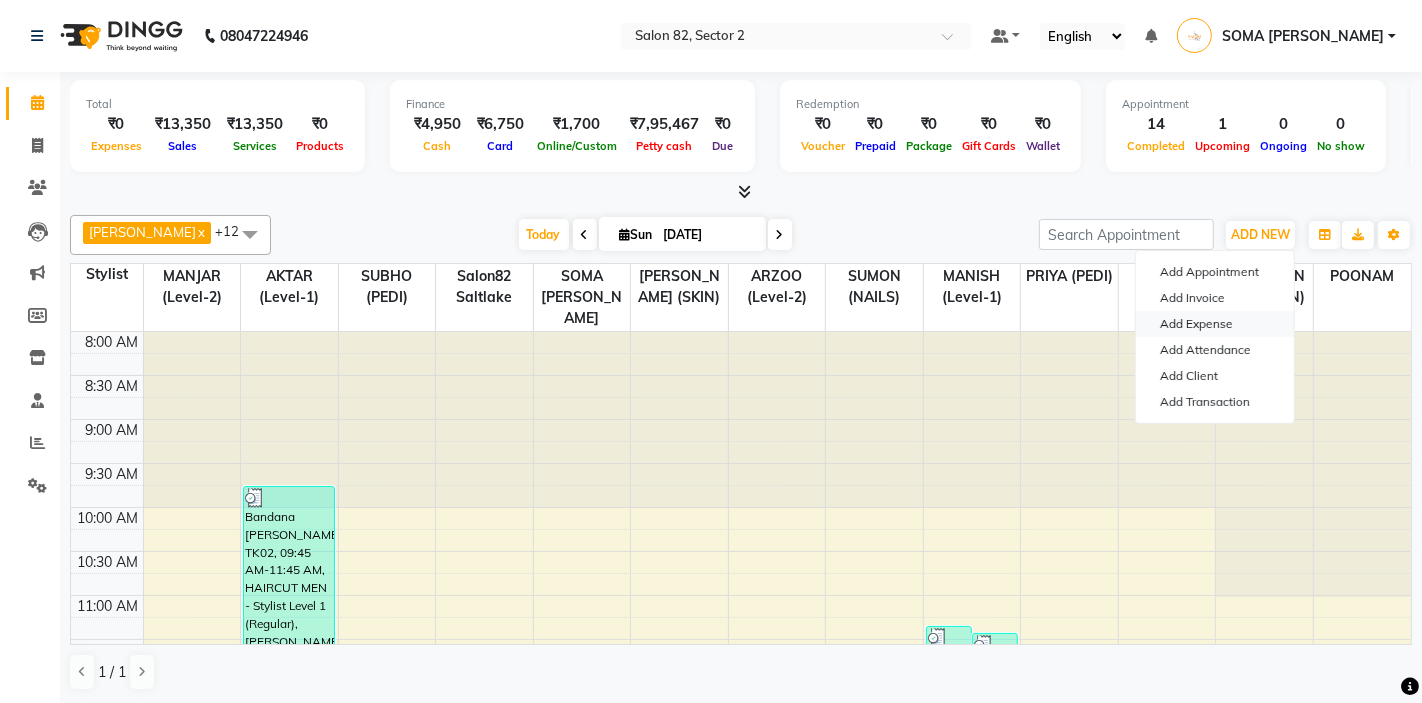 click on "Add Expense" at bounding box center (1215, 324) 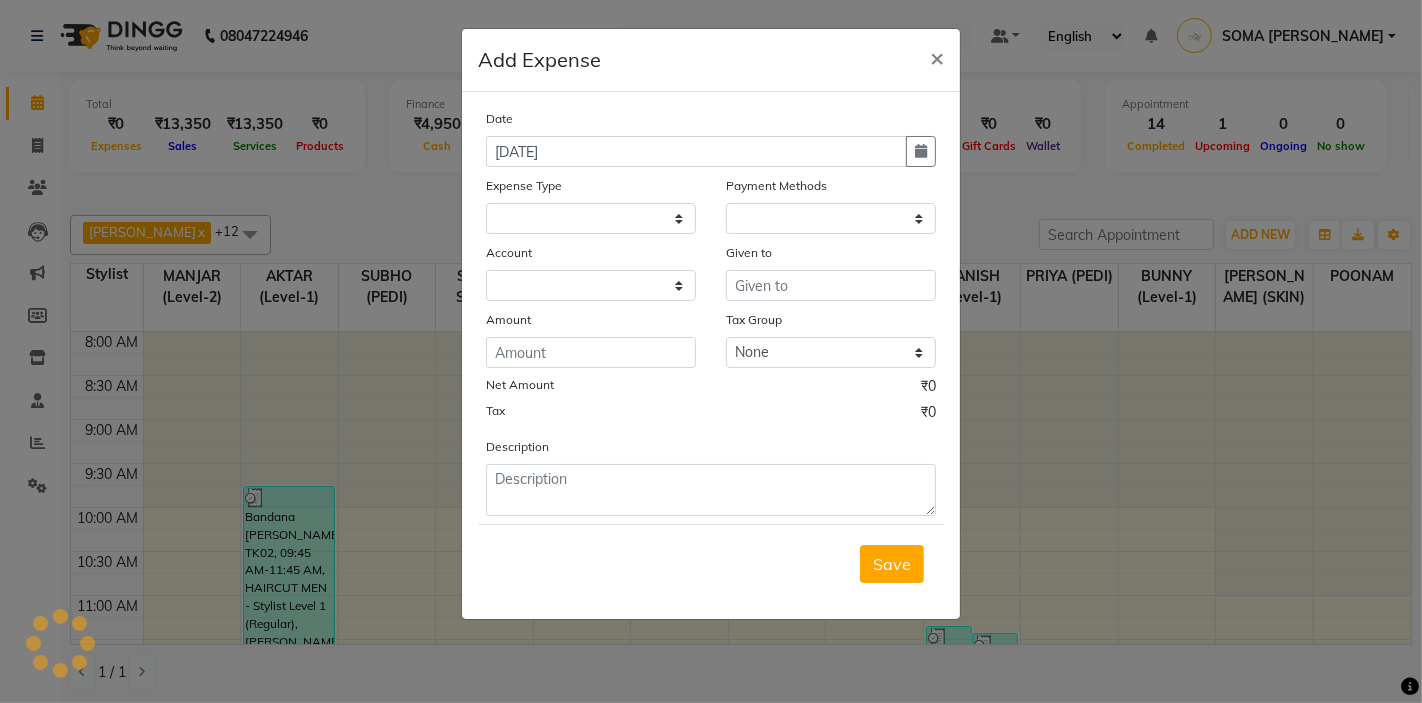 select on "4099" 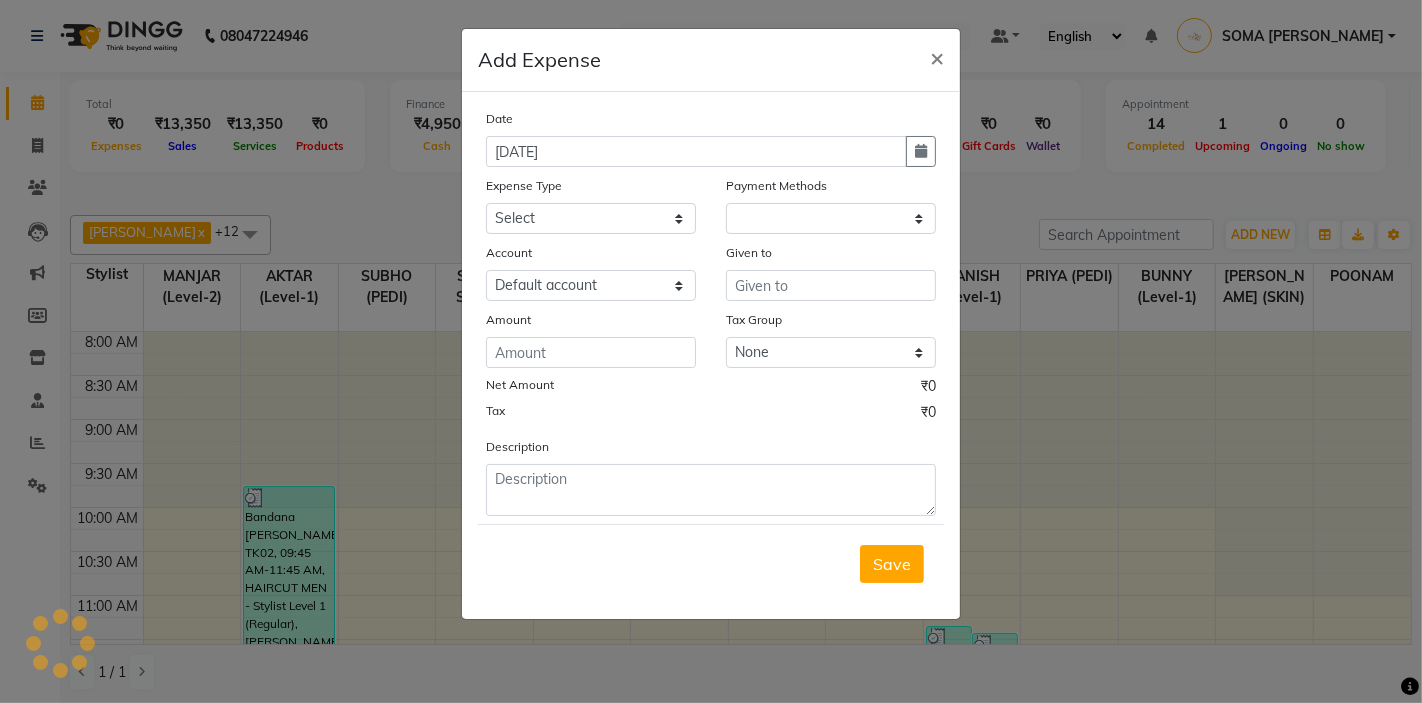 select on "1" 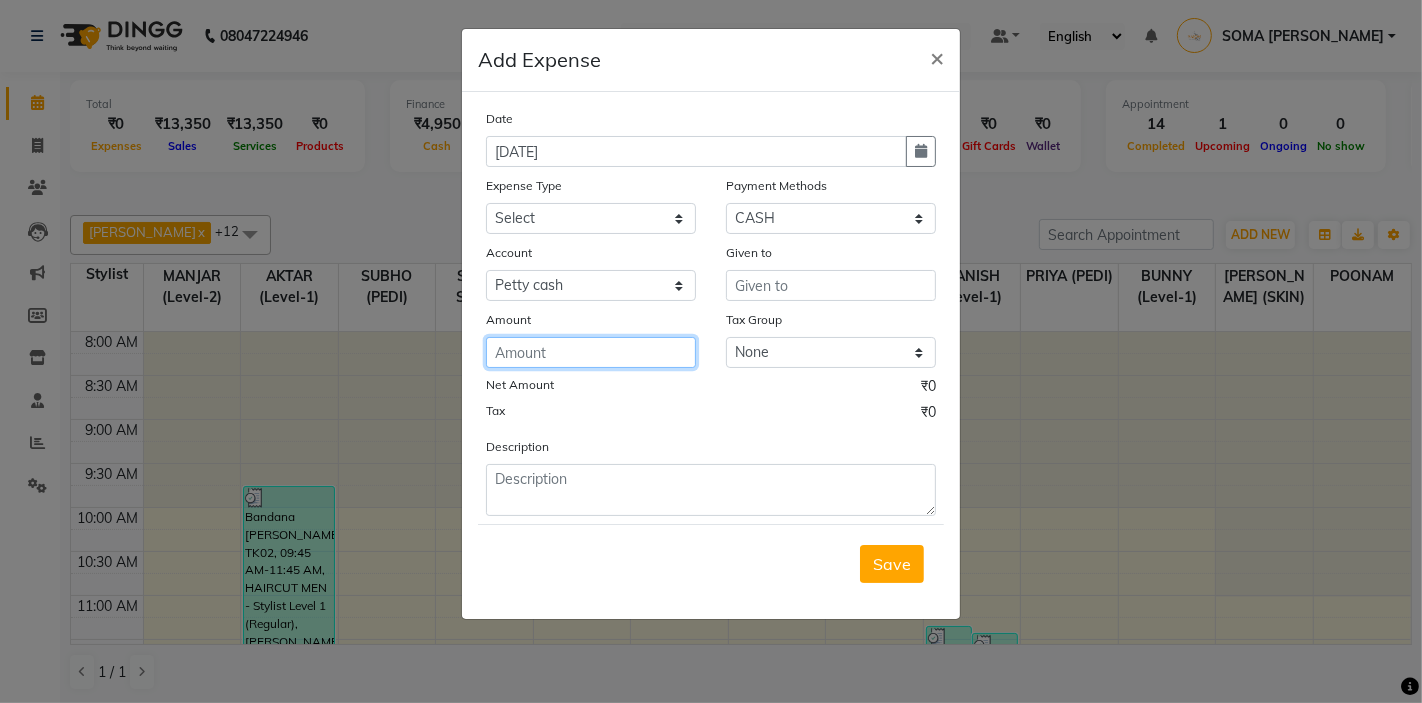 click 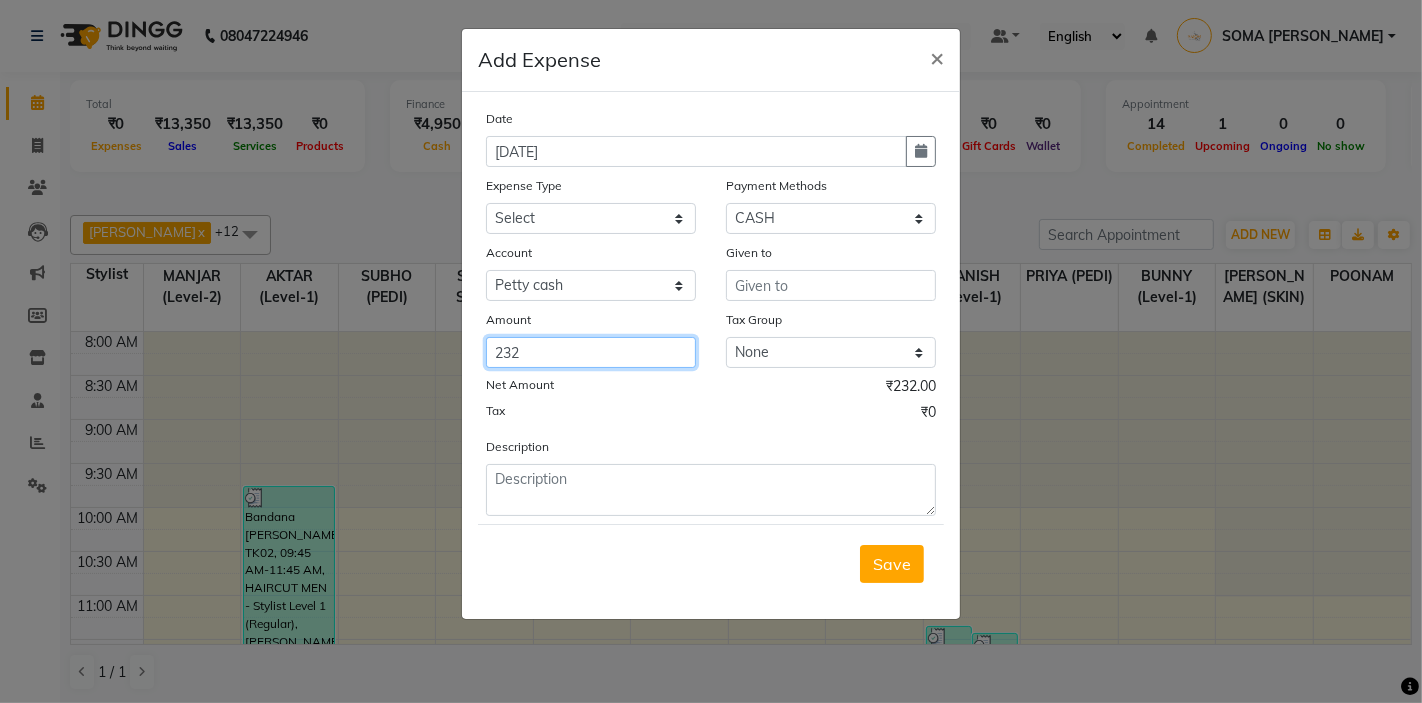 type on "232" 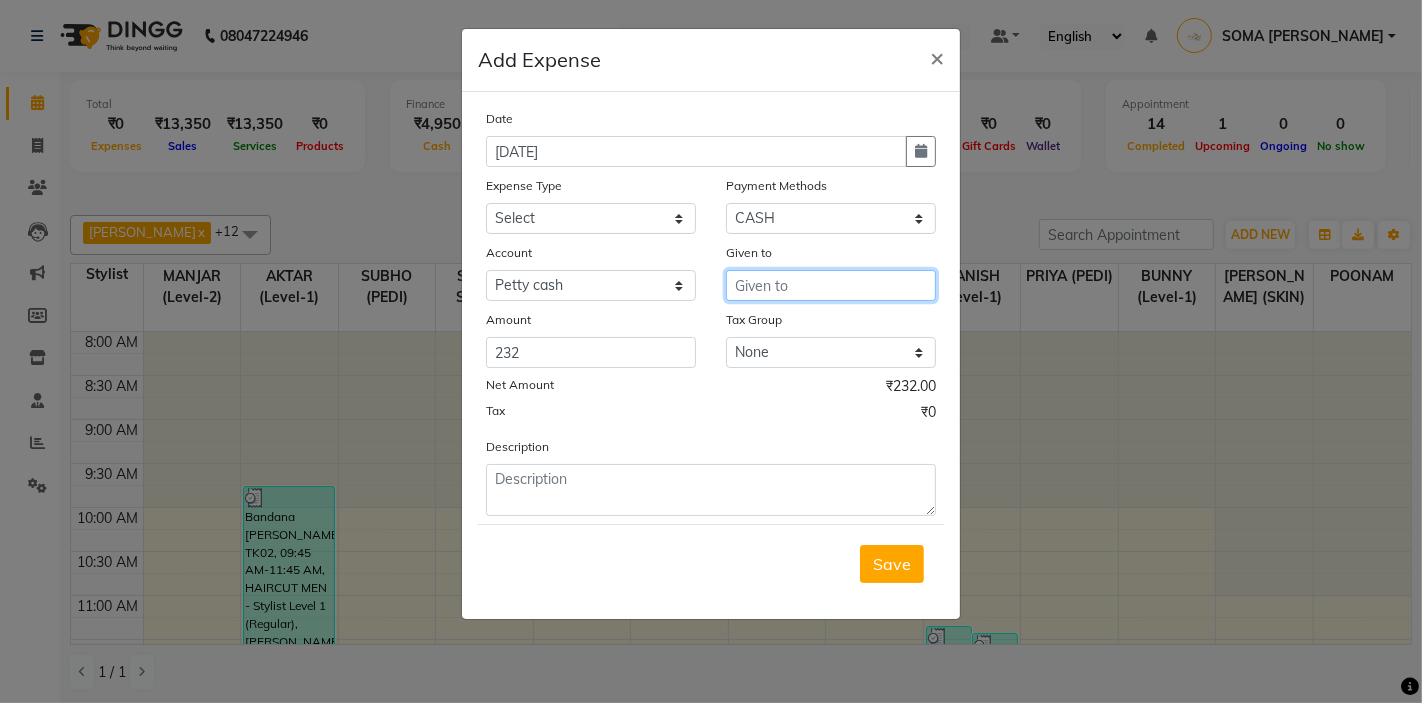click at bounding box center [831, 285] 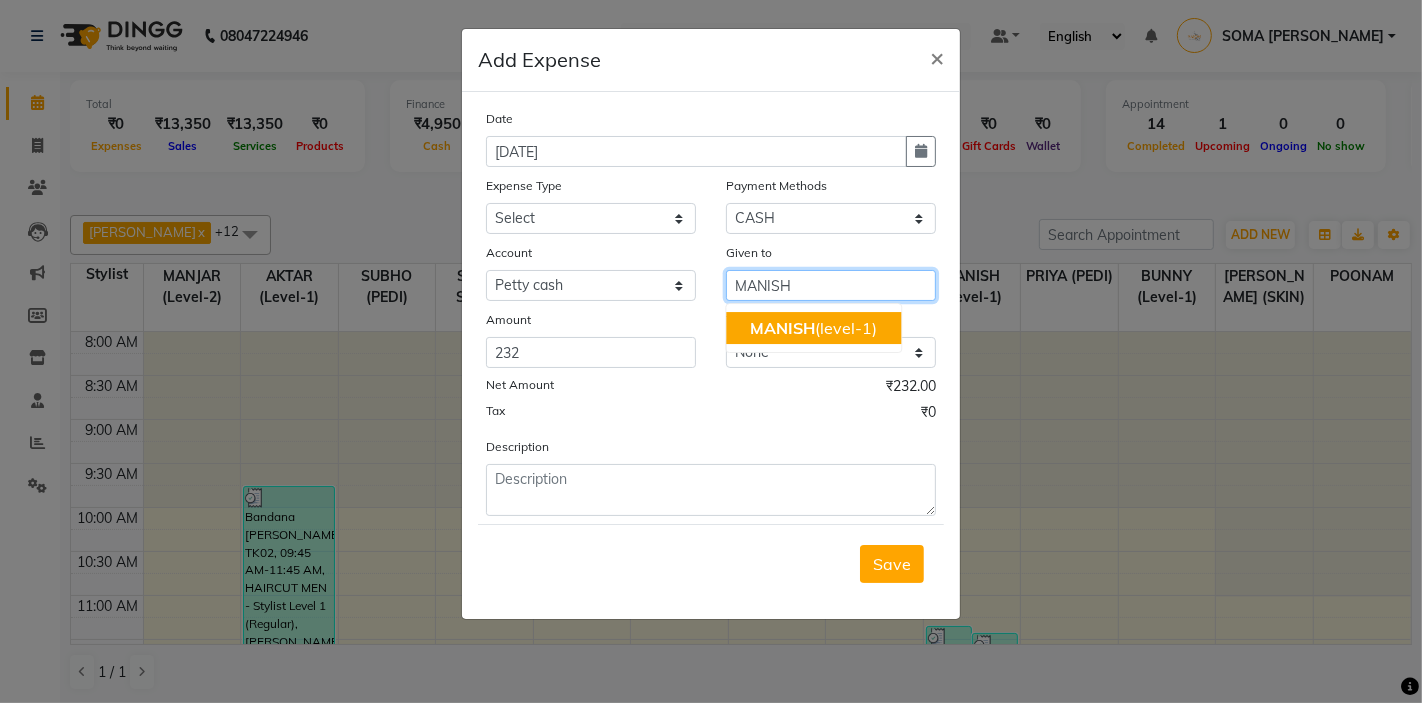 click on "MANISH" 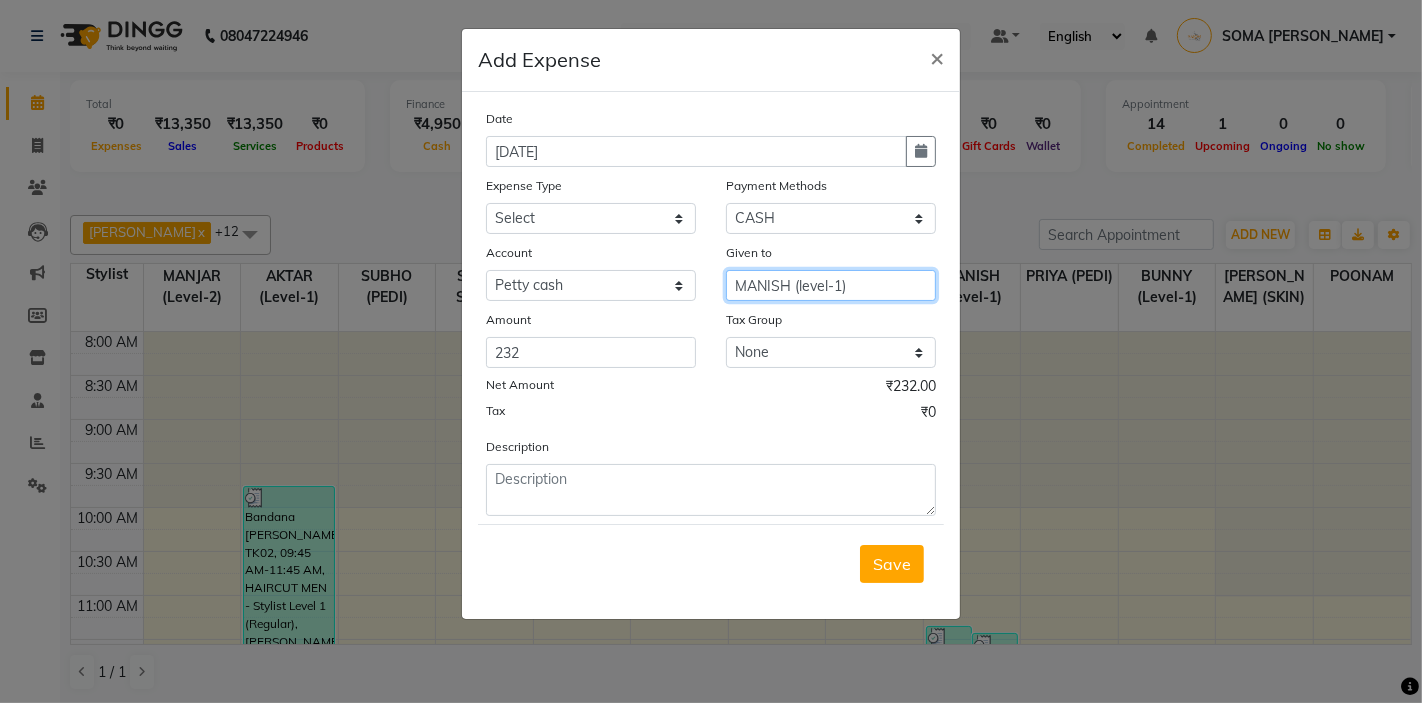 type on "MANISH (level-1)" 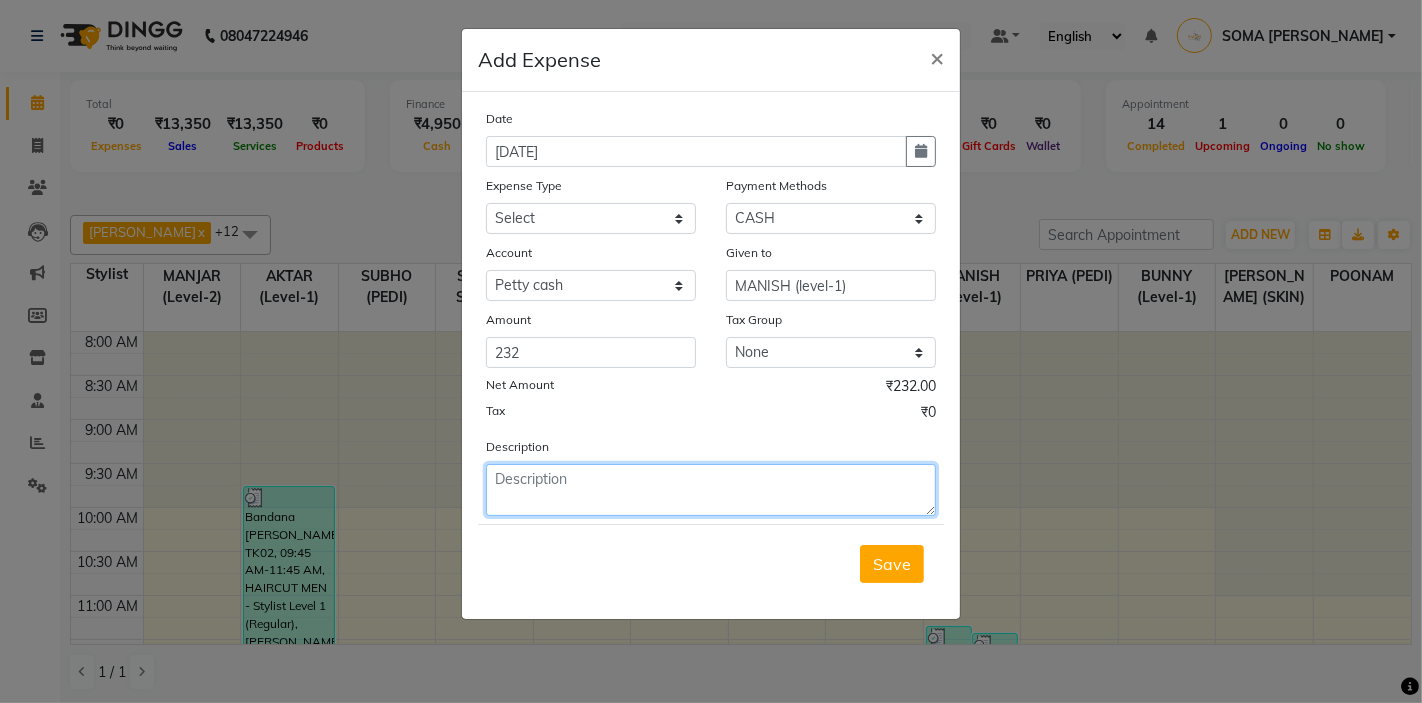 click 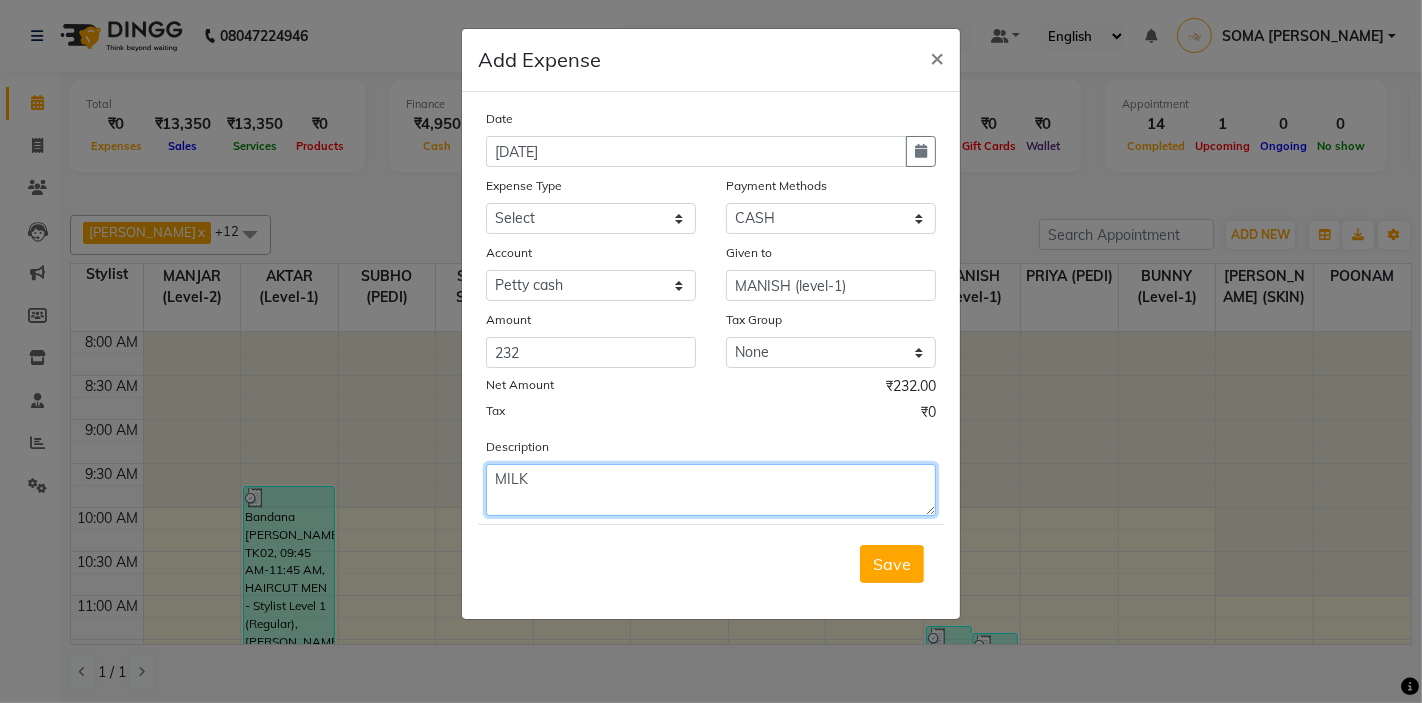 type on "MILK" 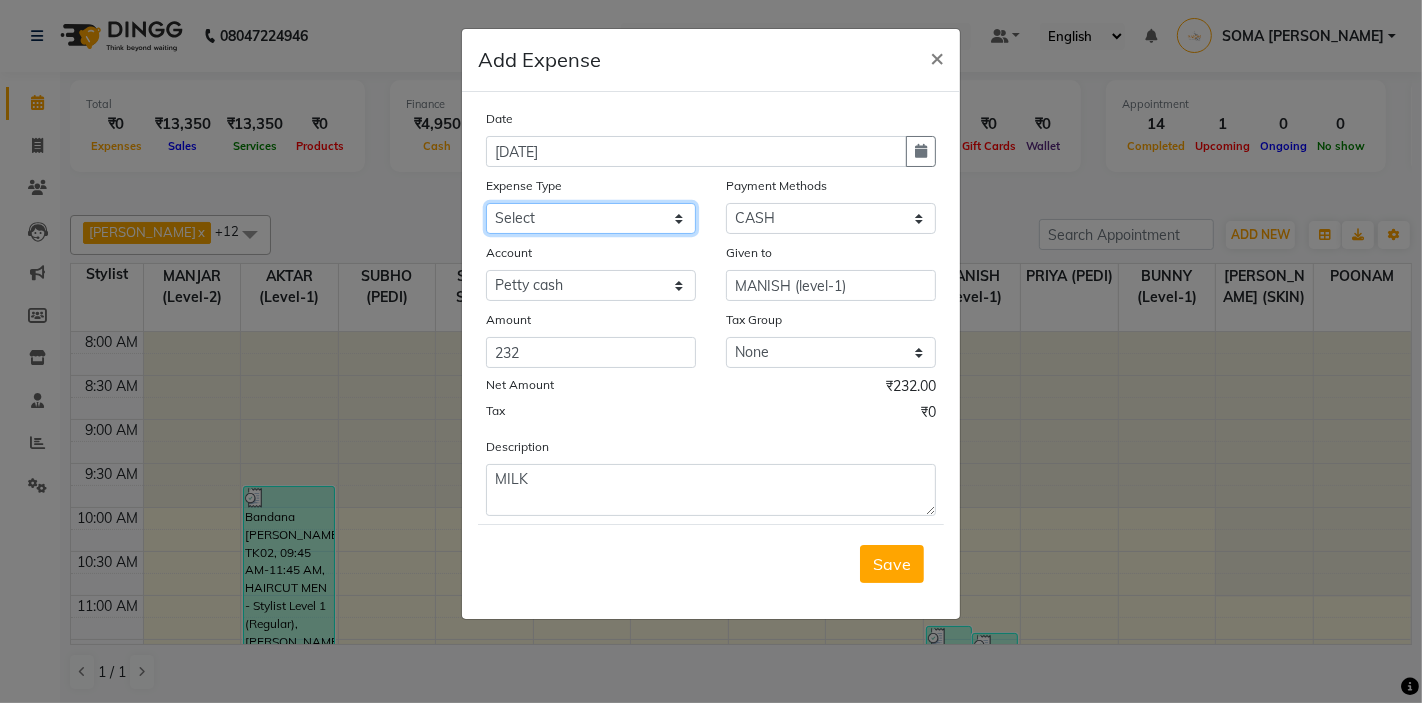 click on "Select Advance Salary Bank charges Car maintenance  Cash transfer to bank Client Snacks Clinical charges Equipment Fuel Govt fee Incentive Insurance International purchase Loan Repayment Maintenance Marketing Miscellaneous Other Pantry Product Rent Salary Staff Snacks Tax Tea & Refreshment Utilities" 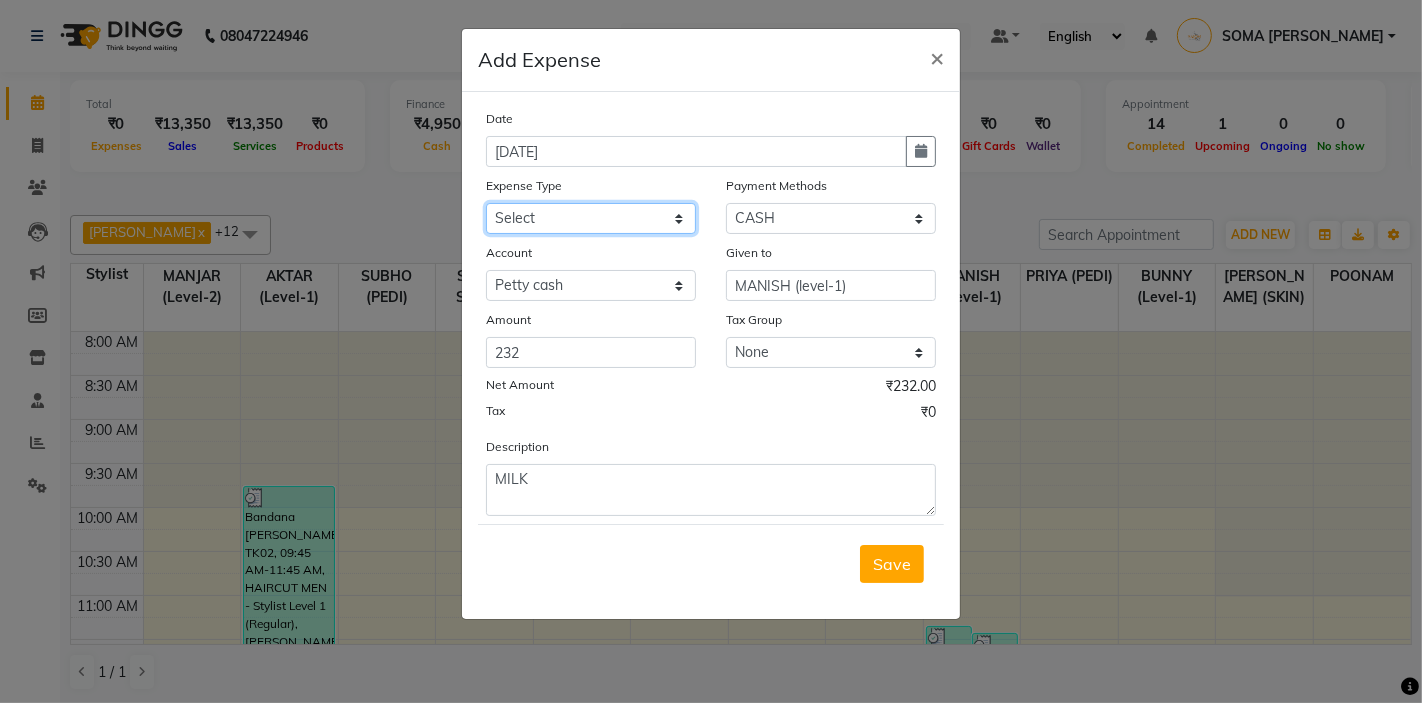 select on "11448" 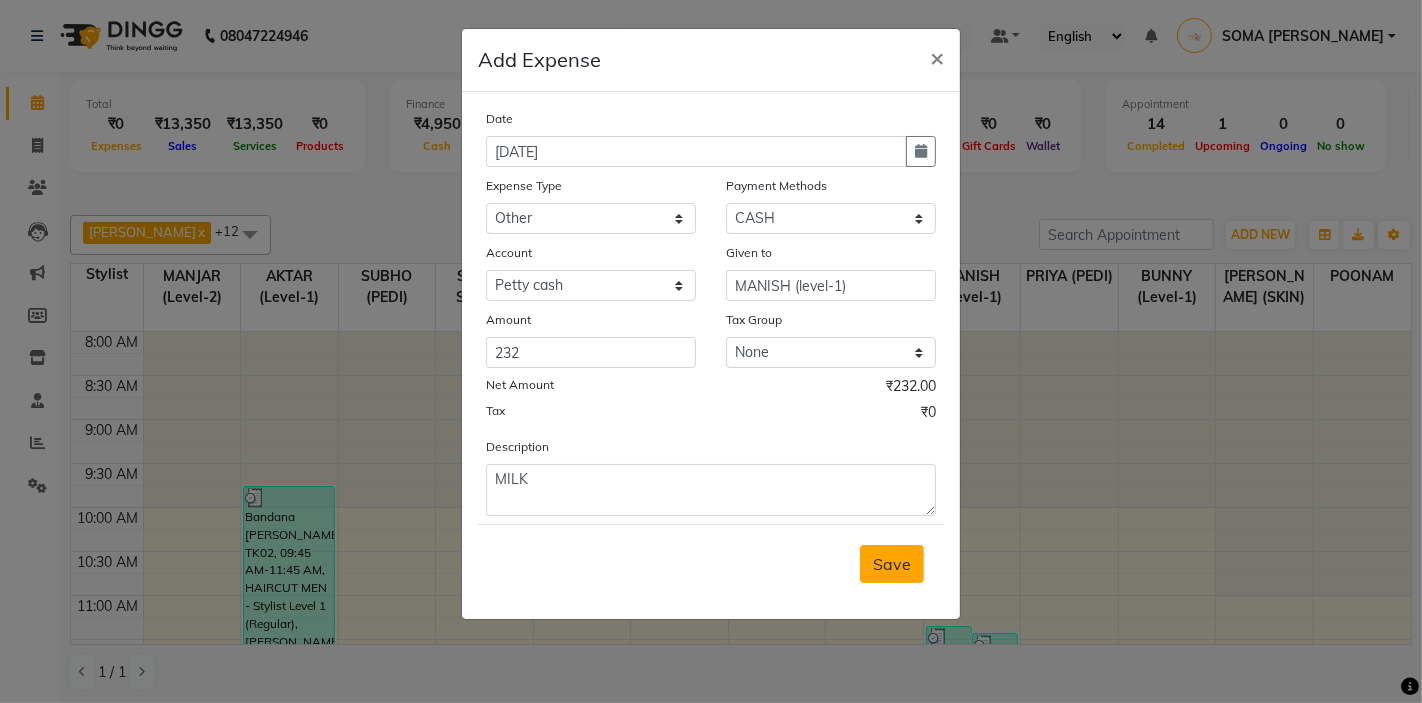 click on "Save" at bounding box center [892, 564] 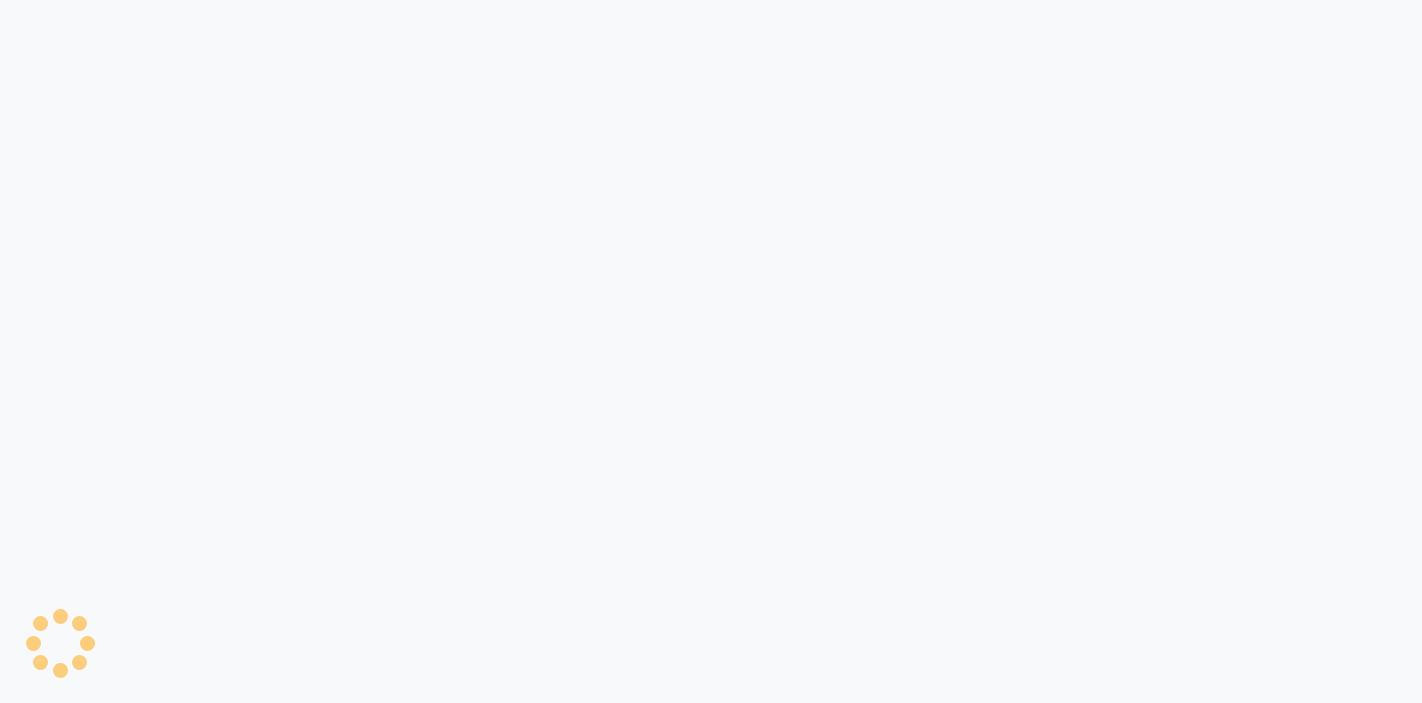 scroll, scrollTop: 0, scrollLeft: 0, axis: both 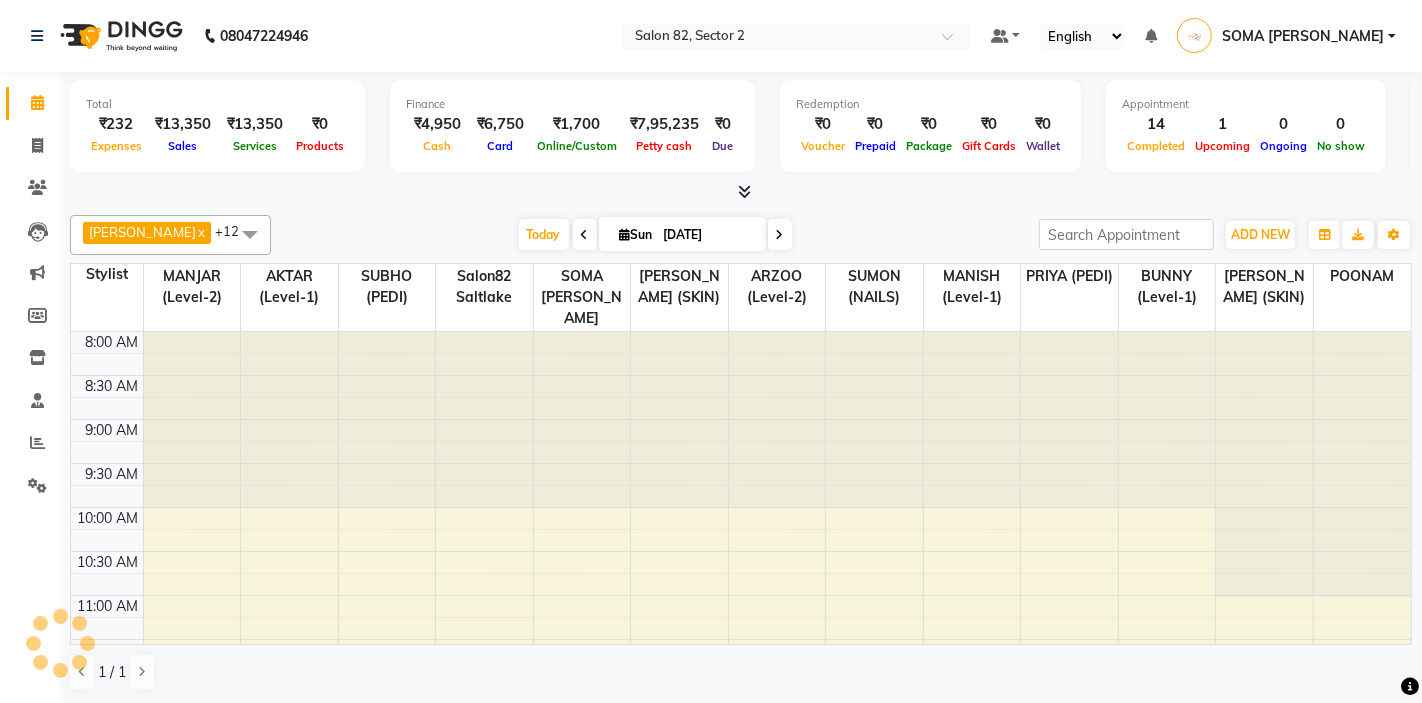 select on "en" 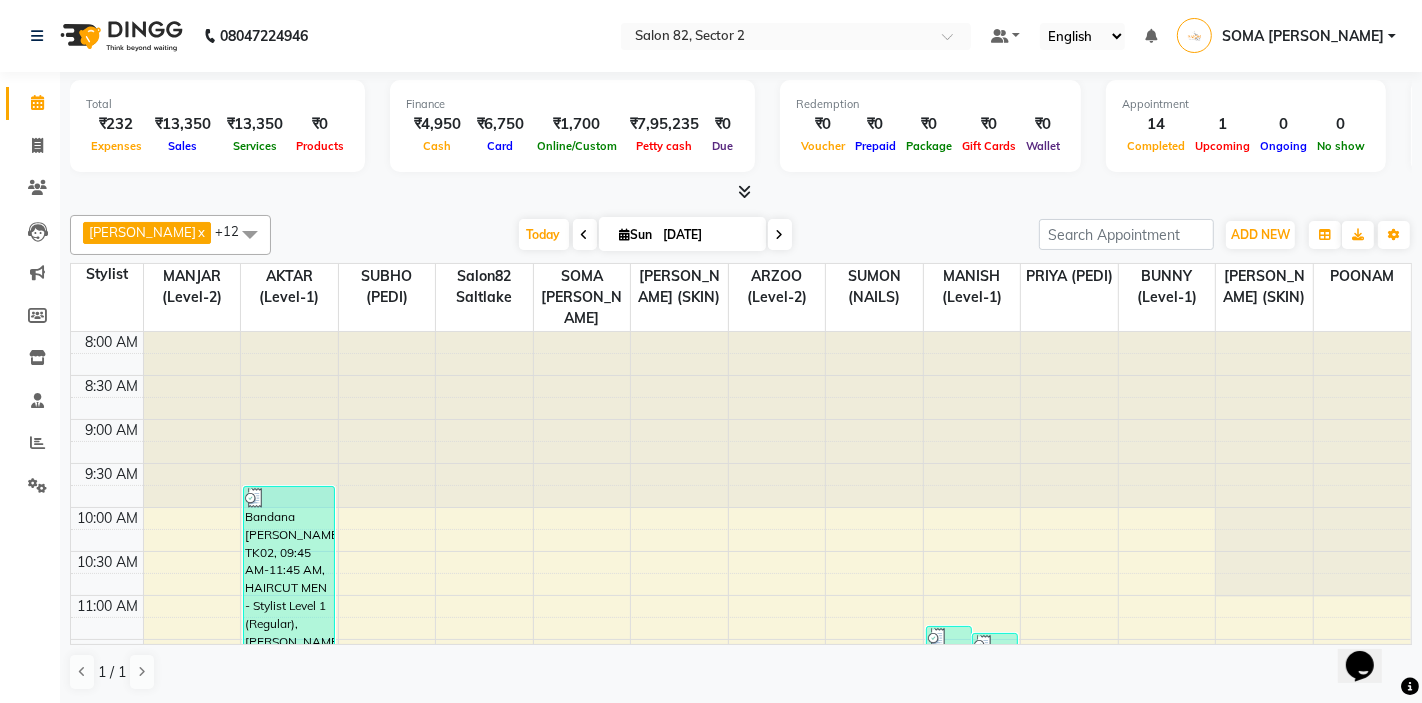 scroll, scrollTop: 0, scrollLeft: 0, axis: both 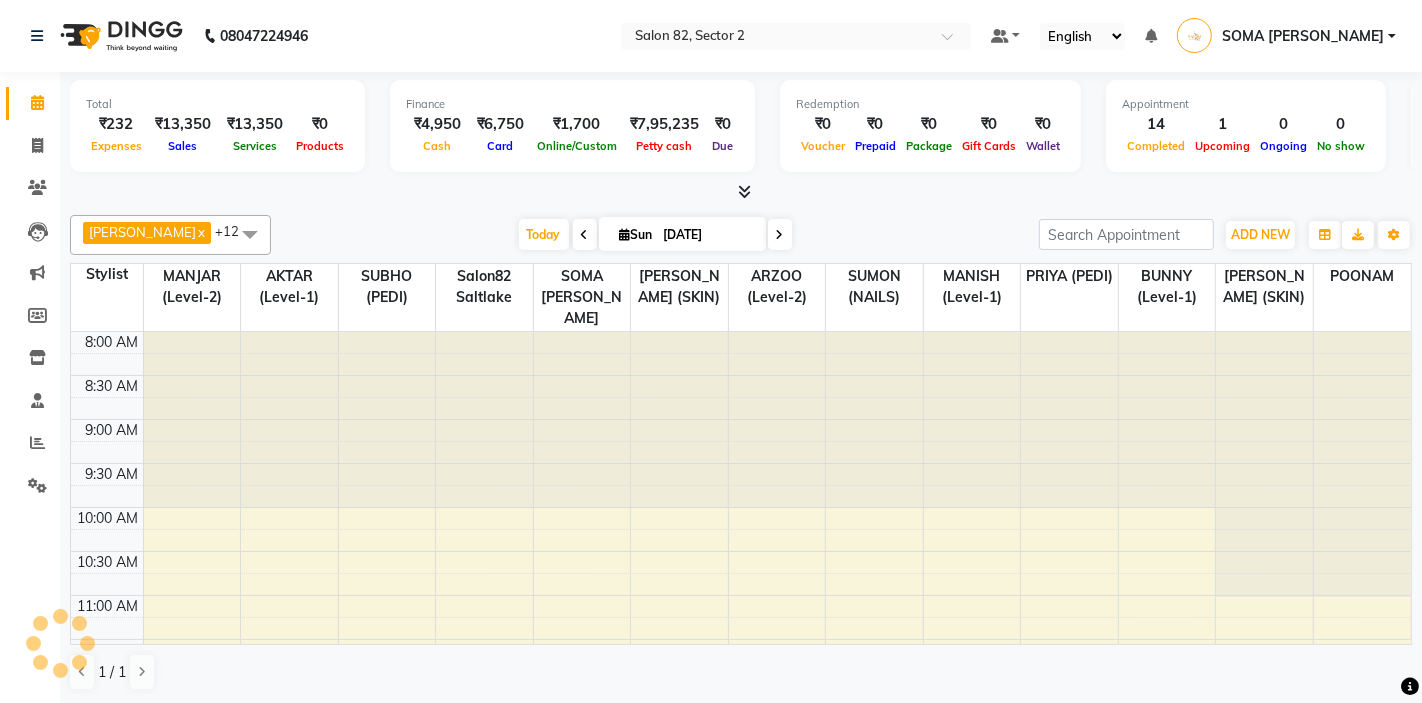 select on "en" 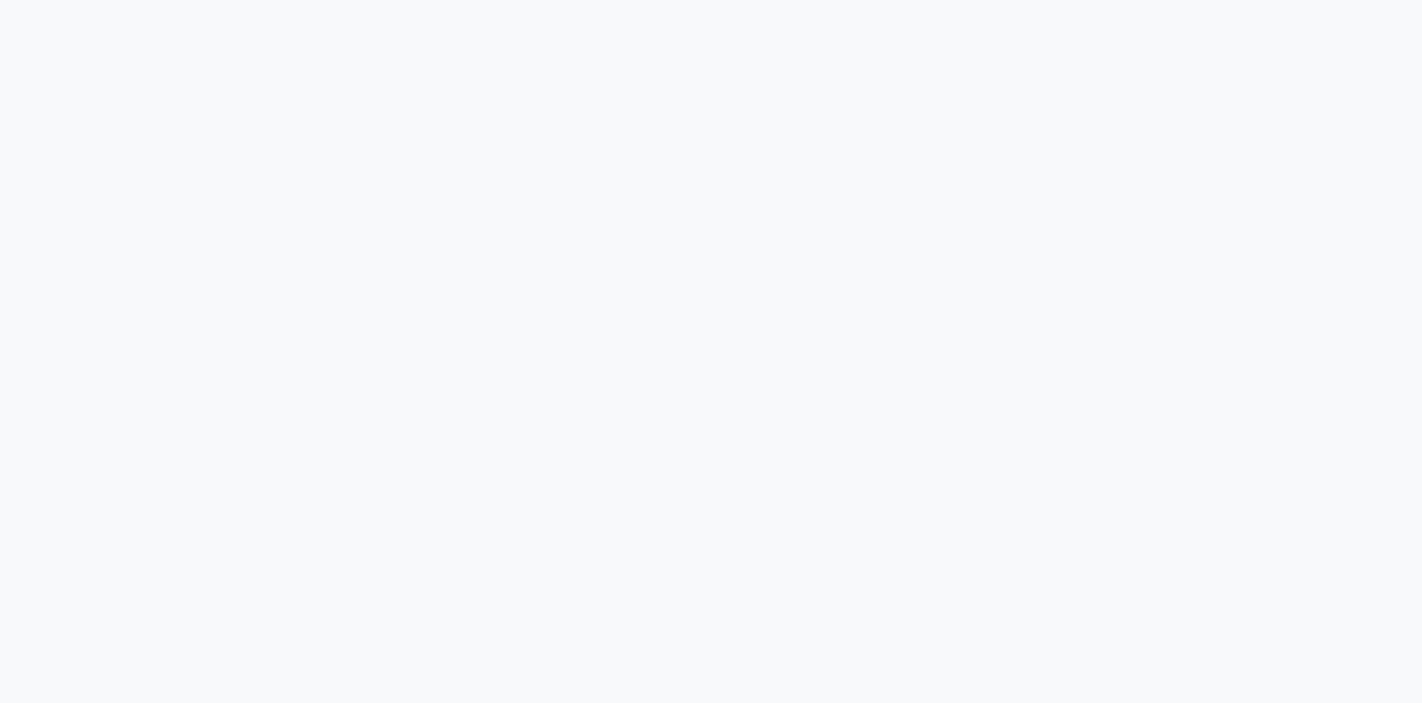 scroll, scrollTop: 0, scrollLeft: 0, axis: both 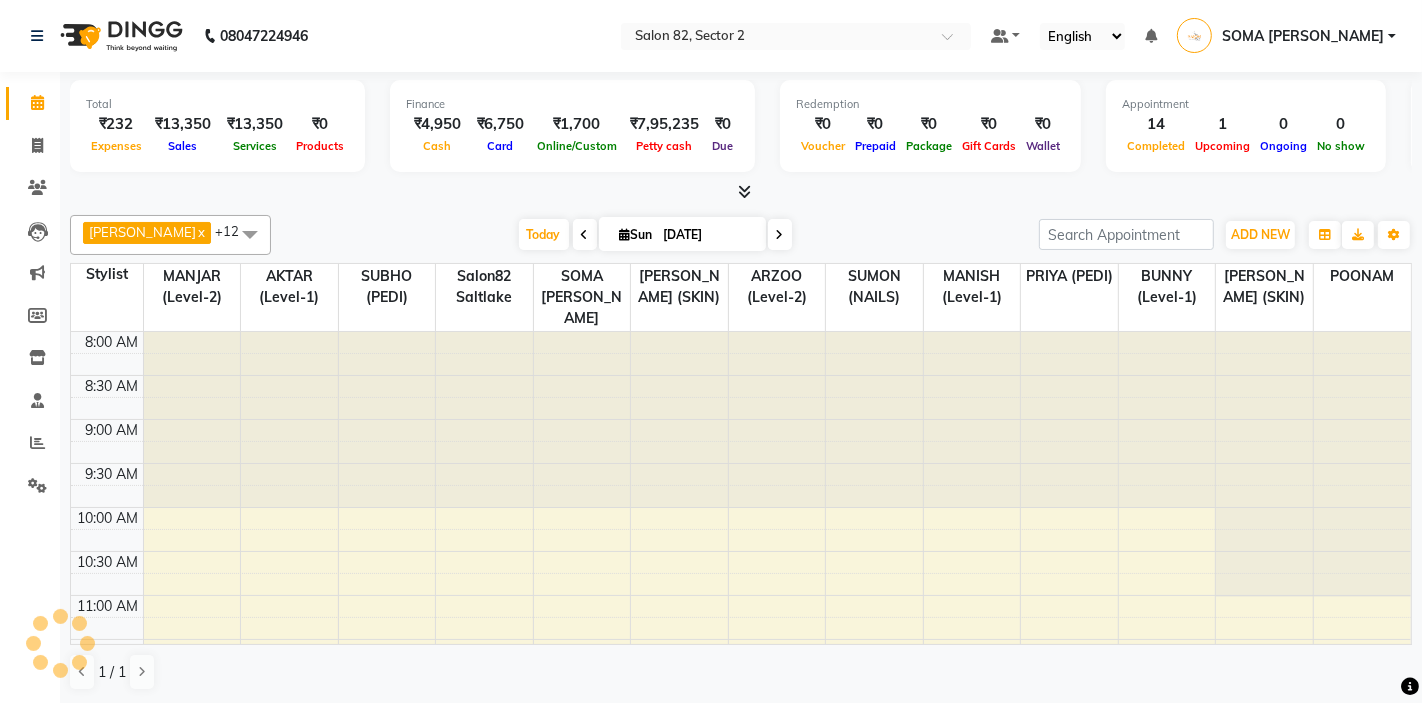 select on "en" 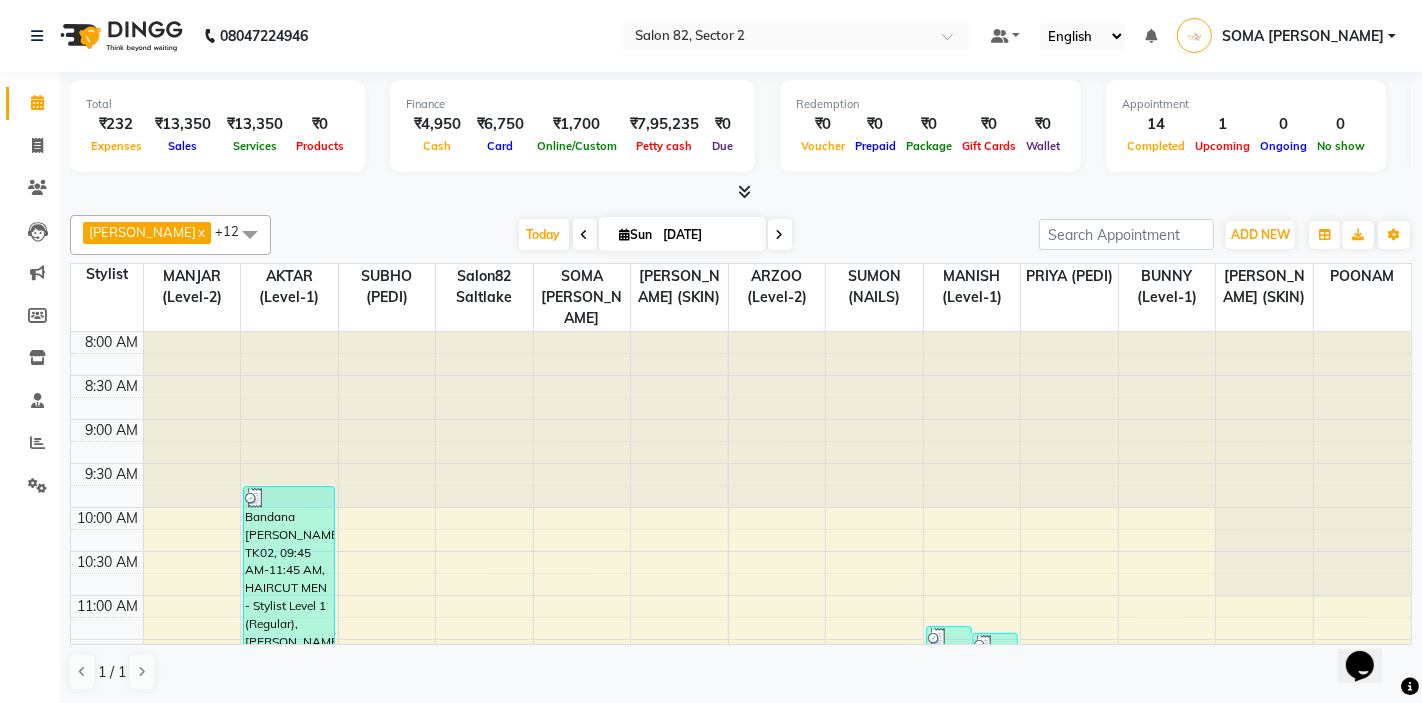 scroll, scrollTop: 0, scrollLeft: 0, axis: both 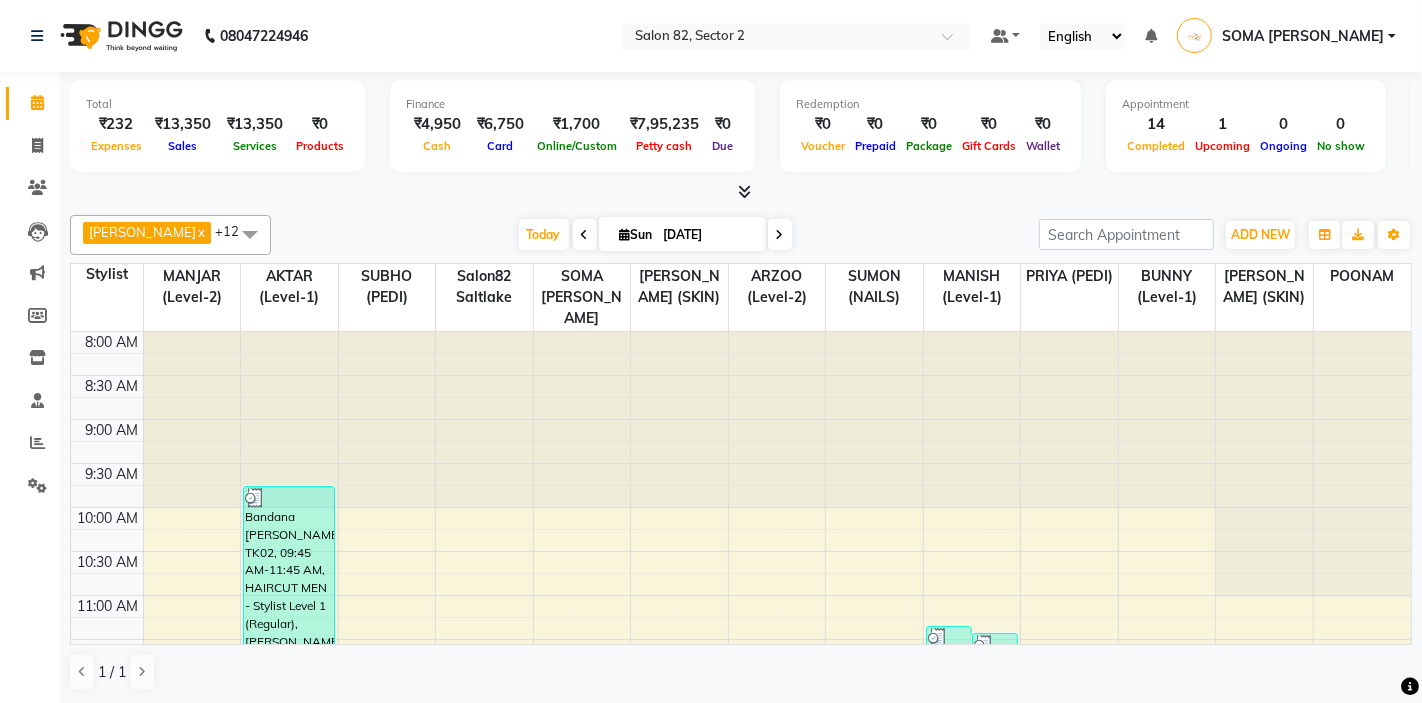 click on "Sun" at bounding box center [636, 234] 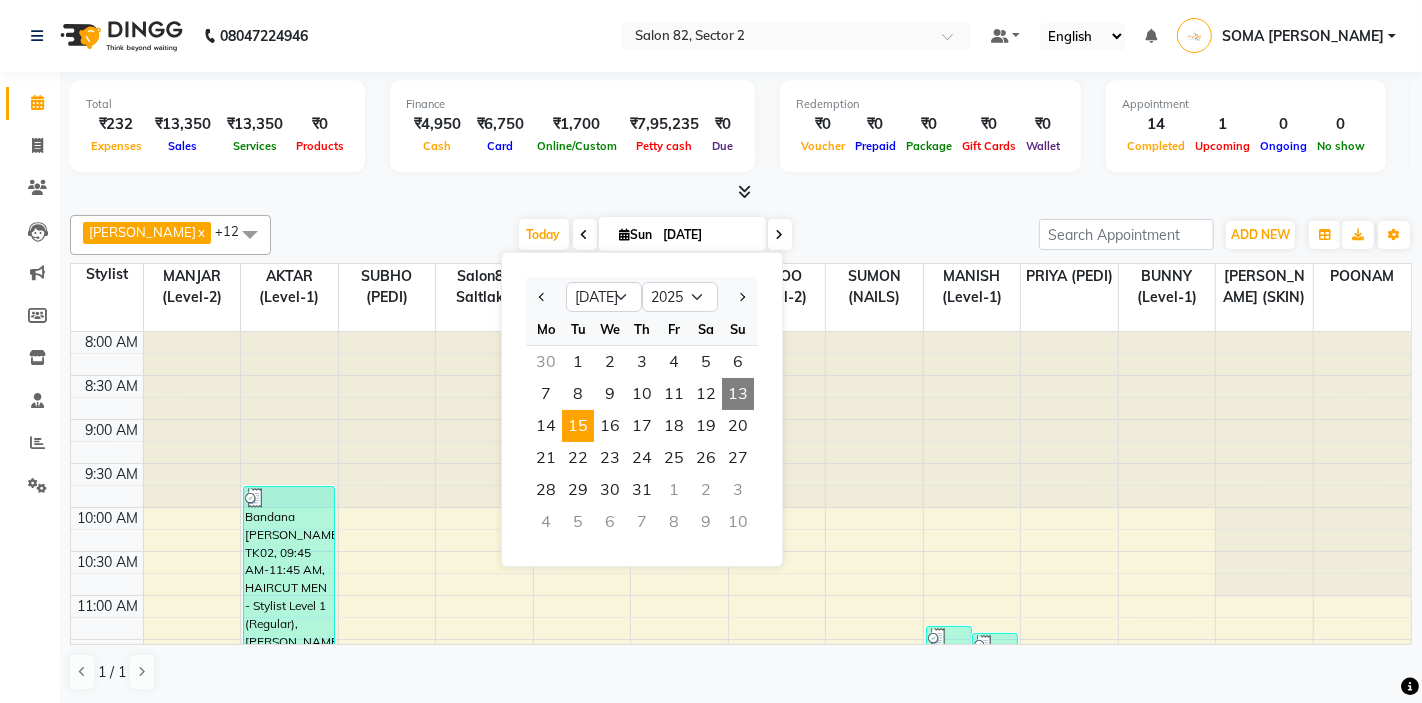 click on "15" at bounding box center [578, 426] 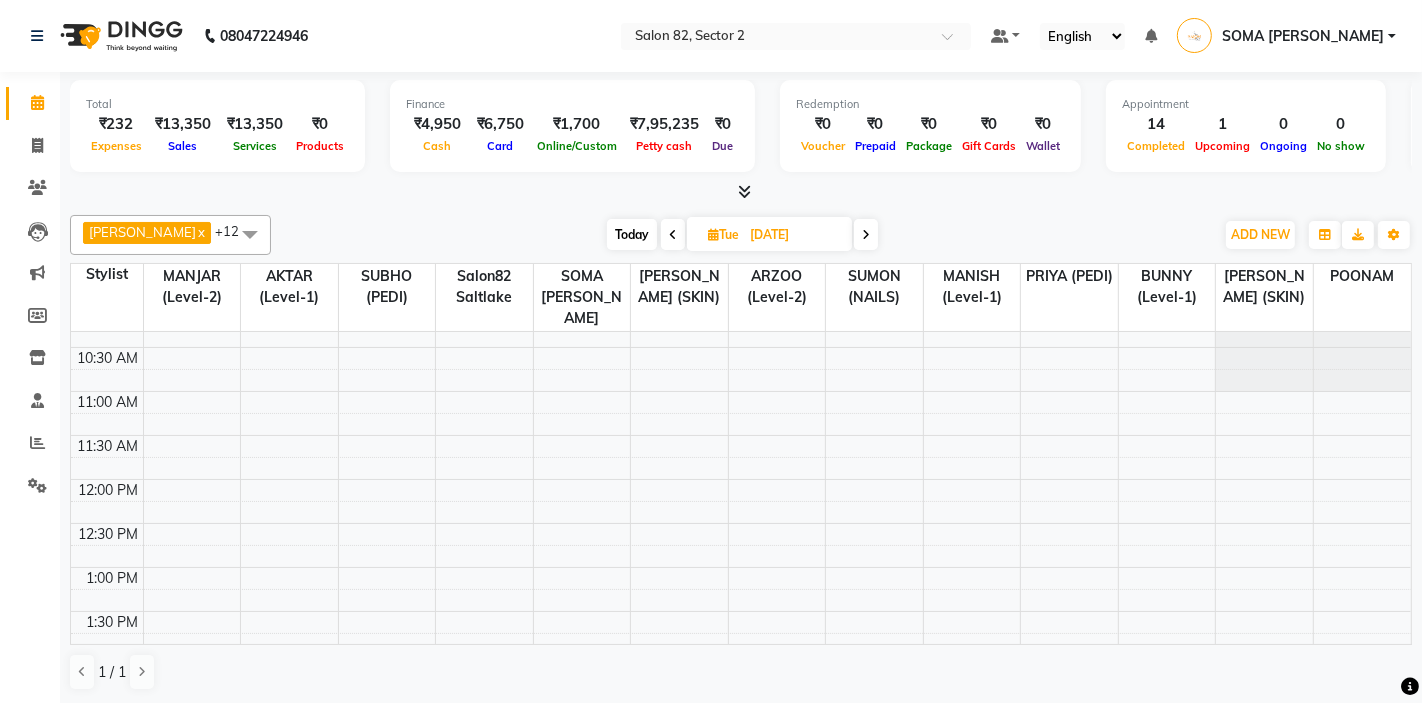 scroll, scrollTop: 0, scrollLeft: 0, axis: both 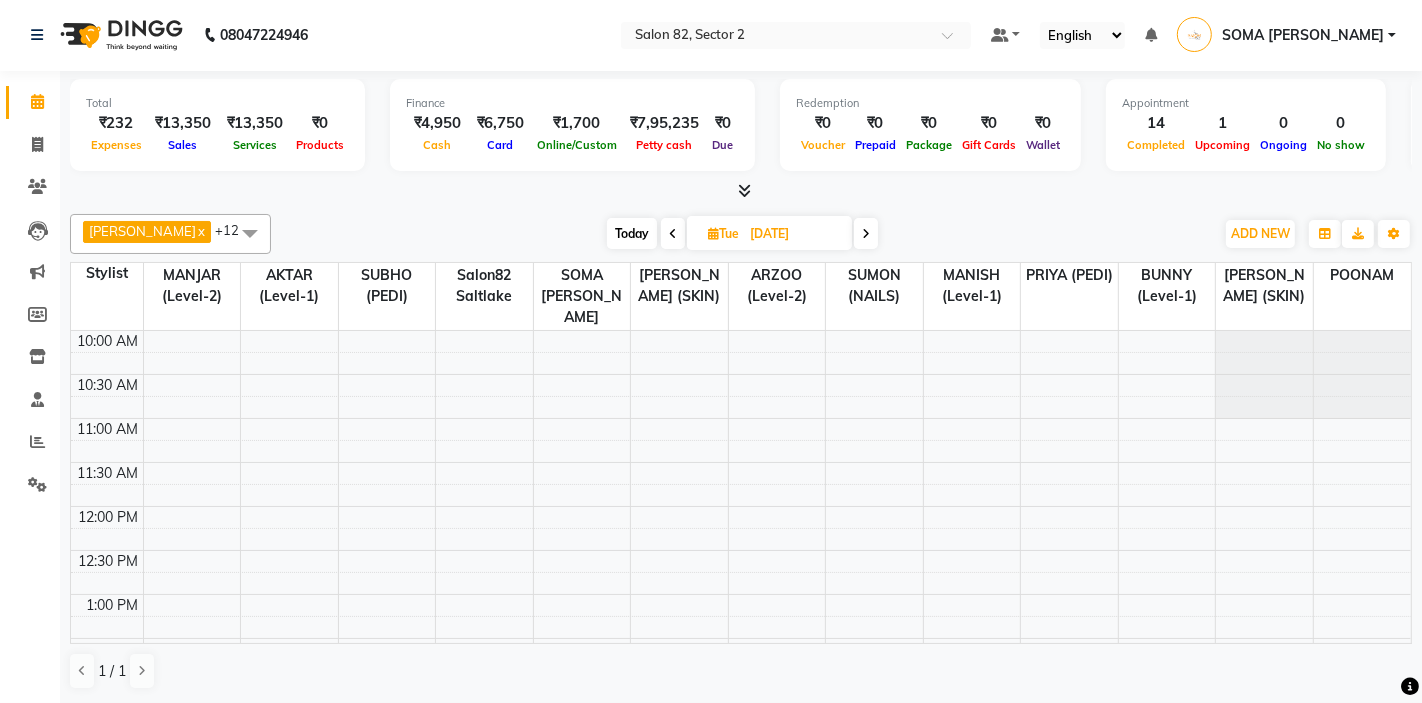 click on "10:00 AM 10:30 AM 11:00 AM 11:30 AM 12:00 PM 12:30 PM 1:00 PM 1:30 PM 2:00 PM 2:30 PM 3:00 PM 3:30 PM 4:00 PM 4:30 PM 5:00 PM 5:30 PM 6:00 PM 6:30 PM 7:00 PM 7:30 PM 8:00 PM 8:30 PM" at bounding box center [741, 814] 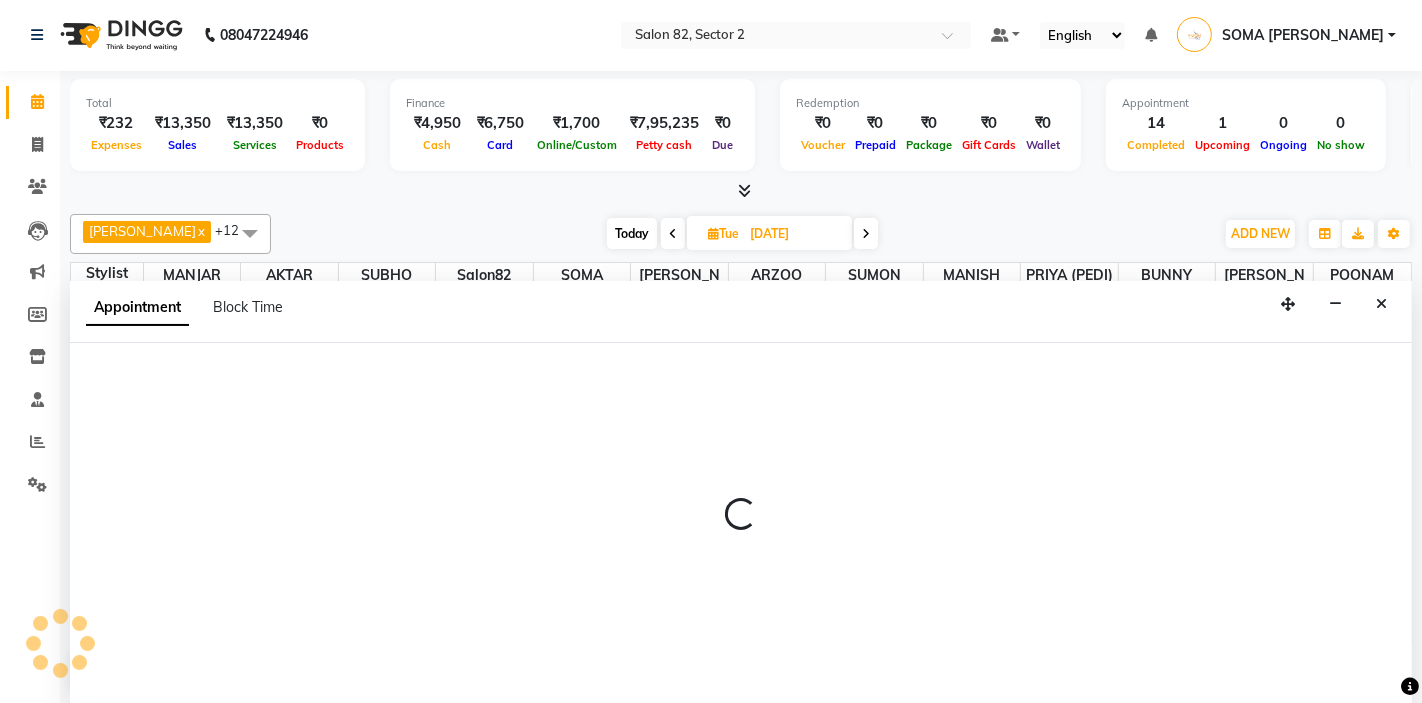 select on "83819" 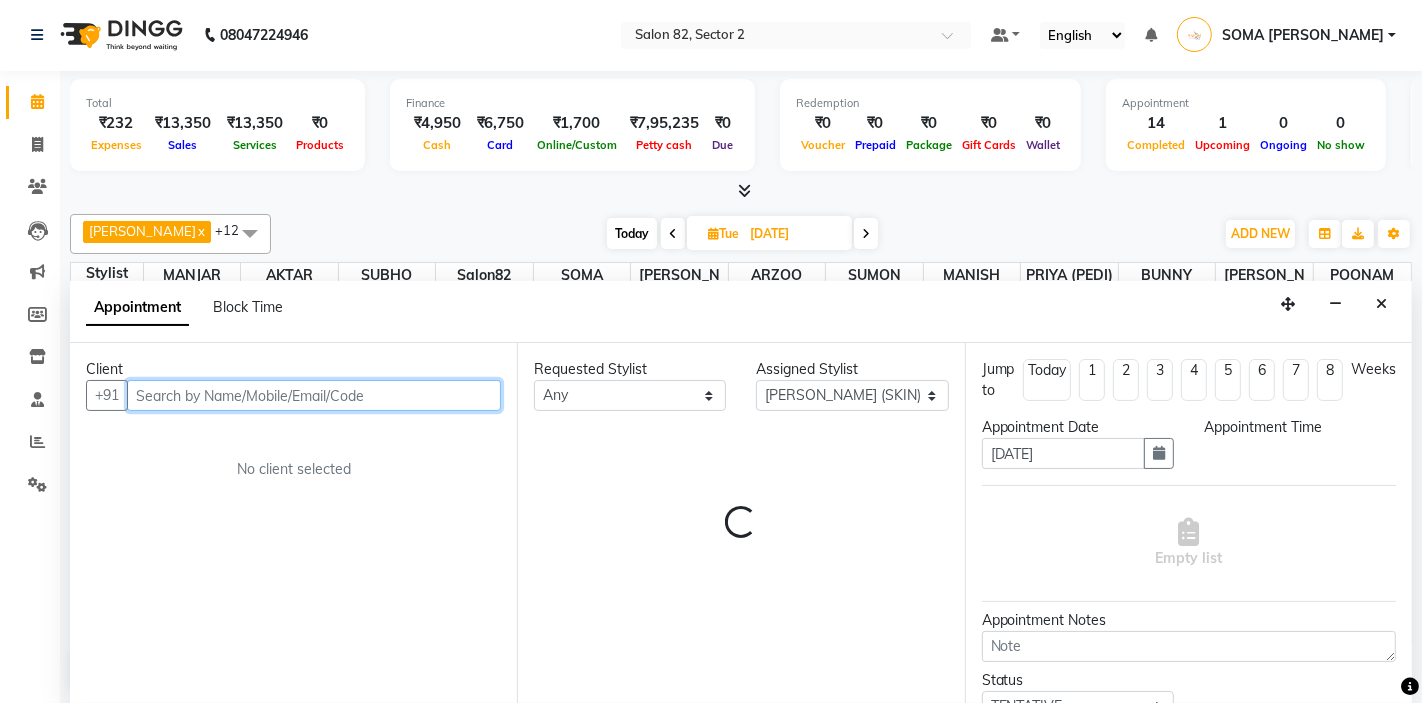 select on "690" 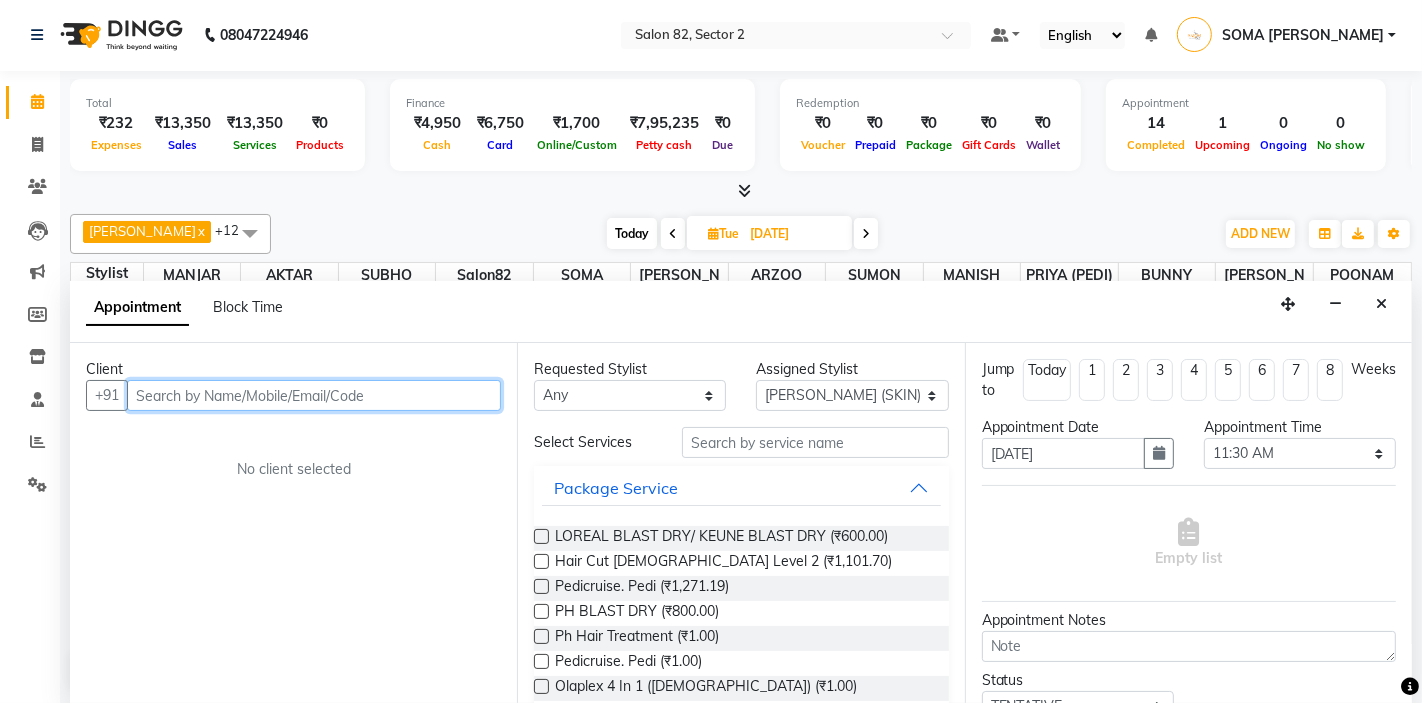 click at bounding box center (314, 395) 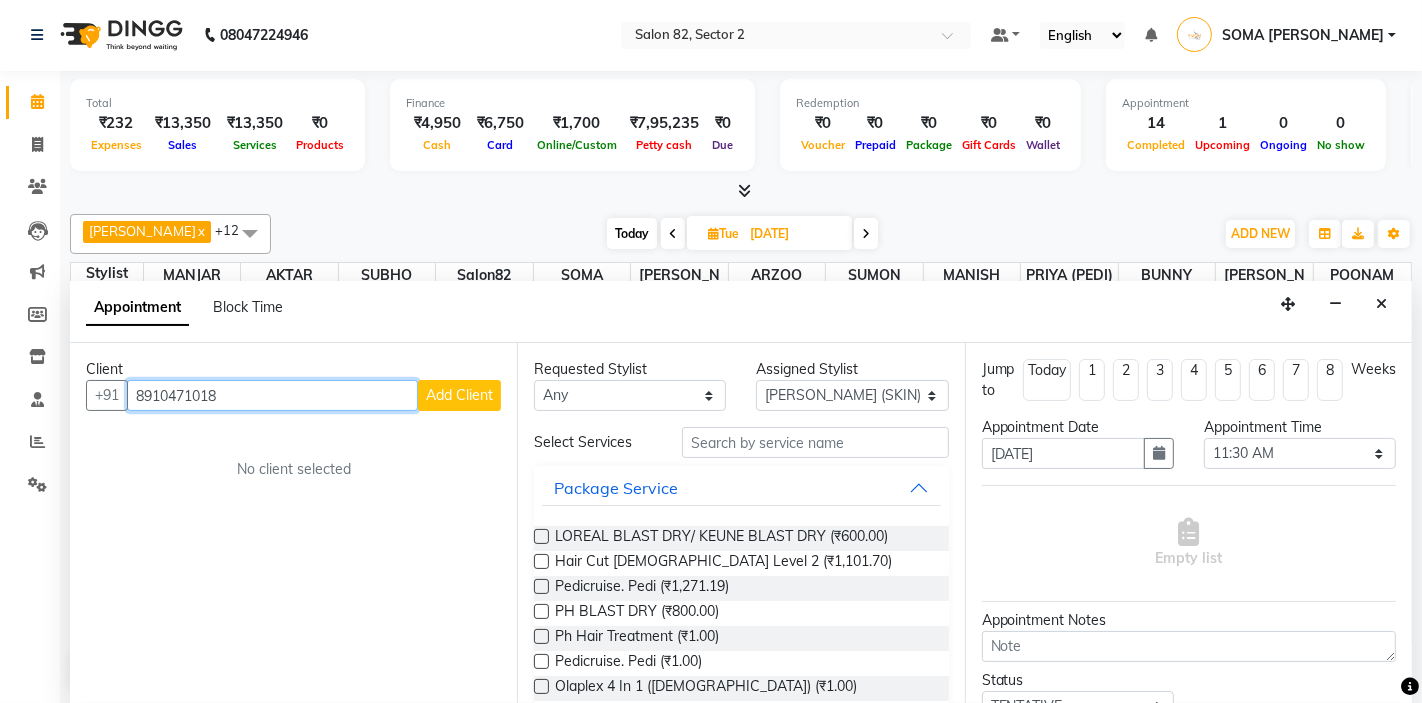 type on "8910471018" 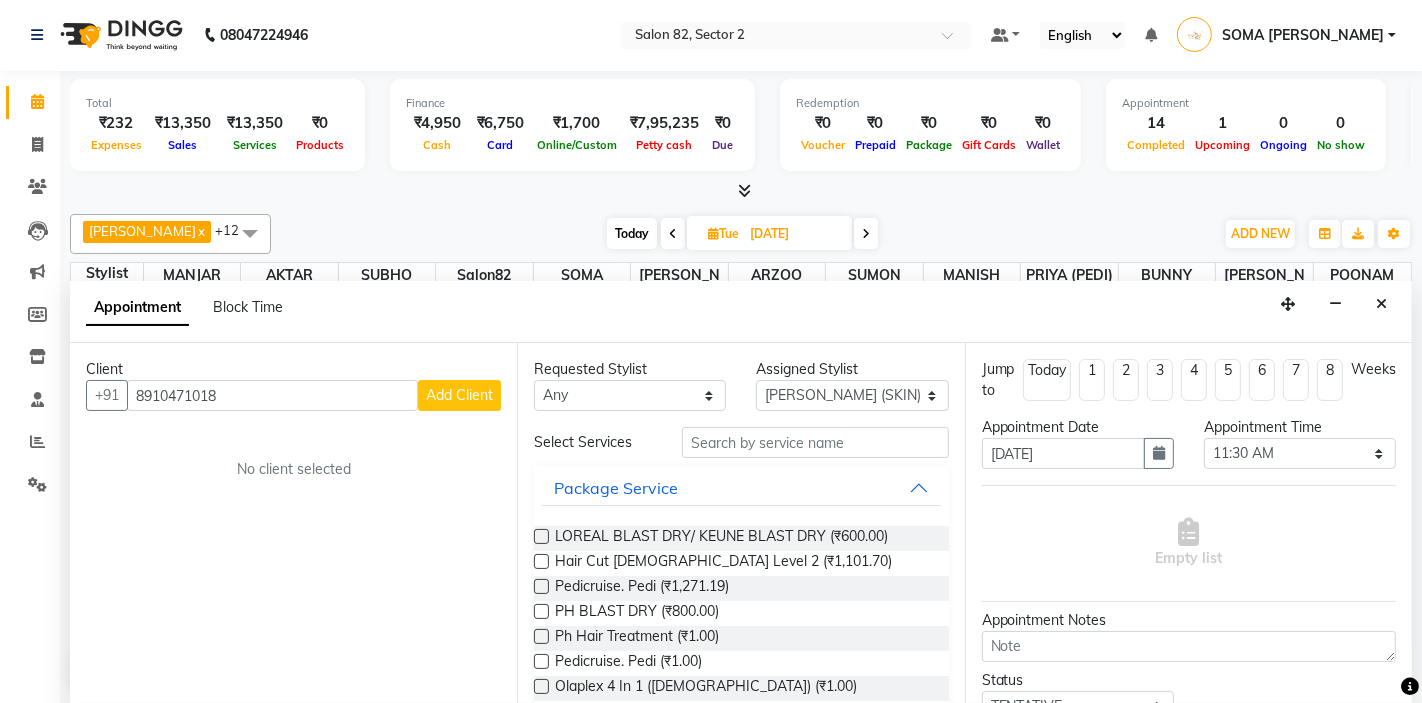 click on "Add Client" at bounding box center (459, 395) 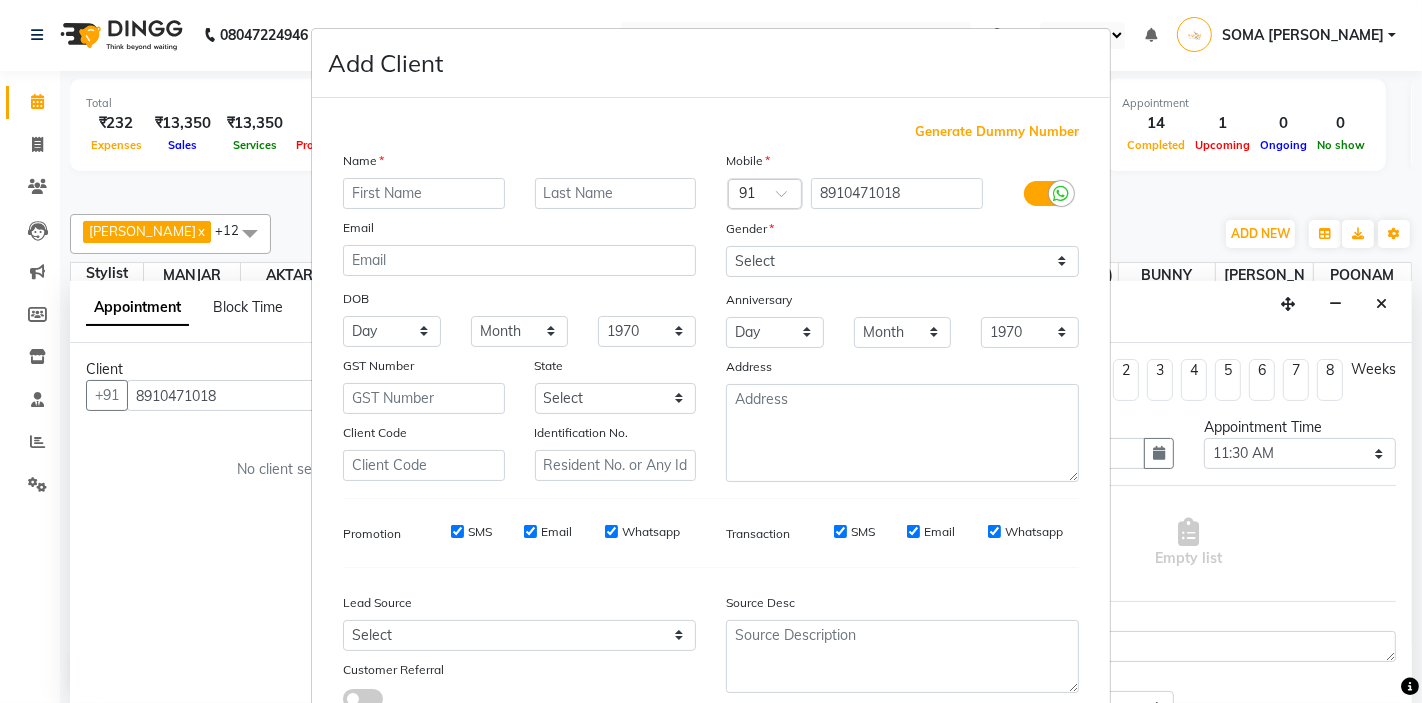 click at bounding box center [424, 193] 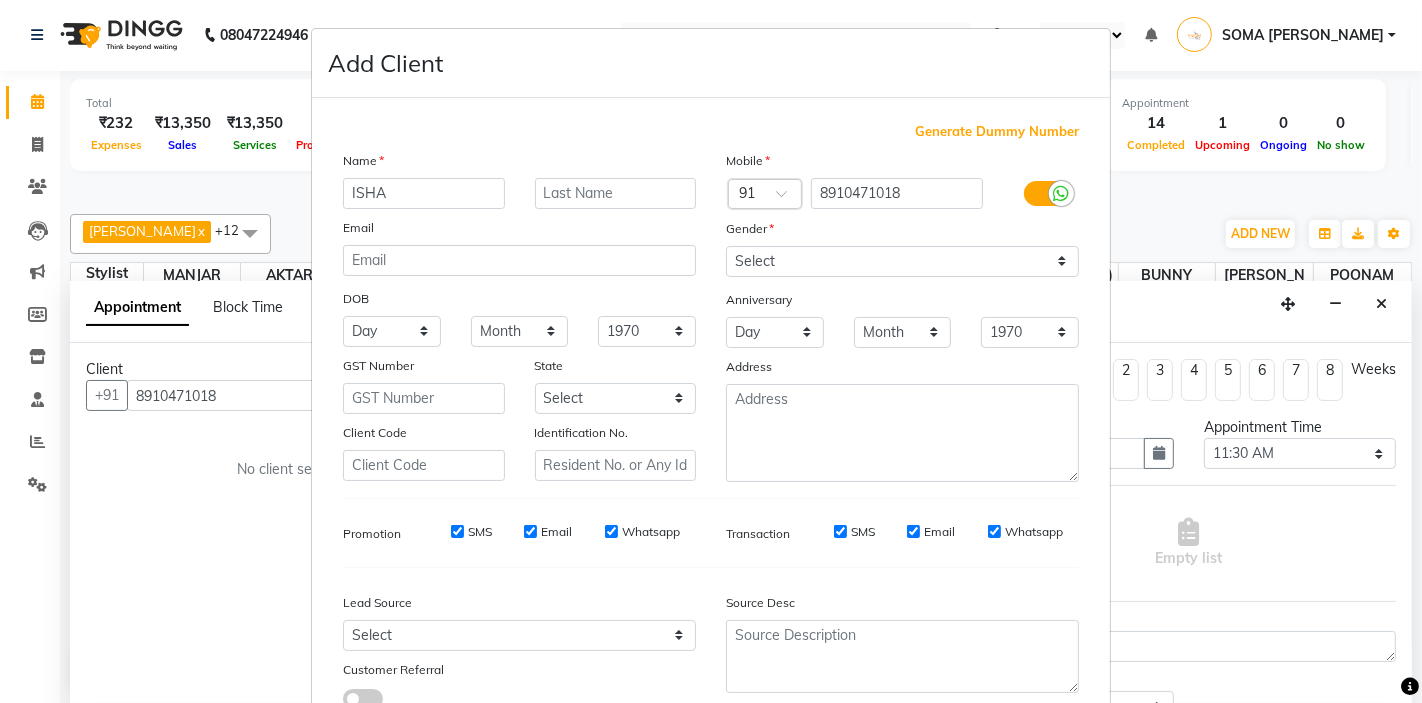 type on "ISHA" 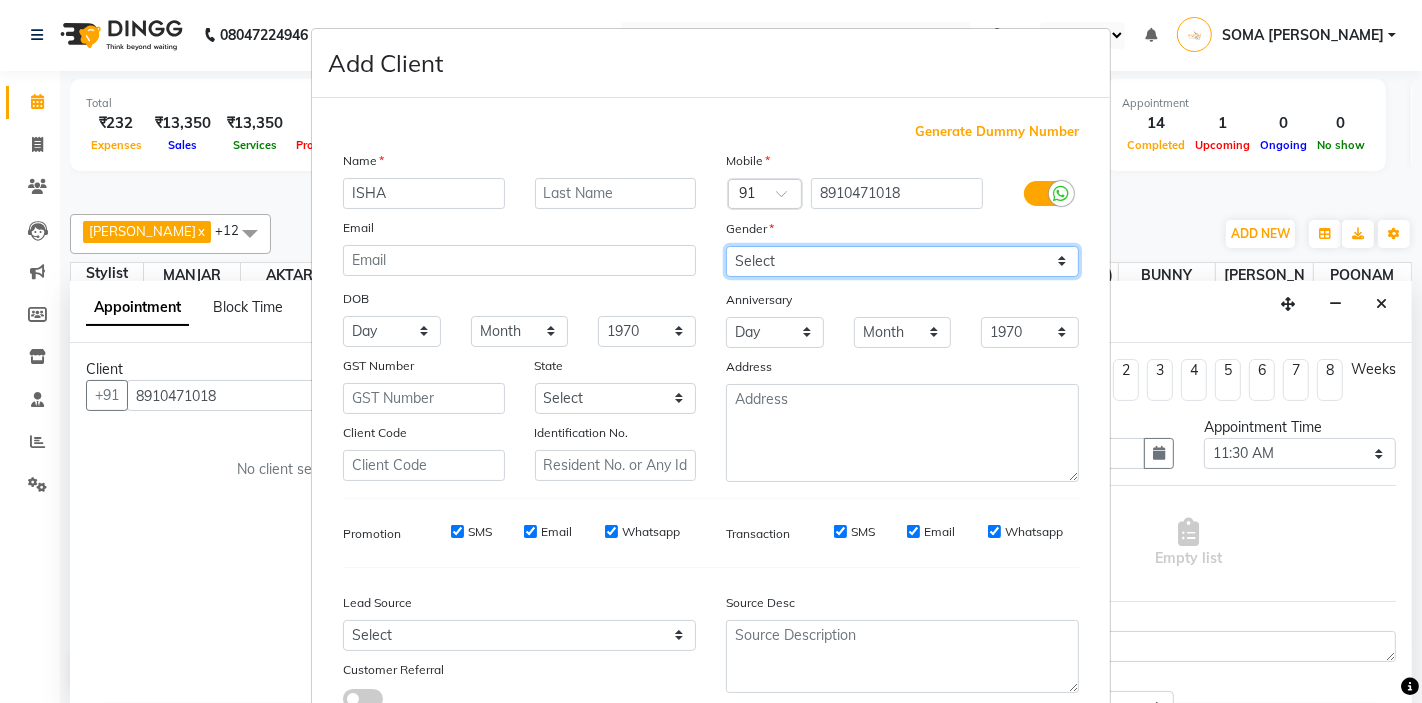 click on "Select [DEMOGRAPHIC_DATA] [DEMOGRAPHIC_DATA] Other Prefer Not To Say" at bounding box center [902, 261] 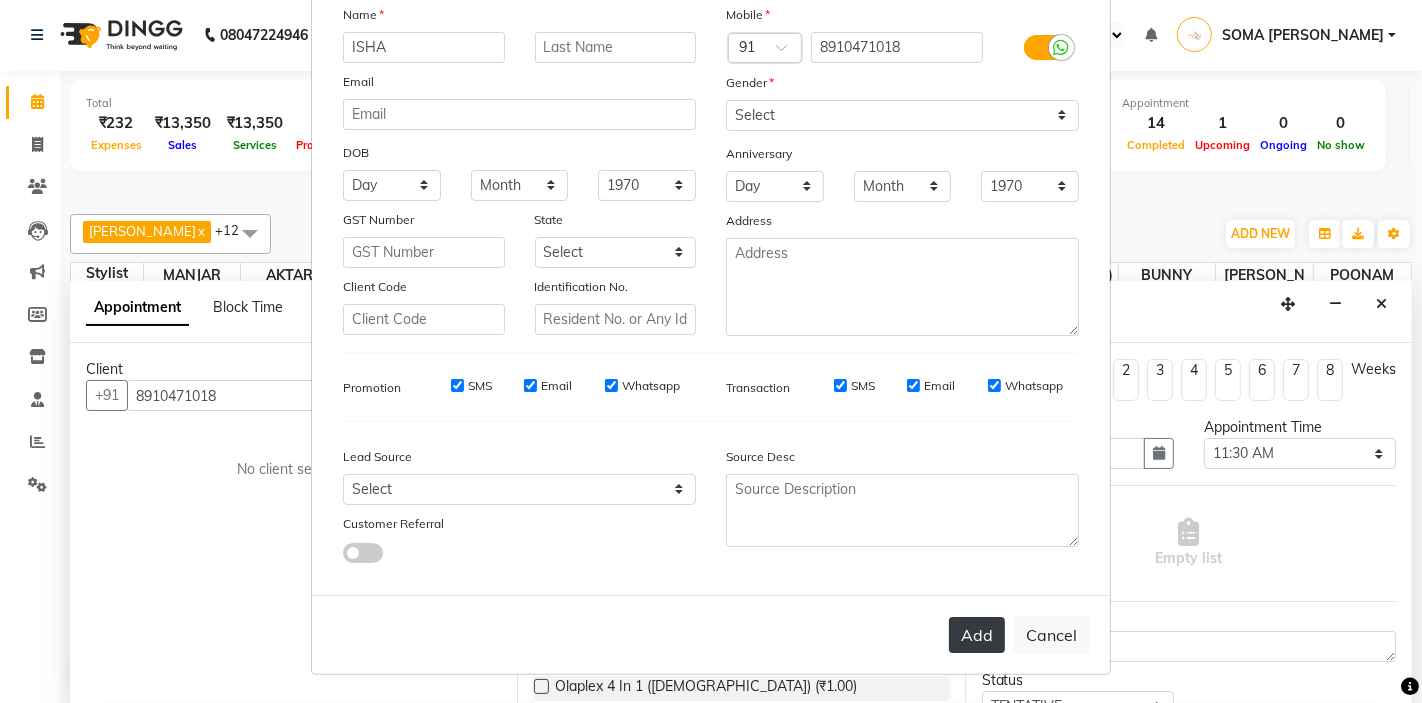 click on "Add" at bounding box center (977, 635) 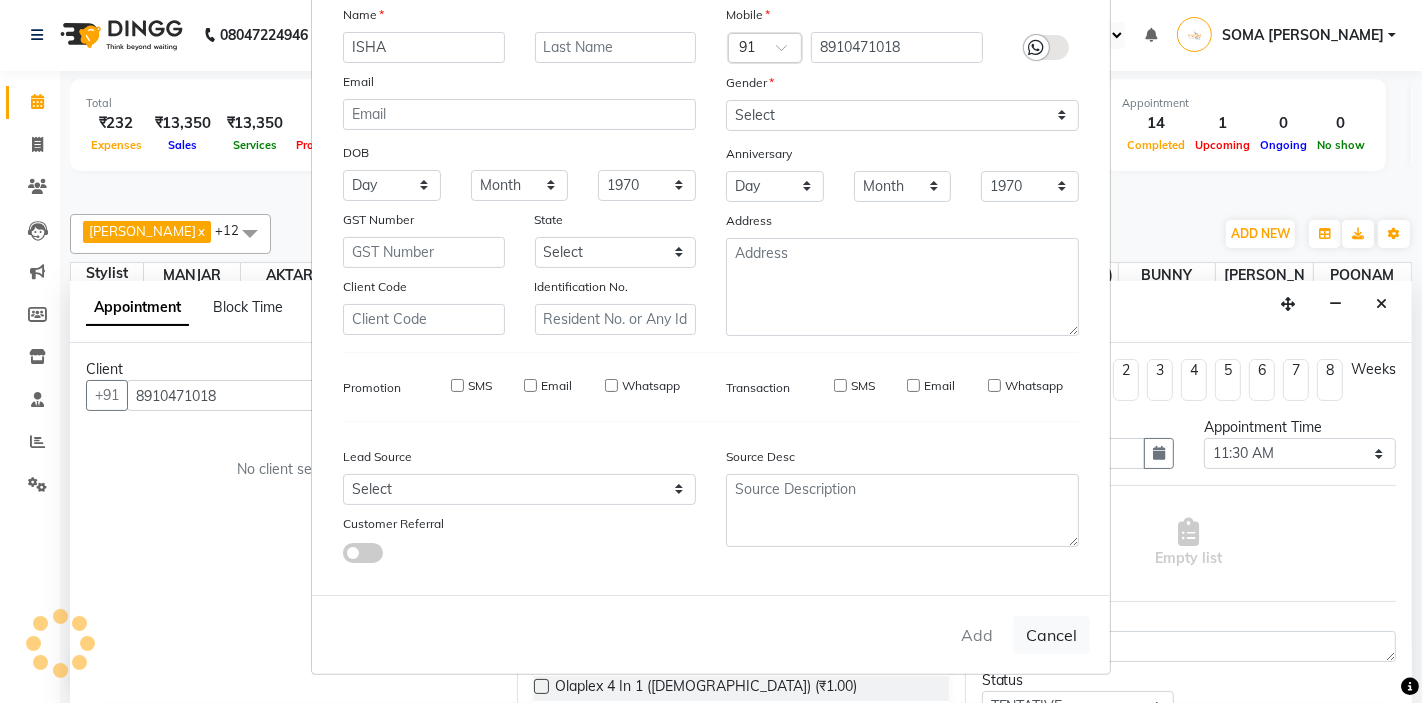 type 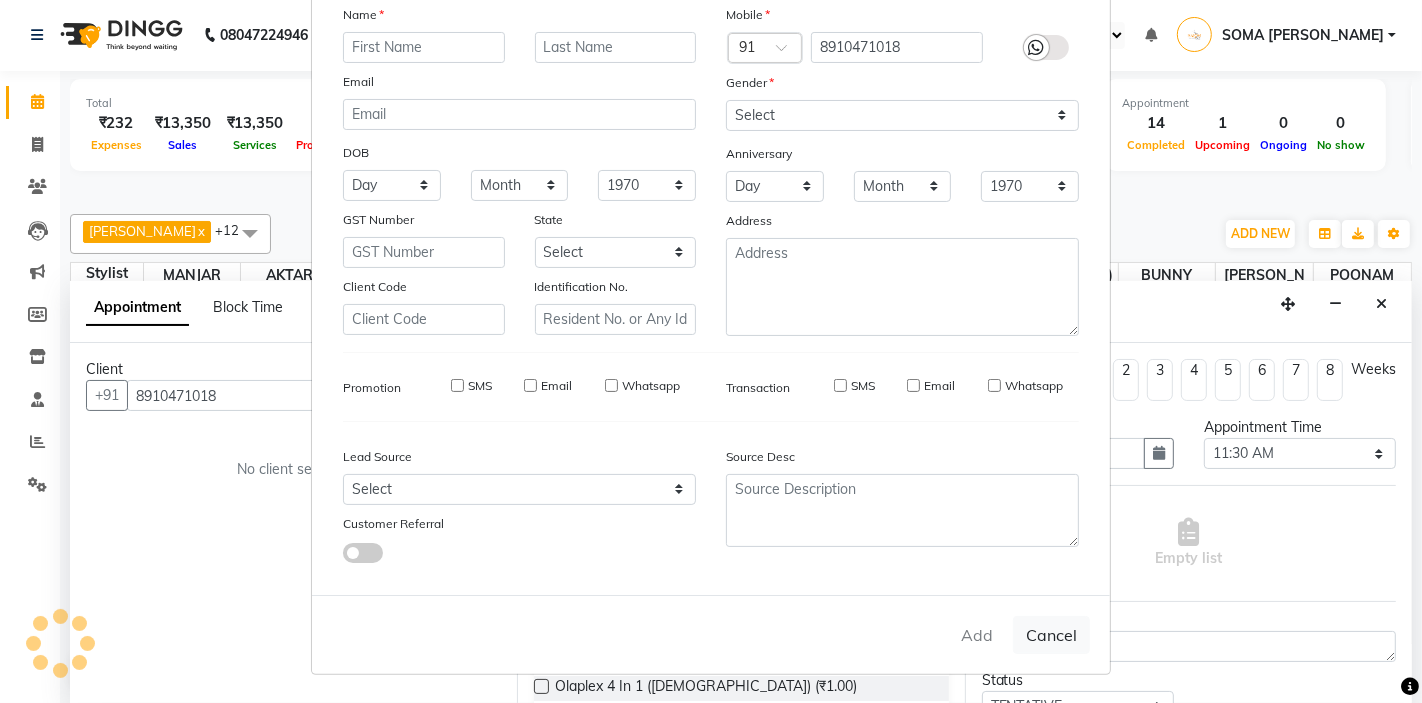 select 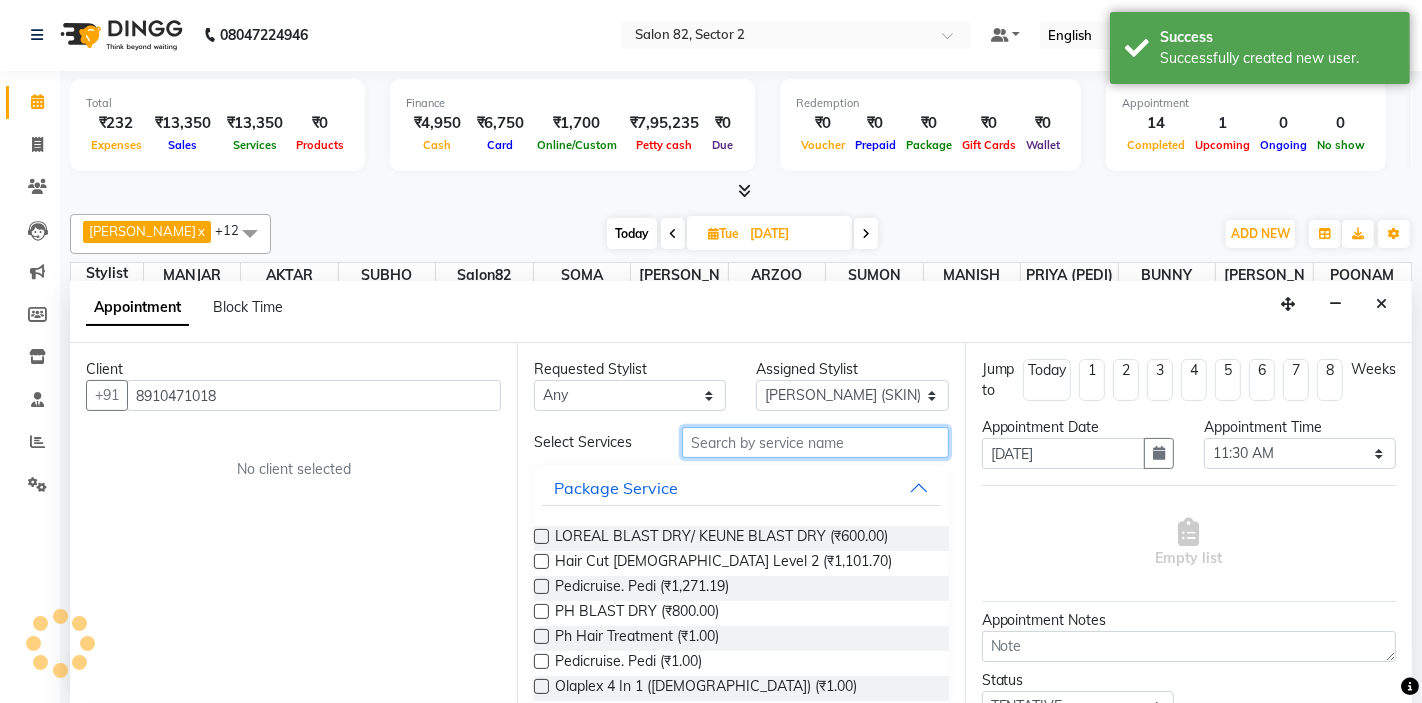click at bounding box center [815, 442] 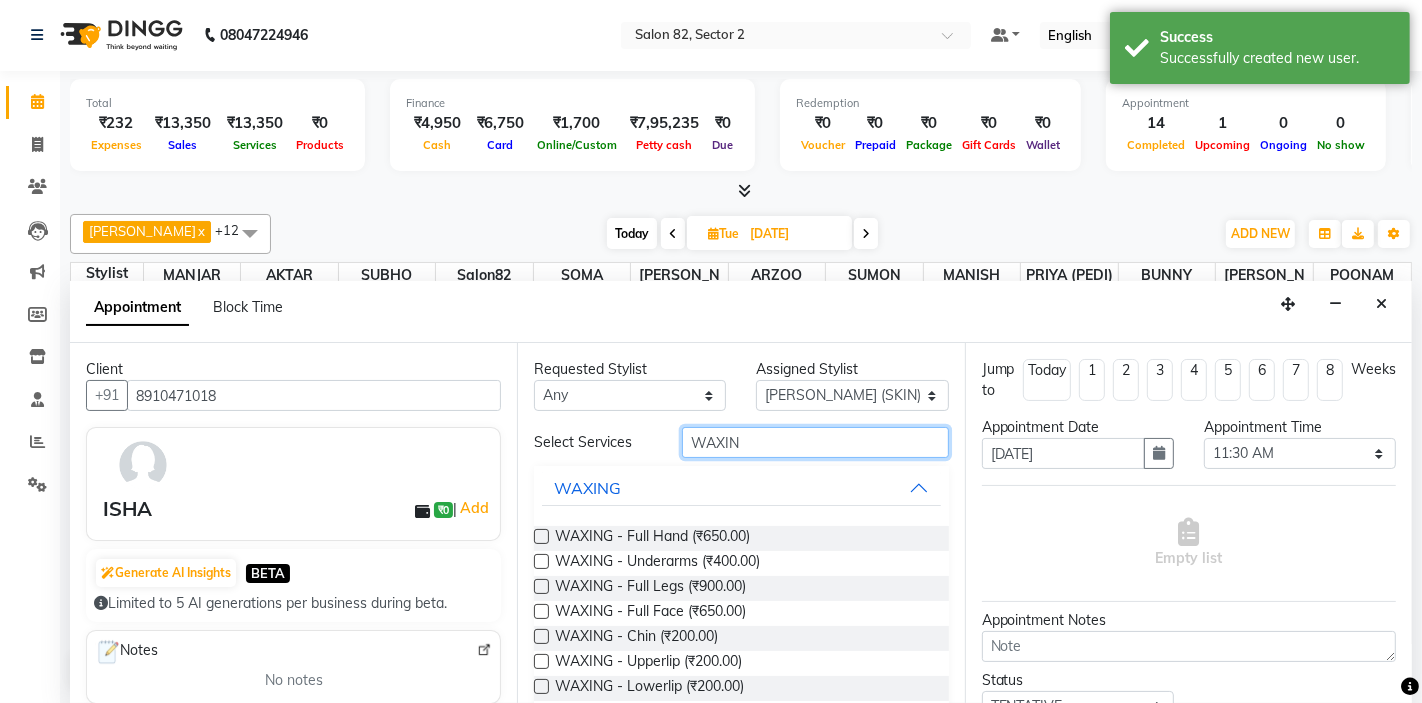 type on "WAXIN" 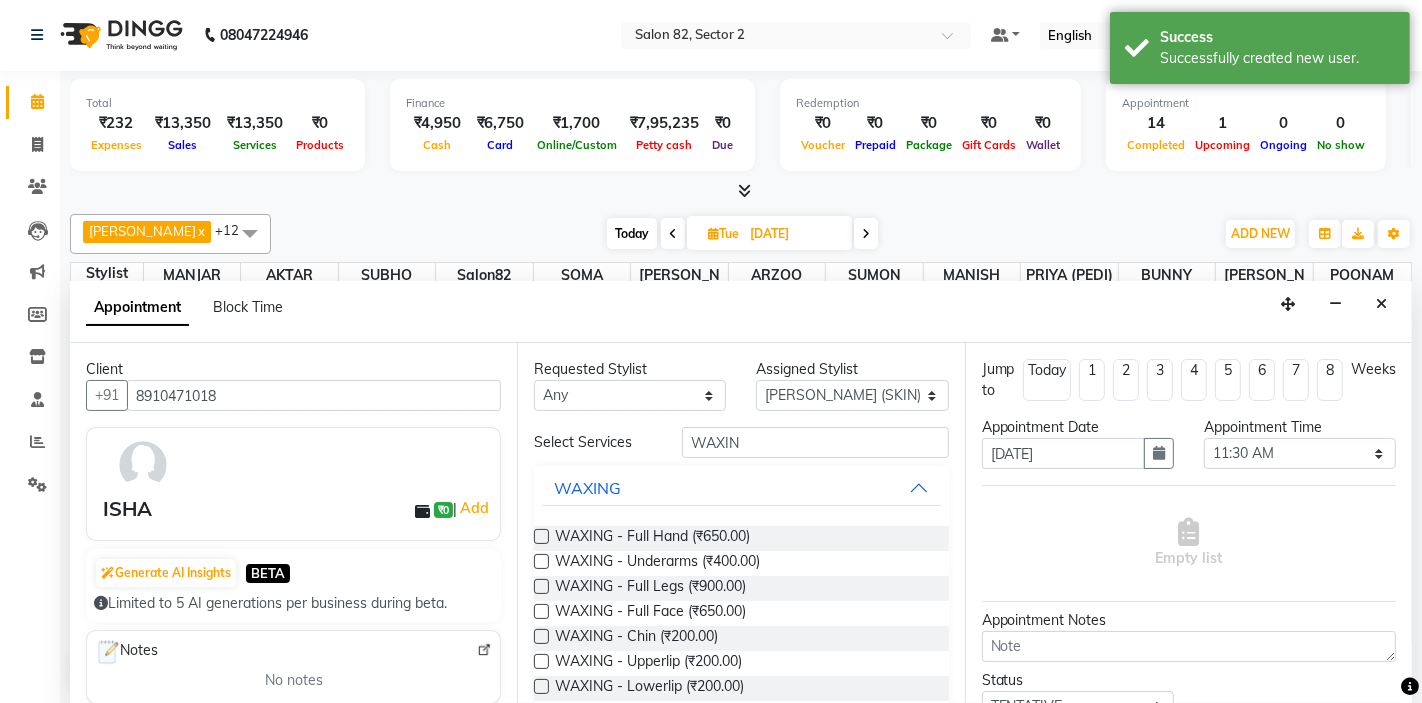 click at bounding box center (541, 536) 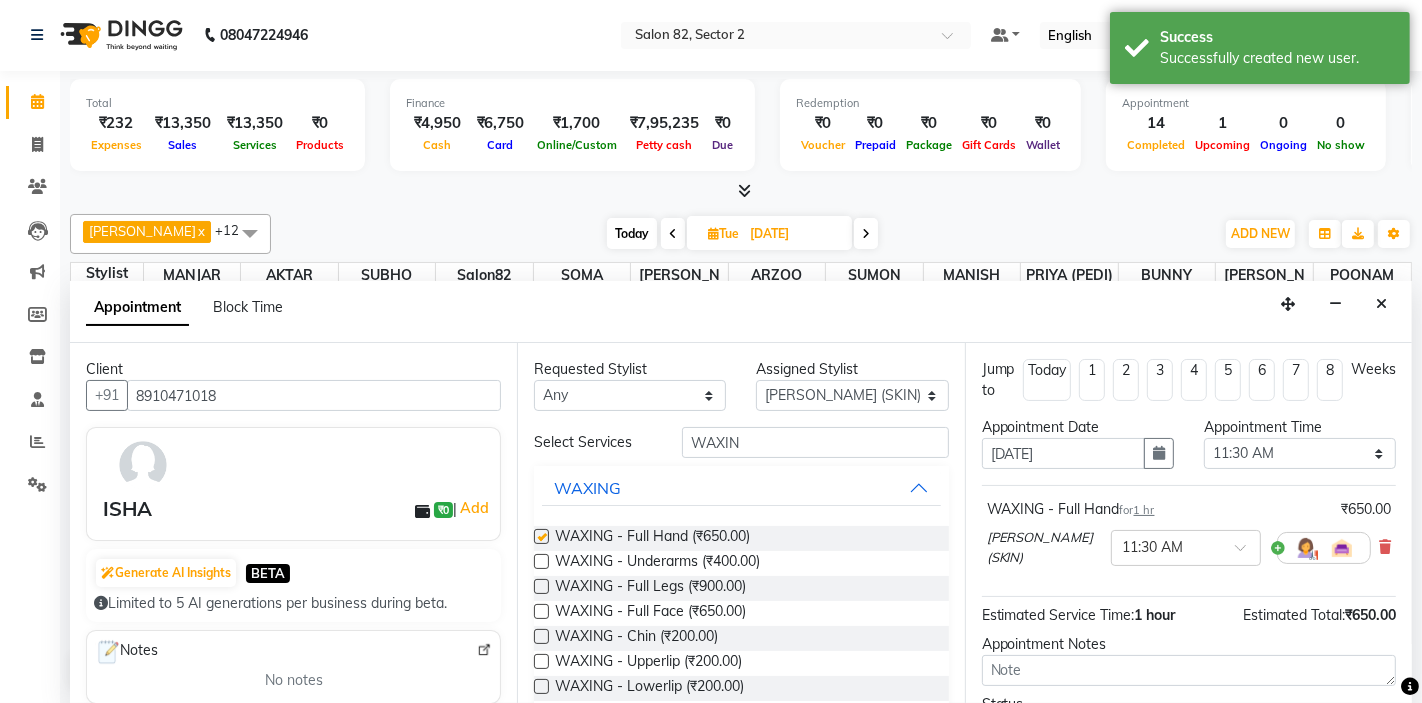 checkbox on "false" 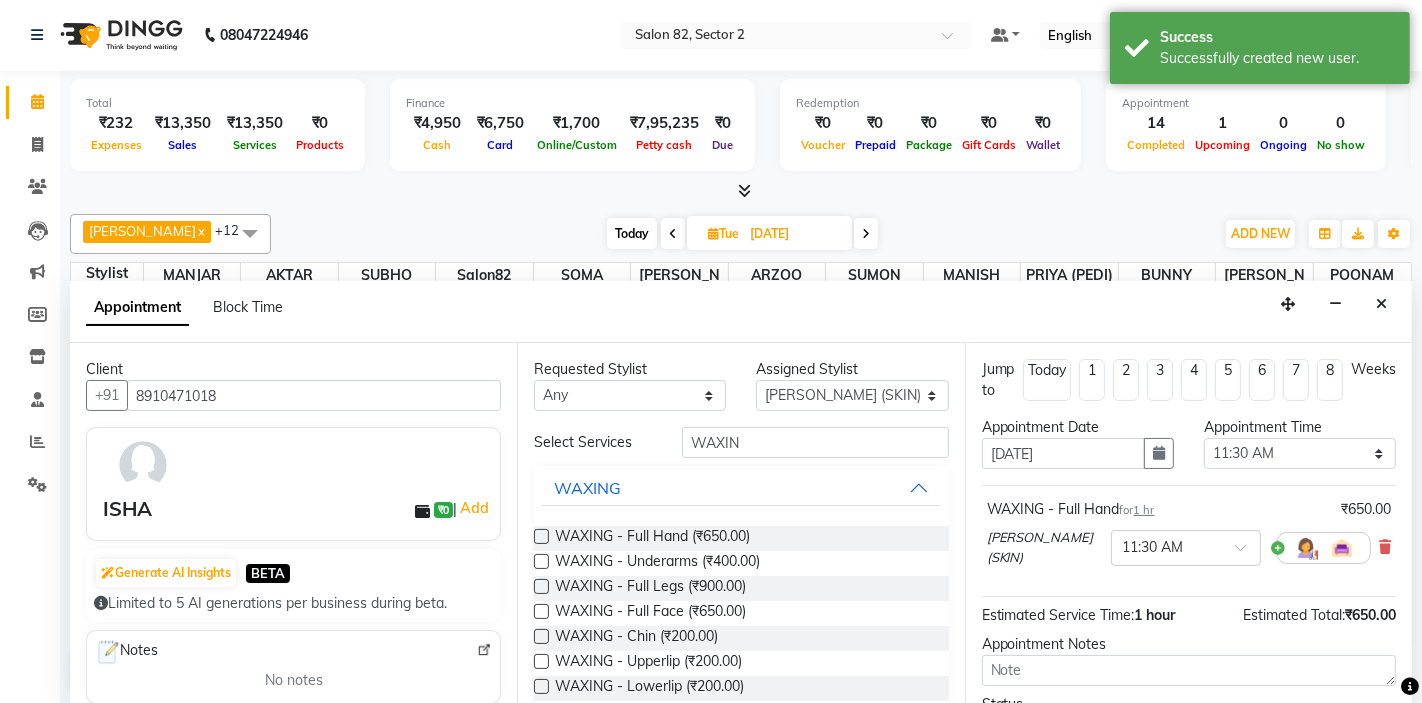 click at bounding box center [541, 561] 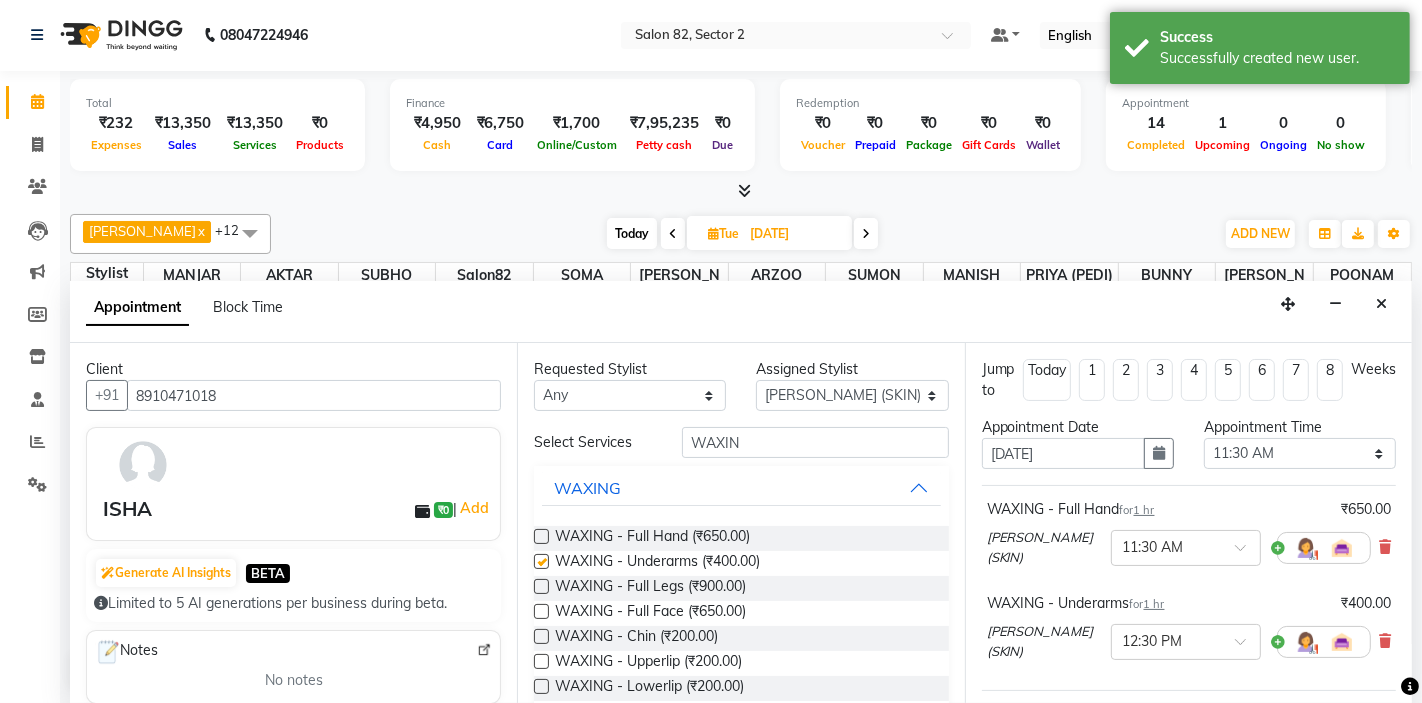 checkbox on "false" 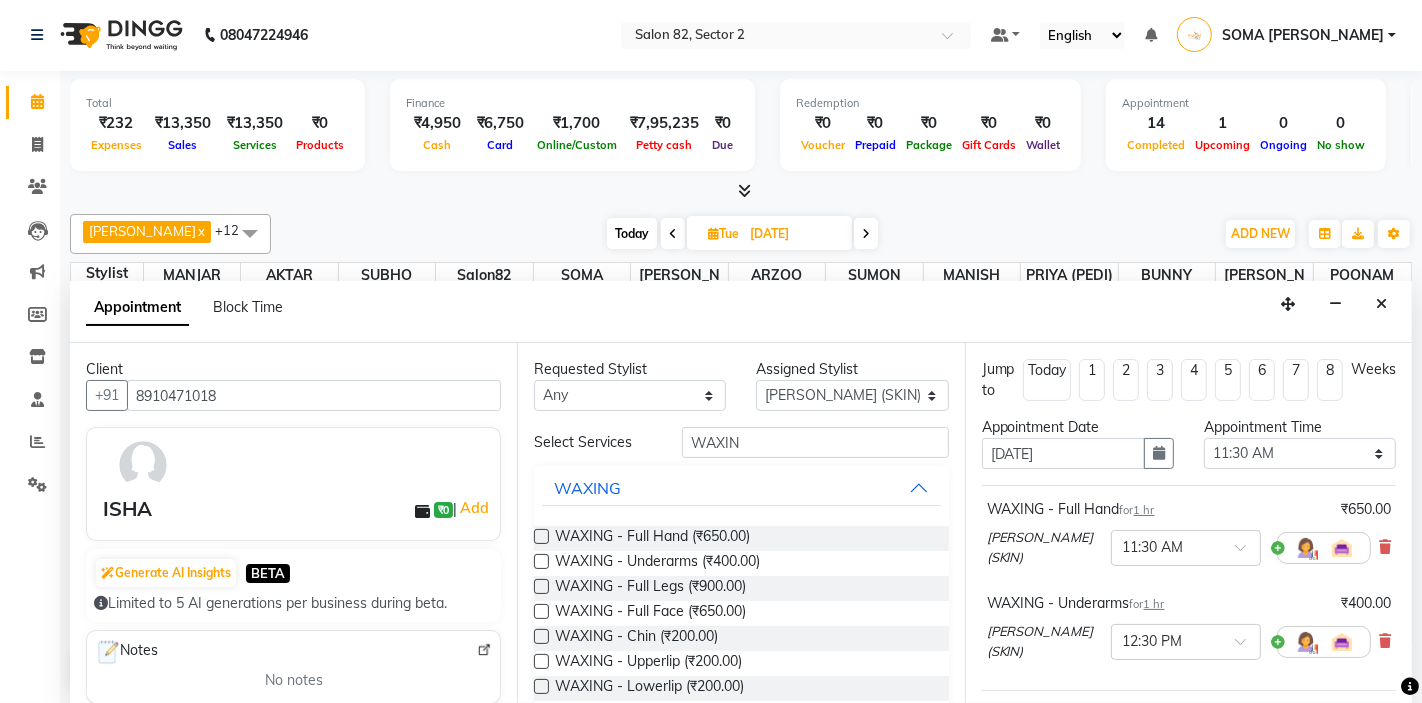 click at bounding box center [541, 586] 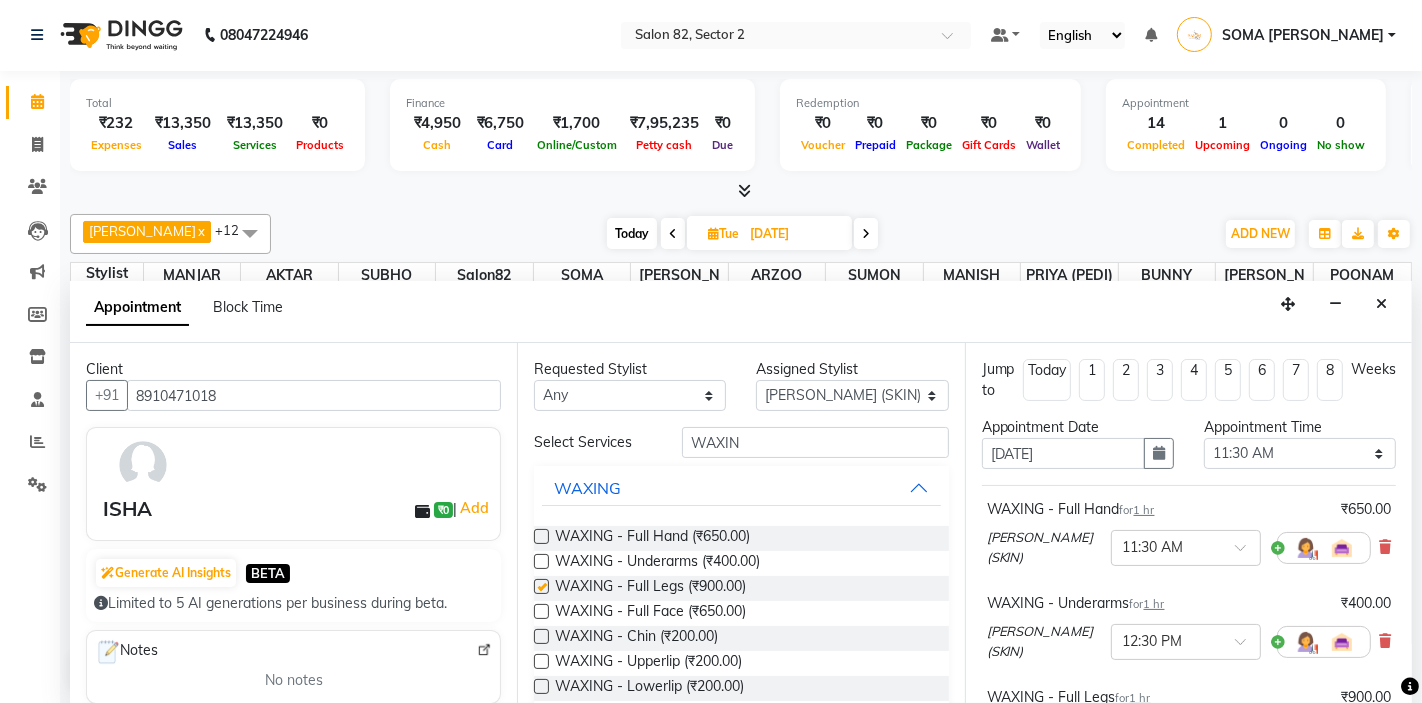 checkbox on "false" 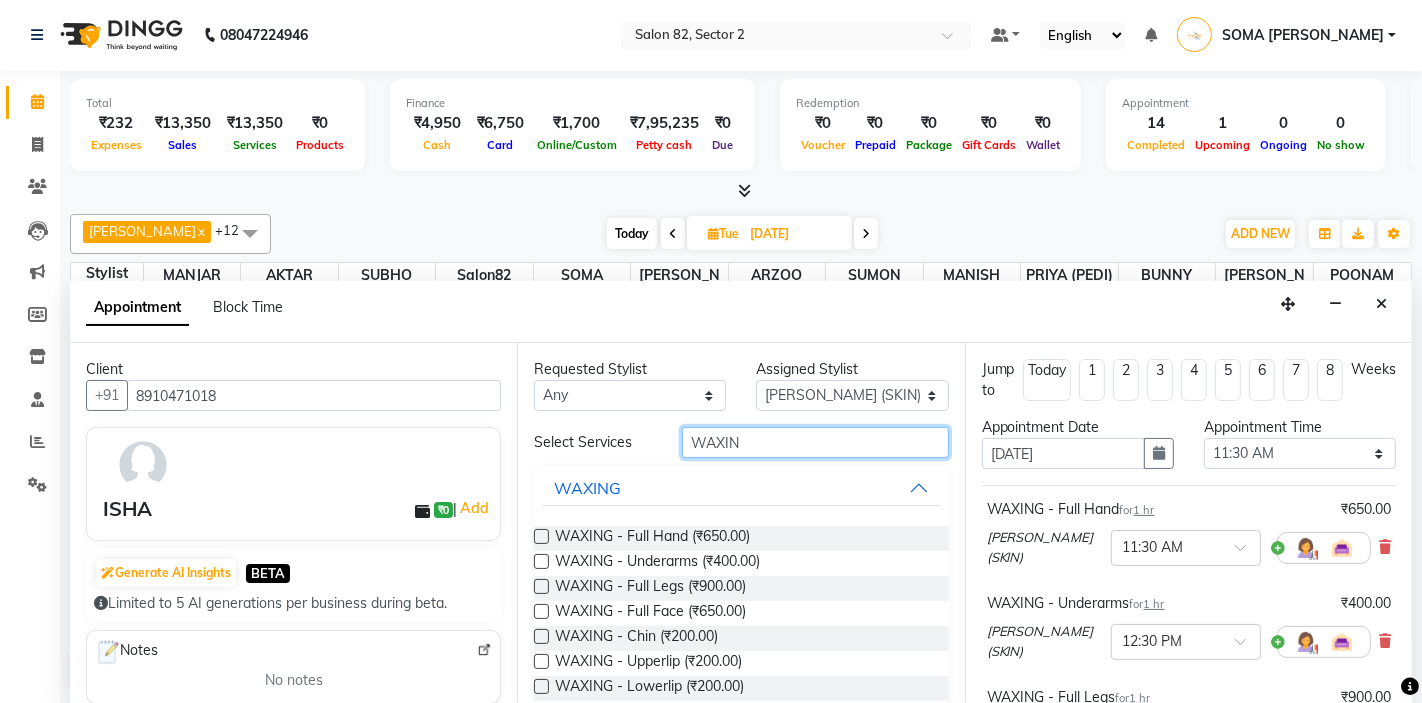 click on "WAXIN" at bounding box center [815, 442] 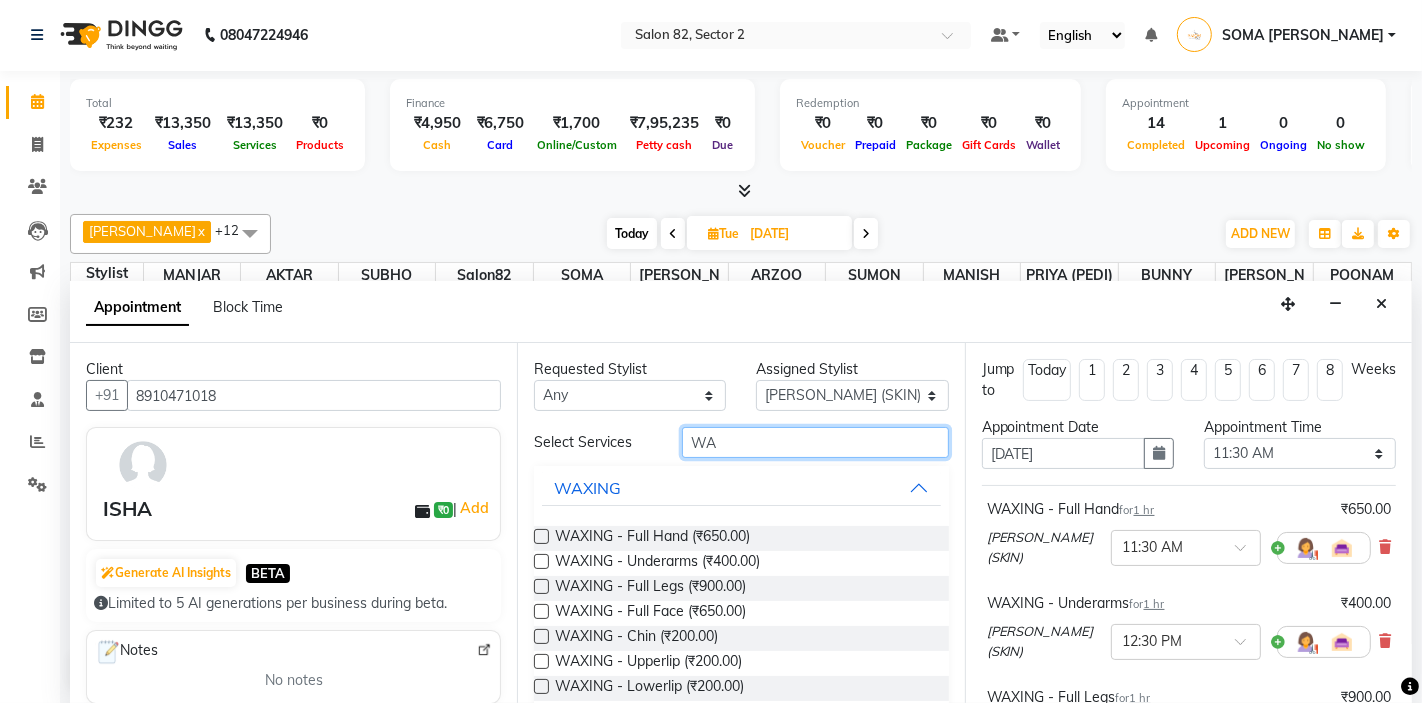 type on "W" 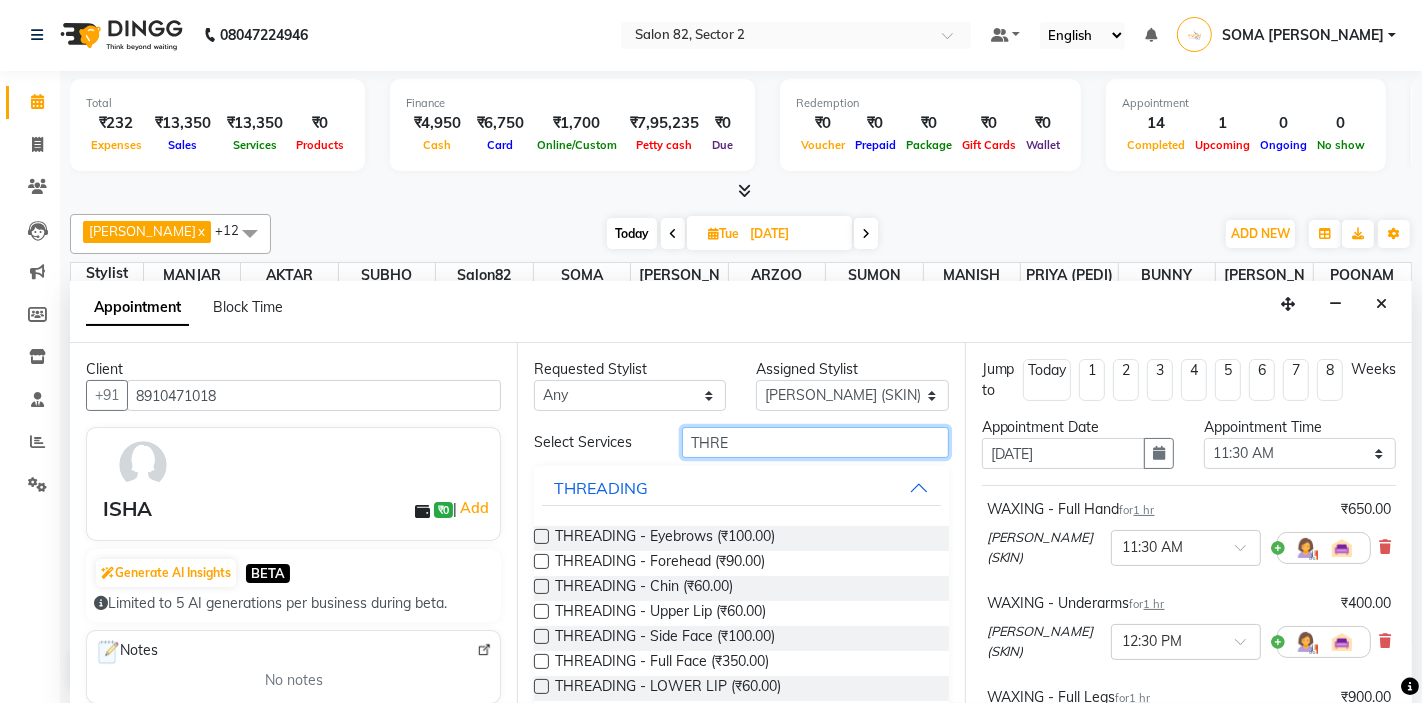 type on "THRE" 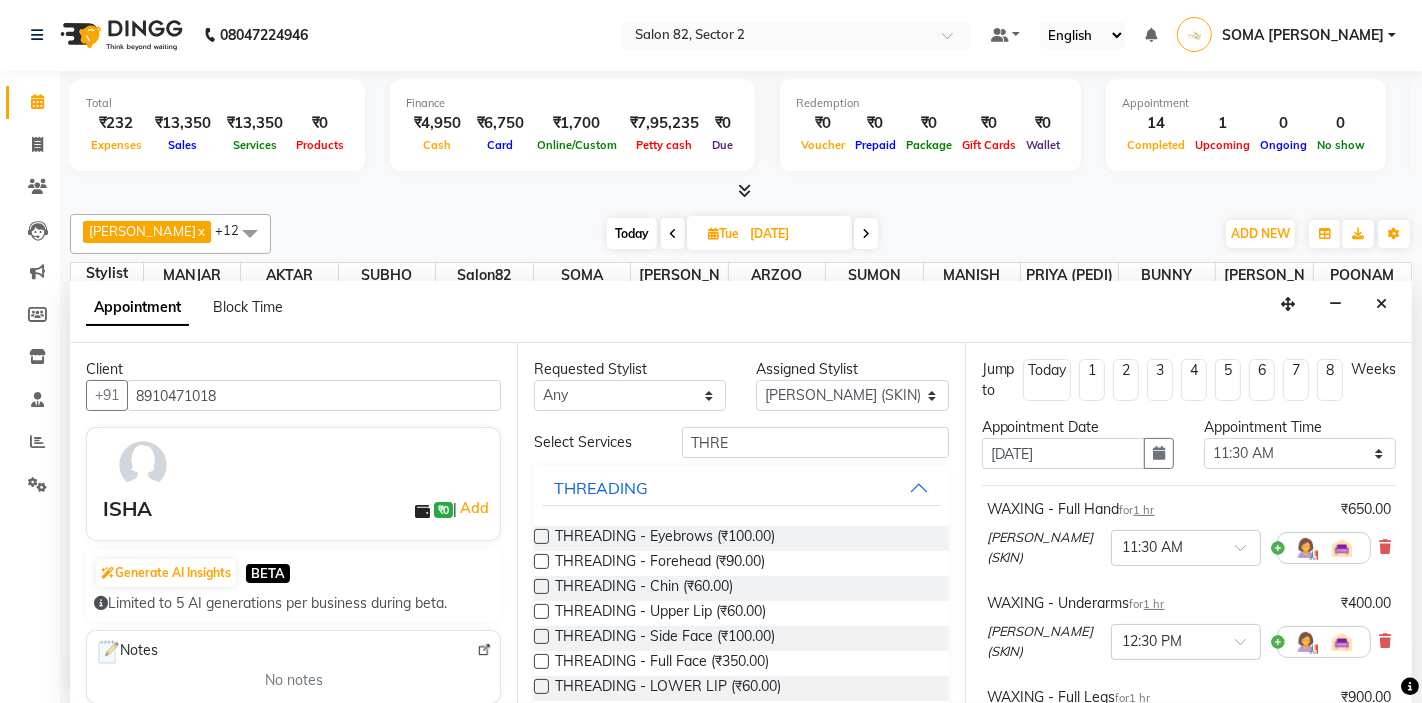 click at bounding box center (541, 536) 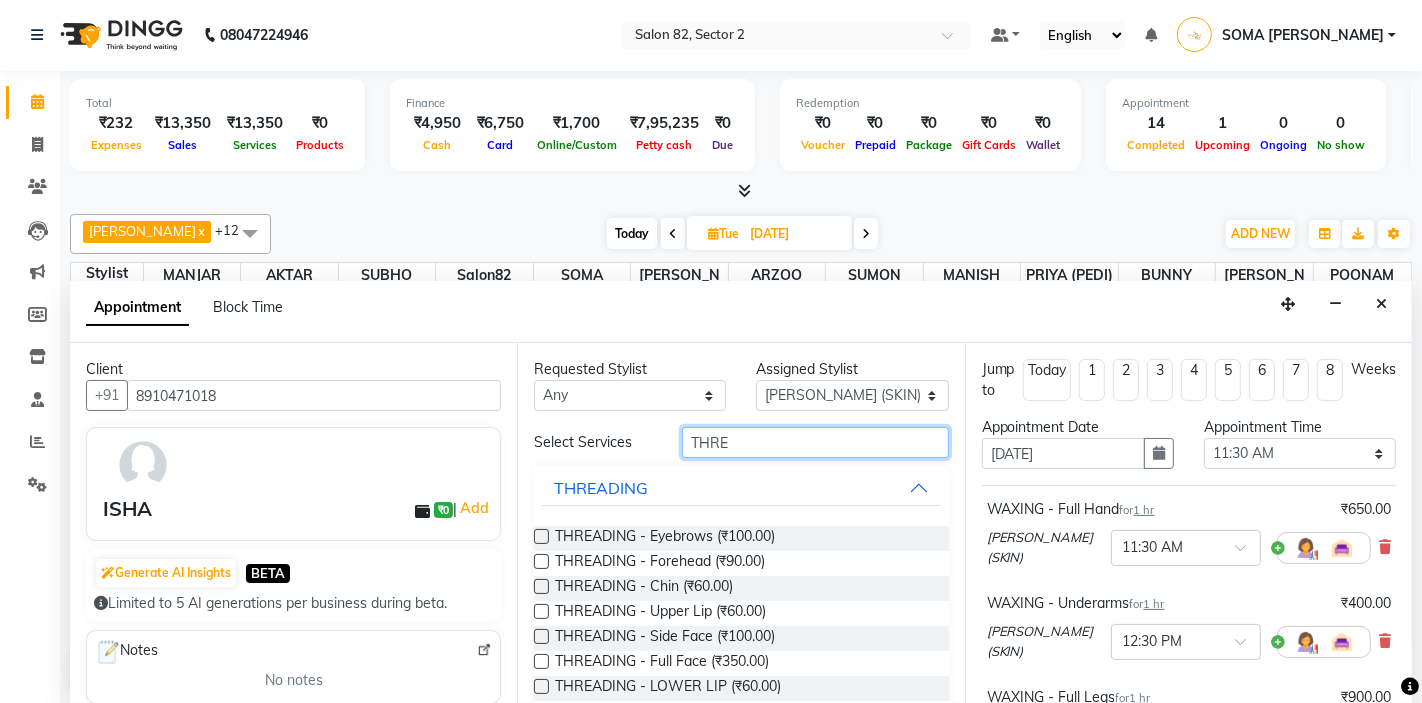 click on "THRE" at bounding box center (815, 442) 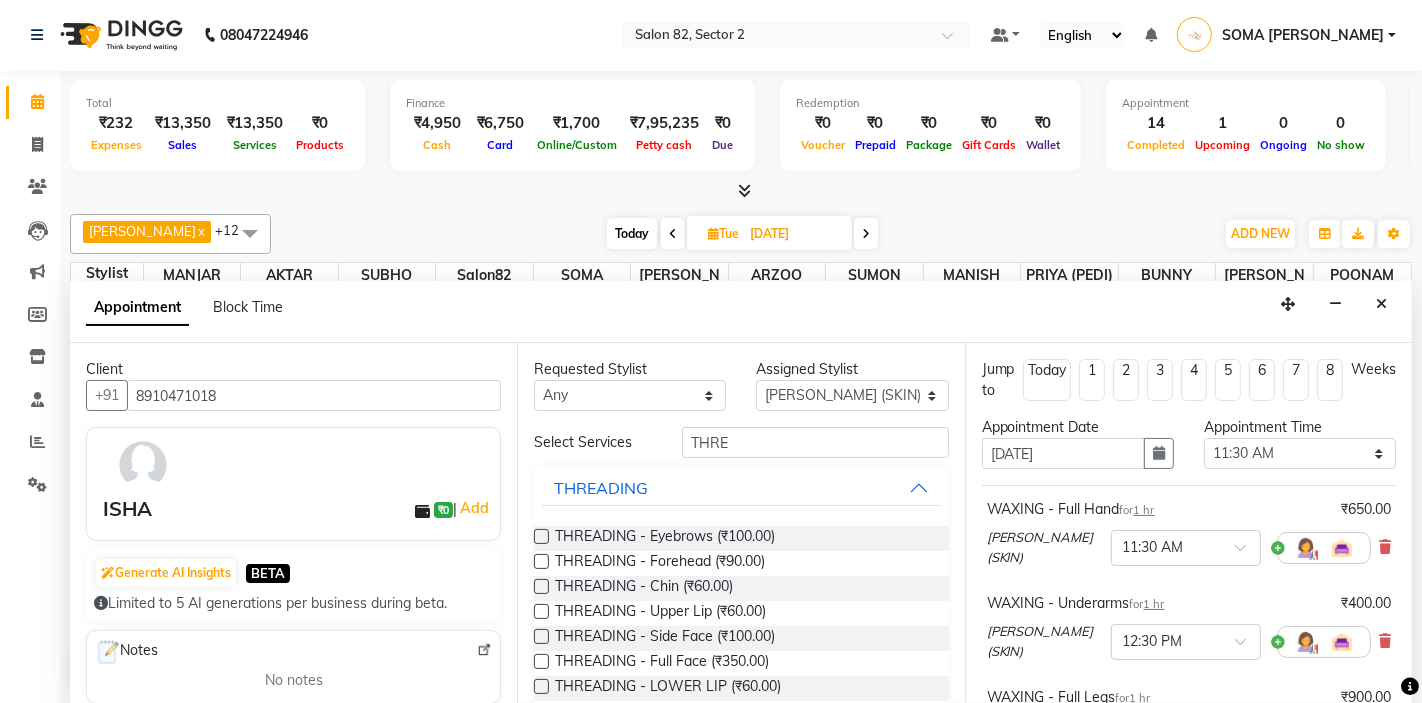 click at bounding box center (541, 536) 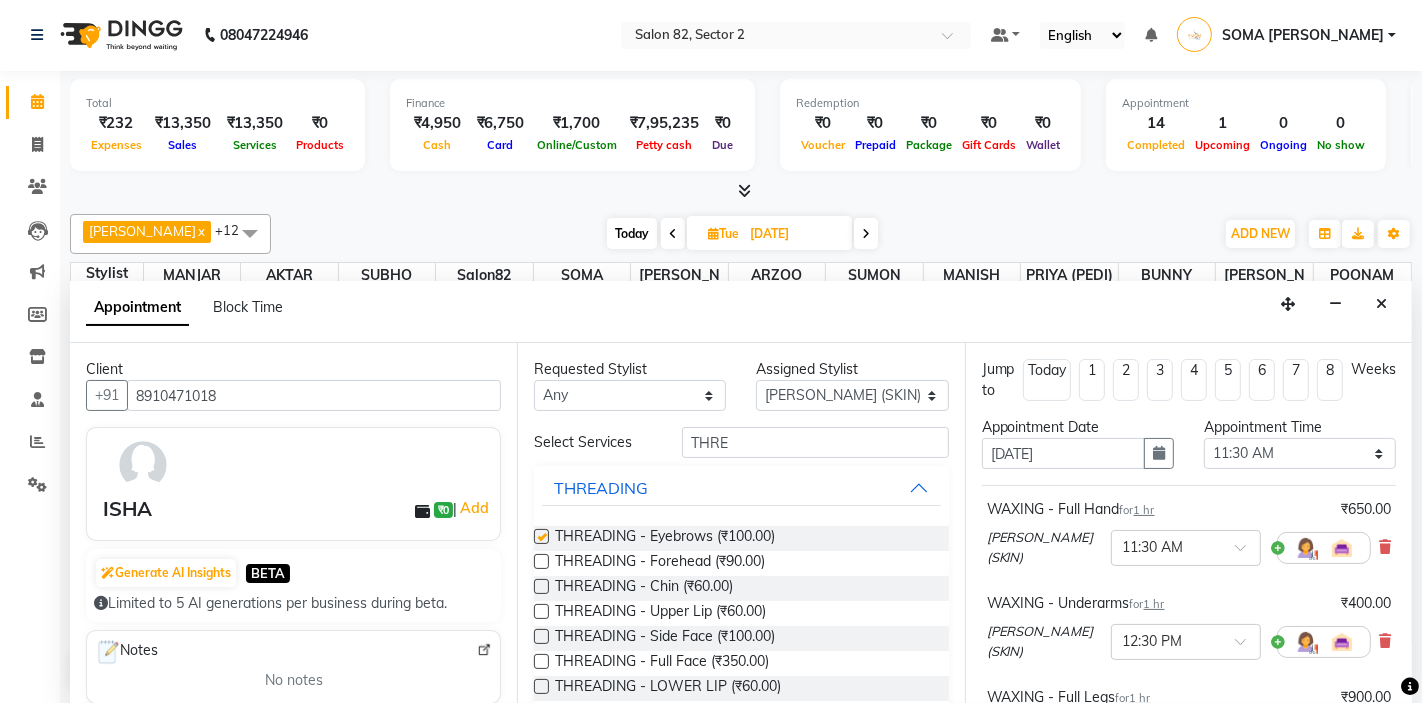 checkbox on "false" 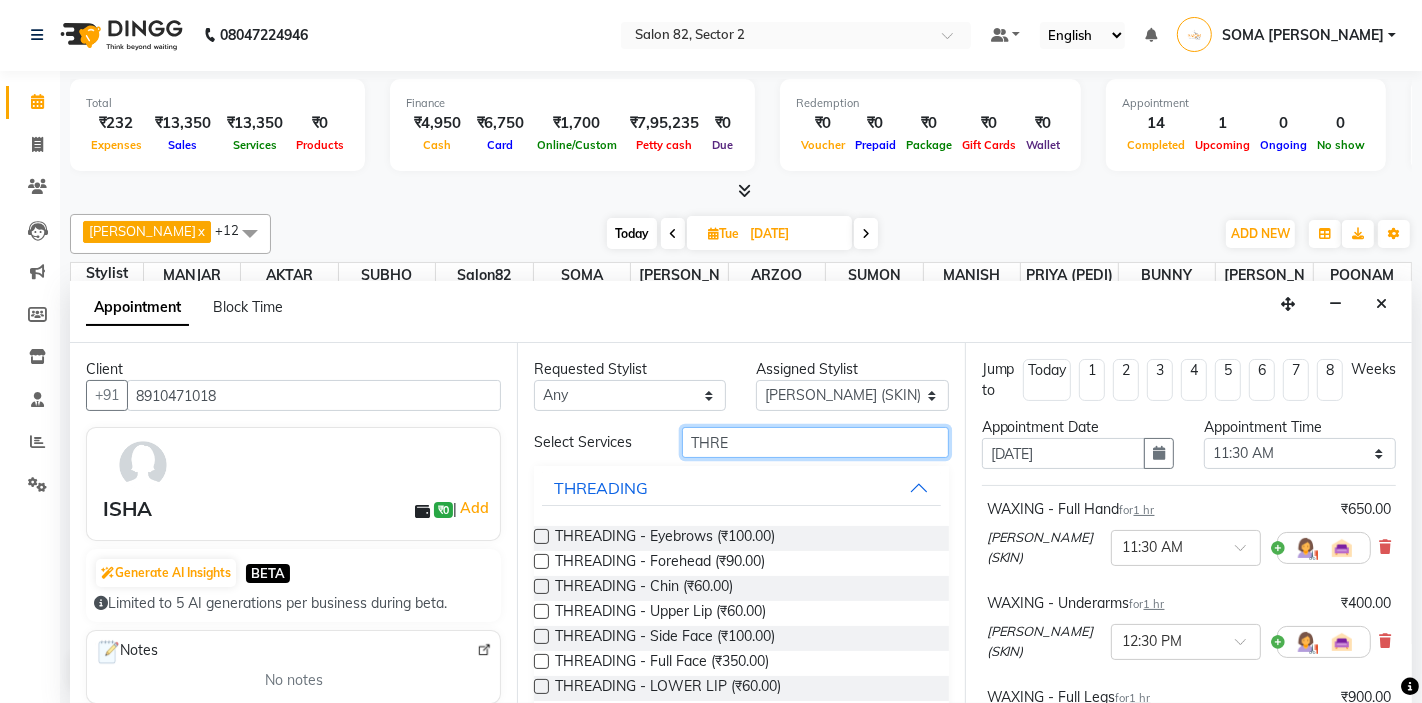 click on "THRE" at bounding box center [815, 442] 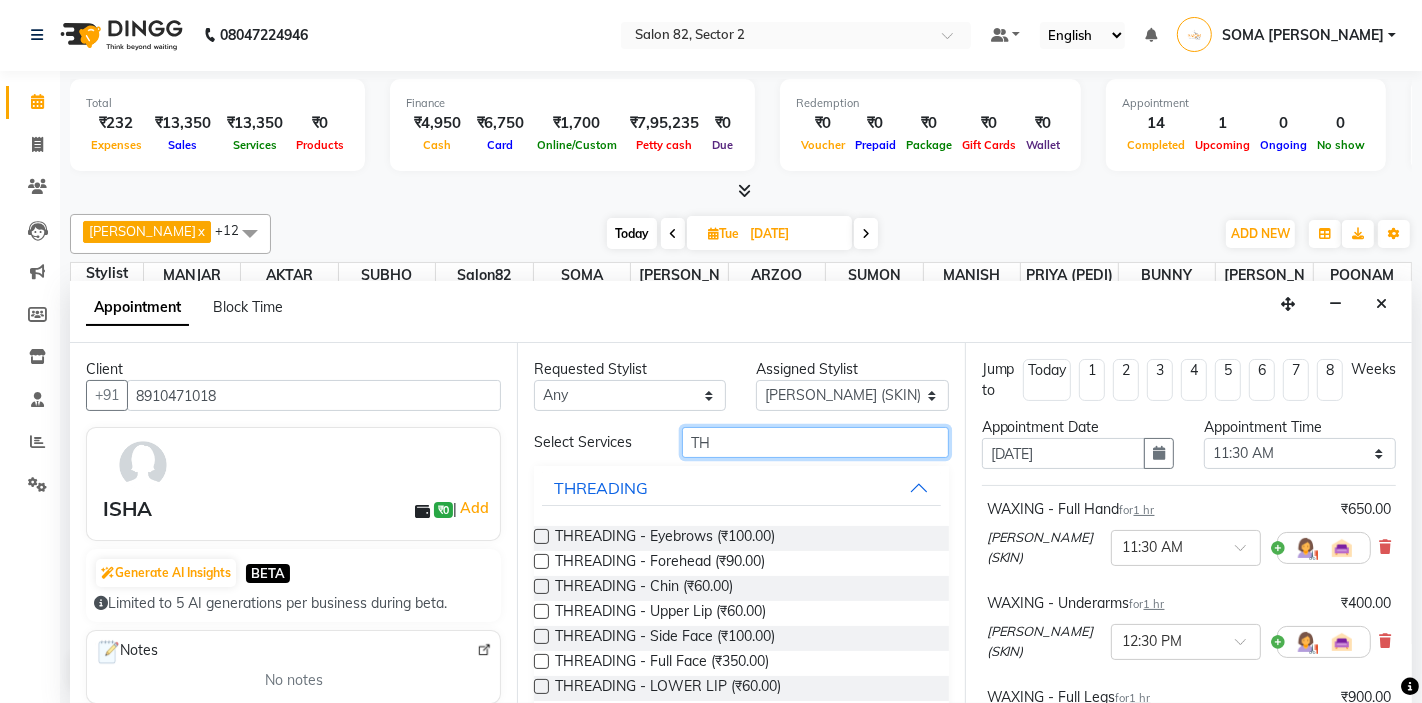 type on "T" 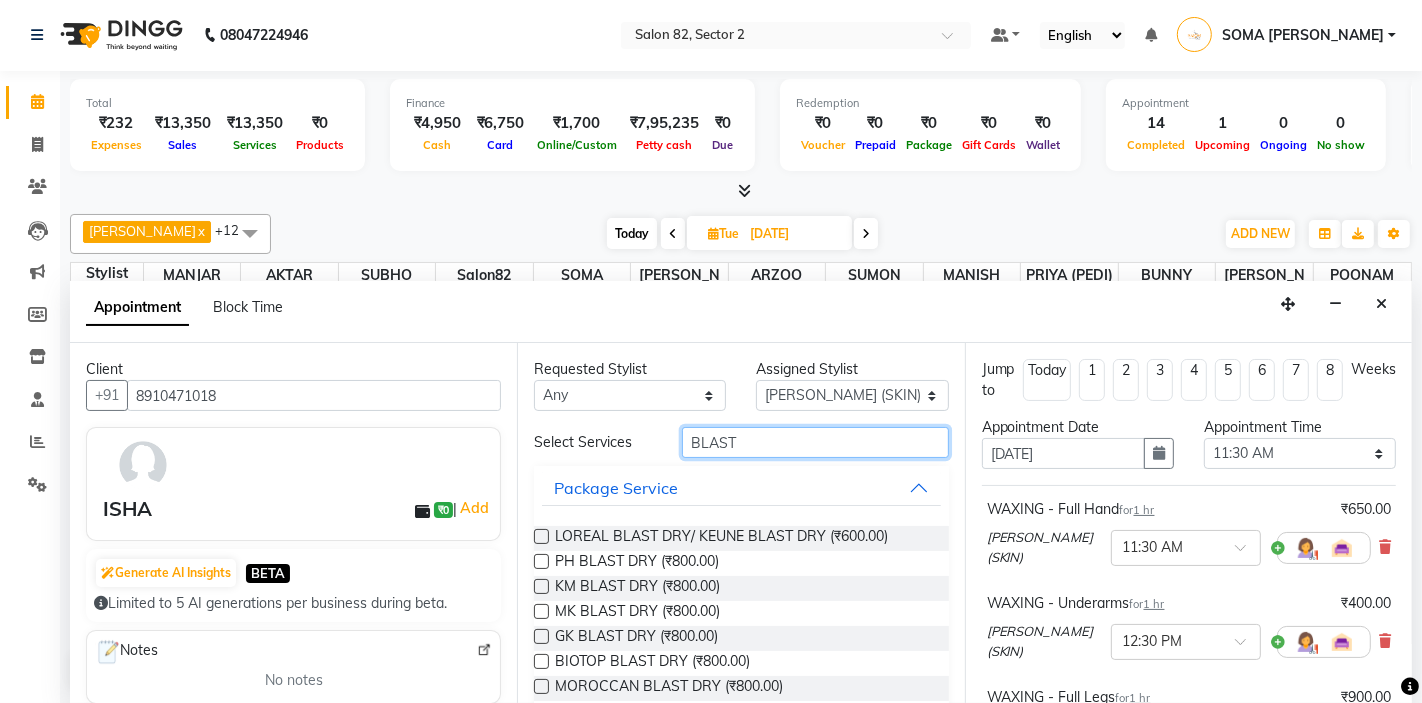 type on "BLAST" 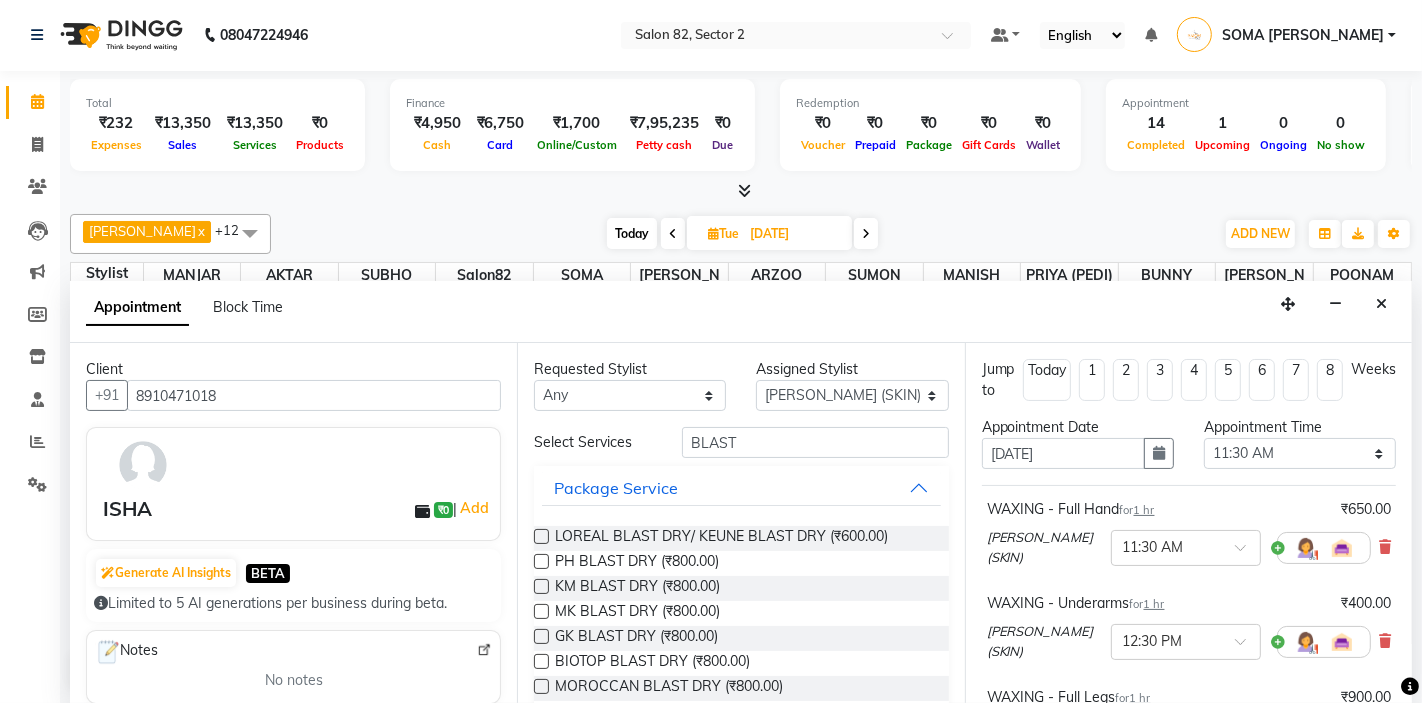 click at bounding box center [541, 536] 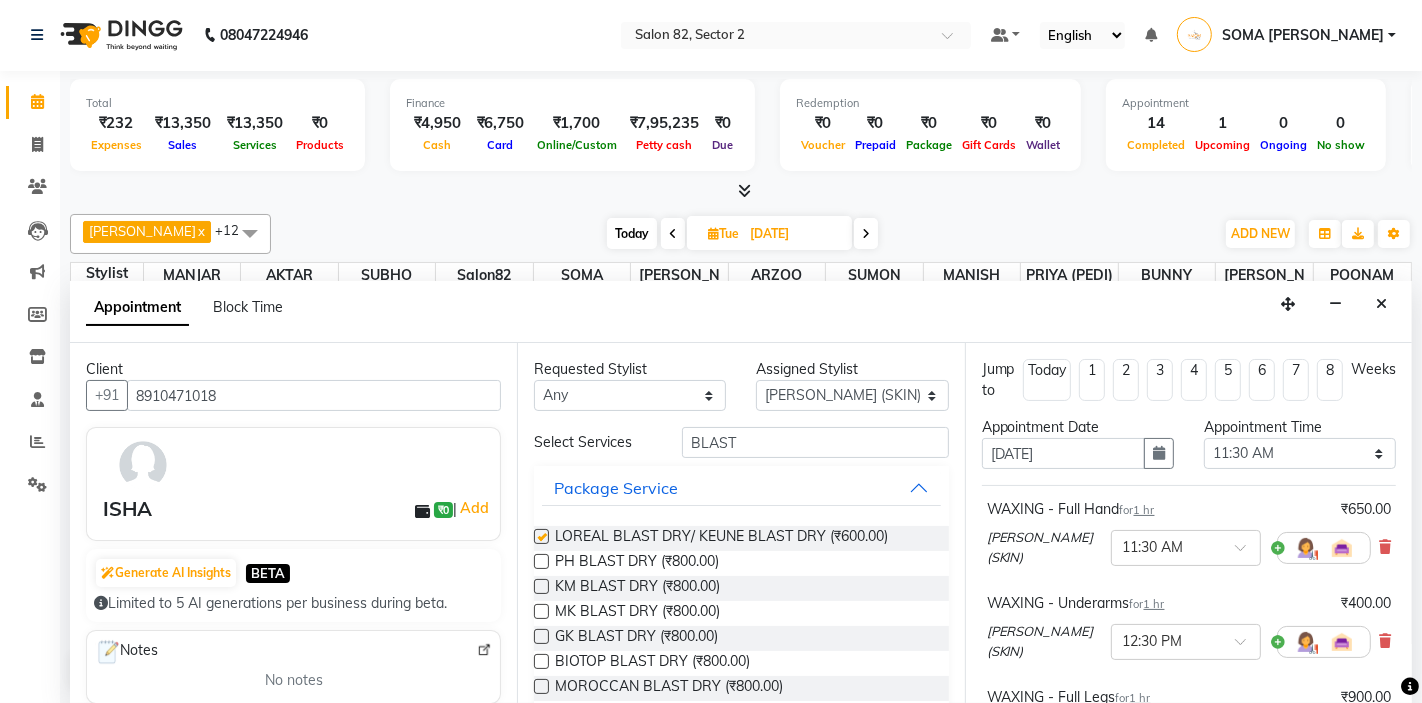 checkbox on "false" 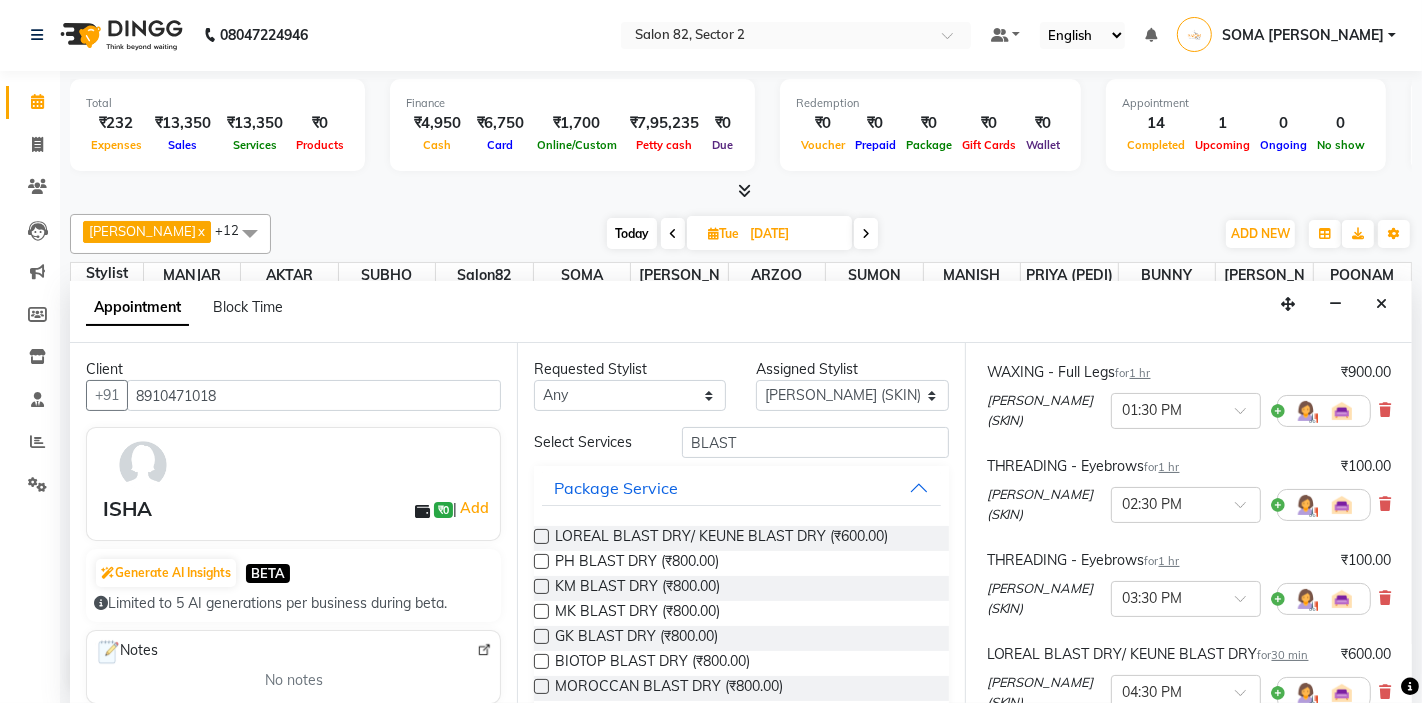 scroll, scrollTop: 333, scrollLeft: 0, axis: vertical 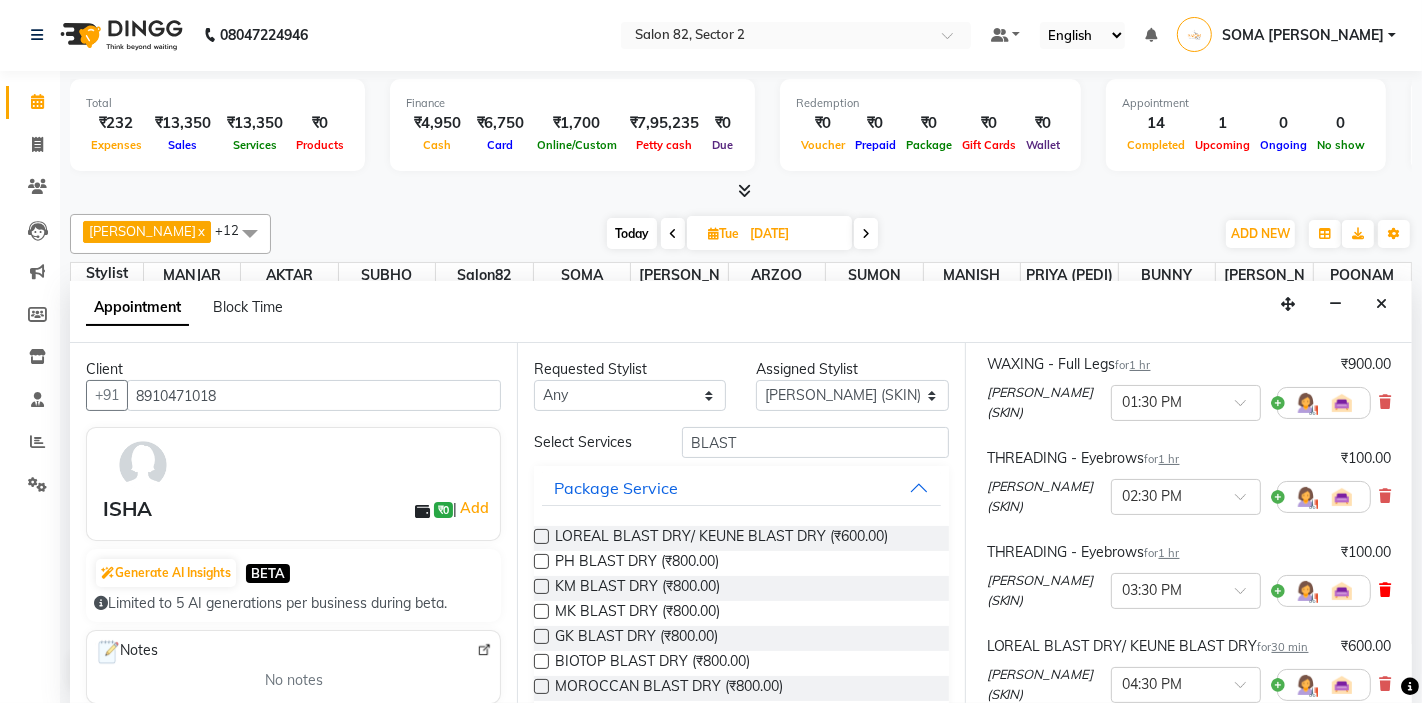 click at bounding box center (1385, 590) 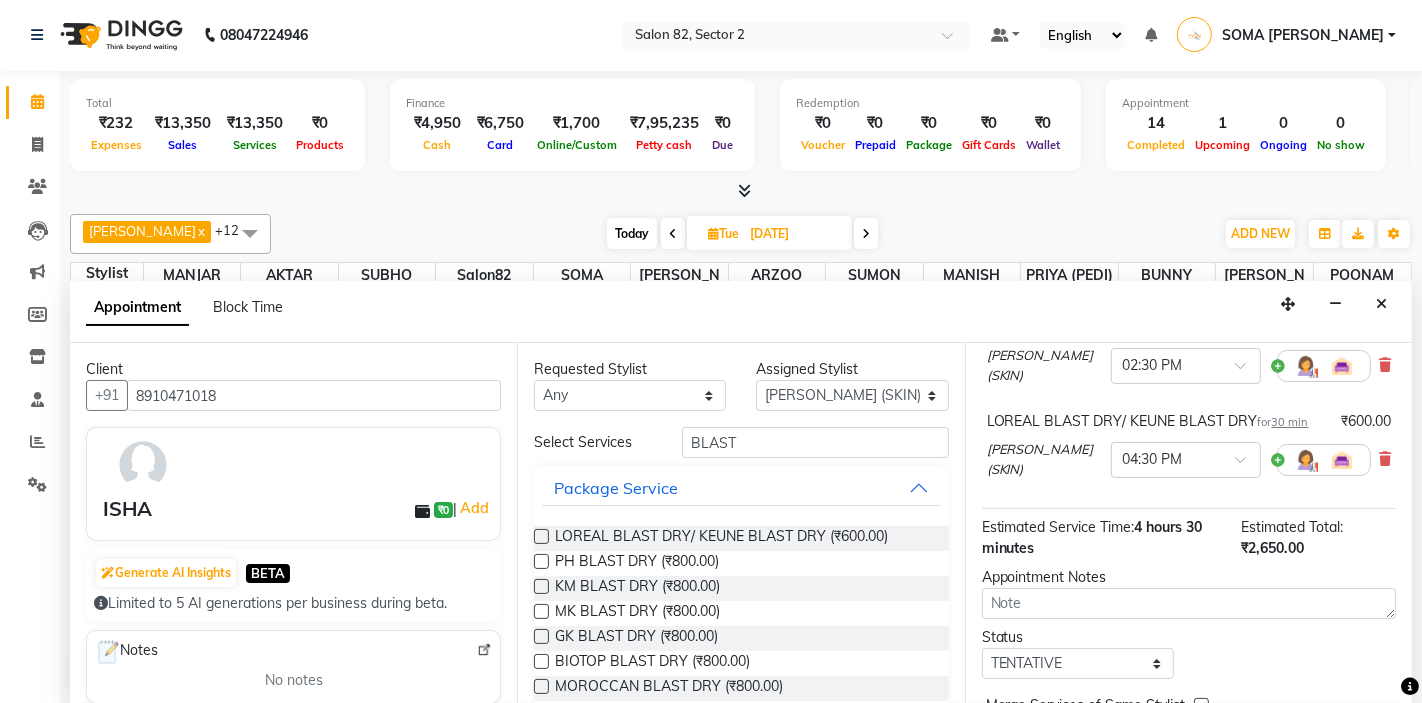 scroll, scrollTop: 445, scrollLeft: 0, axis: vertical 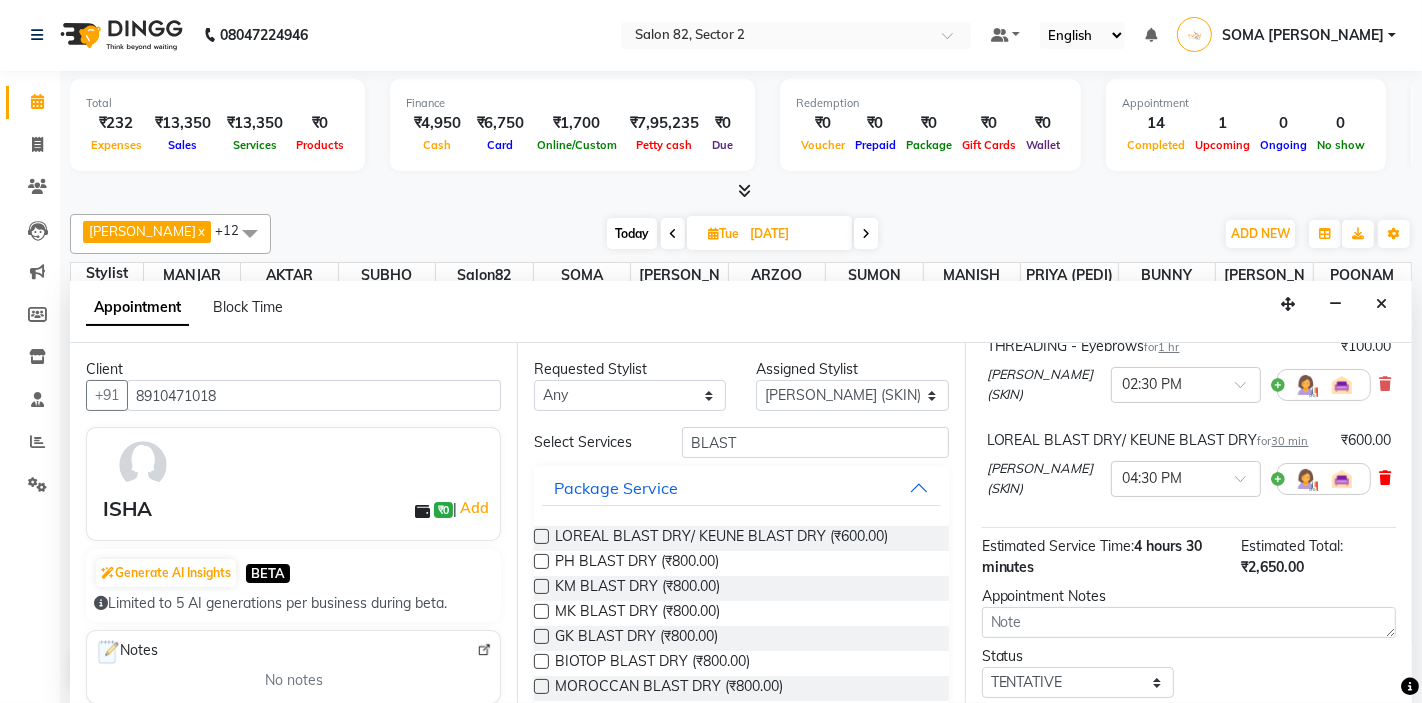 click at bounding box center (1385, 478) 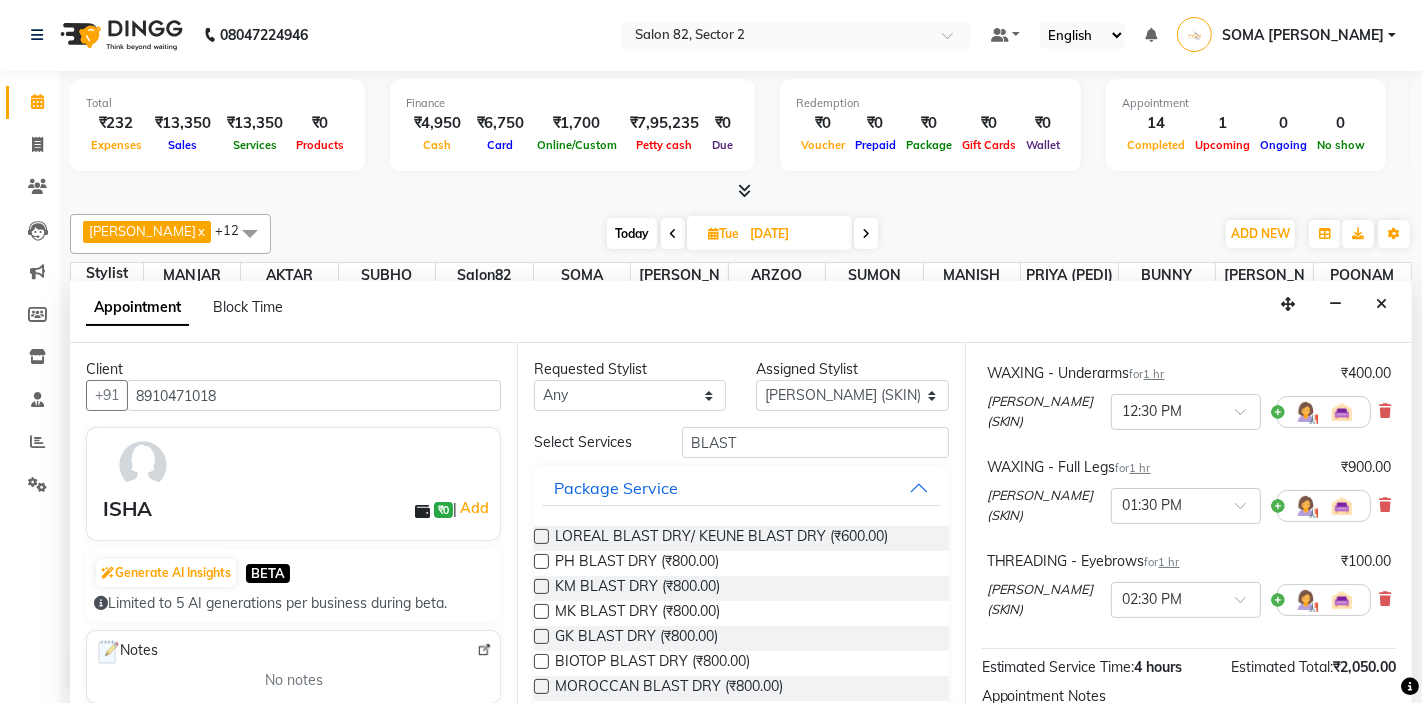 scroll, scrollTop: 191, scrollLeft: 0, axis: vertical 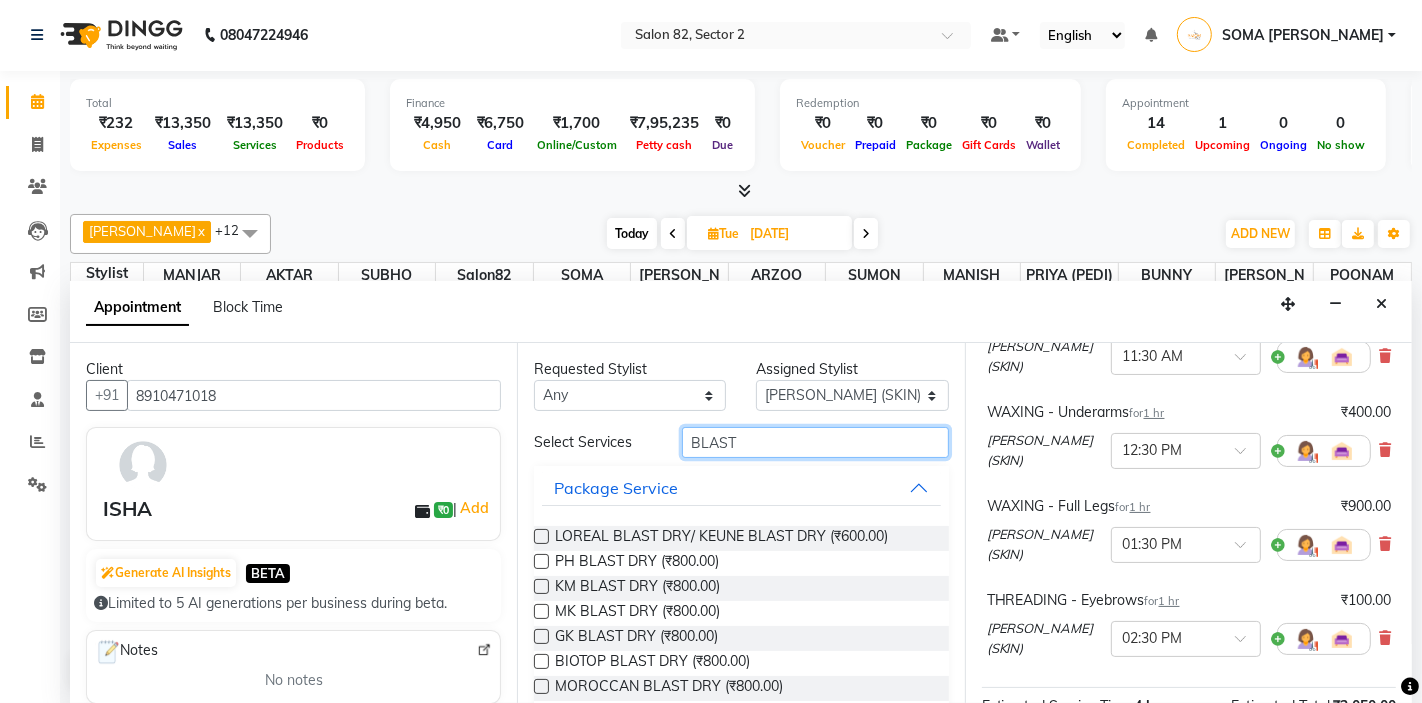 click on "BLAST" at bounding box center [815, 442] 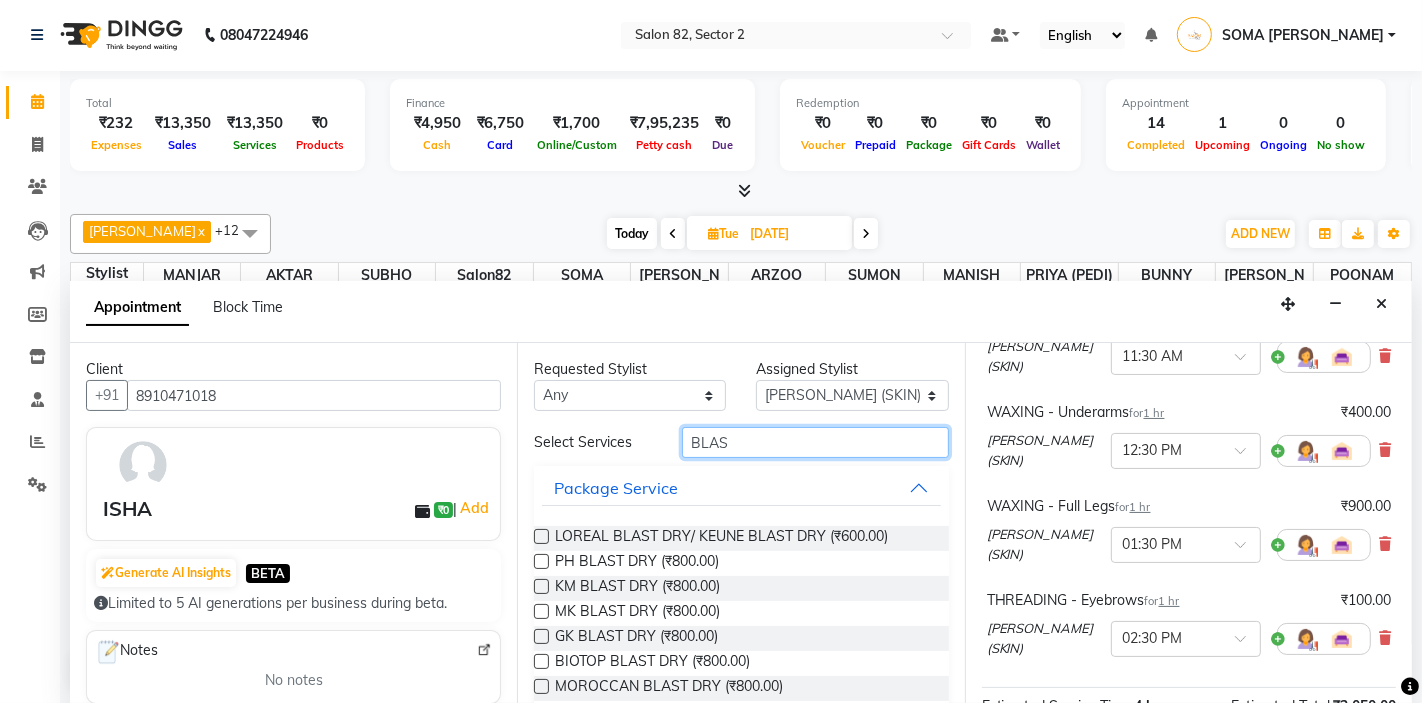 type on "BLAST" 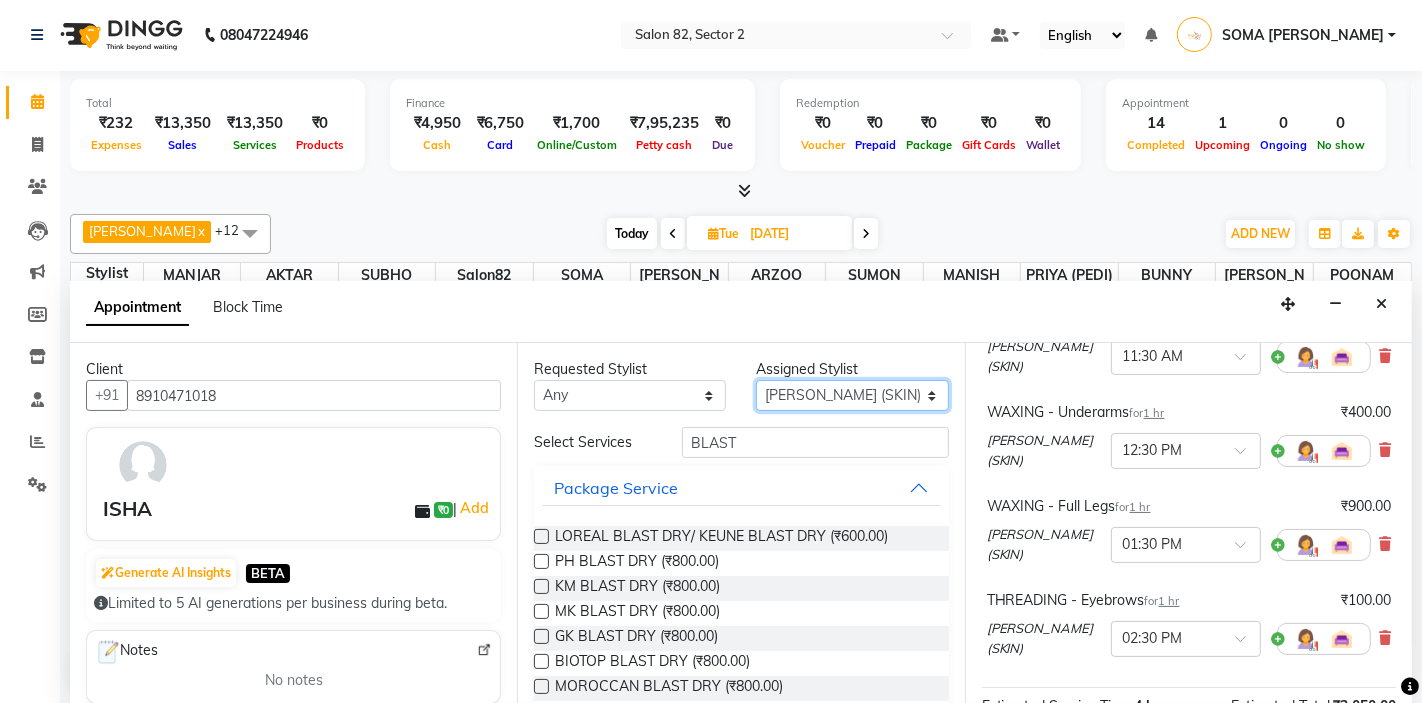 click on "Select AKTAR (level-1) ARZOO (level-2) BHARAT BUNNY (level-1) FAIZAL (level-2) [PERSON_NAME] [PERSON_NAME] (level-1) MANJAR (Level-2) [PERSON_NAME] (SKIN) POONAM PRIYA (PEDI) [PERSON_NAME] ROHIT  Salon82 saltlake SOMA [PERSON_NAME] (PEDI) [PERSON_NAME] (SKIN) SUMON (NAILS)" at bounding box center (852, 395) 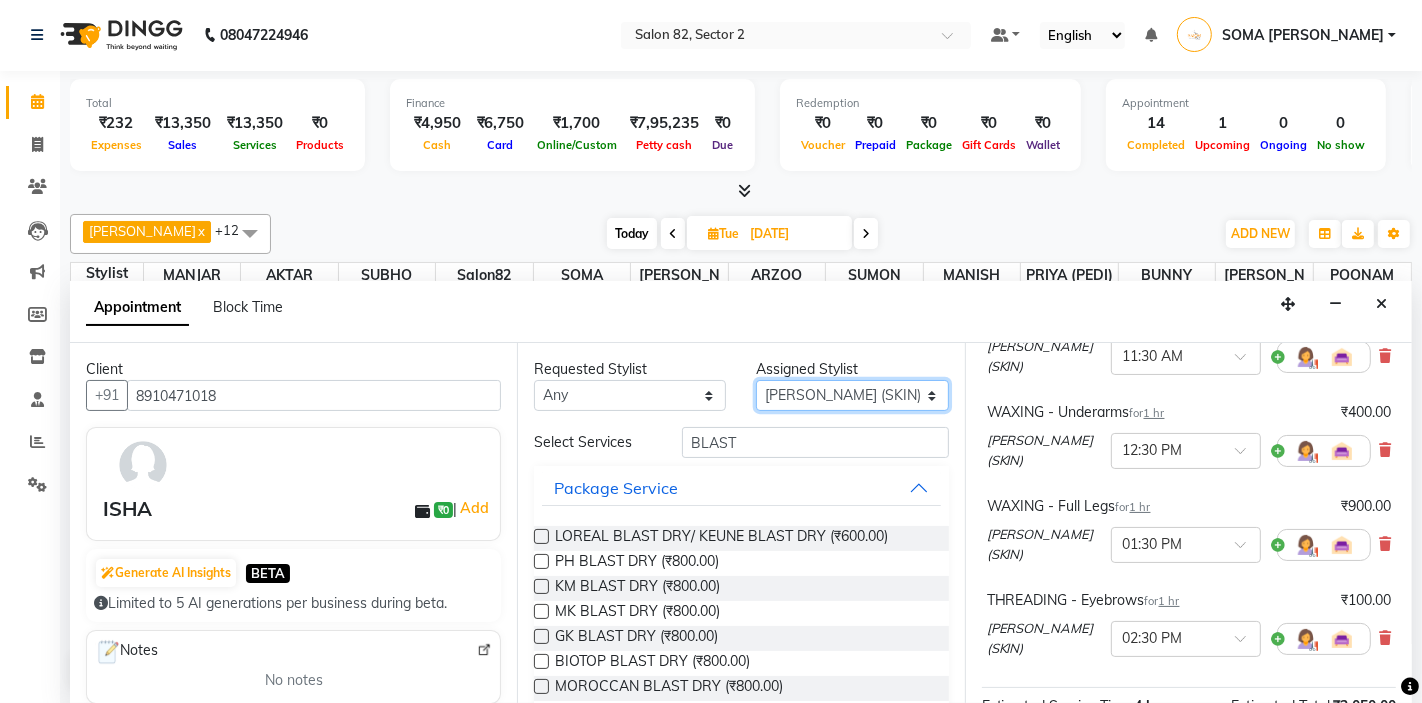 select on "75774" 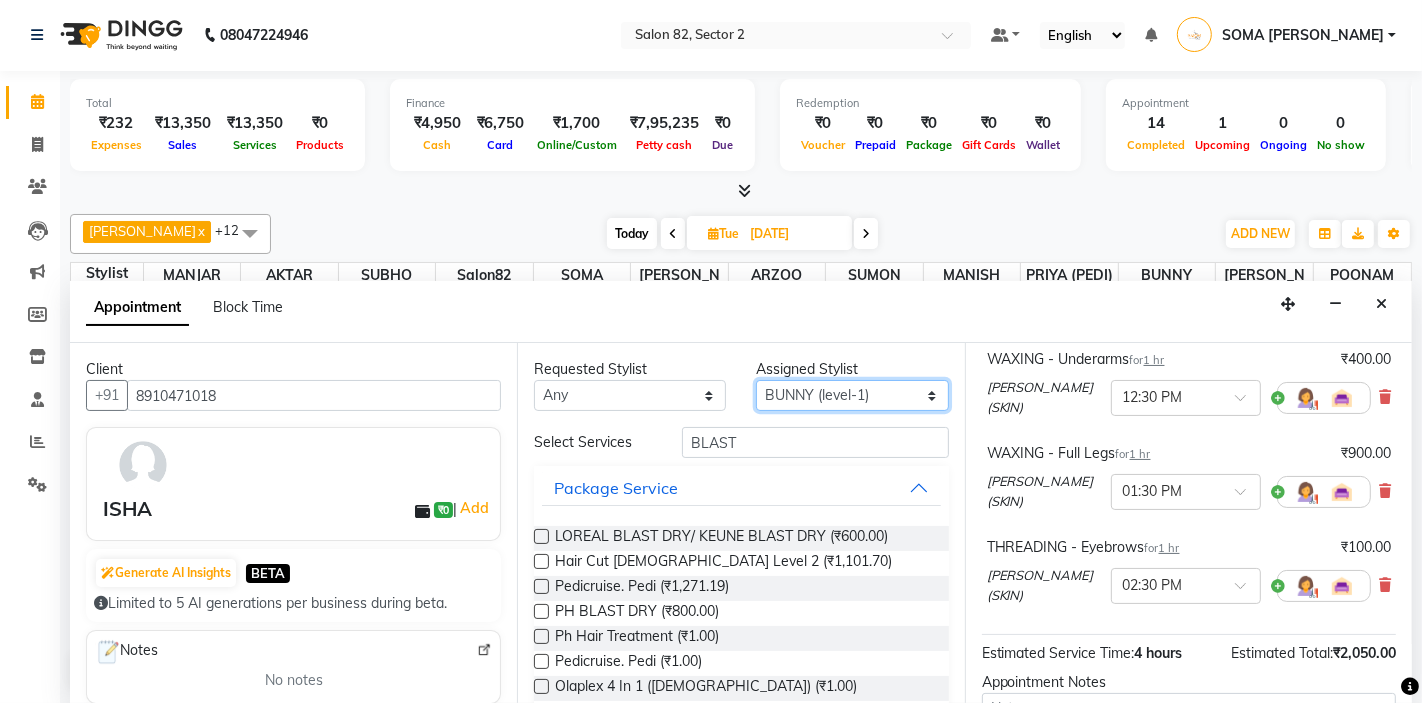 scroll, scrollTop: 226, scrollLeft: 0, axis: vertical 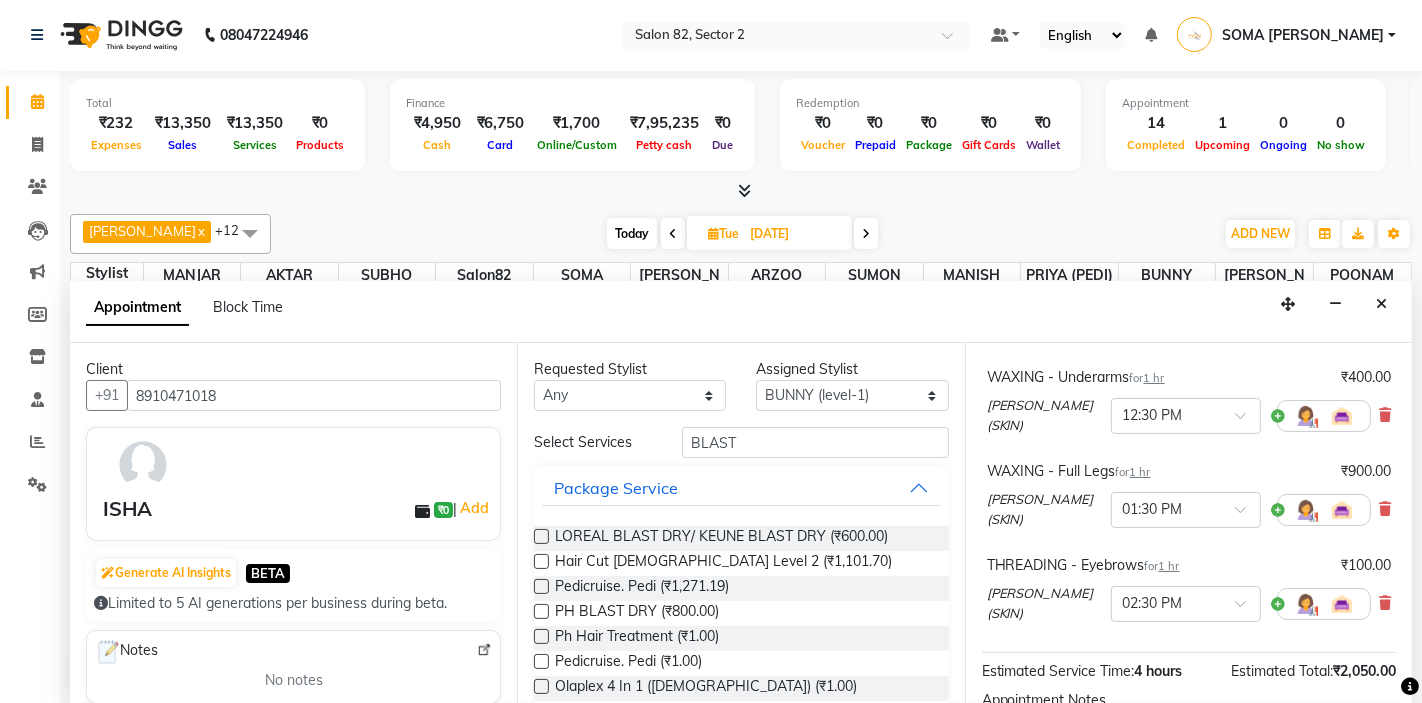 click at bounding box center (541, 536) 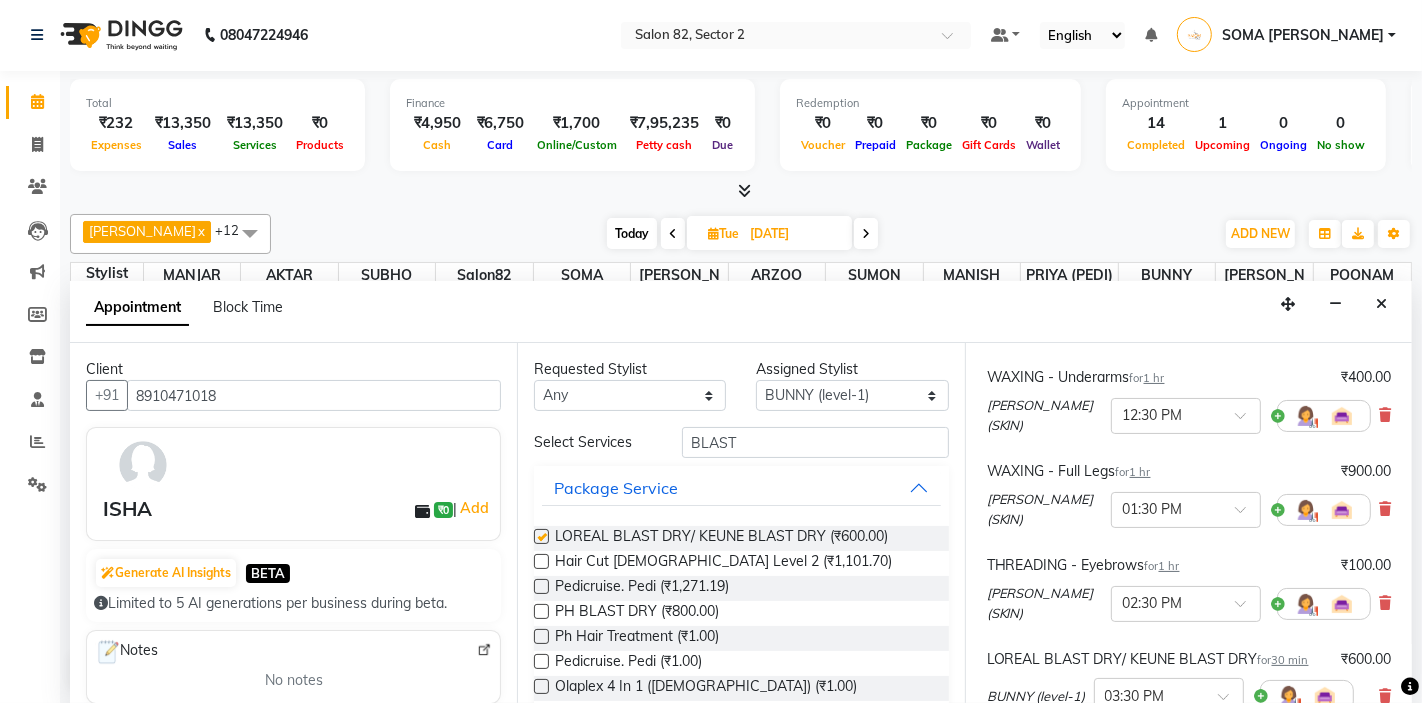 checkbox on "false" 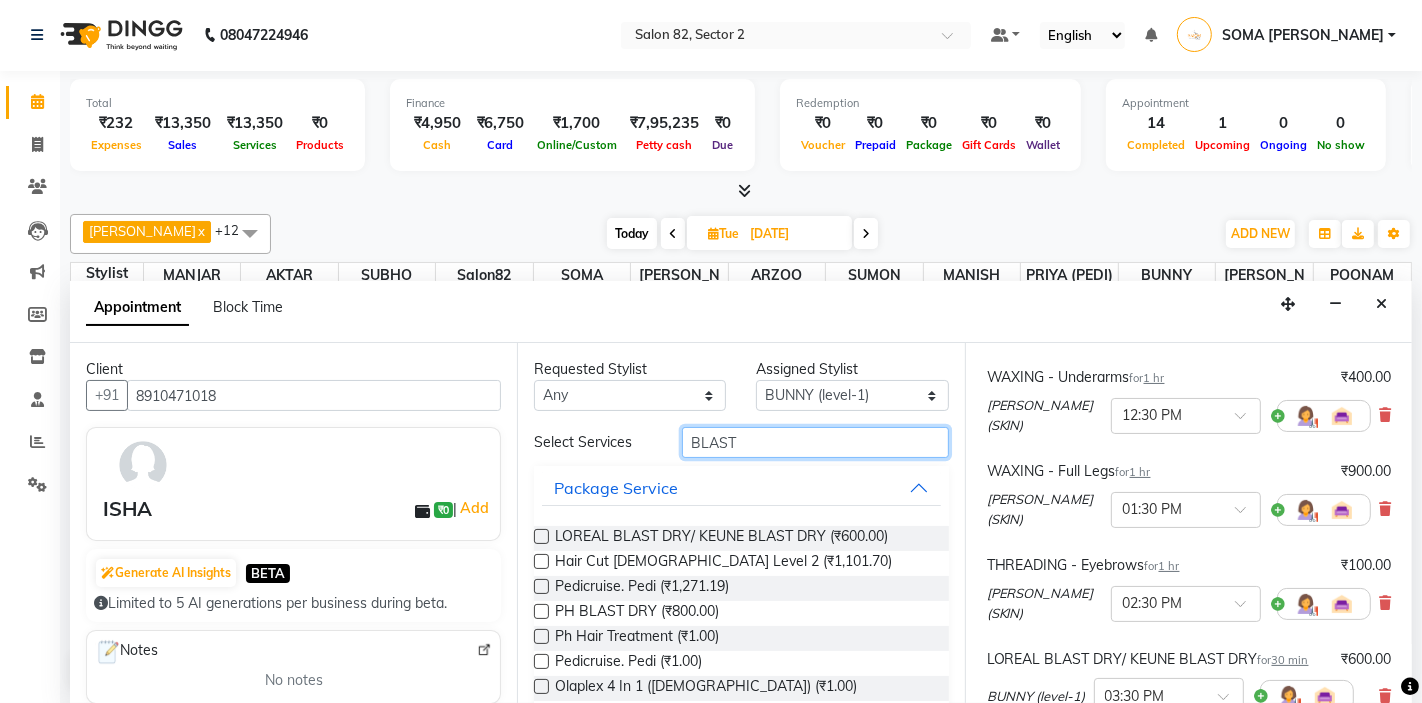 click on "BLAST" at bounding box center [815, 442] 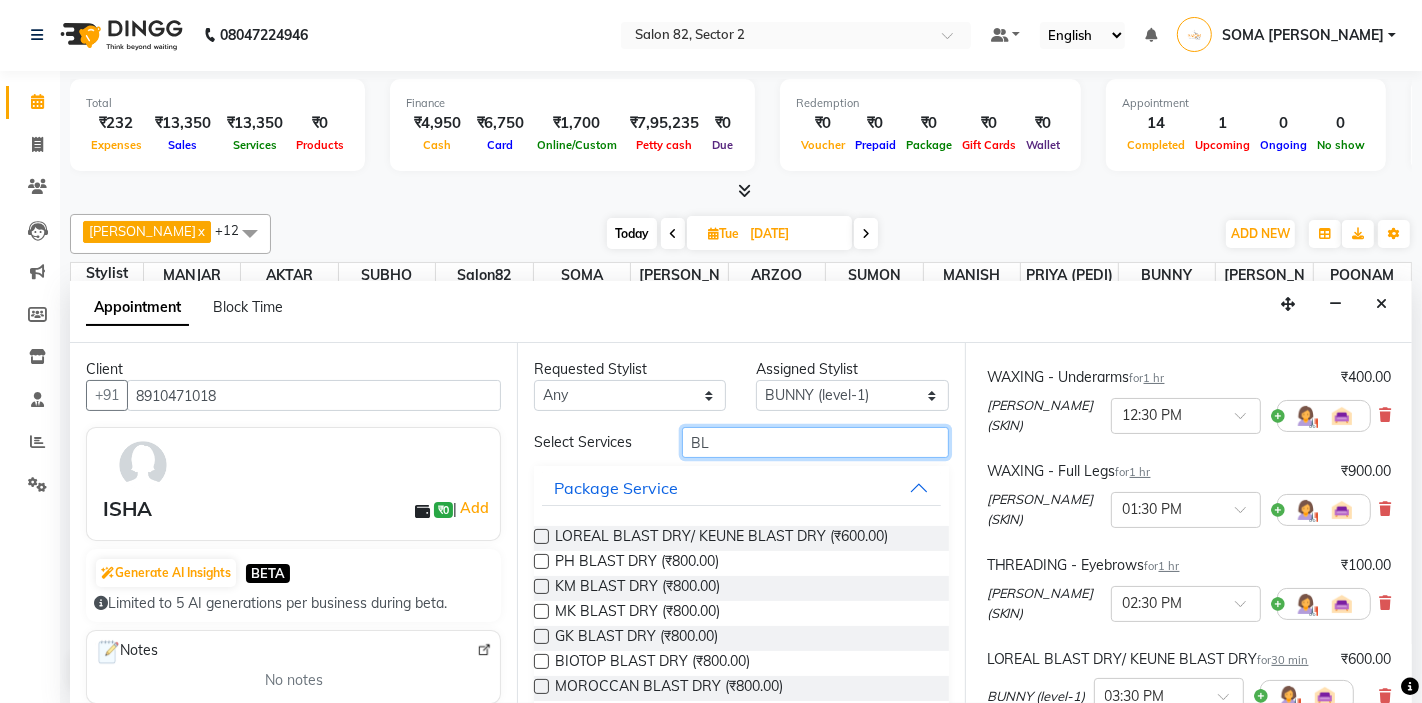 type on "B" 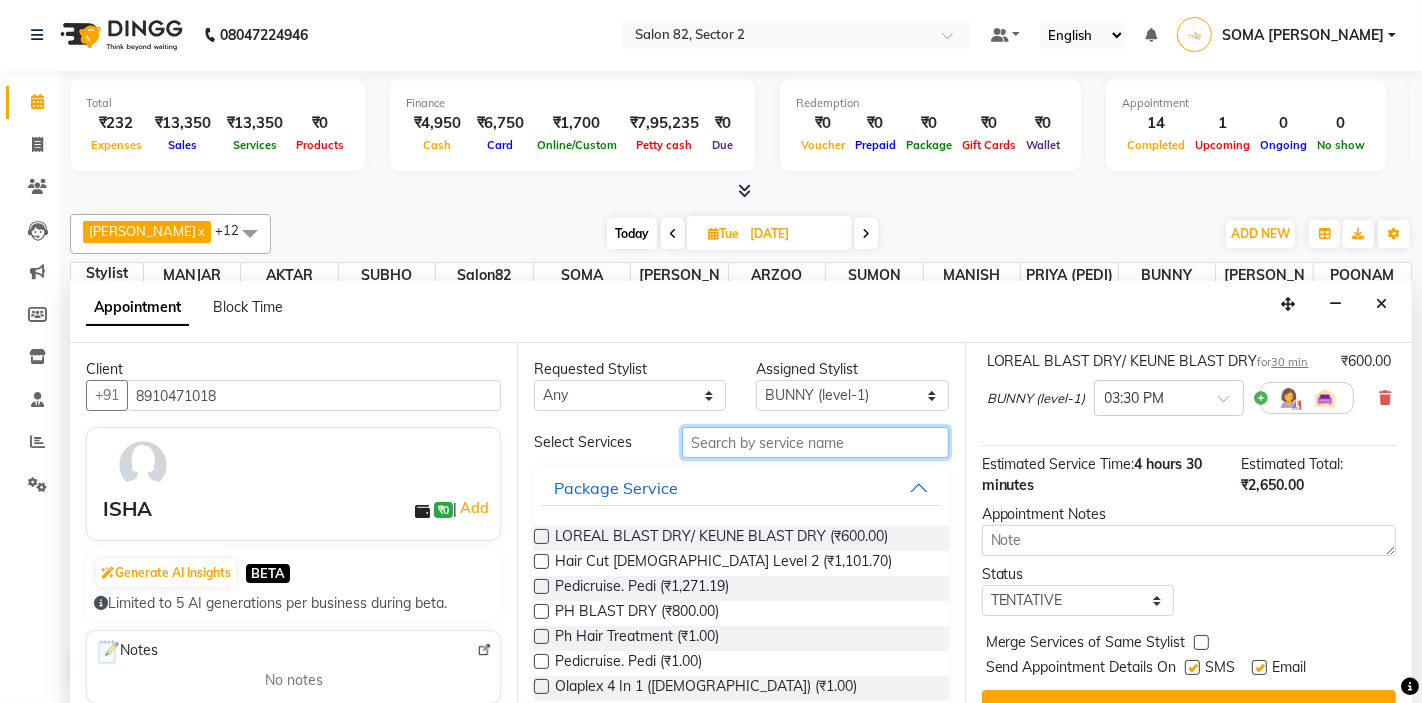 scroll, scrollTop: 533, scrollLeft: 0, axis: vertical 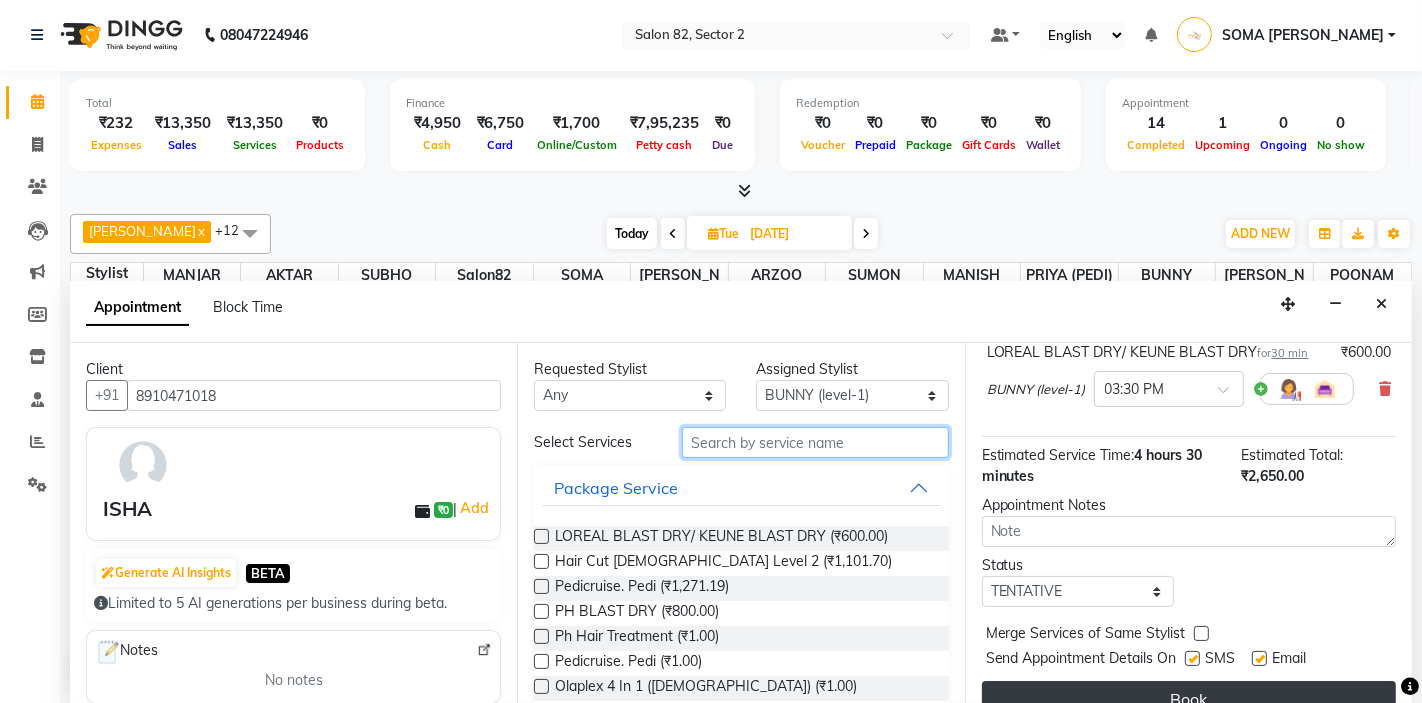 type 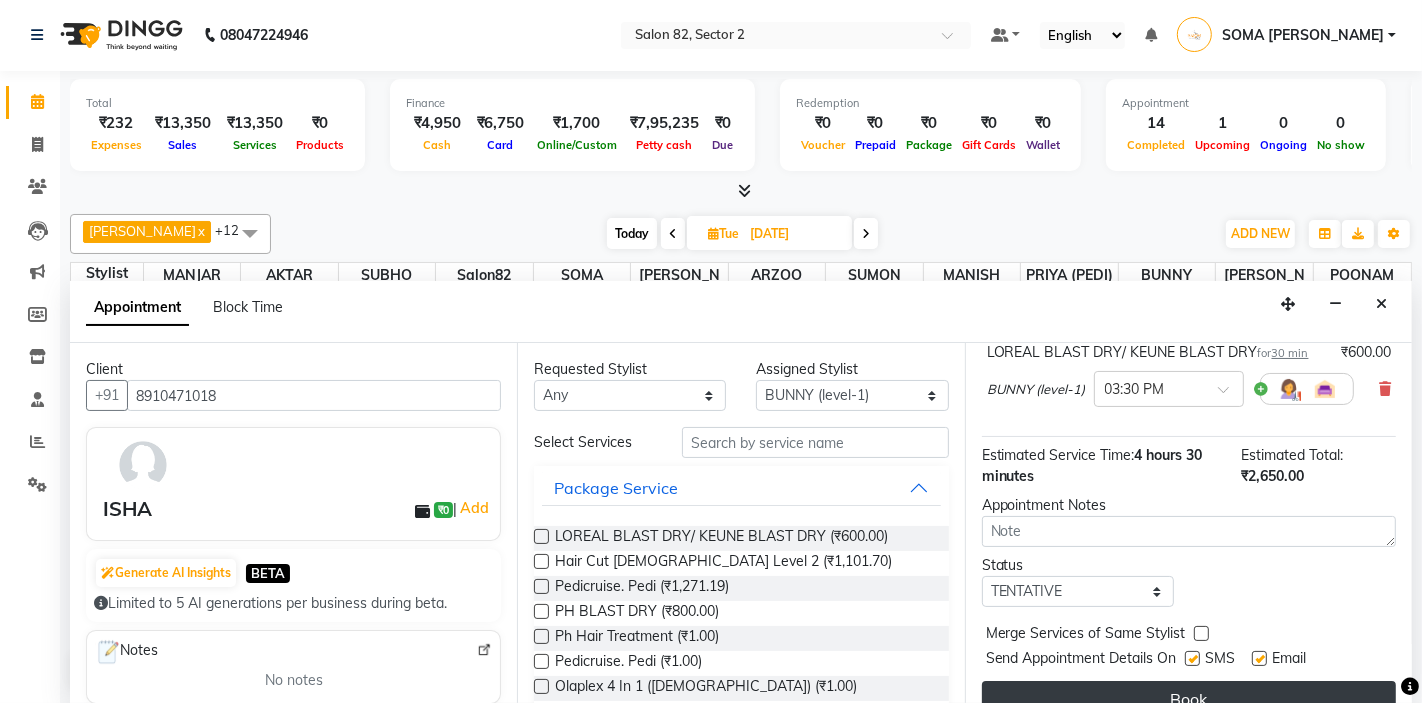 click on "Book" at bounding box center (1189, 699) 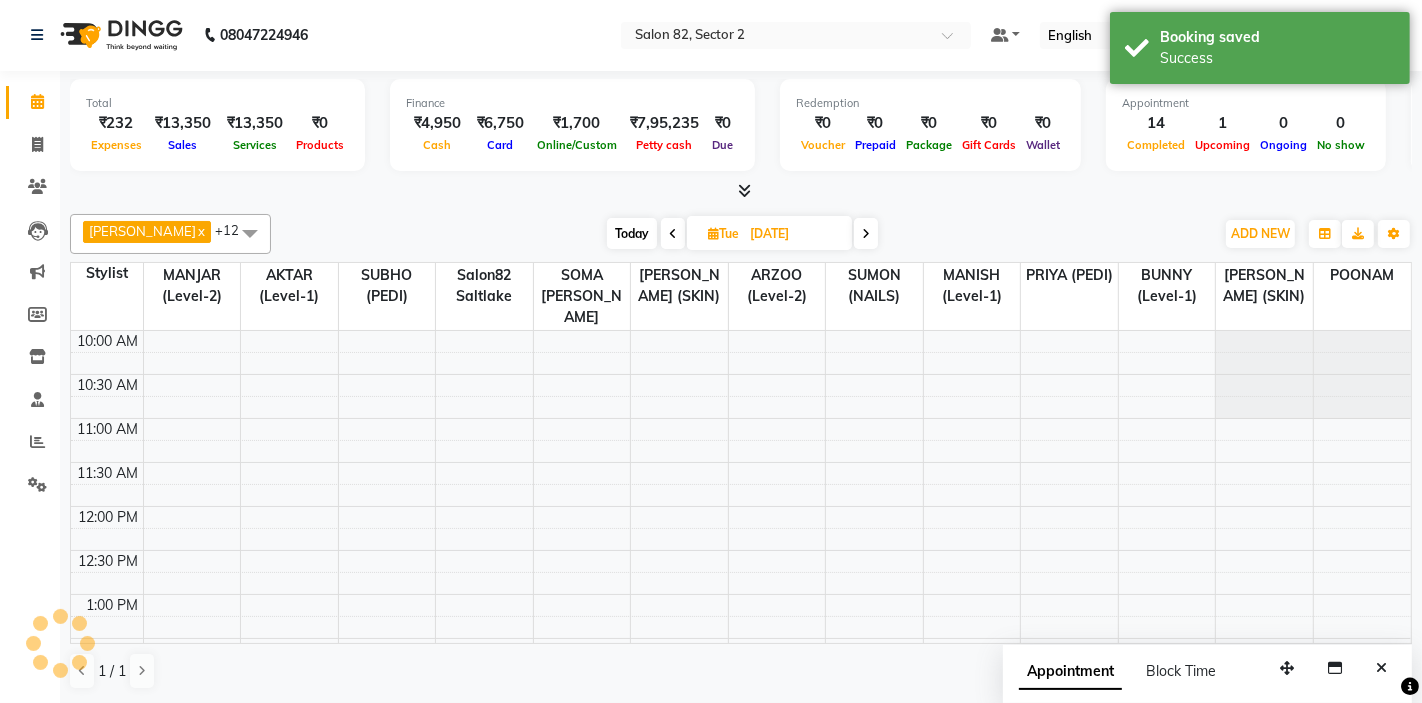 scroll, scrollTop: 0, scrollLeft: 0, axis: both 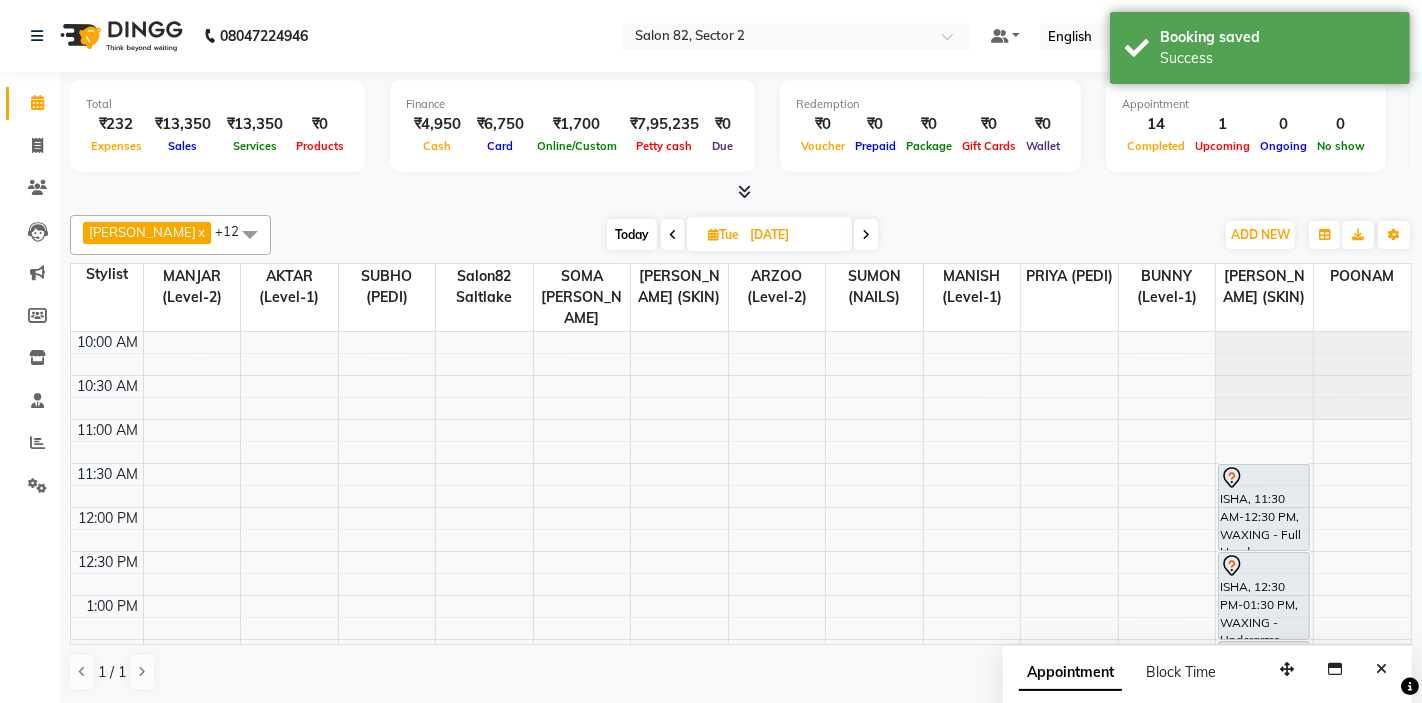 click on "Today" at bounding box center [632, 234] 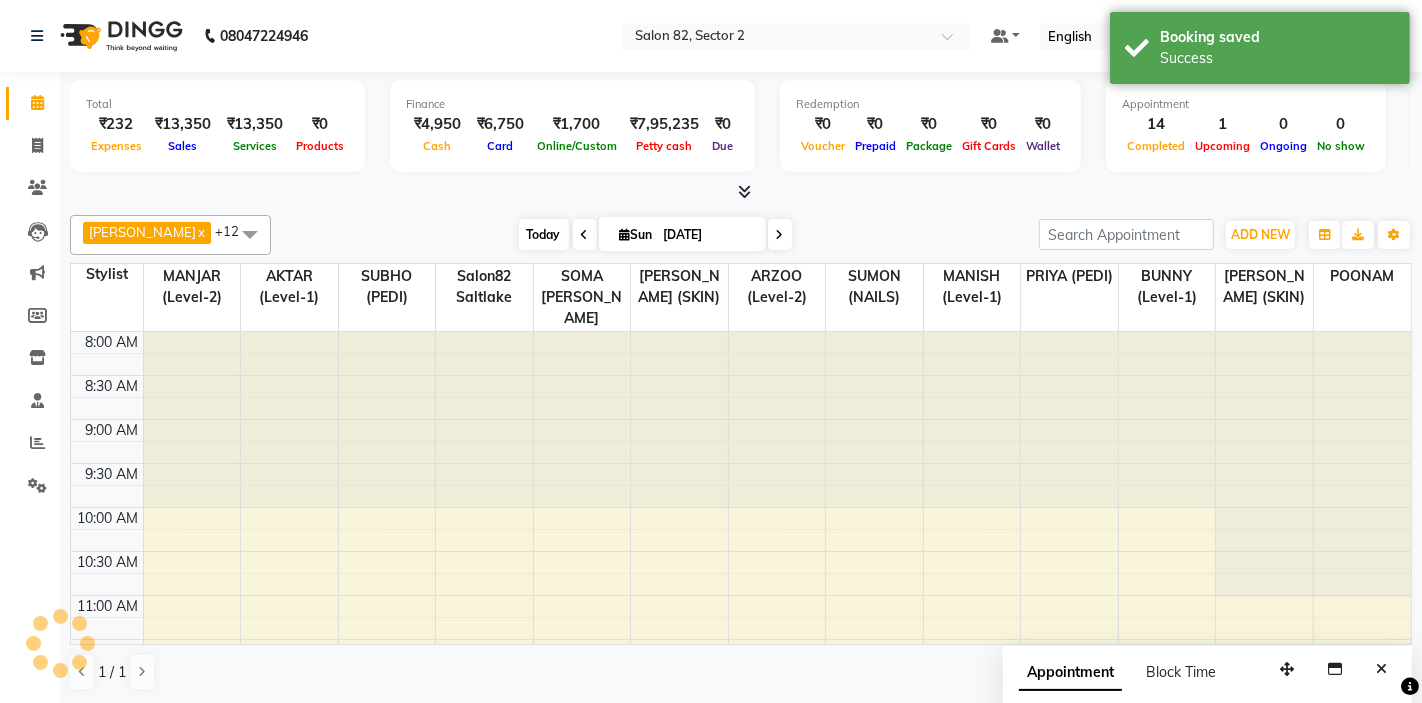 scroll, scrollTop: 620, scrollLeft: 0, axis: vertical 